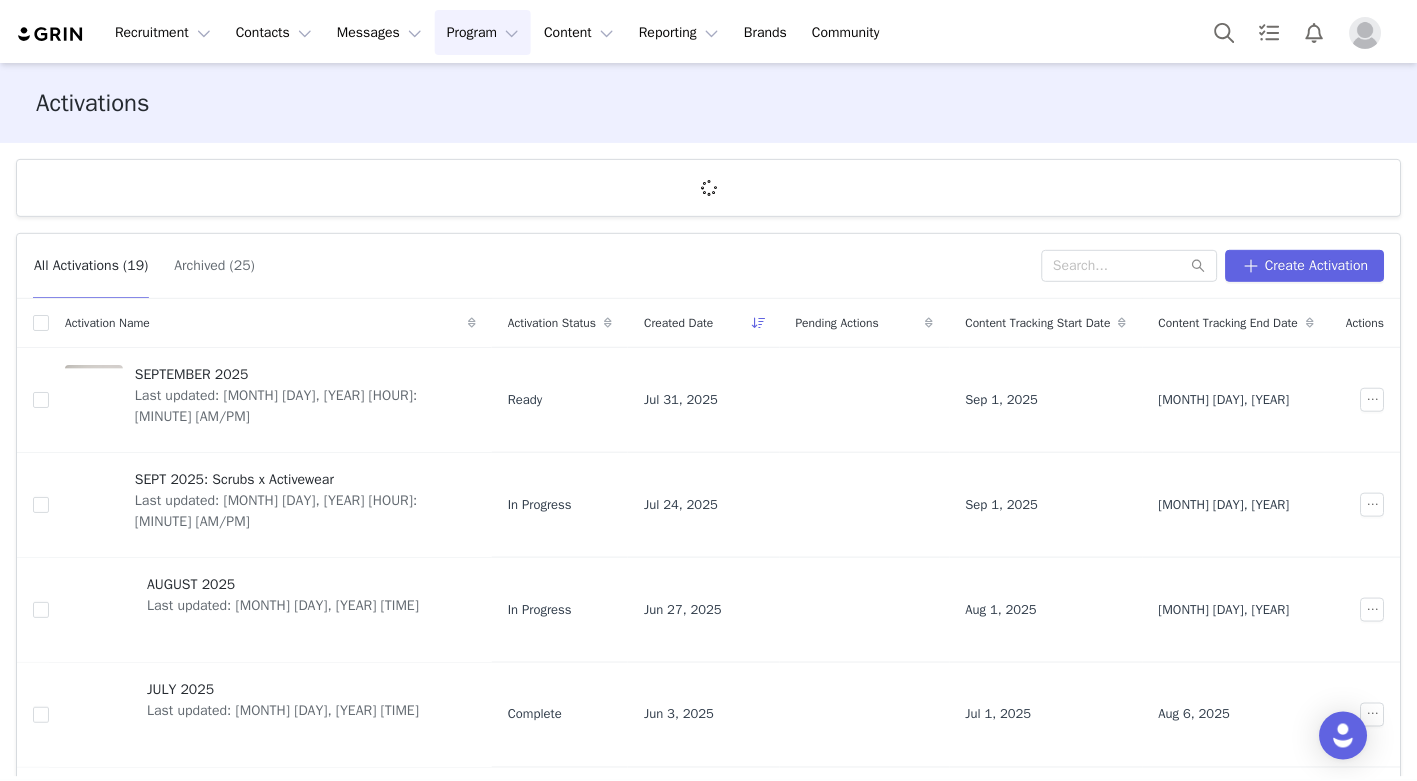 scroll, scrollTop: 0, scrollLeft: 0, axis: both 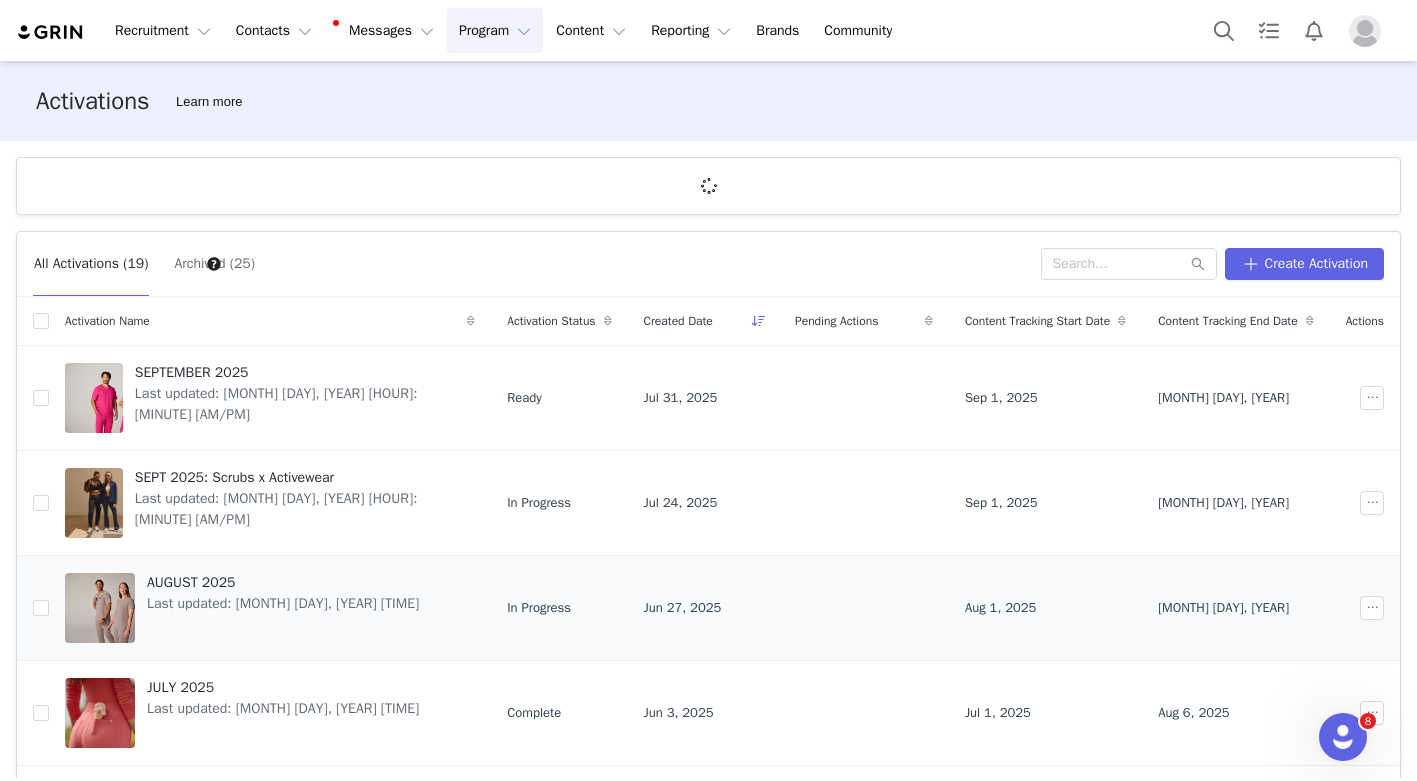 click on "AUGUST 2025" at bounding box center (283, 582) 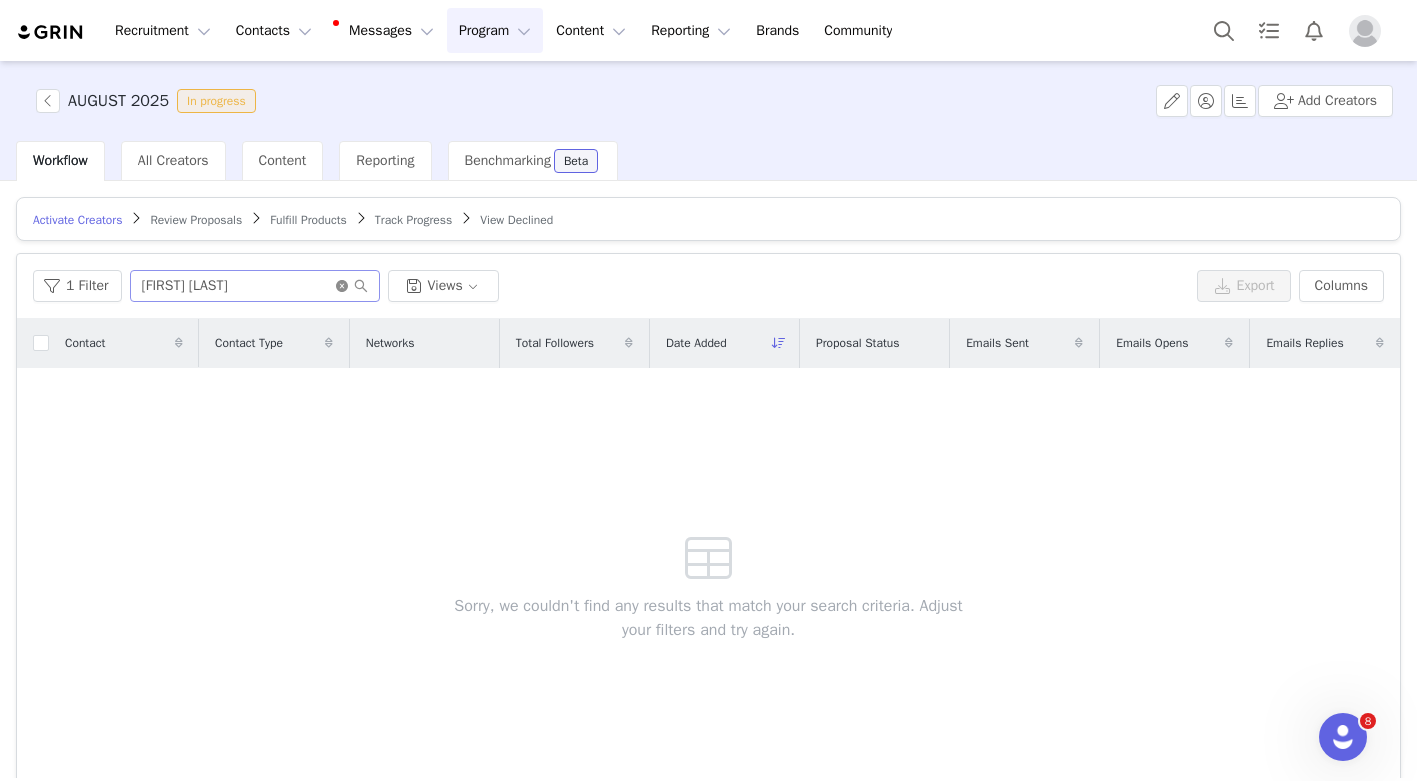 click 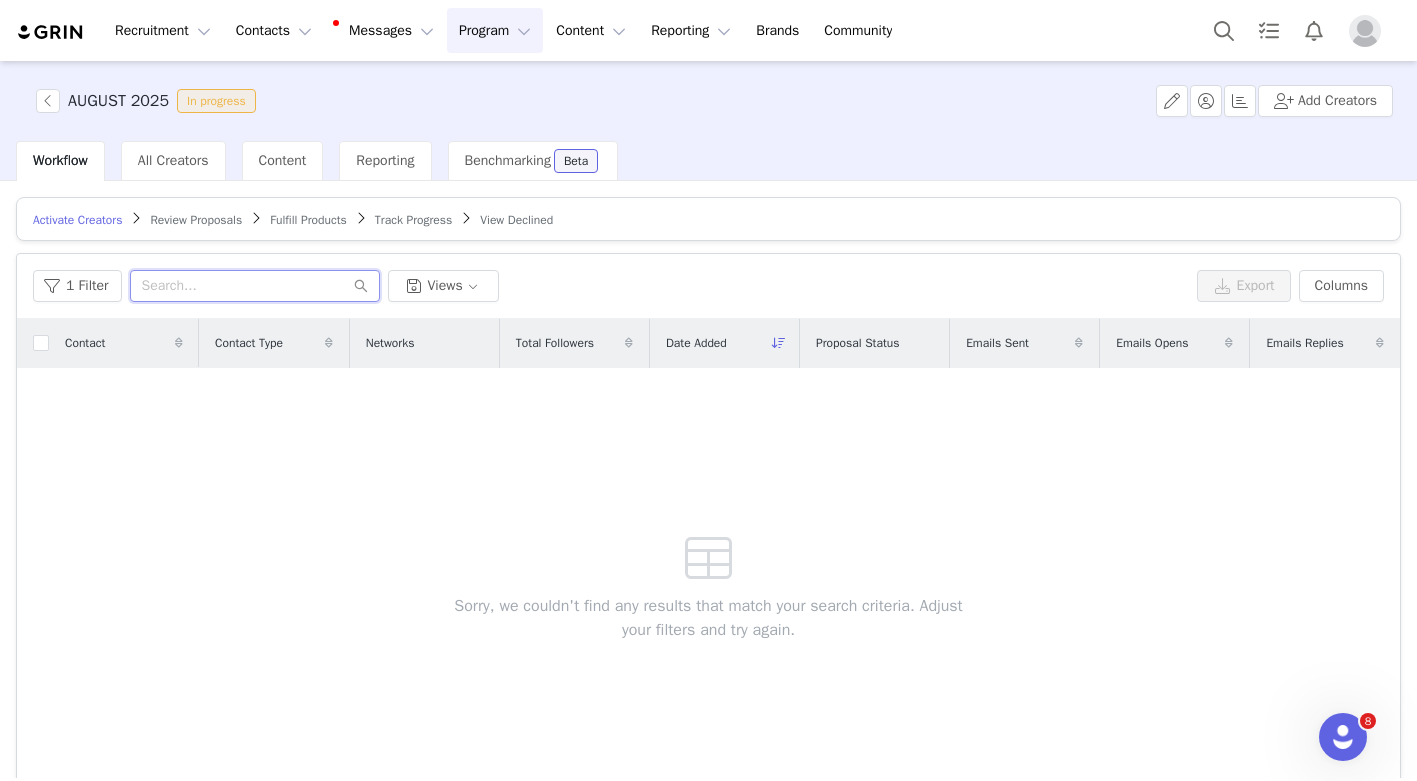 click at bounding box center [255, 286] 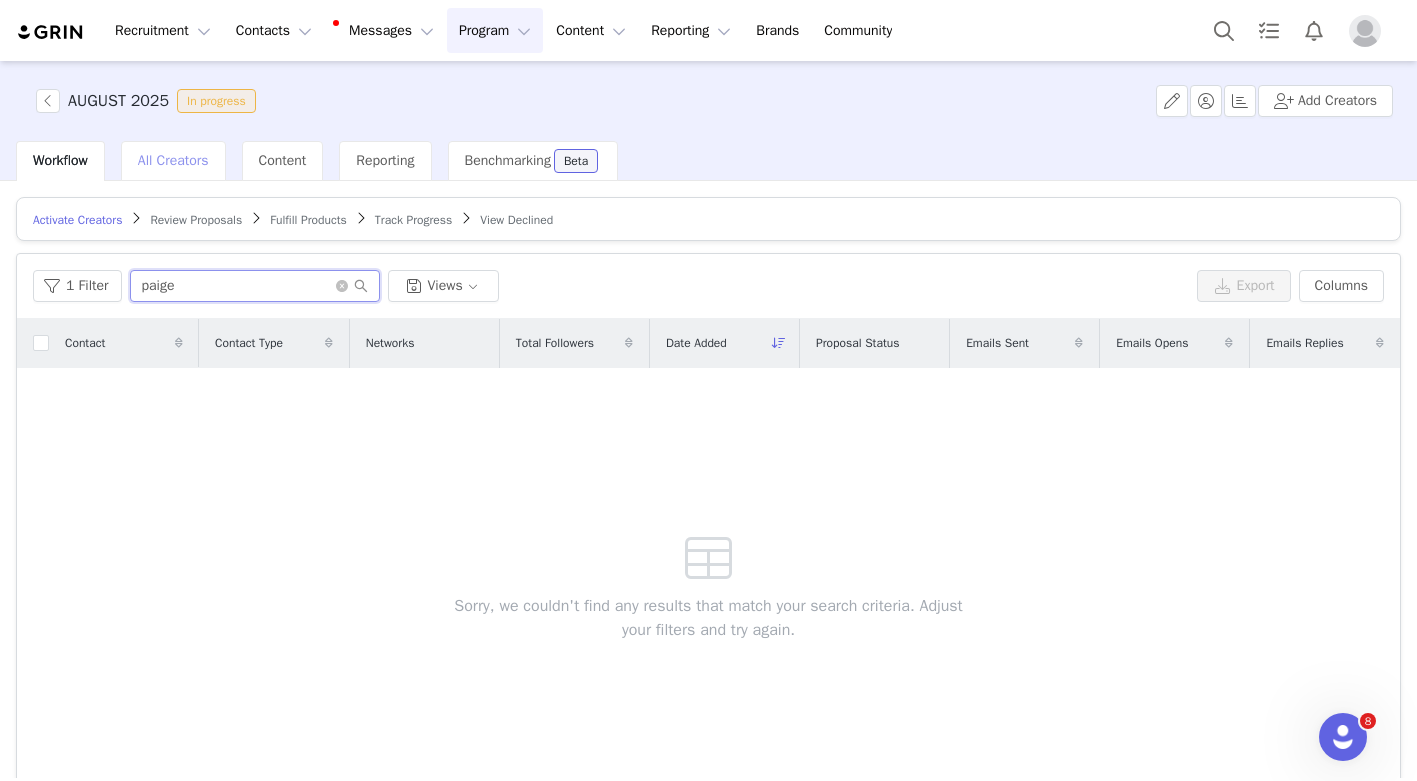 type on "paige" 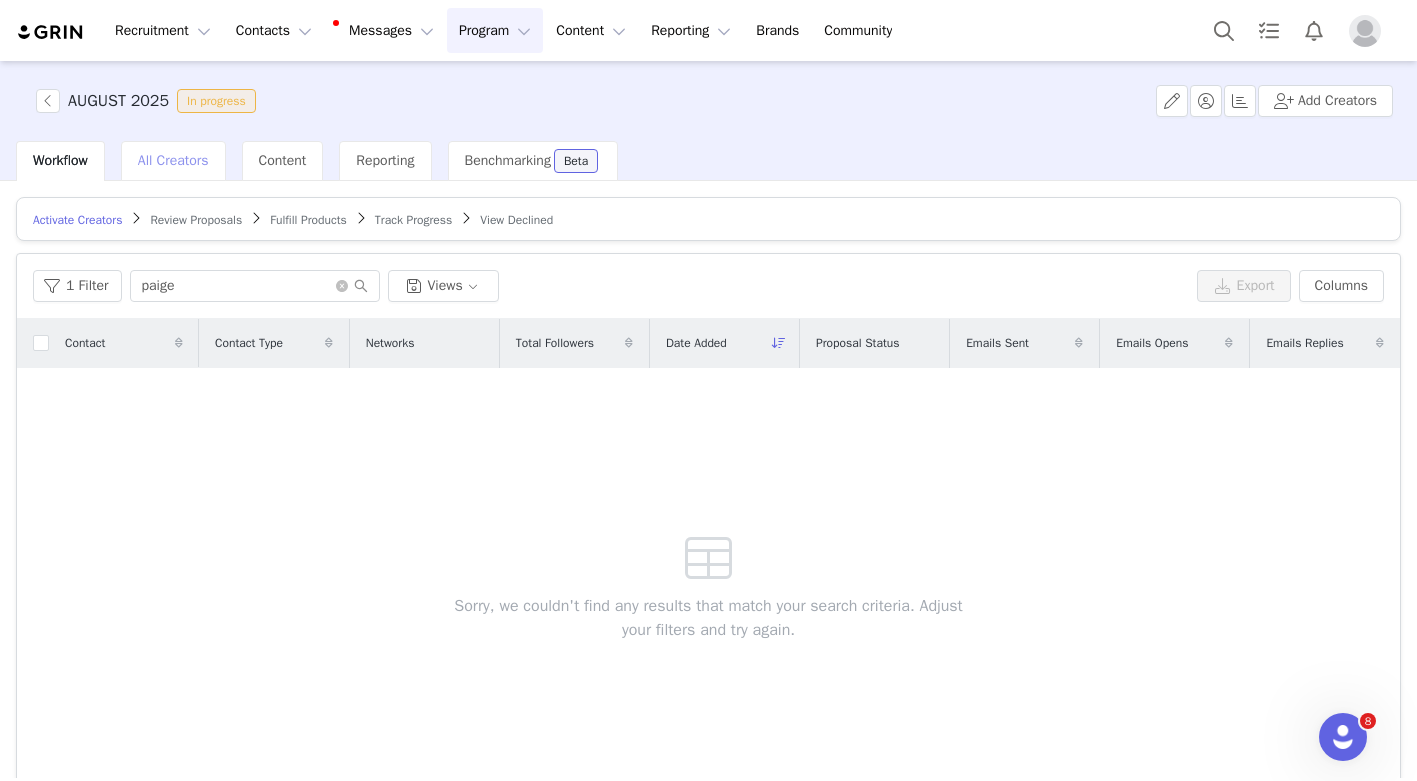 click on "All Creators" at bounding box center (173, 160) 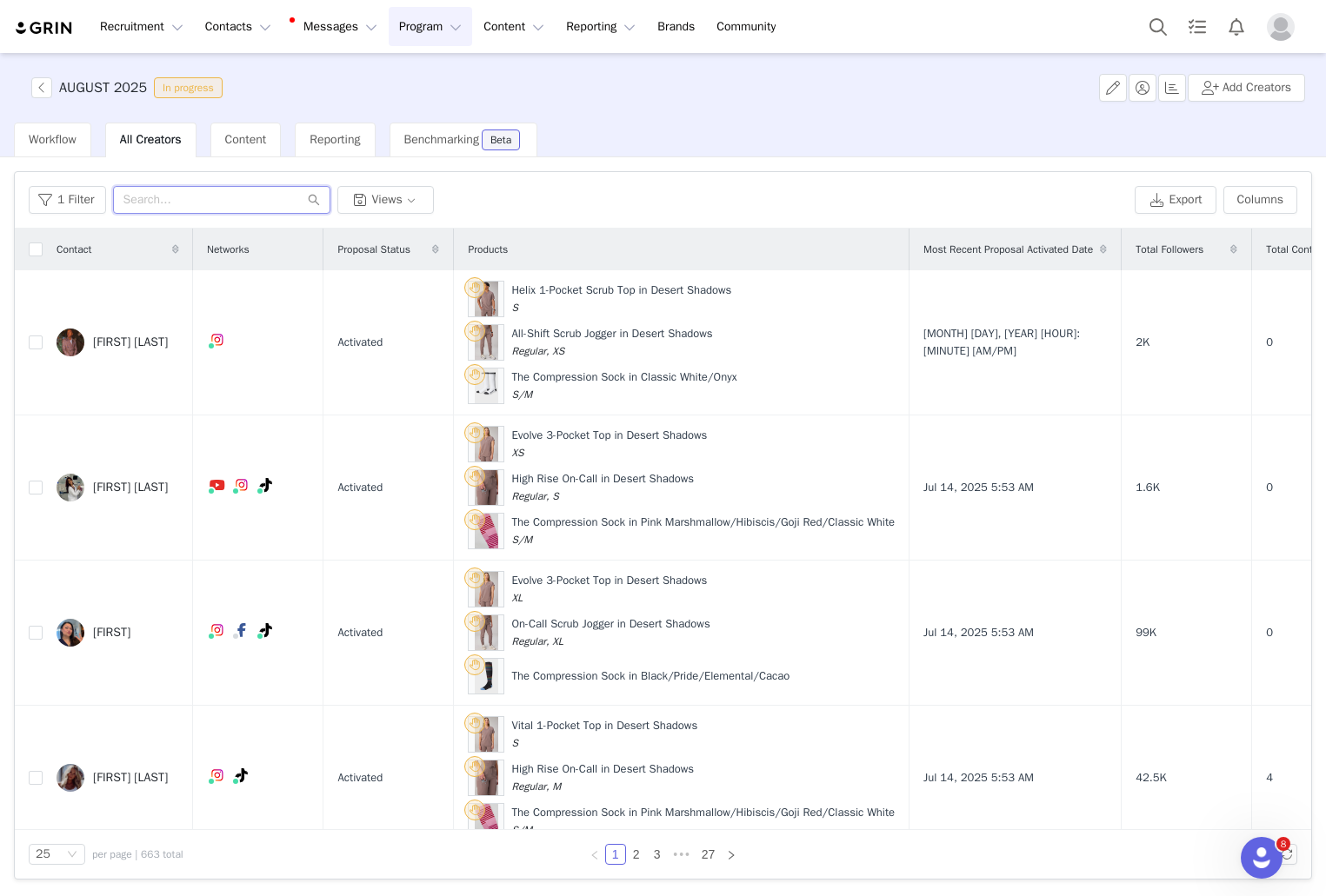 click at bounding box center (222, 200) 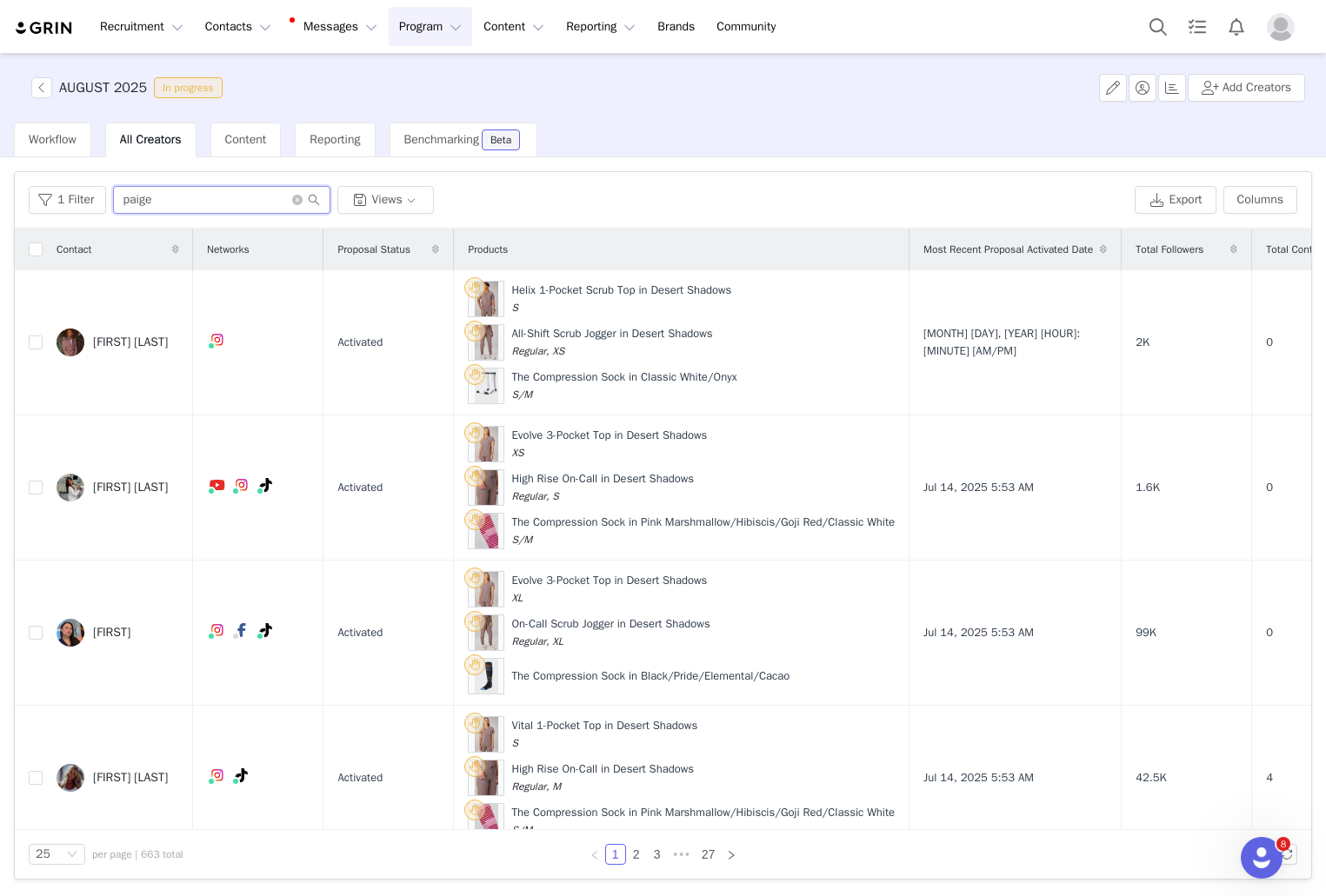 type on "paige" 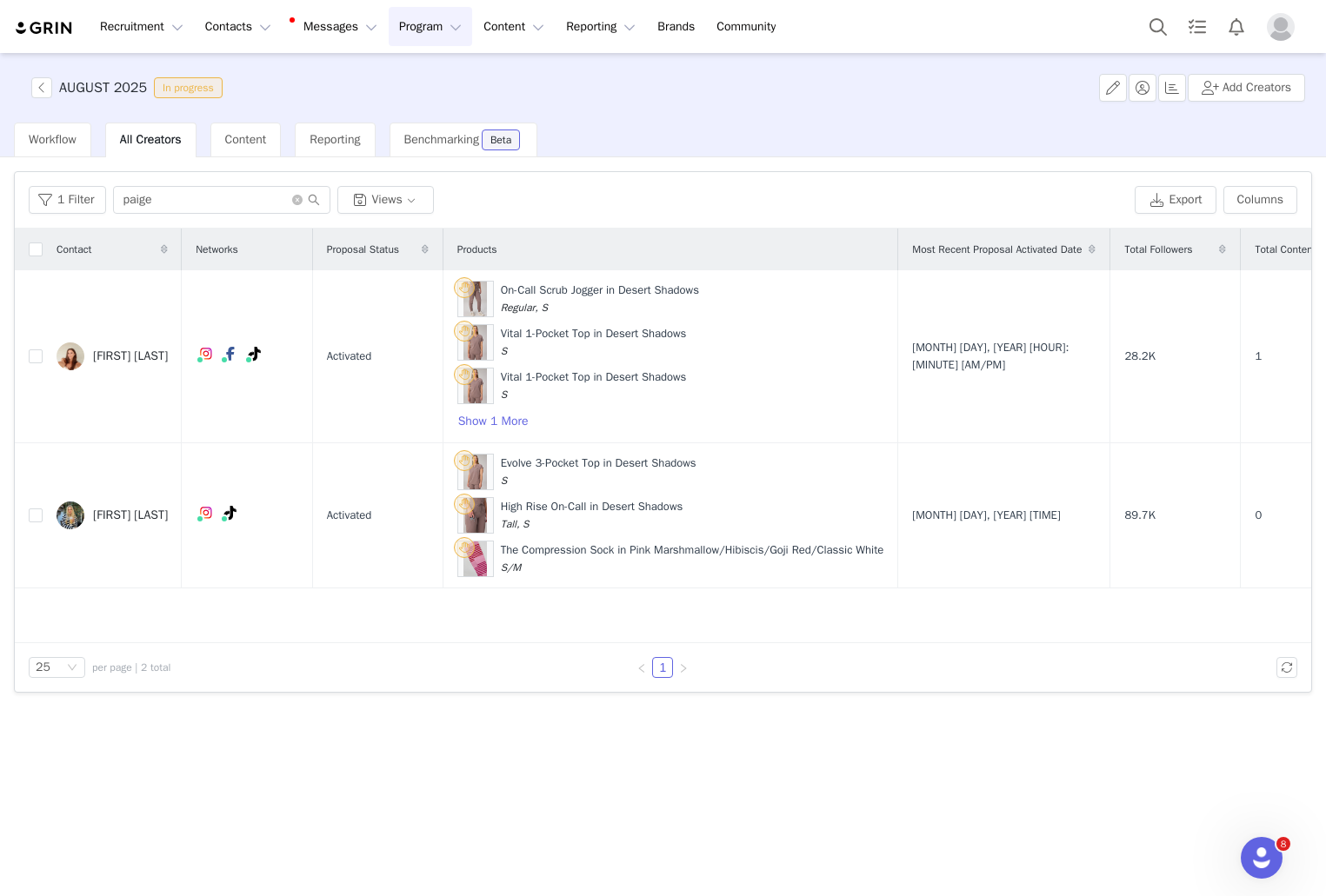 click on "1 Filter paige Views" at bounding box center (578, 200) 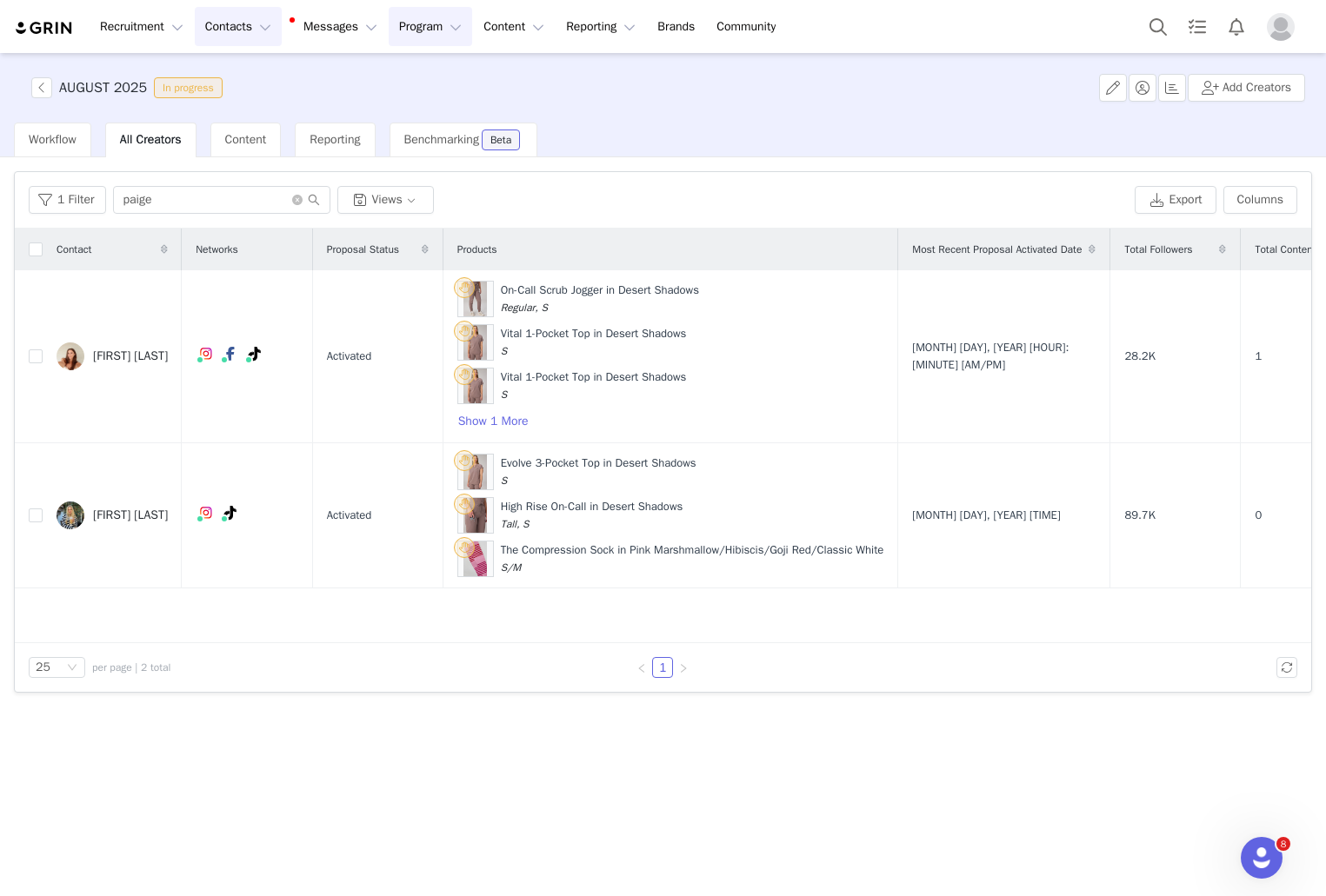 click on "Contacts Contacts" at bounding box center (238, 26) 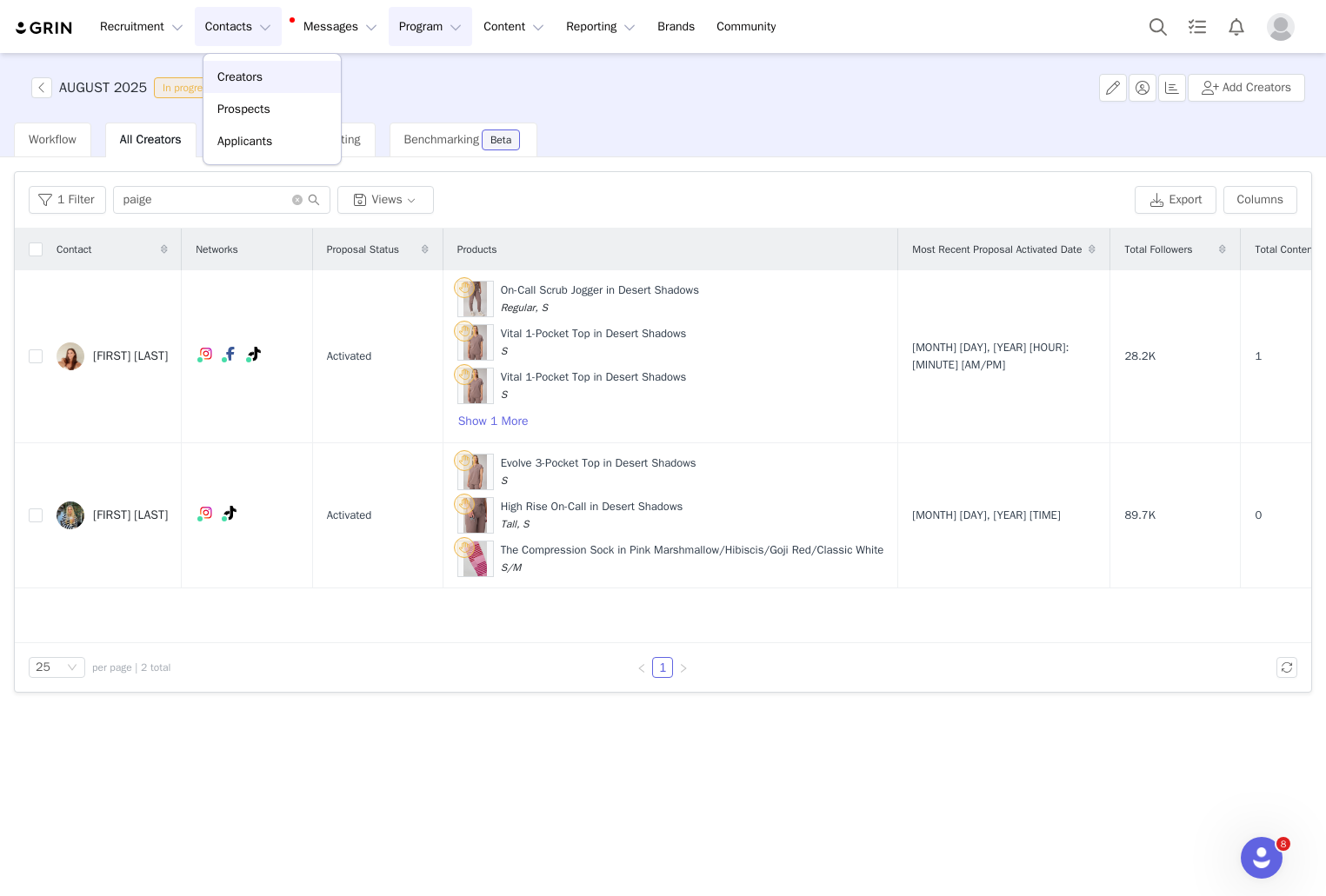 click on "Creators" at bounding box center (240, 76) 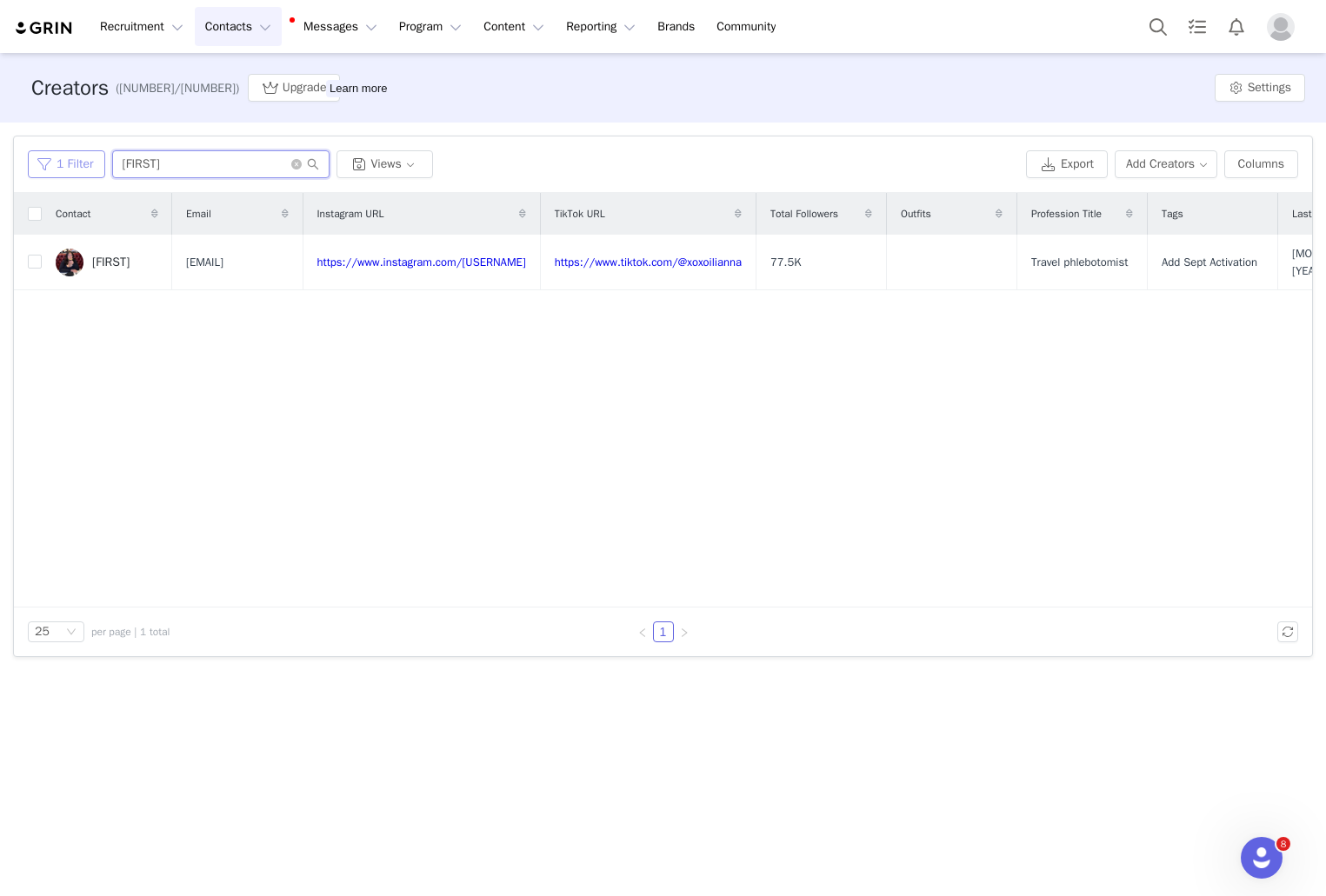 drag, startPoint x: 155, startPoint y: 156, endPoint x: 67, endPoint y: 166, distance: 88.566359 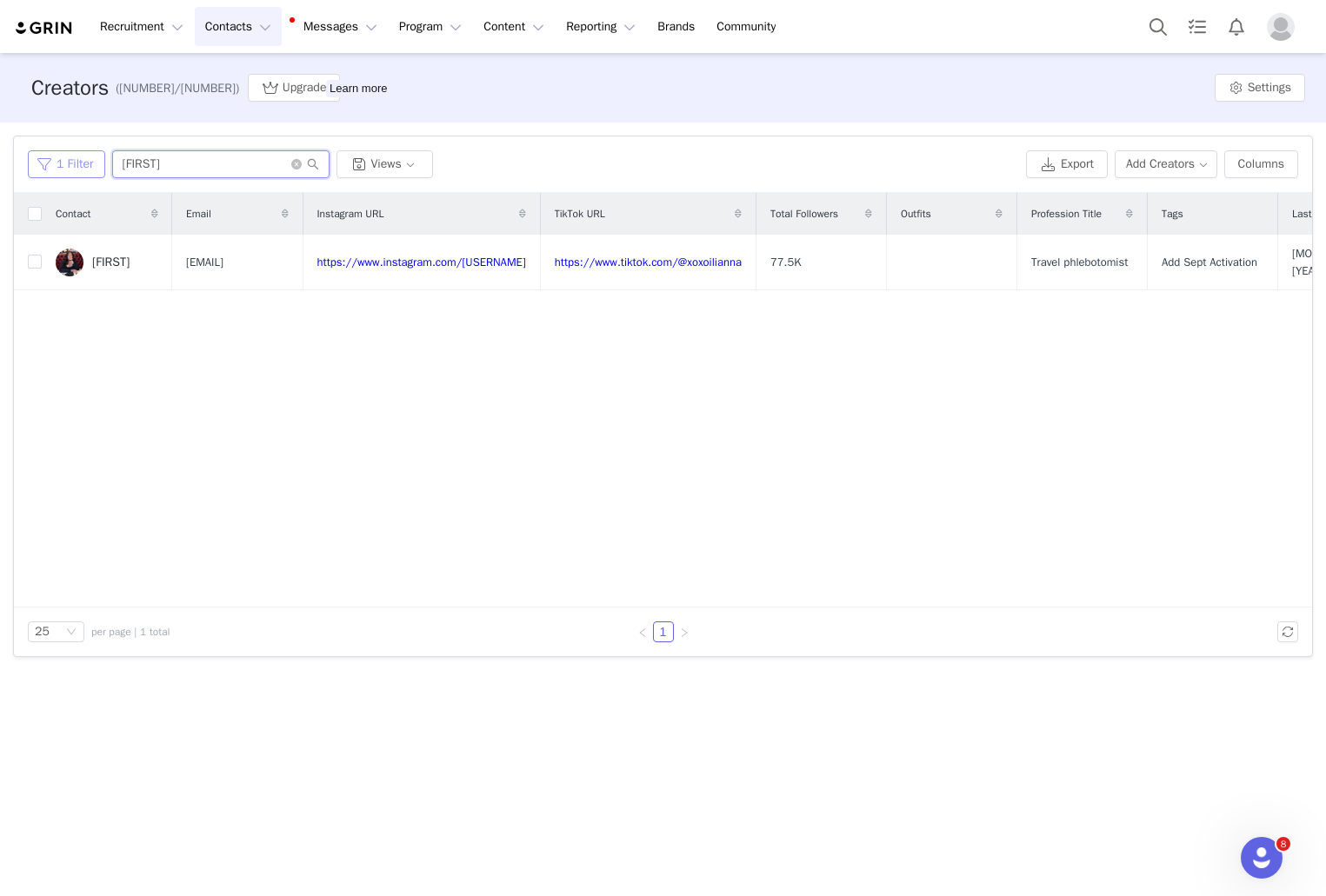 drag, startPoint x: 170, startPoint y: 169, endPoint x: 42, endPoint y: 166, distance: 128.03515 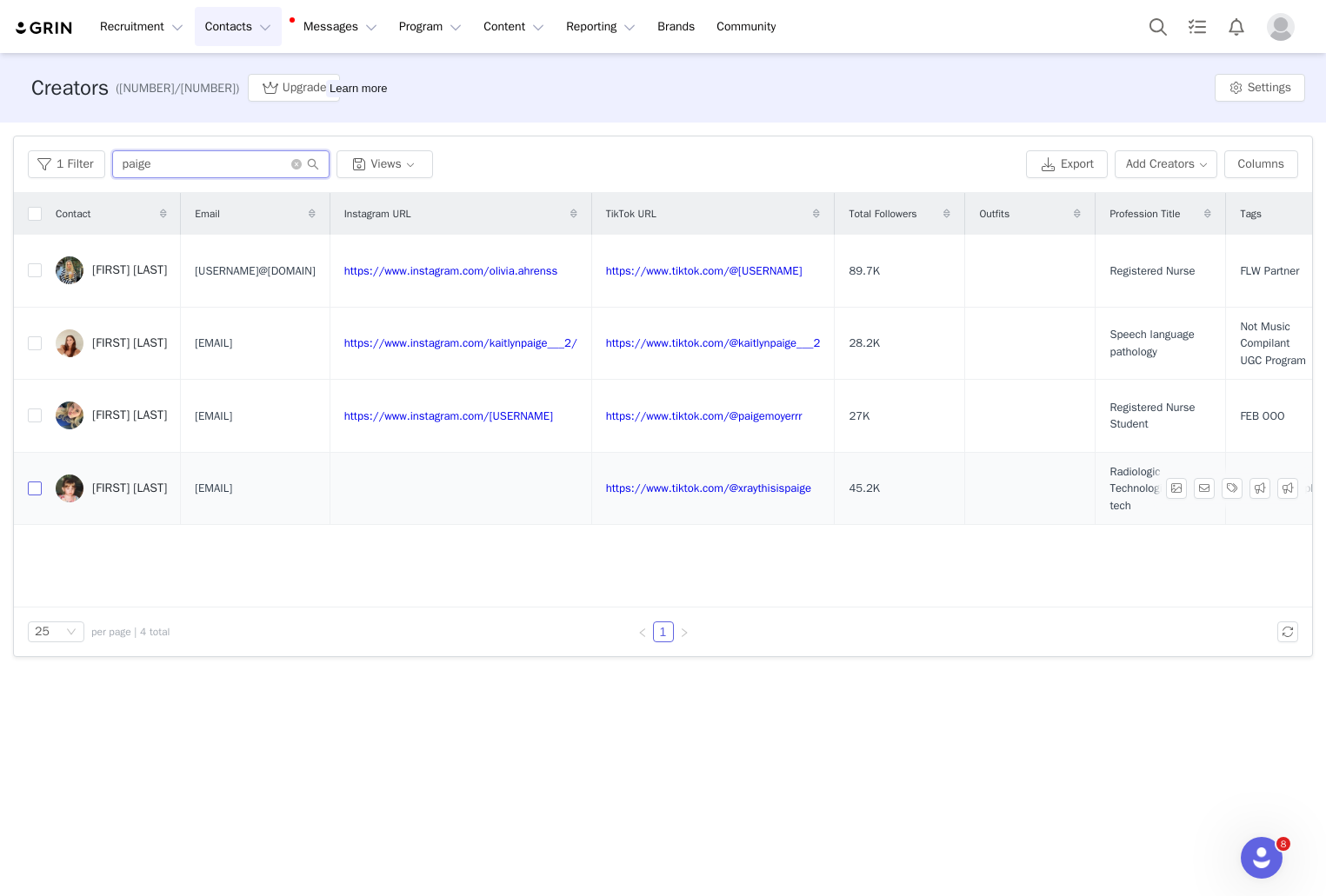 type on "paige" 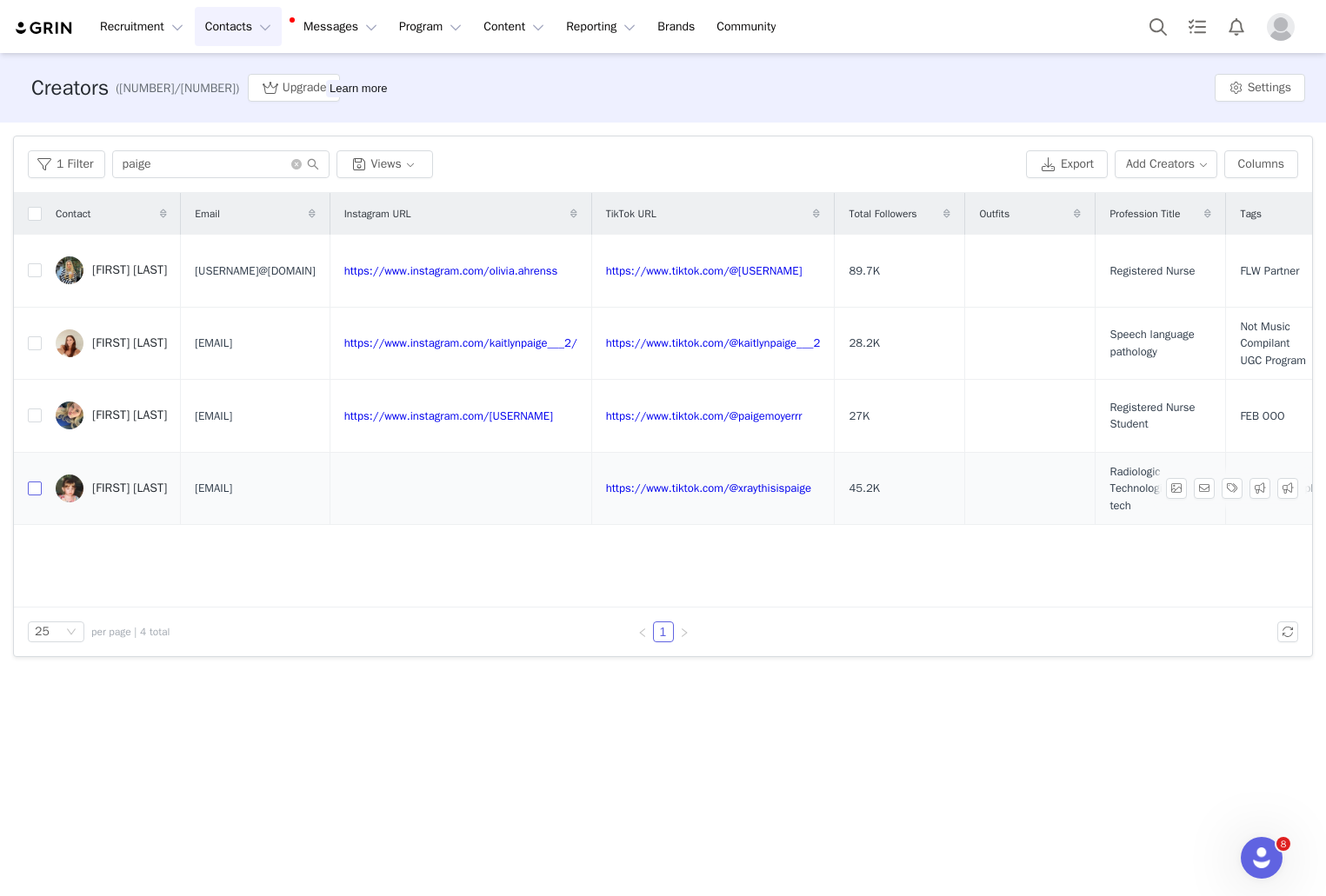 click at bounding box center [35, 488] 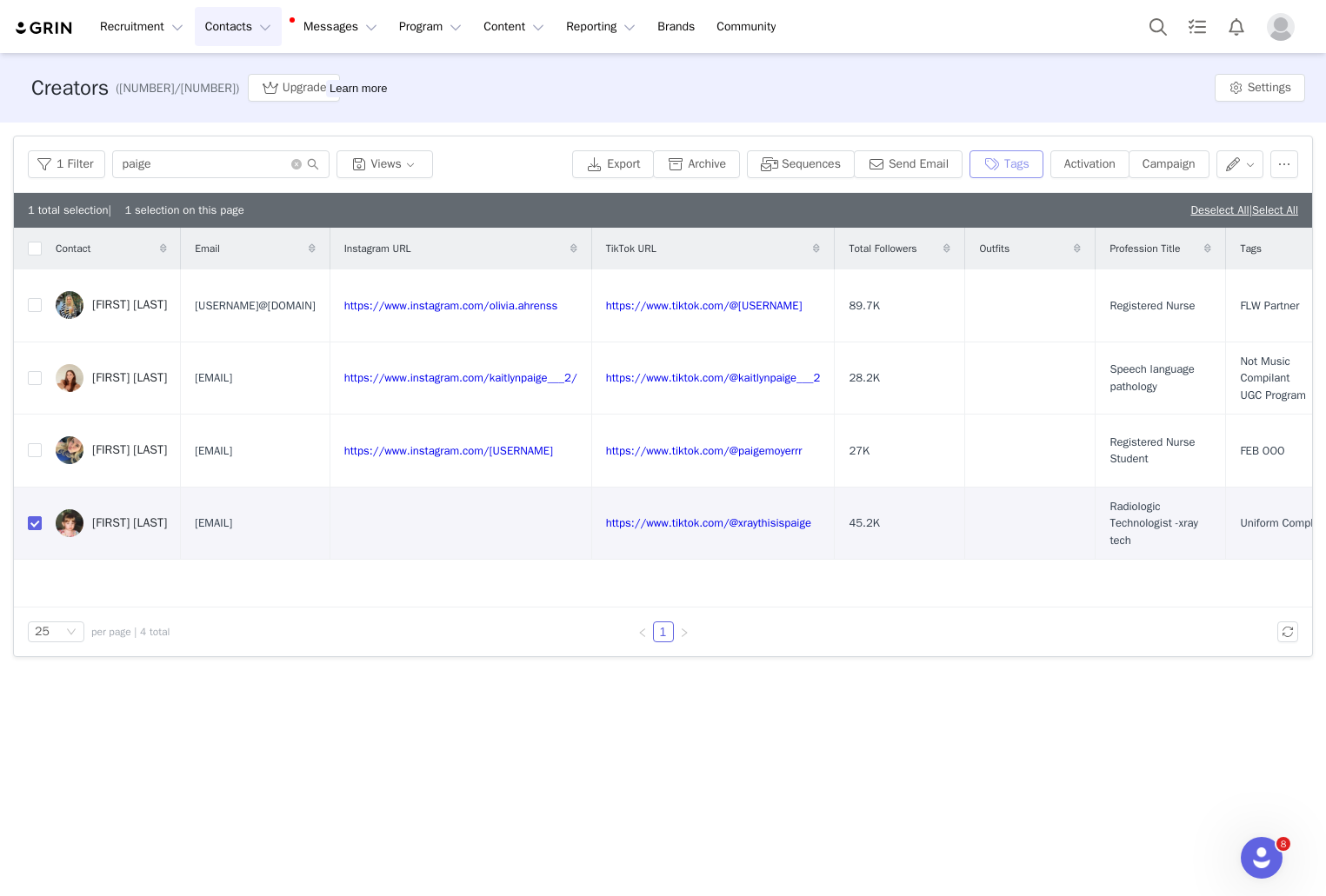 click on "Tags" at bounding box center (1006, 164) 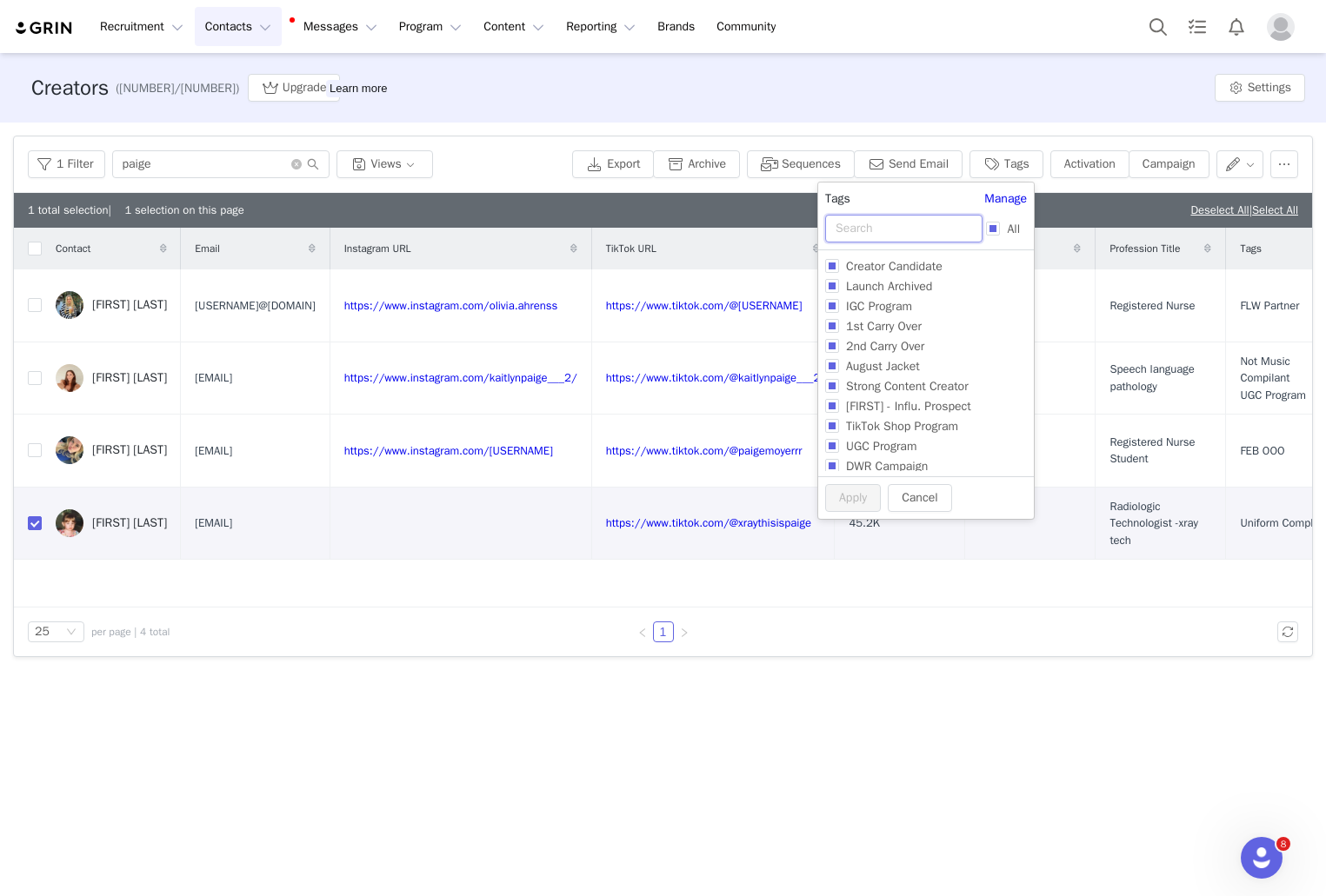 click at bounding box center (903, 229) 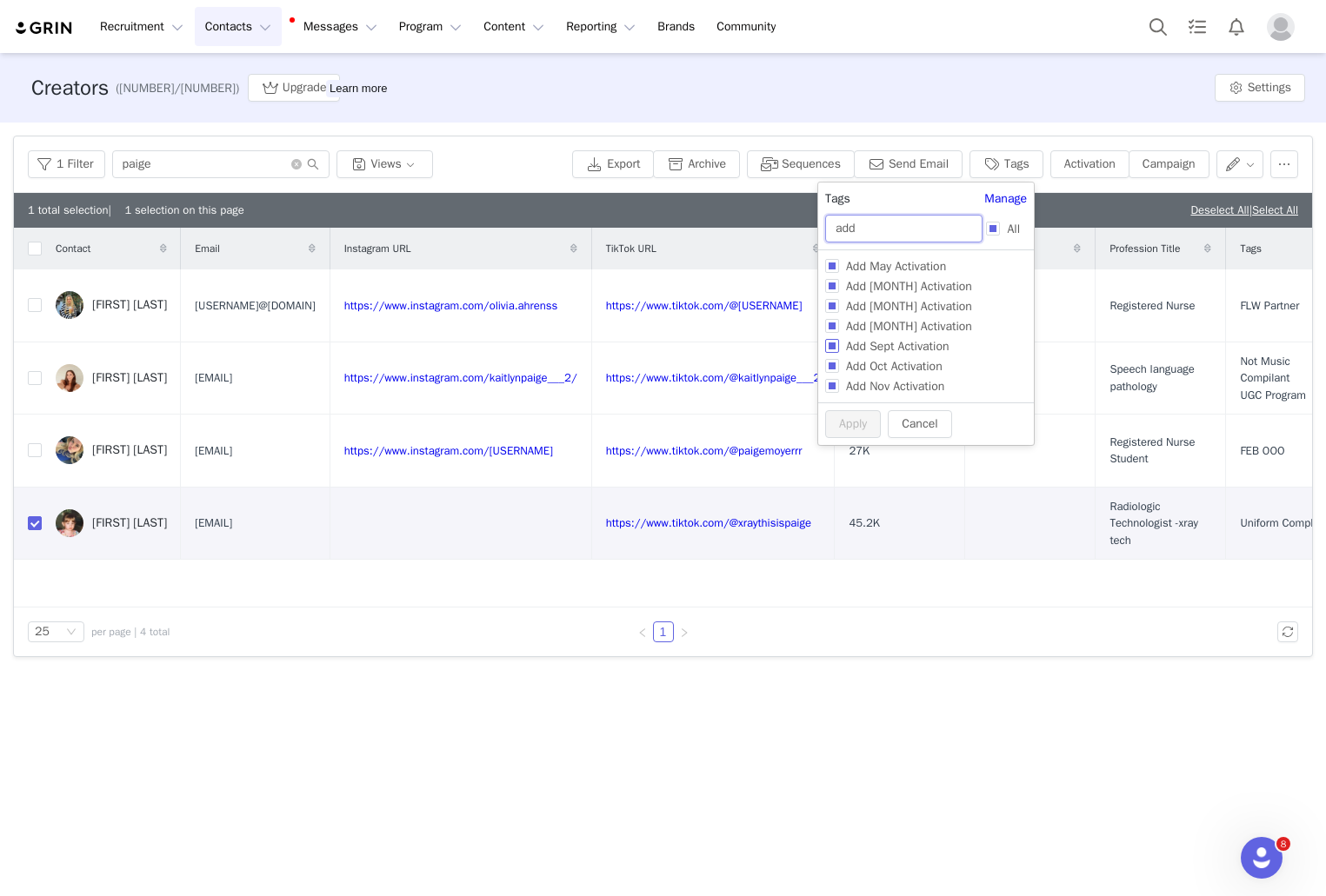 type on "add" 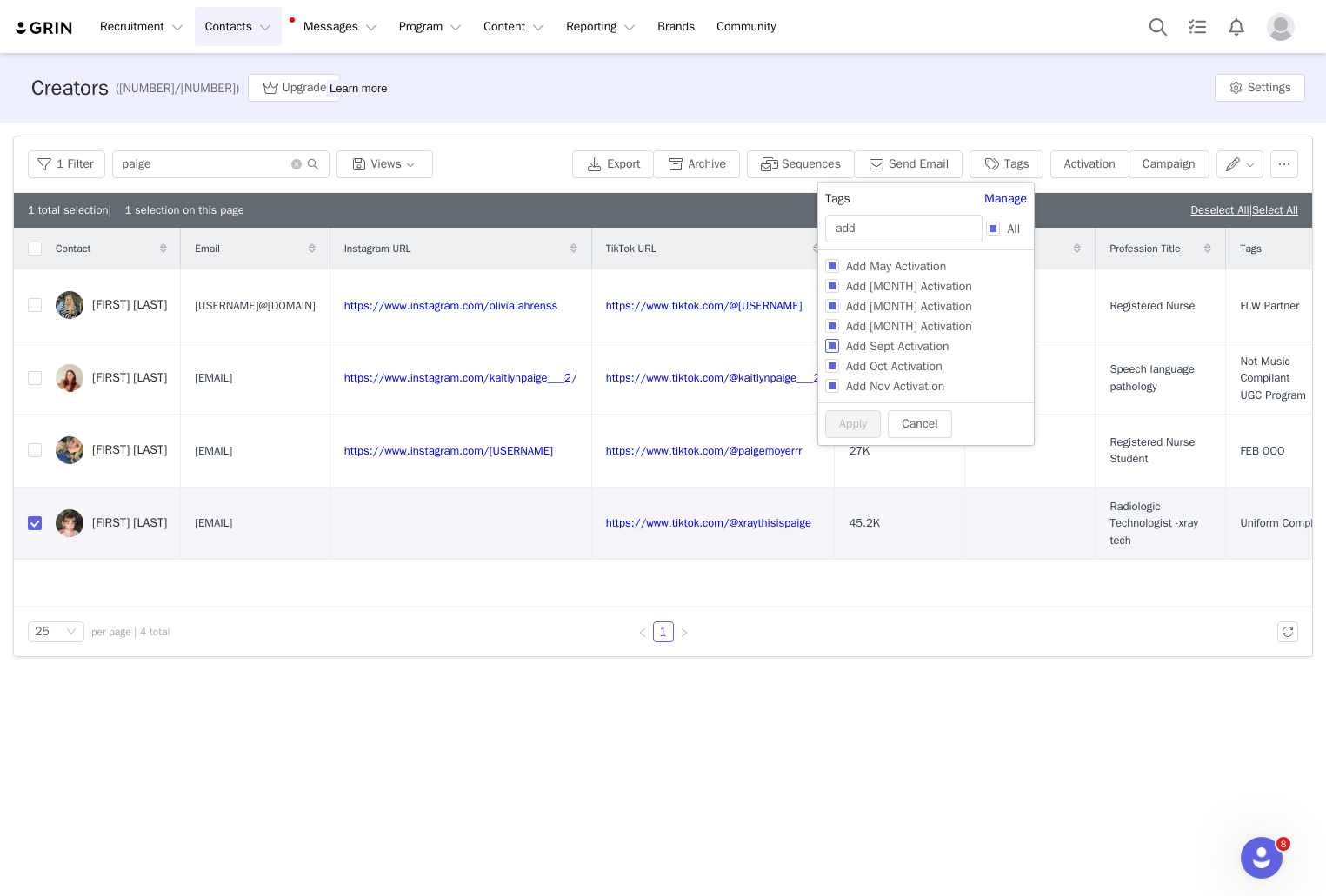 click on "Add Sept Activation" at bounding box center (897, 346) 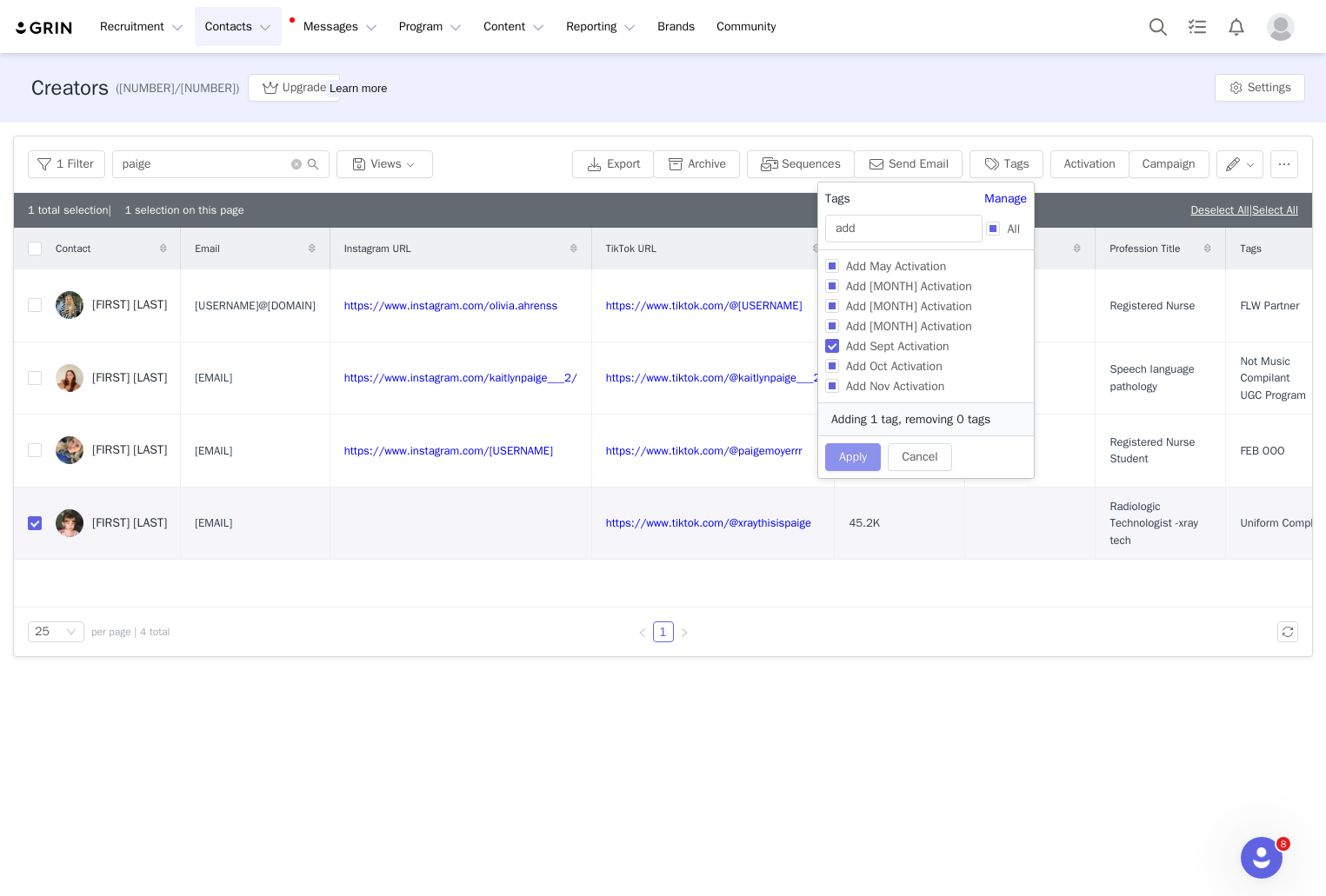 click on "Apply" at bounding box center (853, 457) 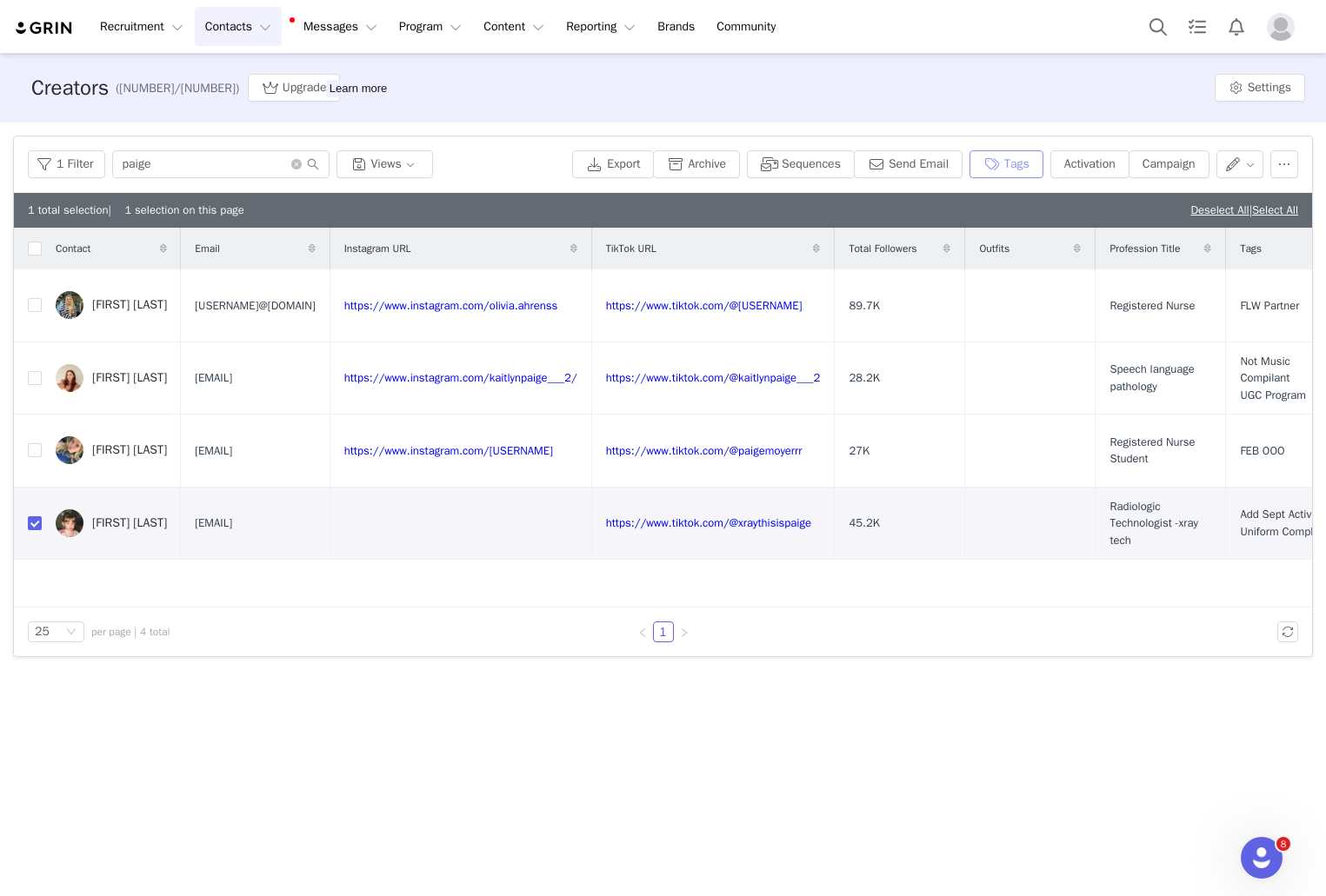 click on "Tags" at bounding box center (1006, 164) 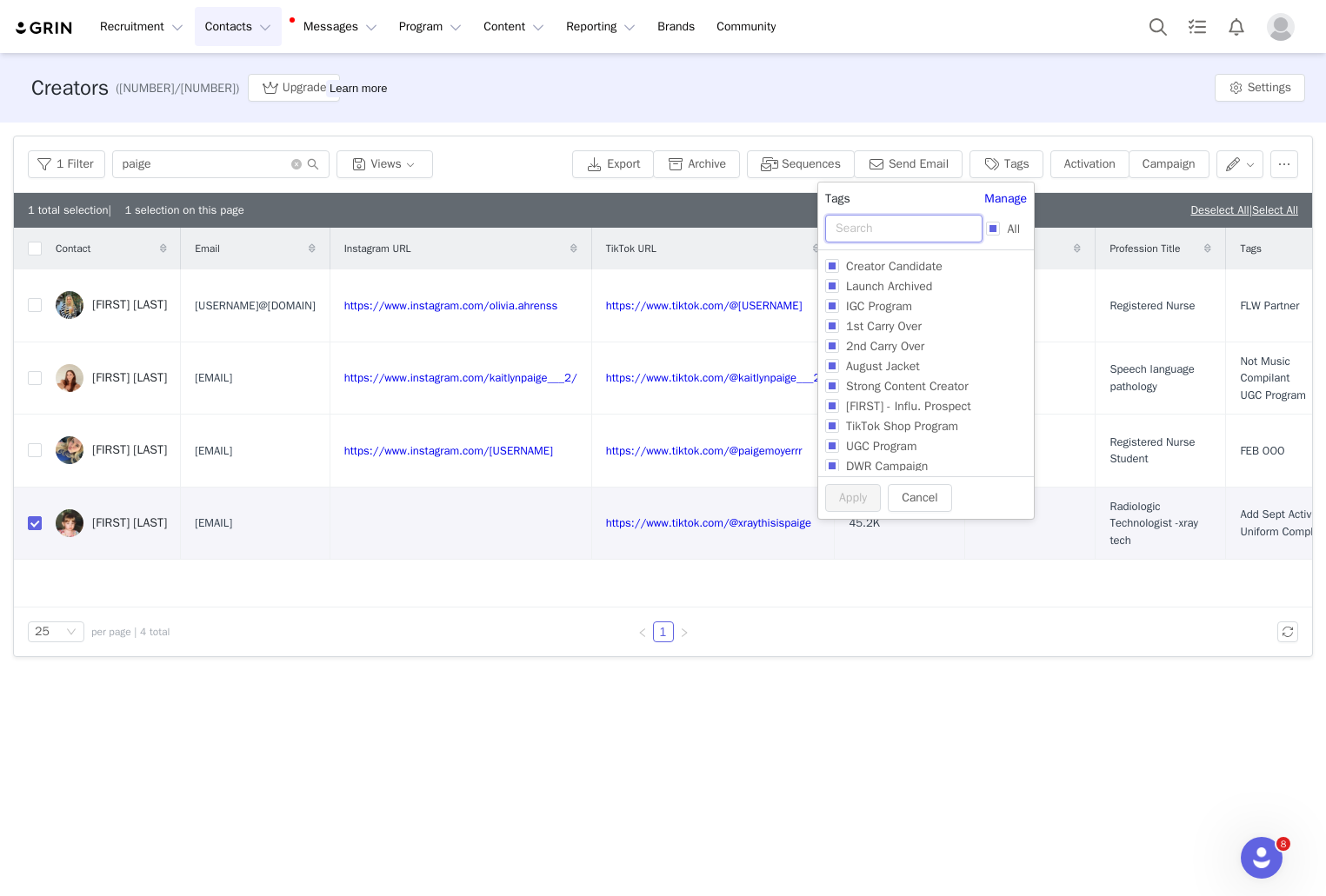 click at bounding box center (903, 229) 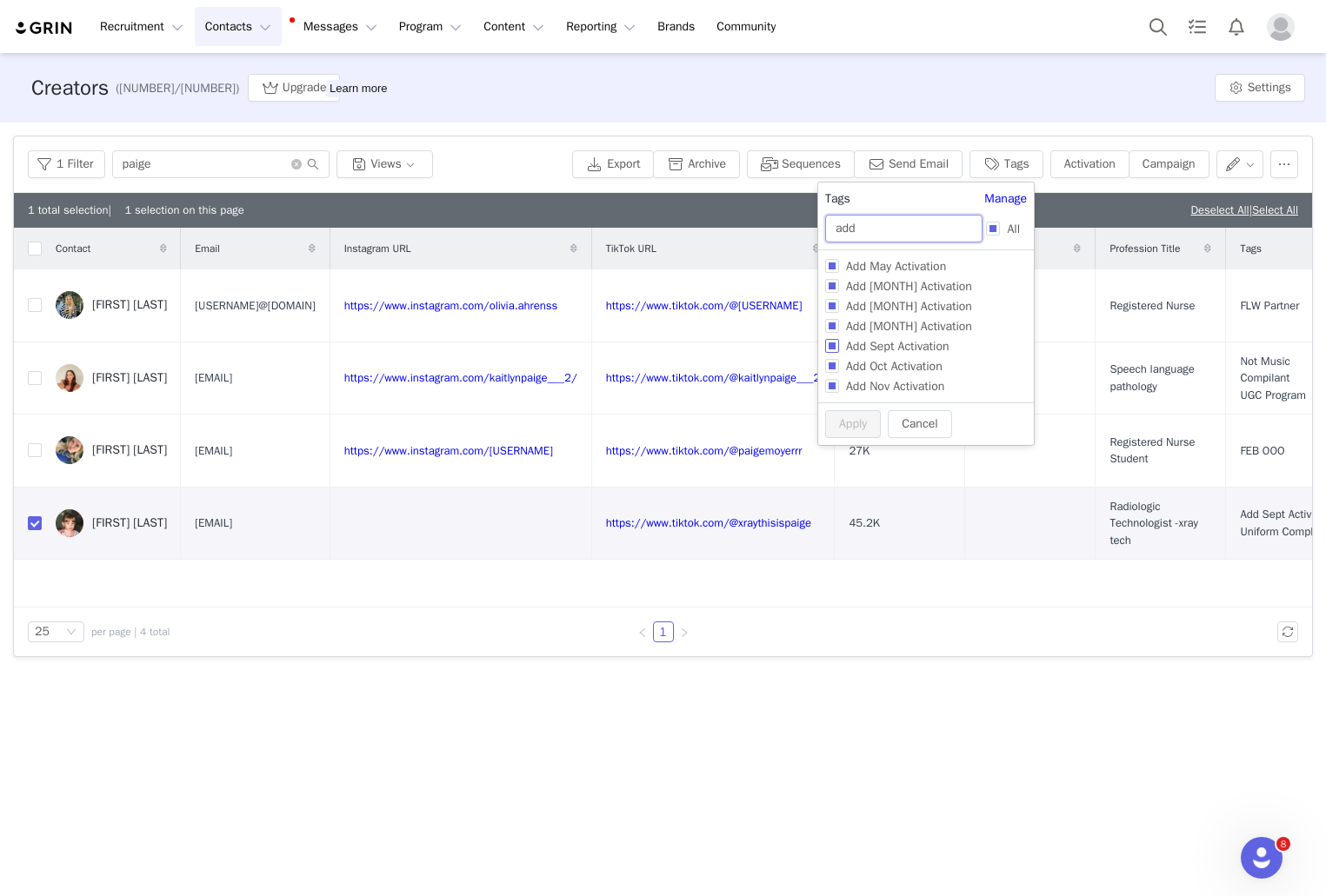type on "add" 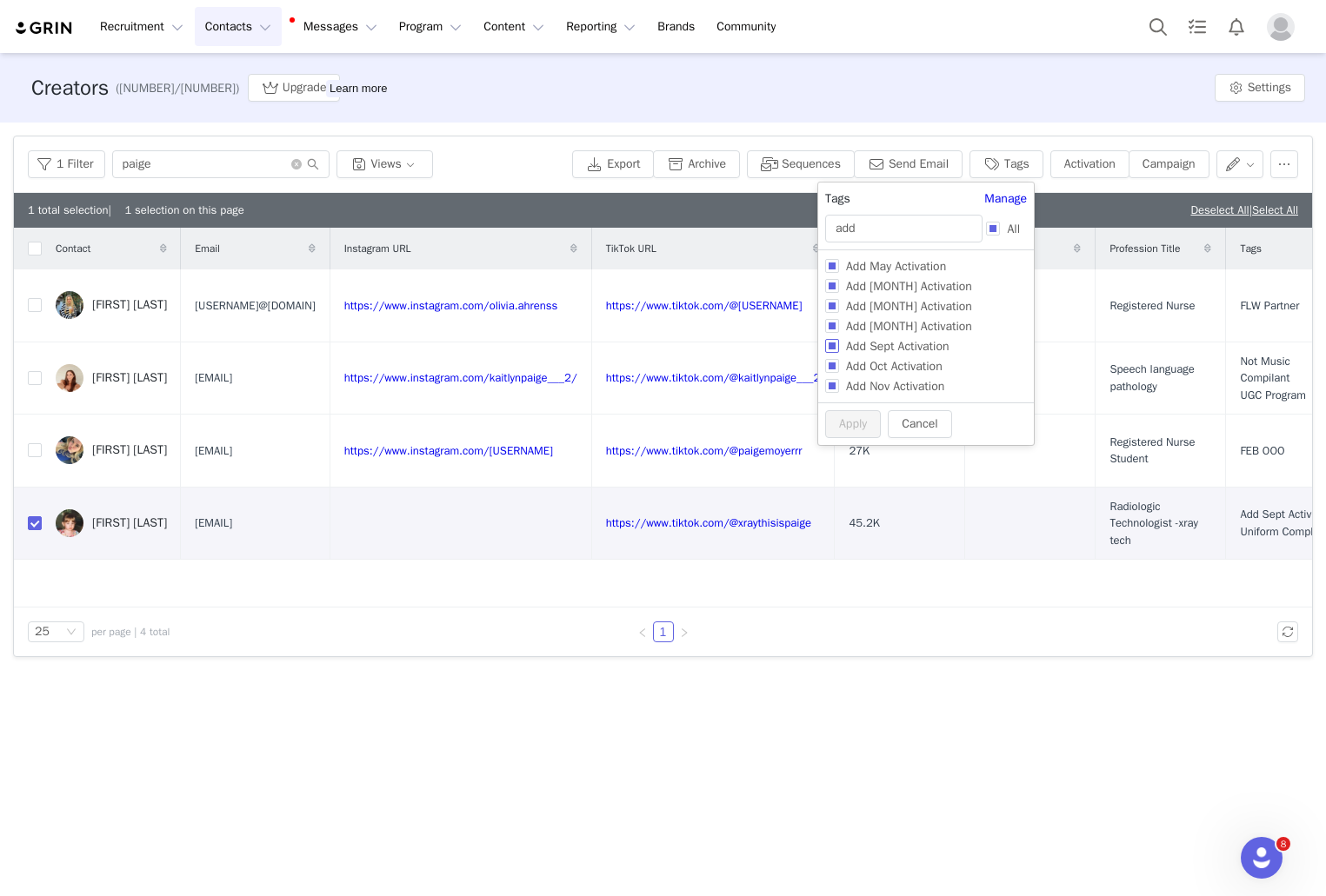 click on "Add Sept Activation" at bounding box center [897, 346] 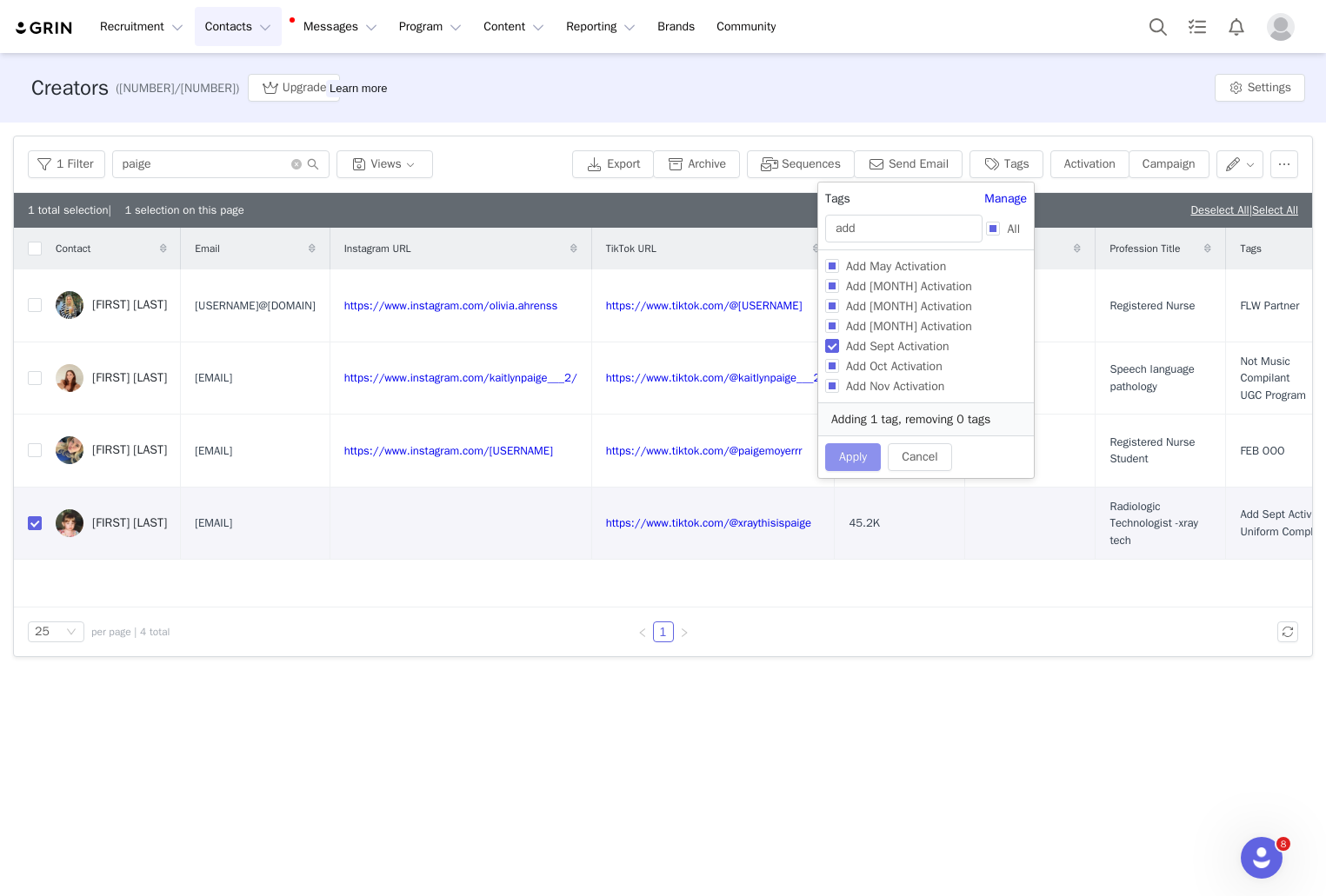 click on "Apply" at bounding box center [853, 457] 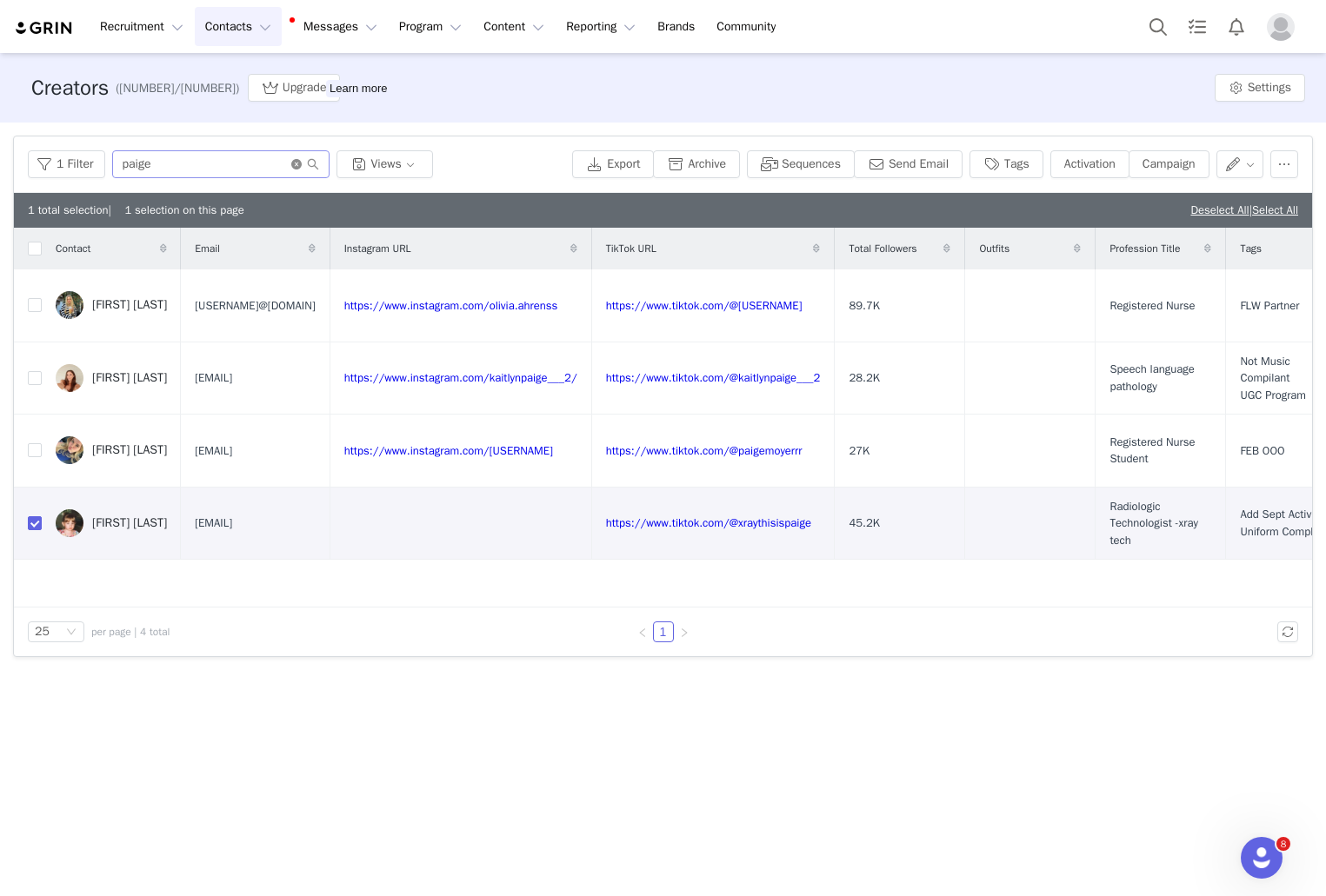click 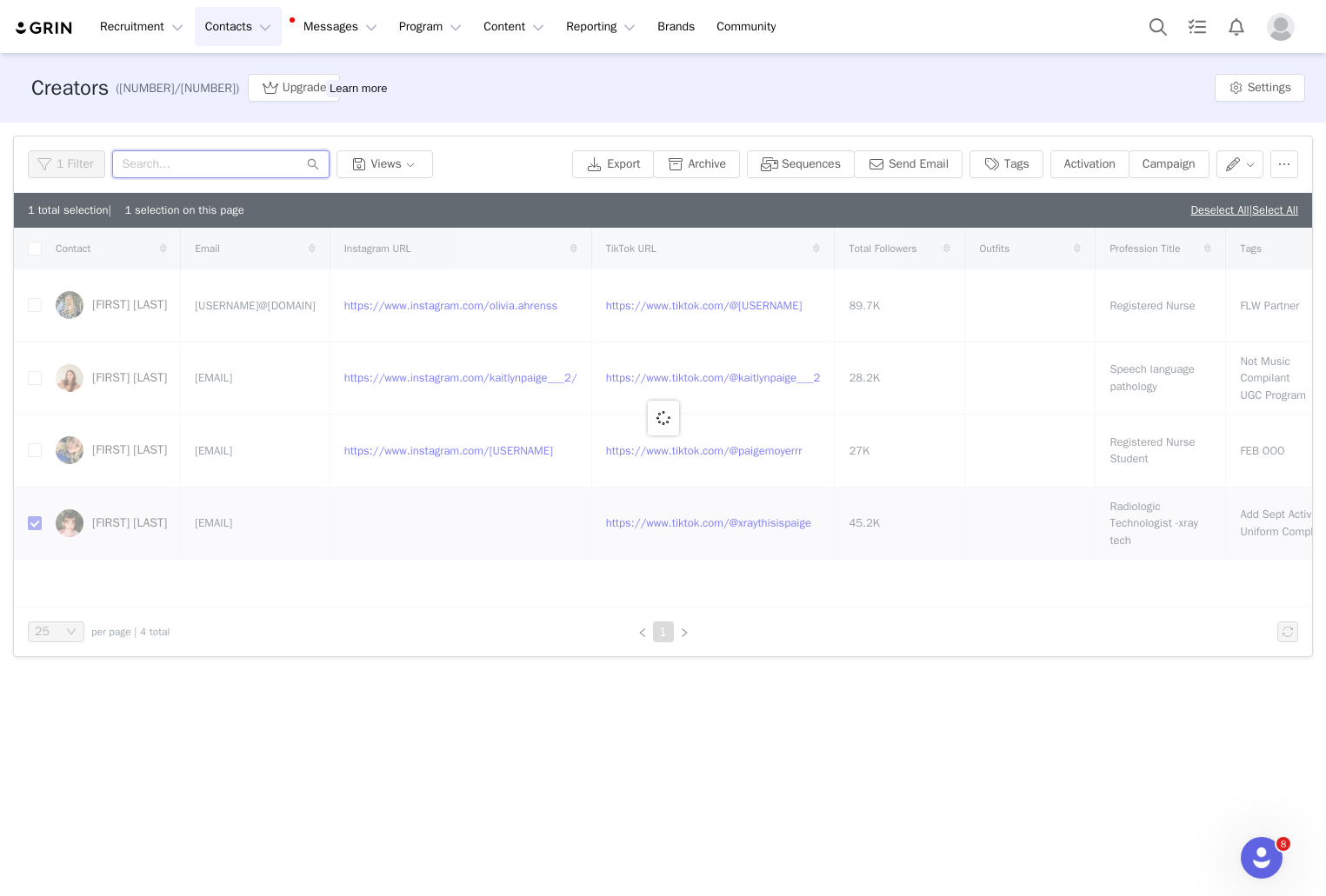 click at bounding box center [221, 164] 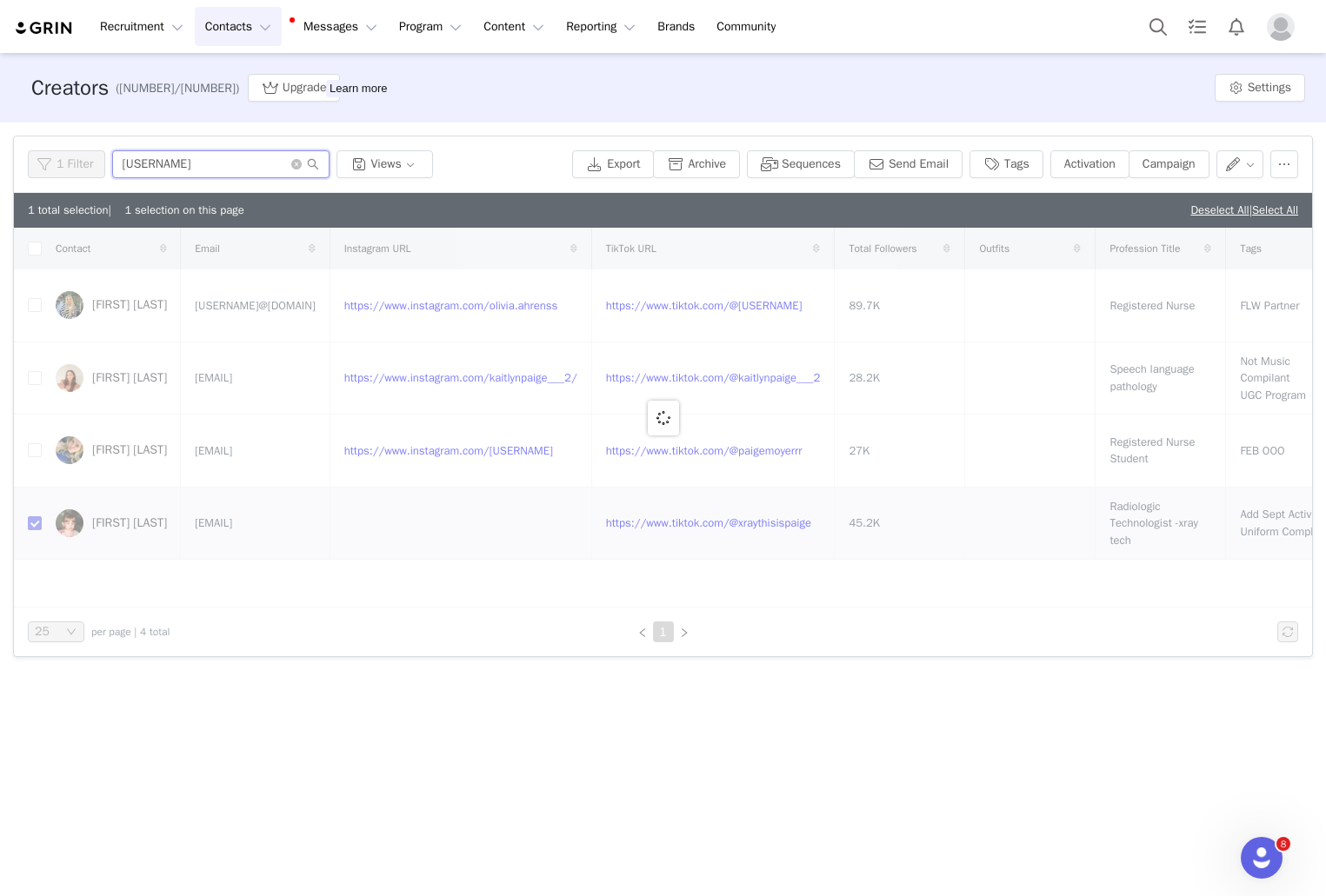 type on "[FIRST]" 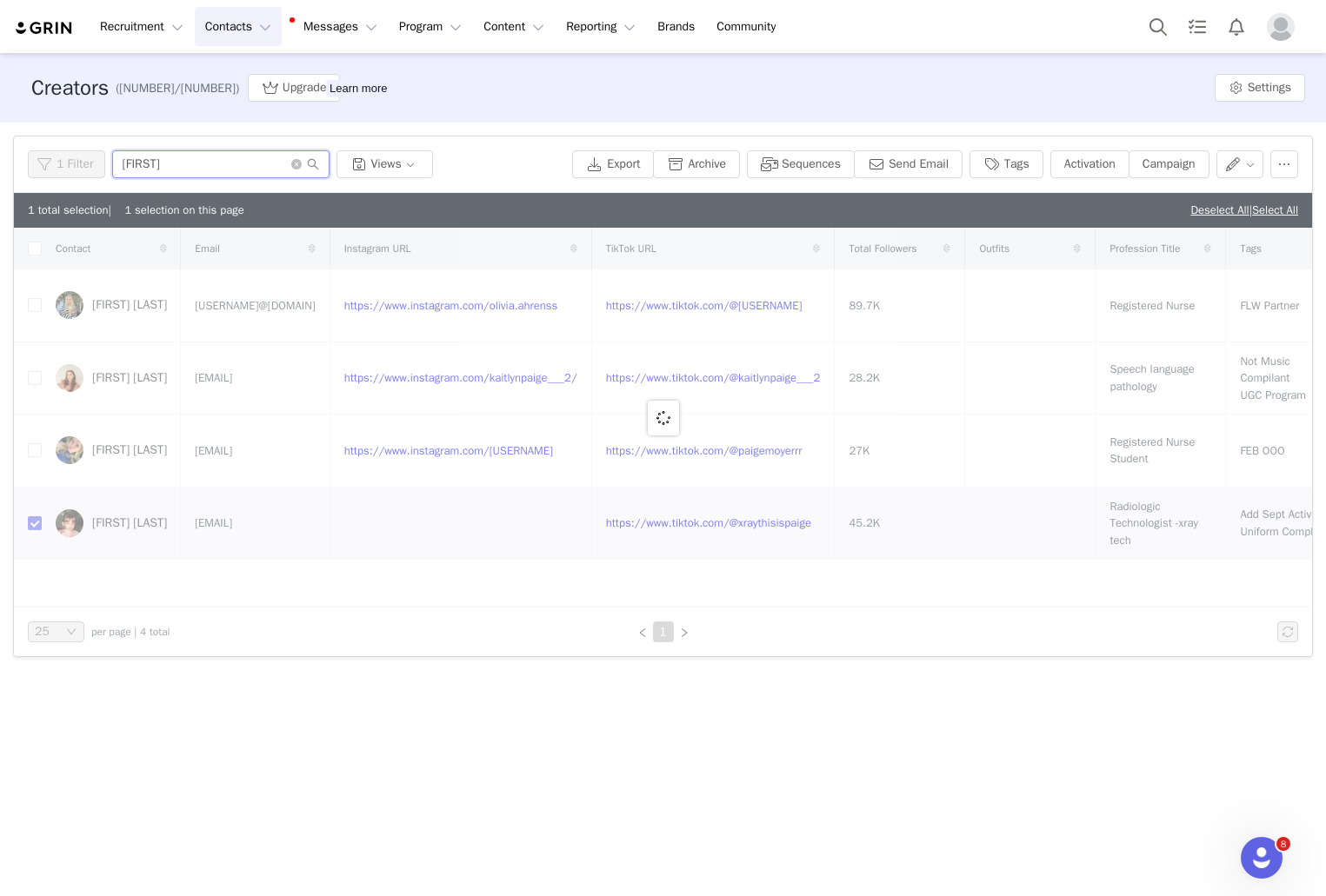 checkbox on "false" 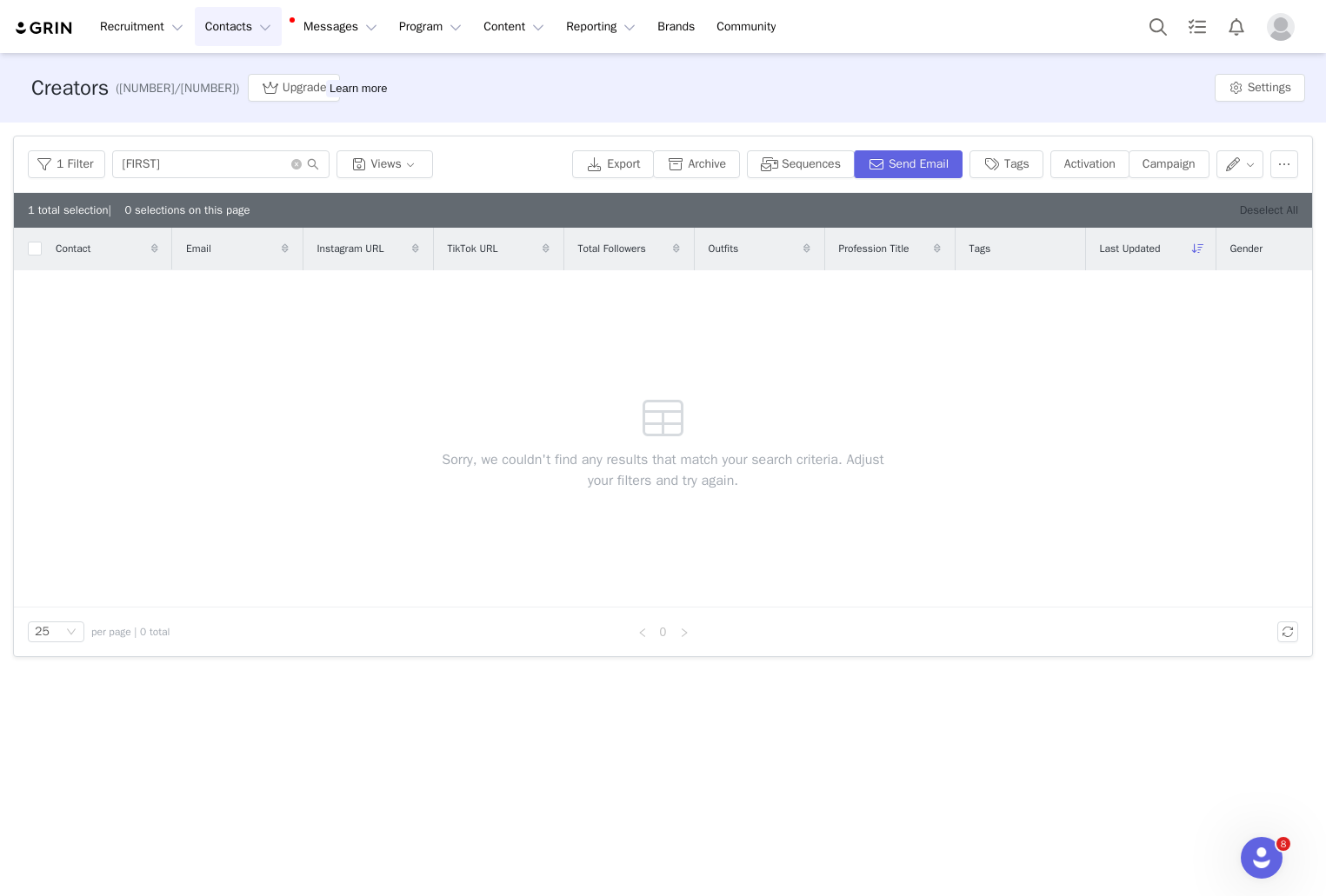 click on "Deselect All" at bounding box center (1269, 209) 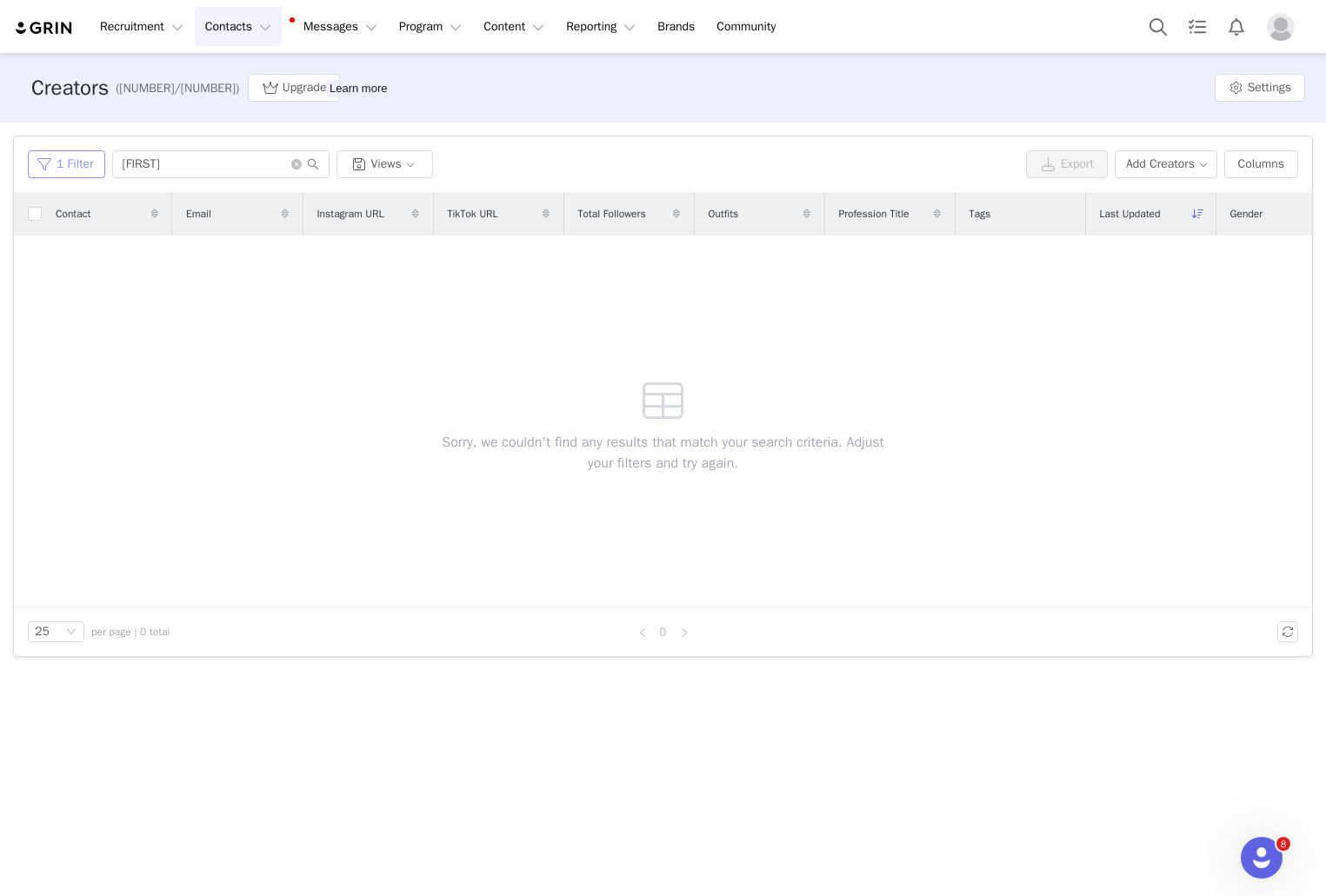 click on "1 Filter" at bounding box center (66, 164) 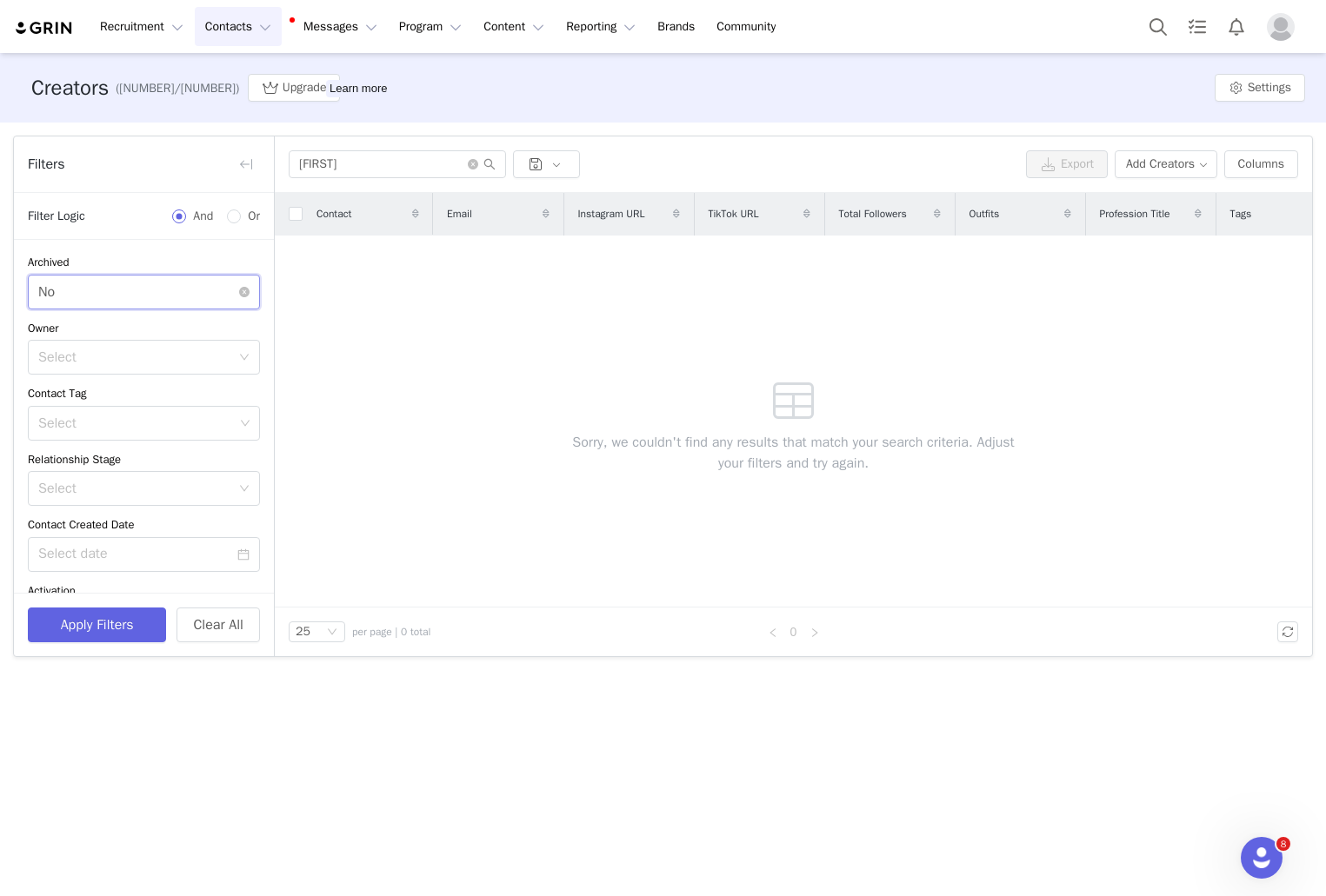 click on "Select No" at bounding box center [138, 292] 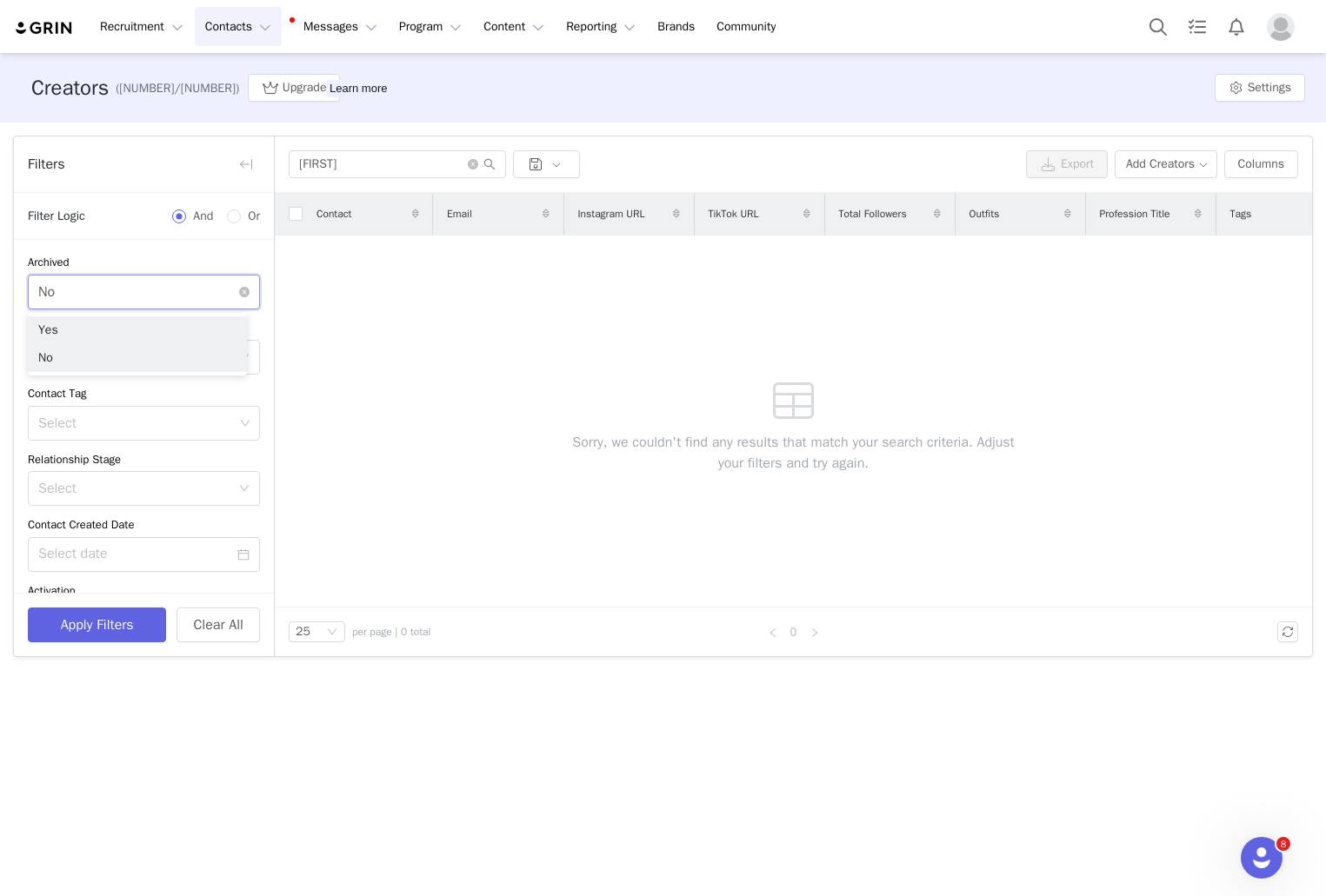 click on "Select No" at bounding box center [138, 292] 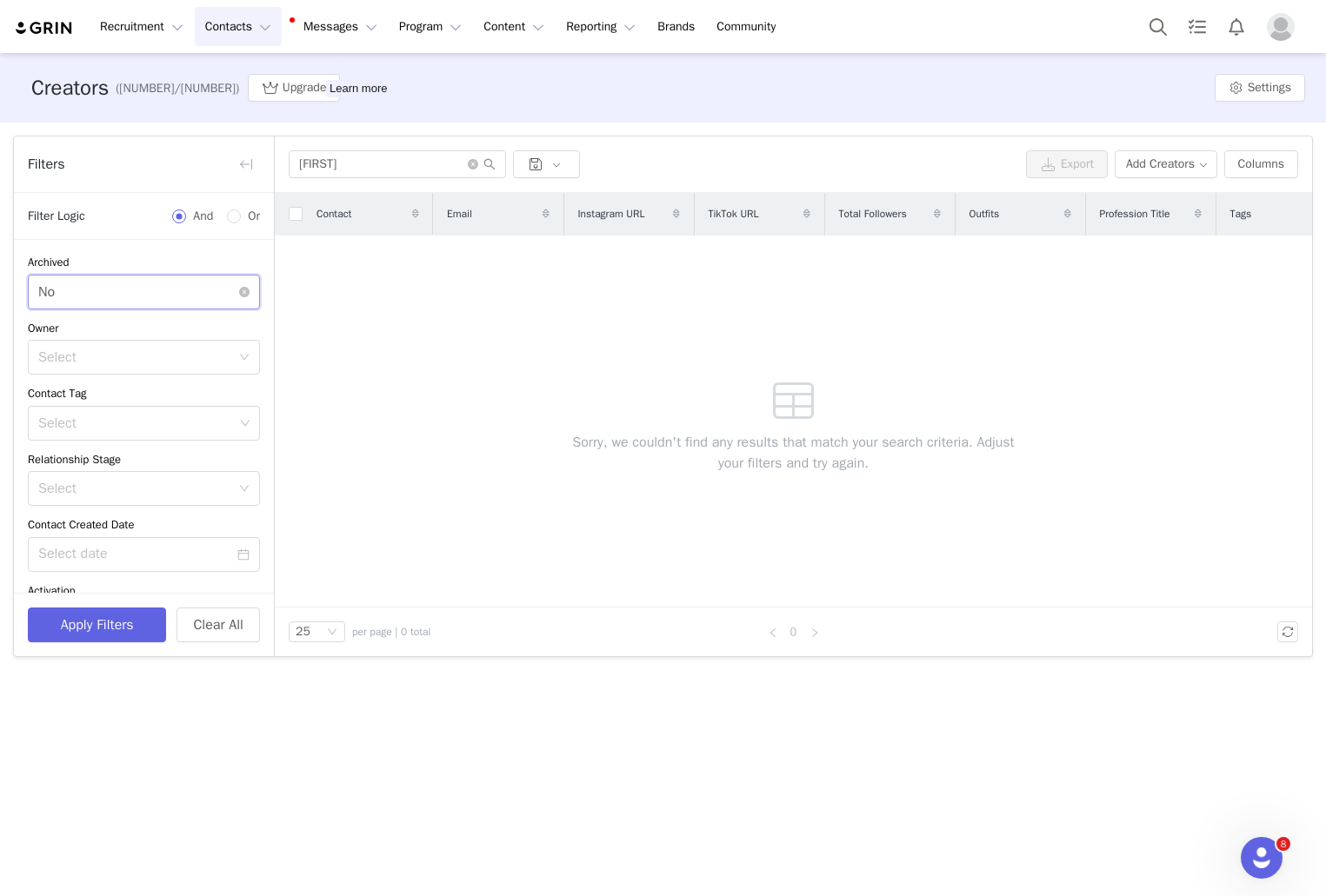 click on "Select No" at bounding box center [138, 292] 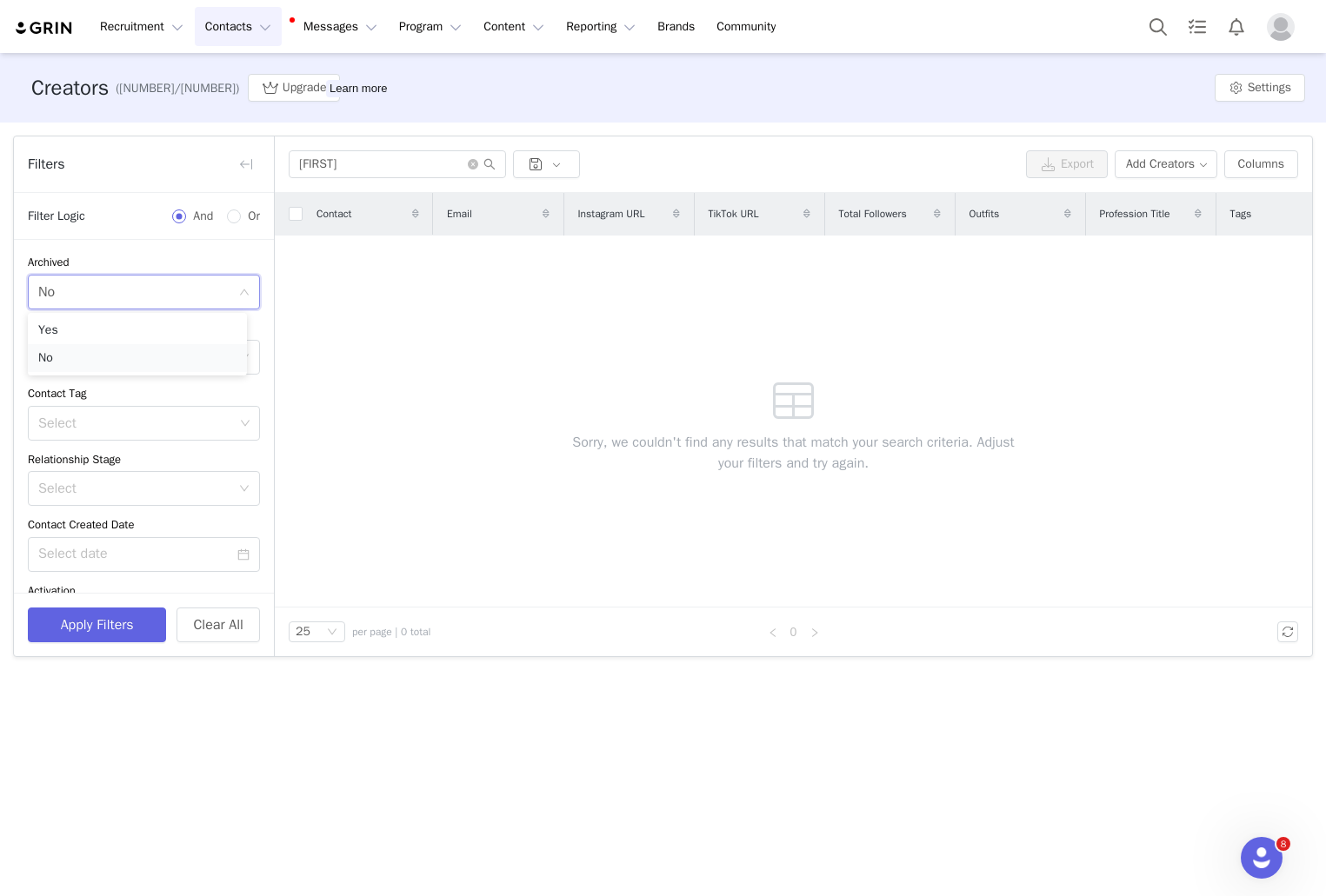 click on "Yes   No" at bounding box center [137, 344] 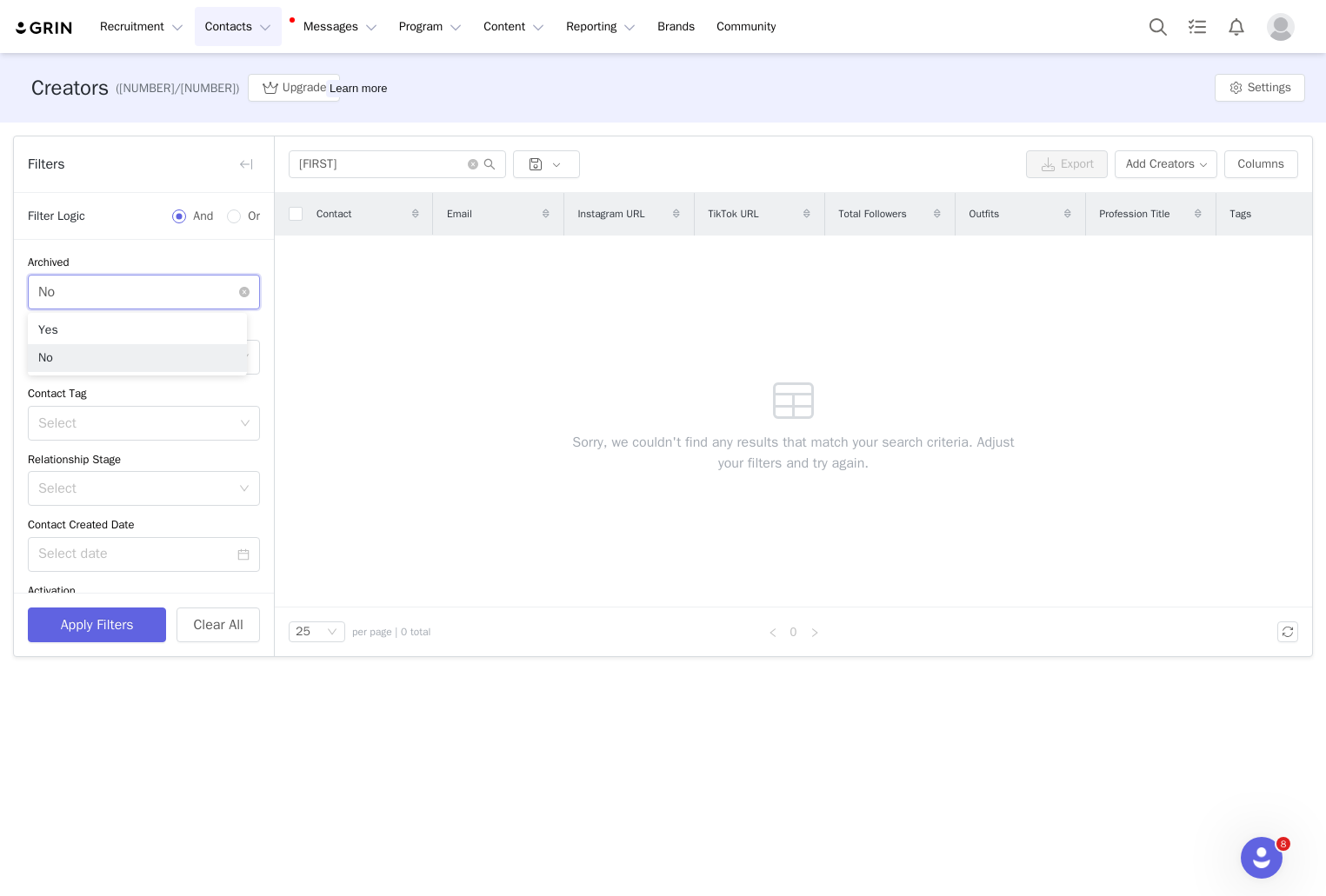 click on "Select No" at bounding box center (143, 292) 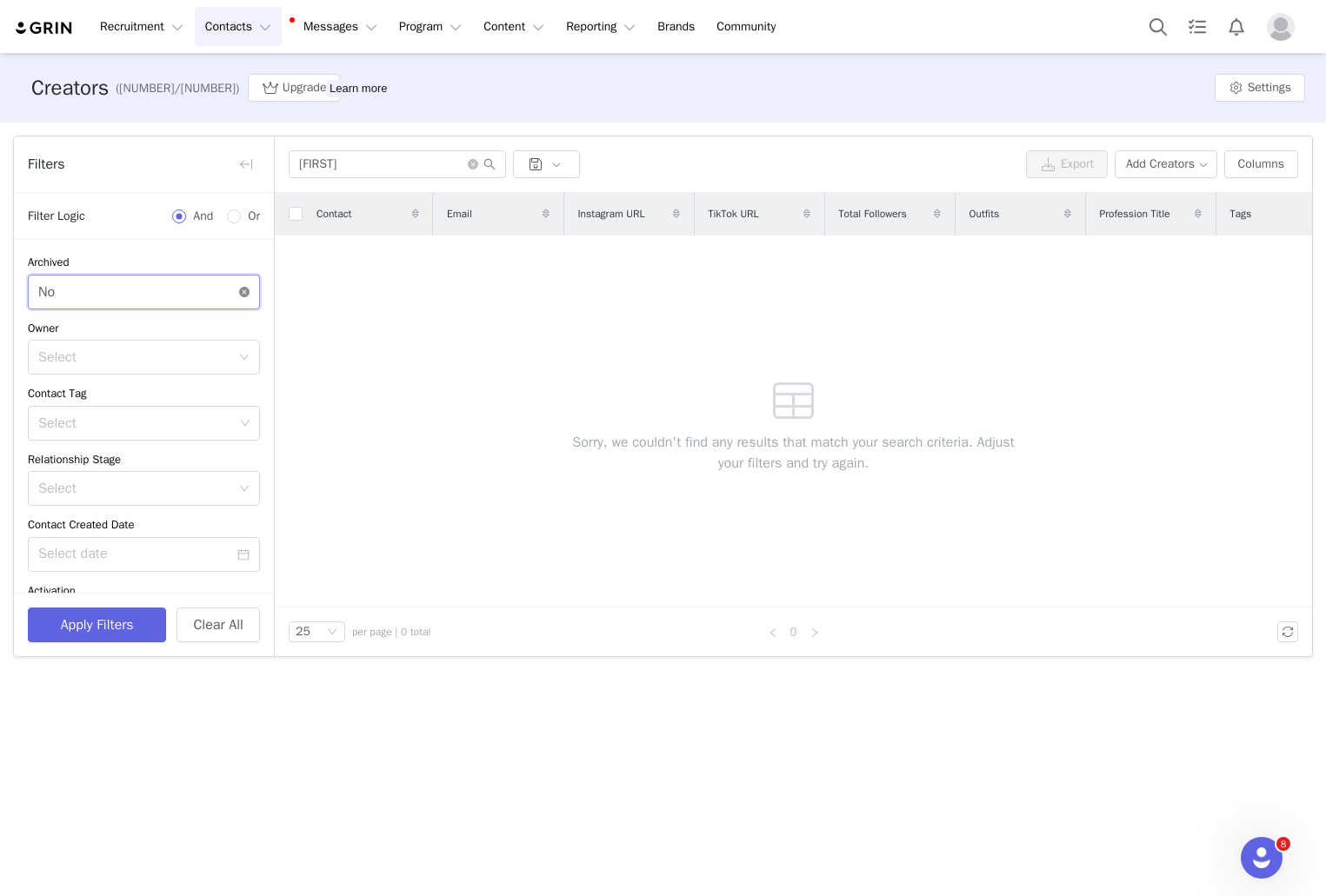 click 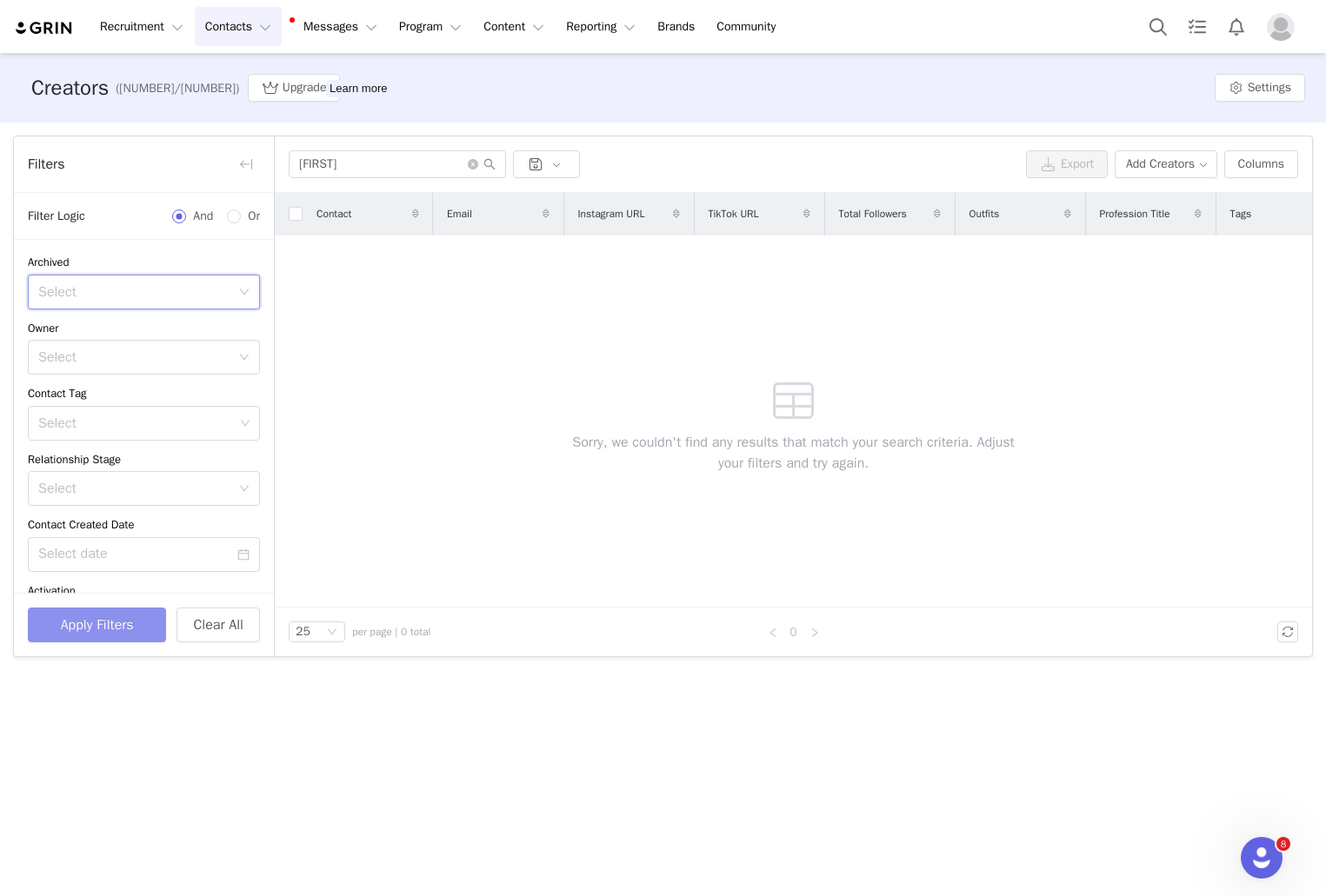 click on "Apply Filters" at bounding box center [97, 625] 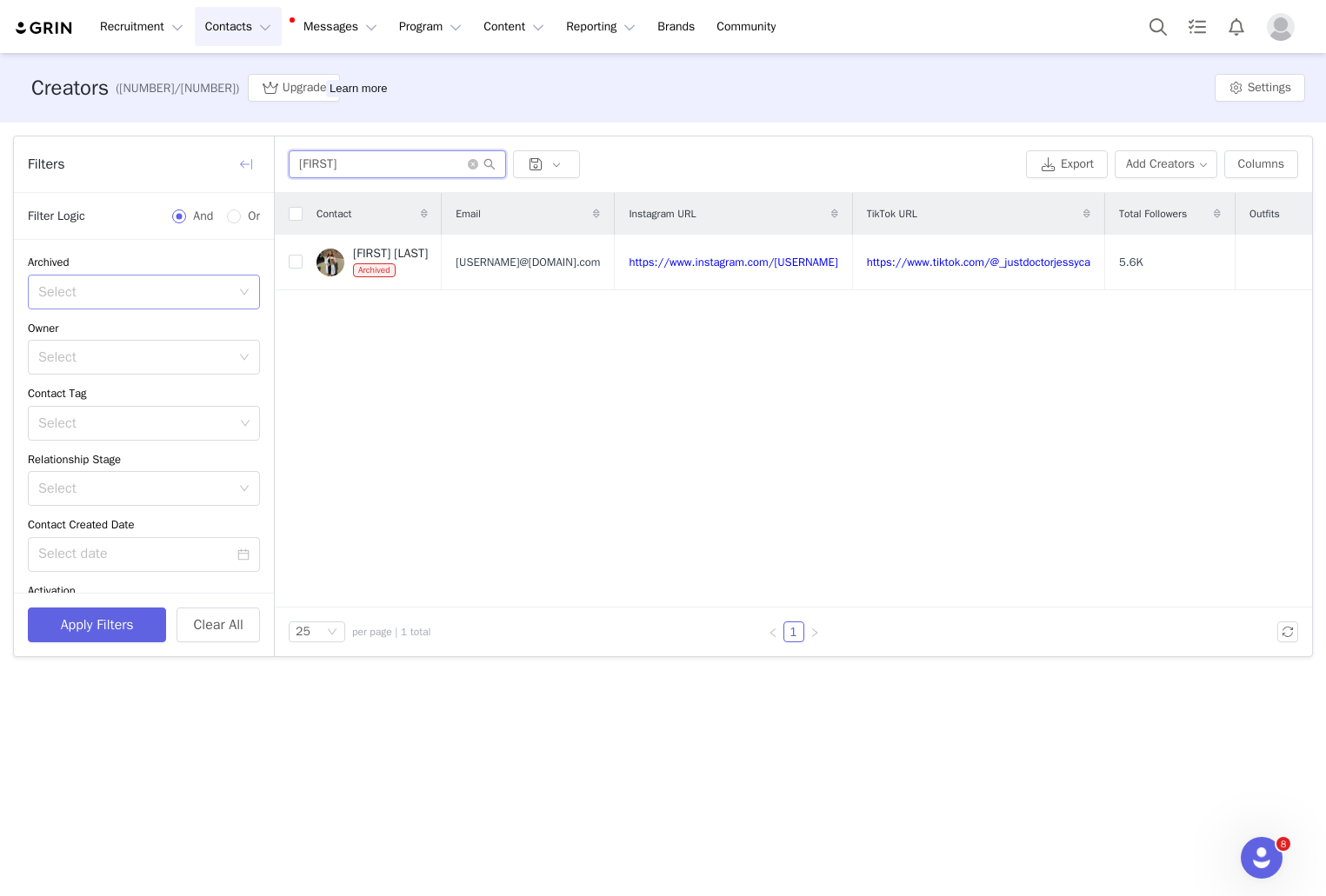 drag, startPoint x: 344, startPoint y: 163, endPoint x: 254, endPoint y: 163, distance: 90 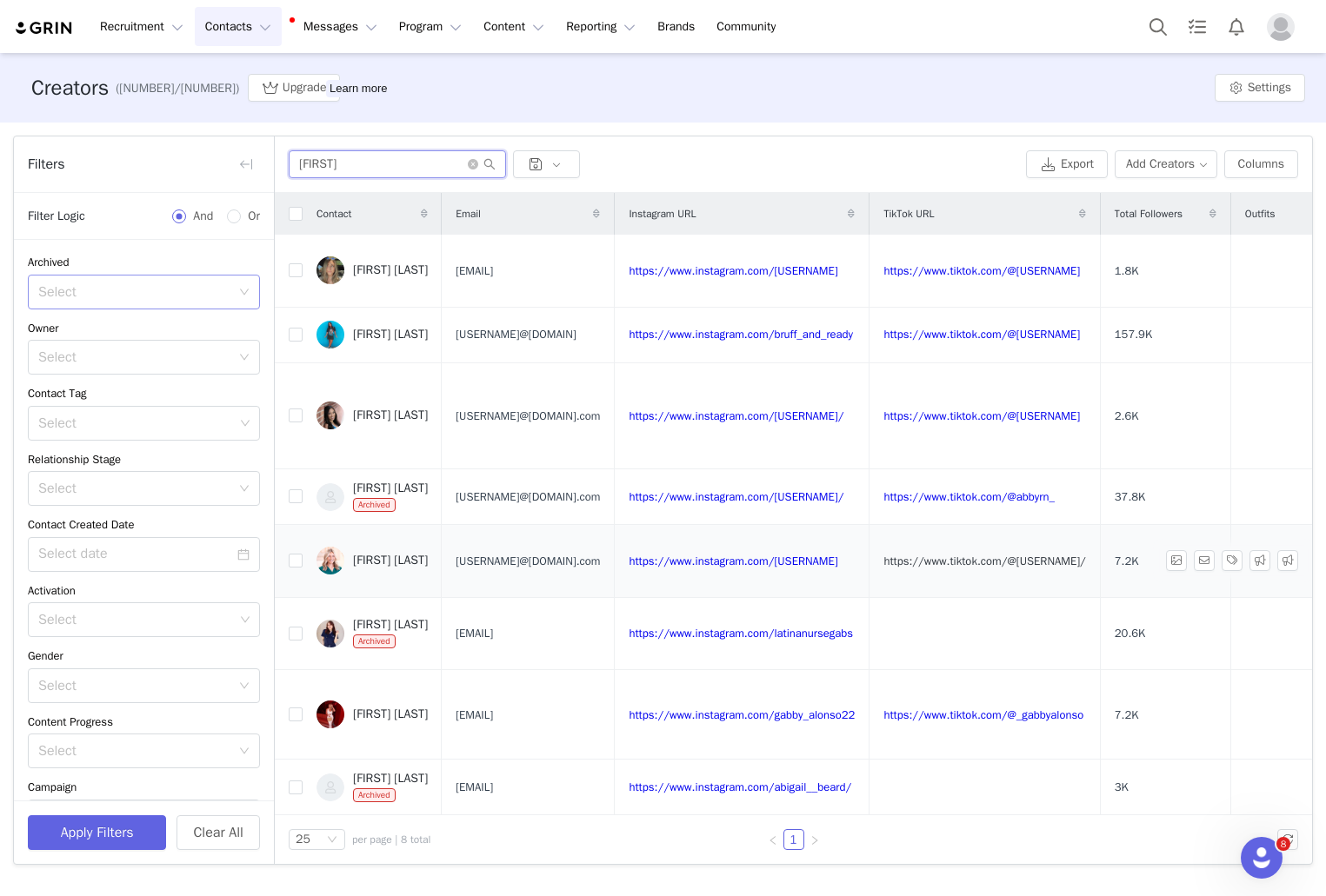 type on "[FIRST]" 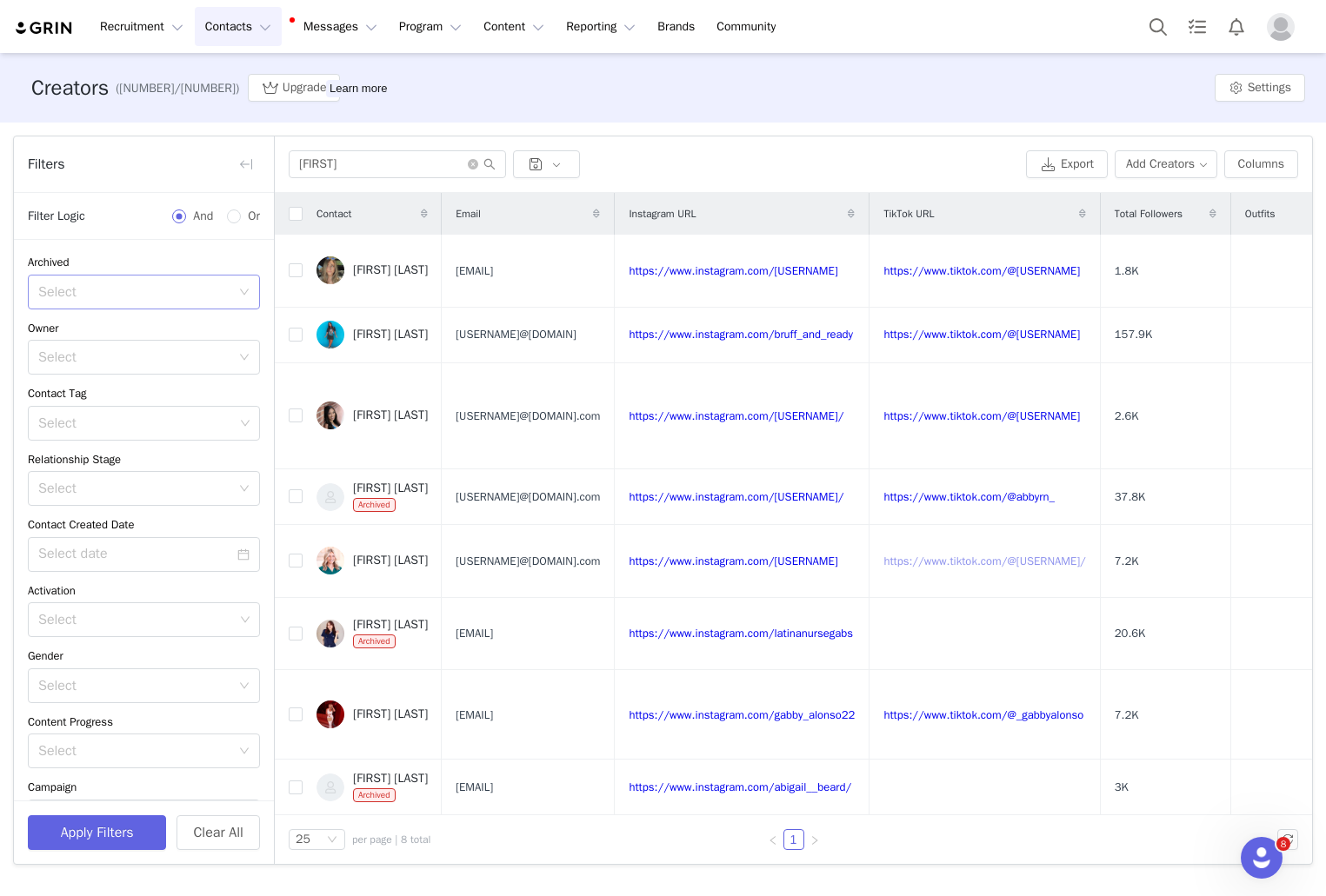 click on "Select" at bounding box center [134, 292] 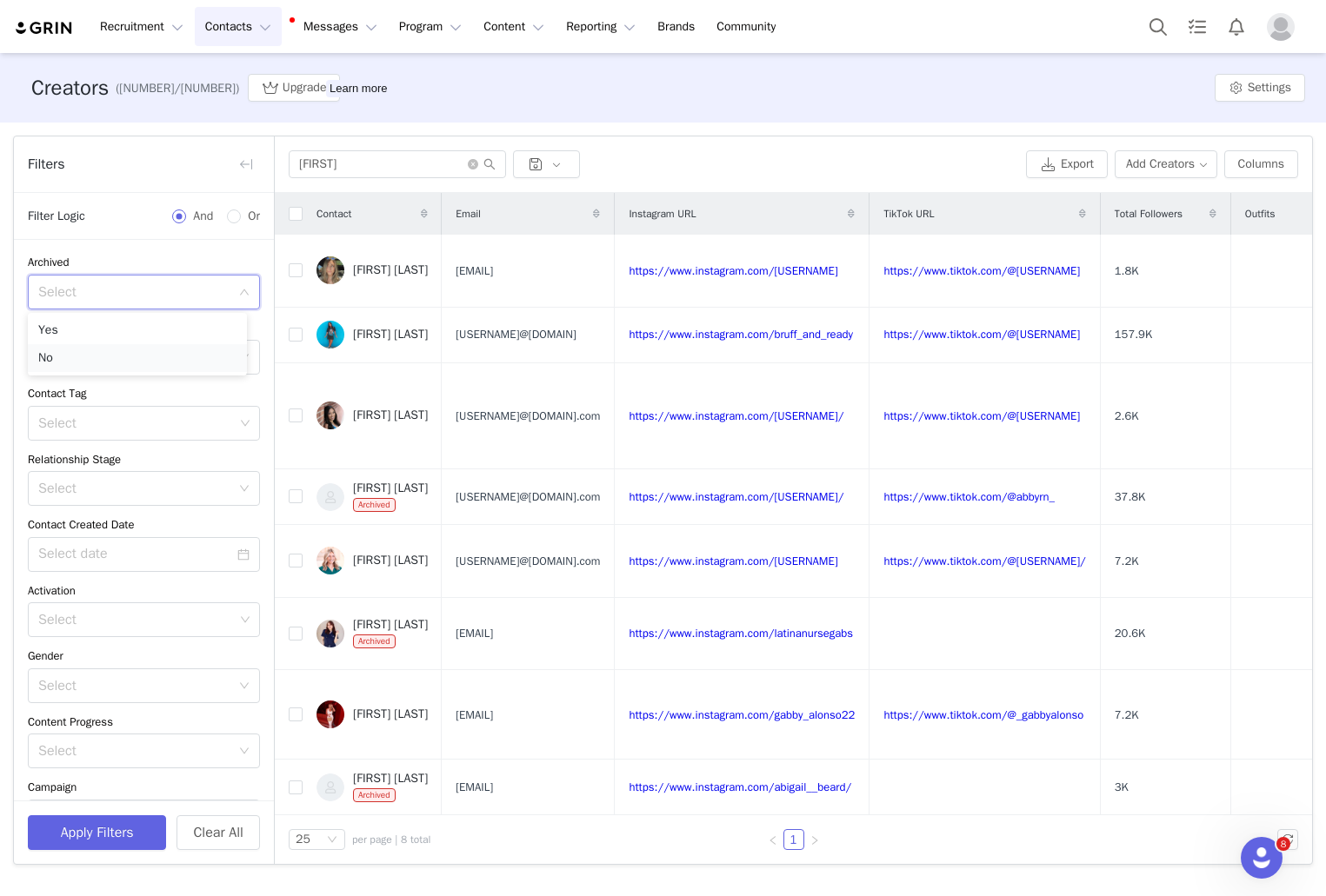 click on "No" at bounding box center (137, 358) 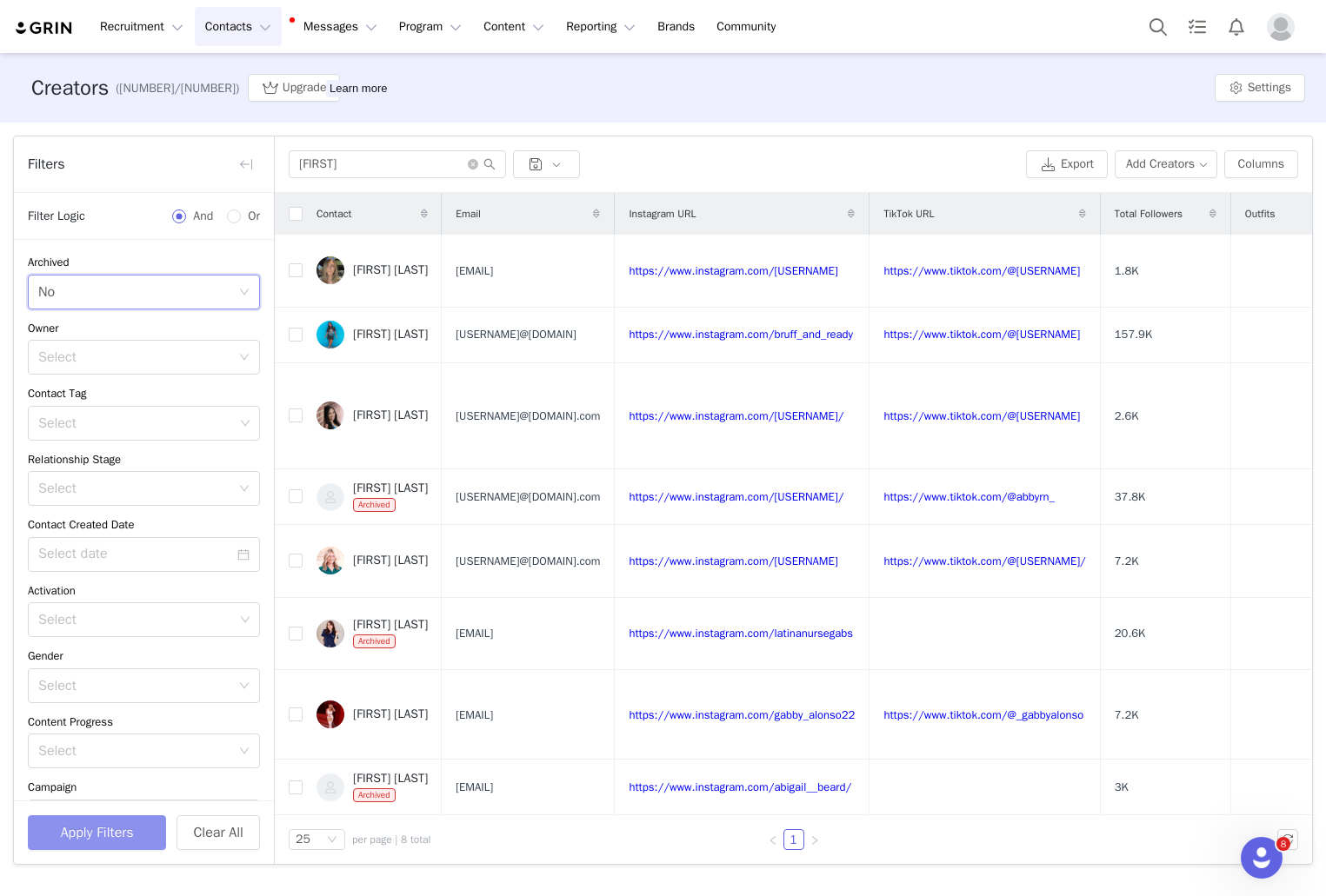 click on "Apply Filters" at bounding box center [97, 833] 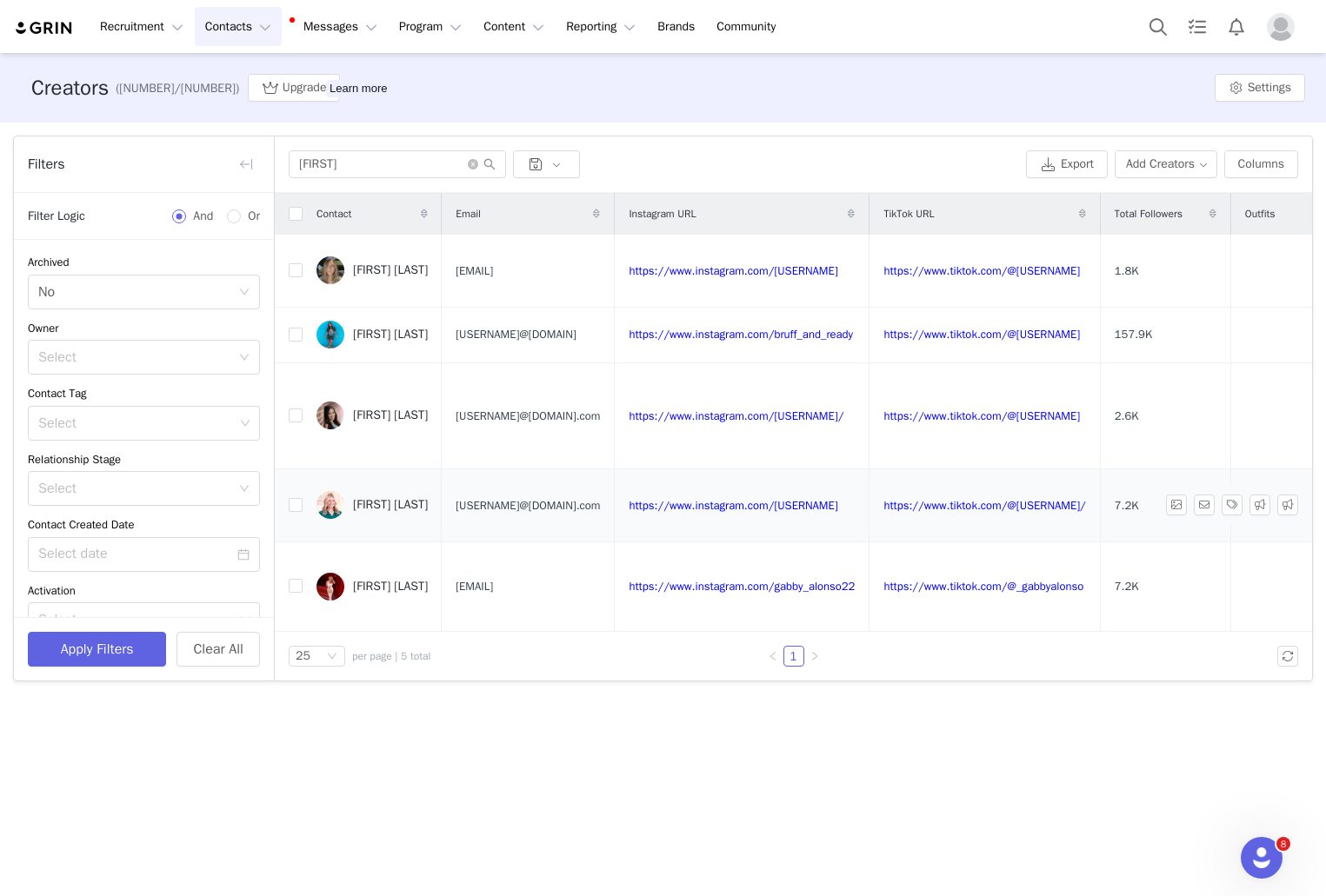click on "[FIRST] [LAST]" at bounding box center [372, 505] 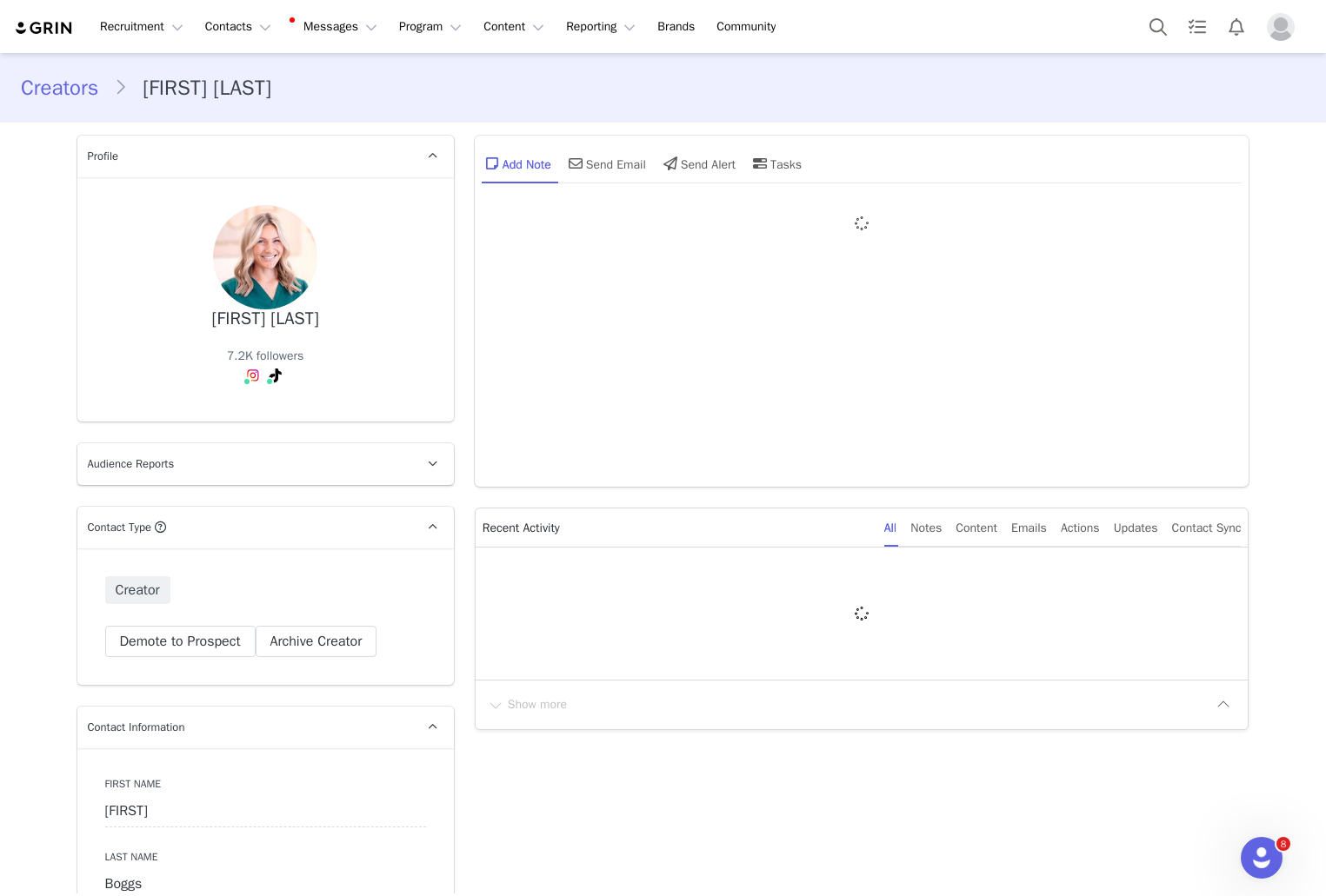 type on "+1 (United States)" 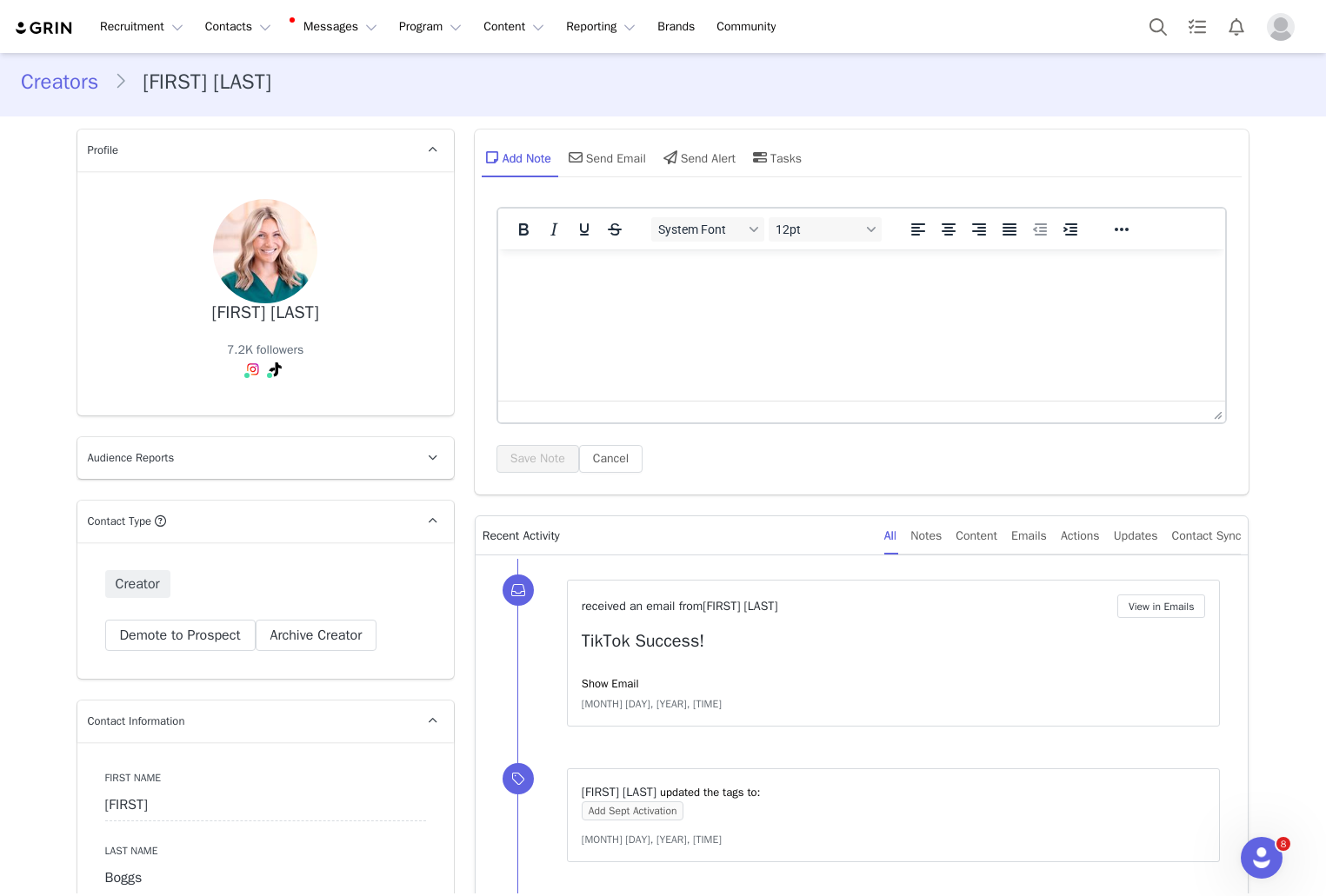 scroll, scrollTop: 135, scrollLeft: 0, axis: vertical 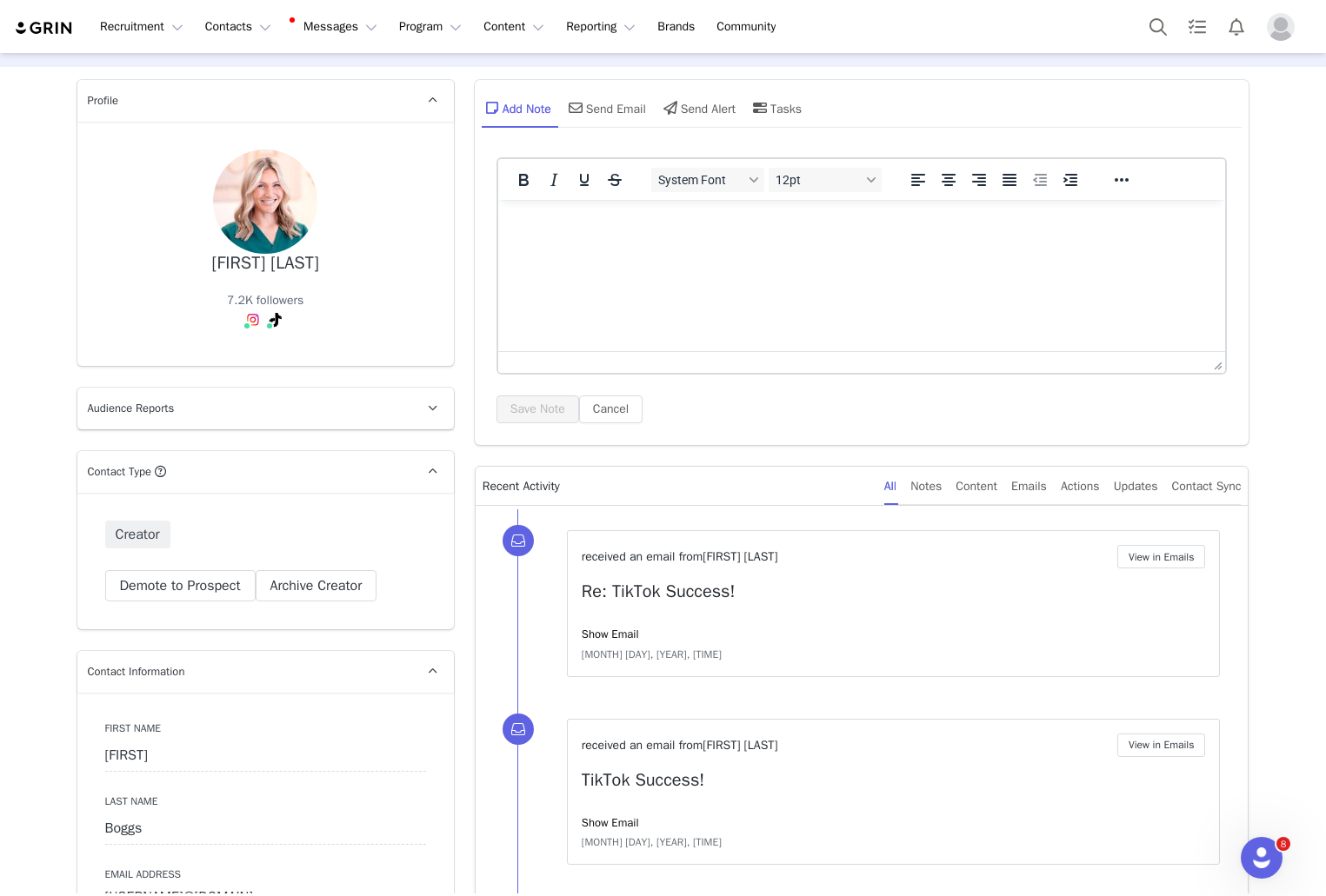 click at bounding box center [44, 28] 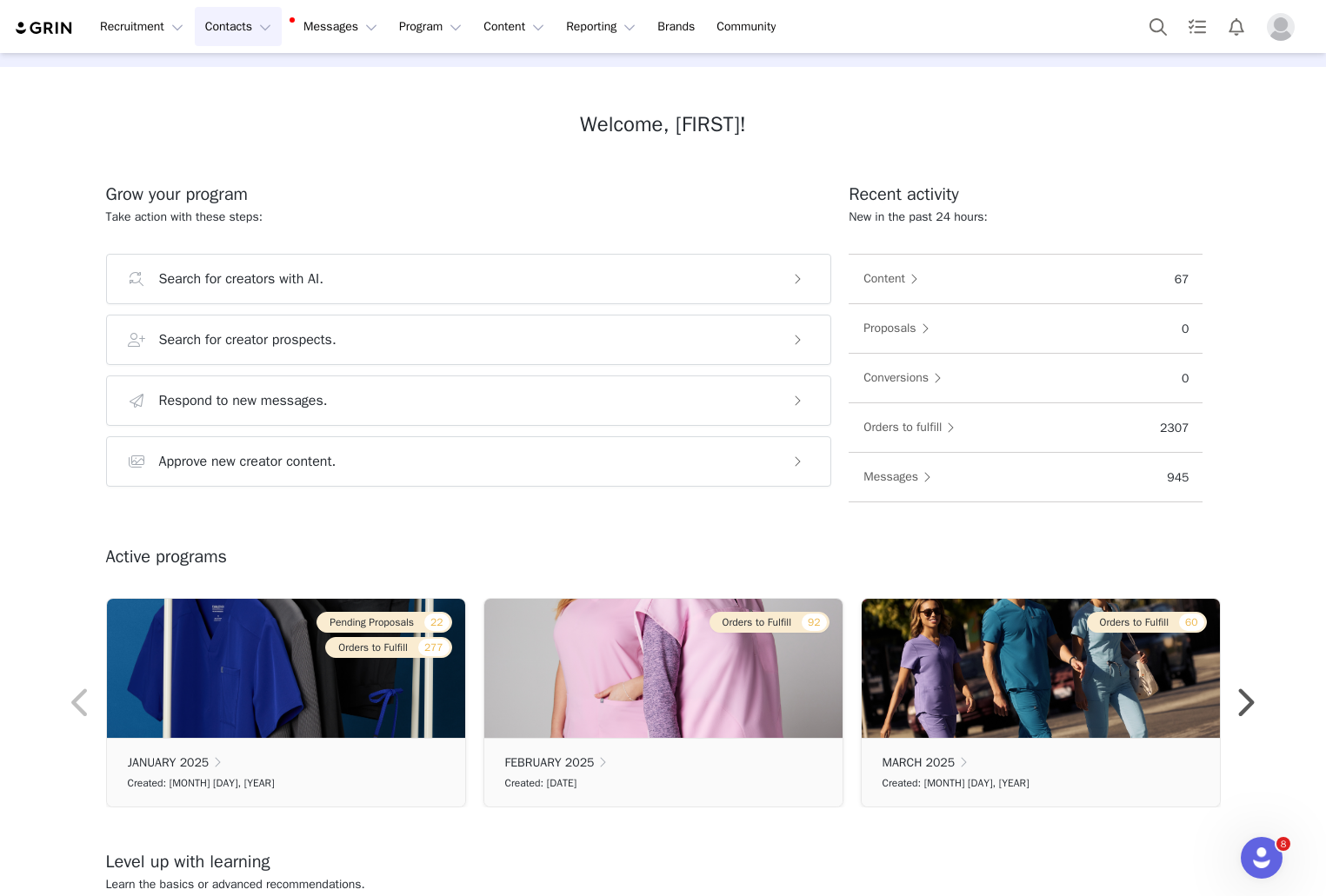 click on "Contacts Contacts" at bounding box center [238, 26] 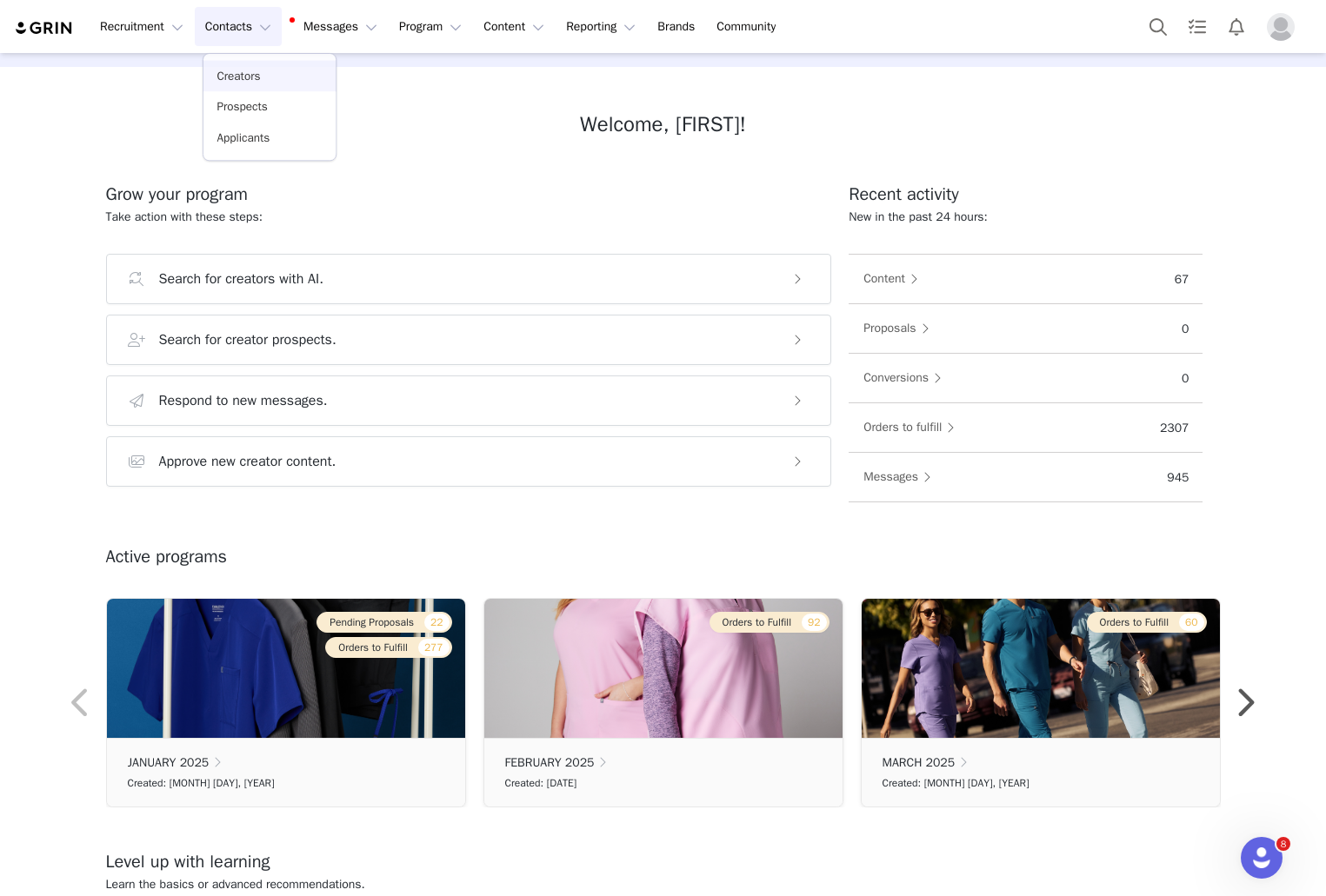click on "Creators" at bounding box center (238, 76) 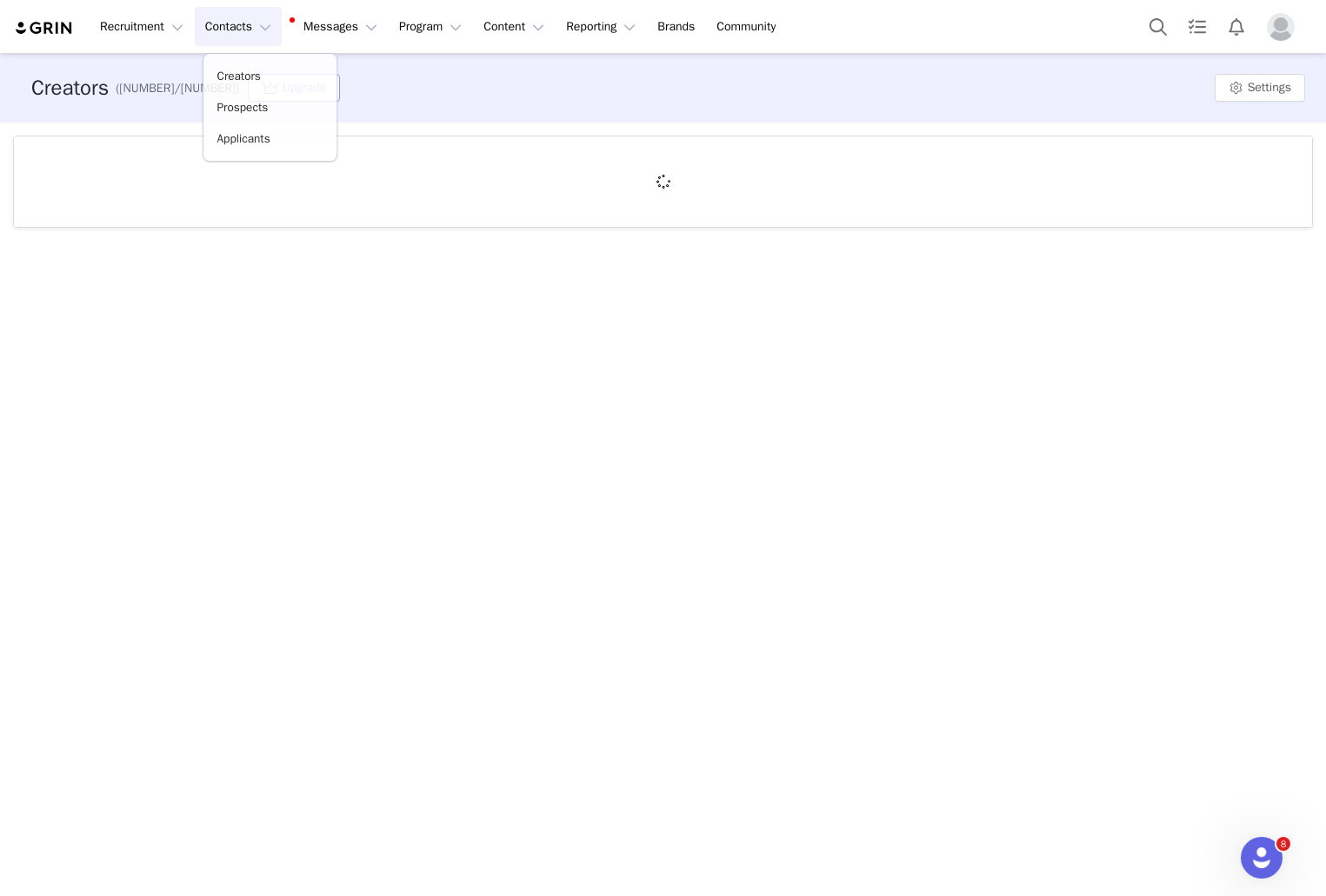 scroll, scrollTop: 0, scrollLeft: 0, axis: both 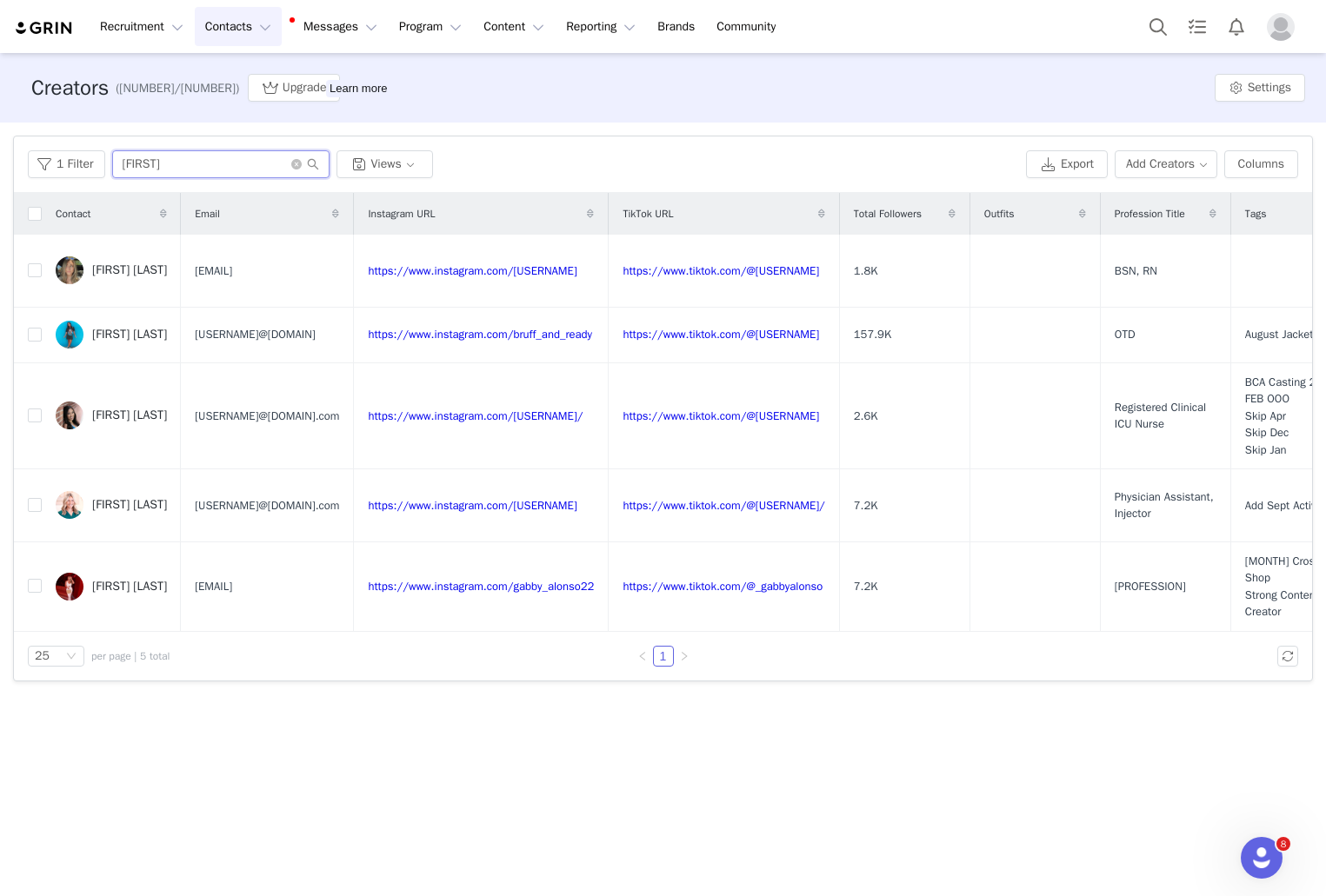 drag, startPoint x: 154, startPoint y: 155, endPoint x: 106, endPoint y: 151, distance: 48.166378 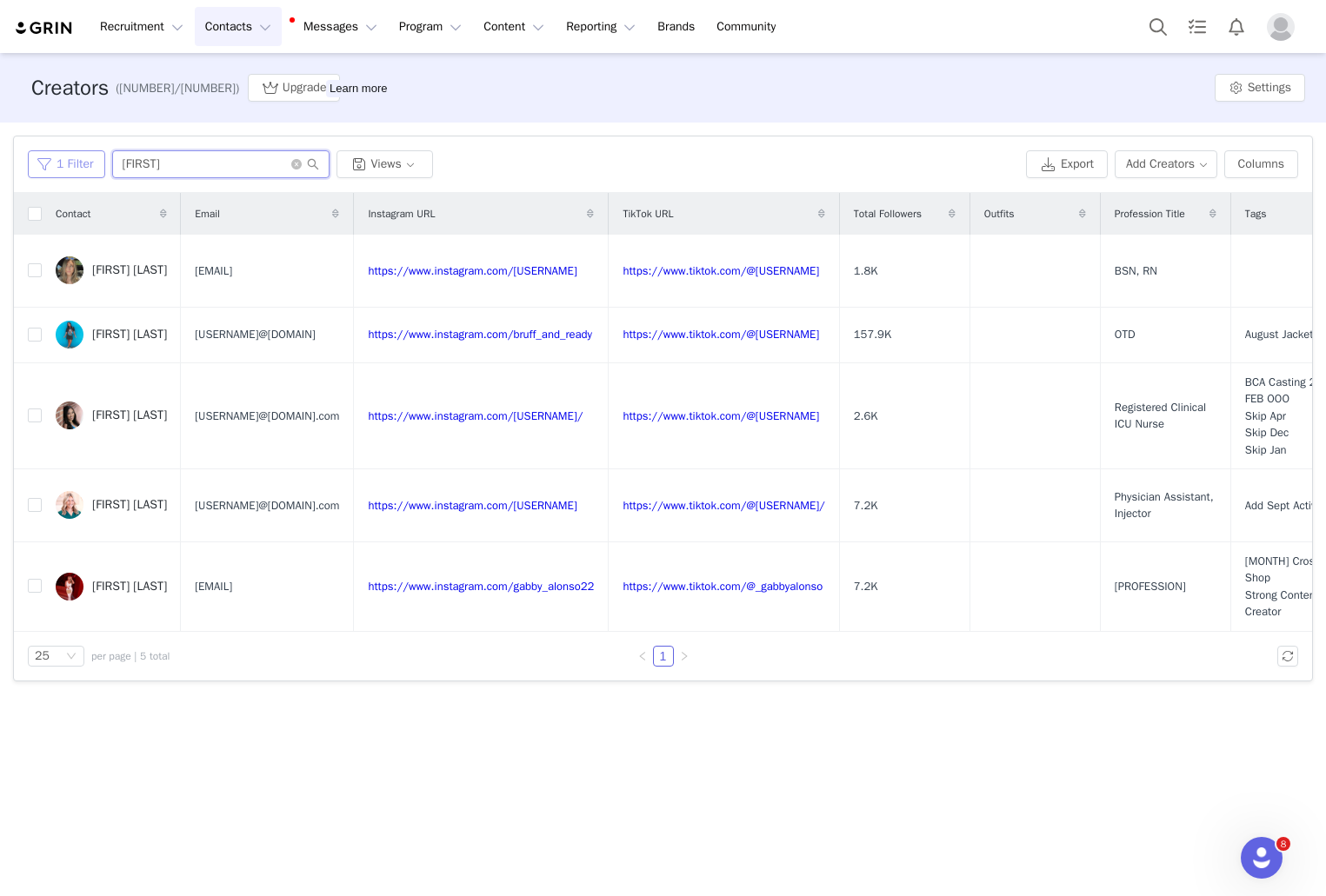 drag, startPoint x: 144, startPoint y: 169, endPoint x: 77, endPoint y: 154, distance: 68.658576 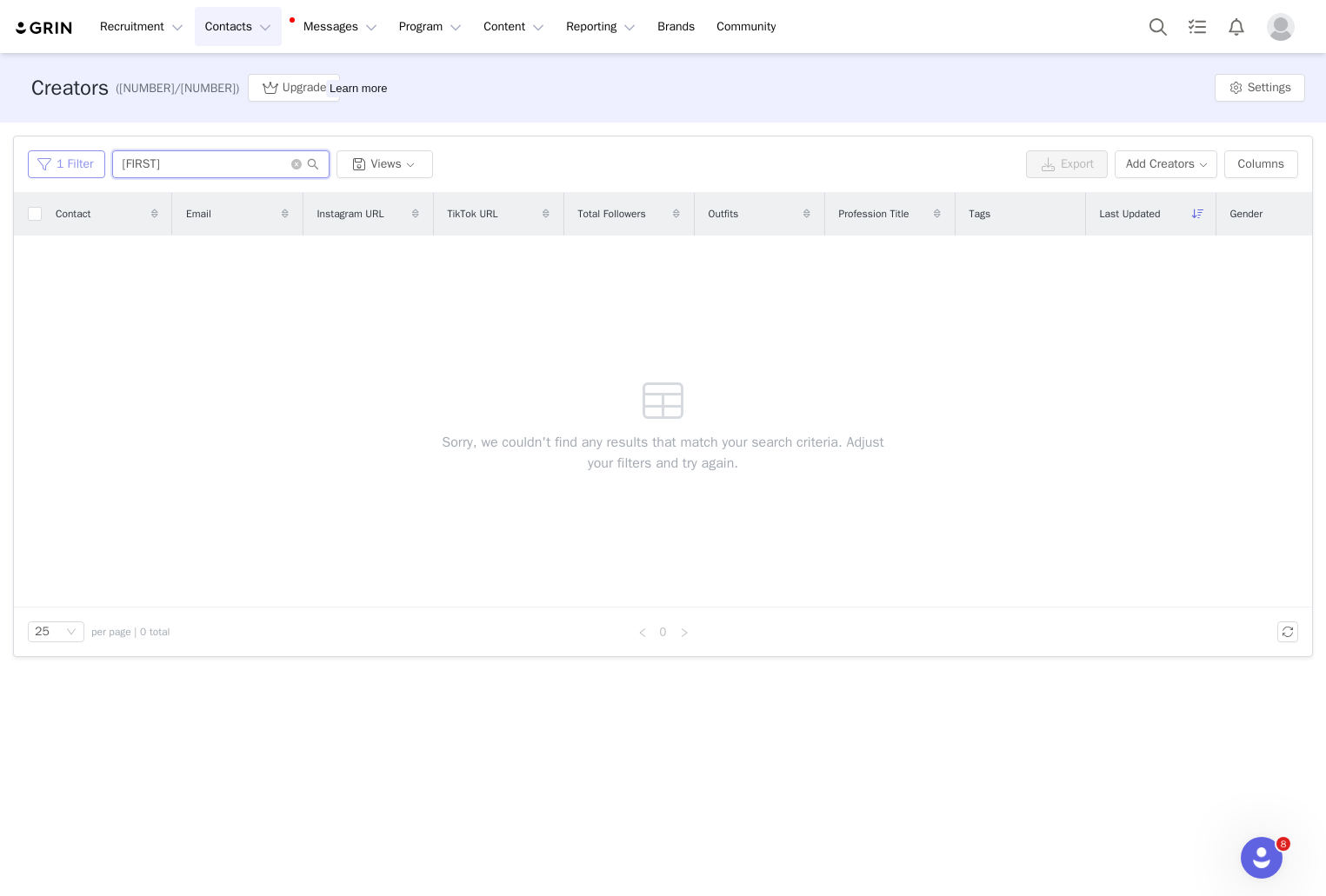 type on "[FIRST]" 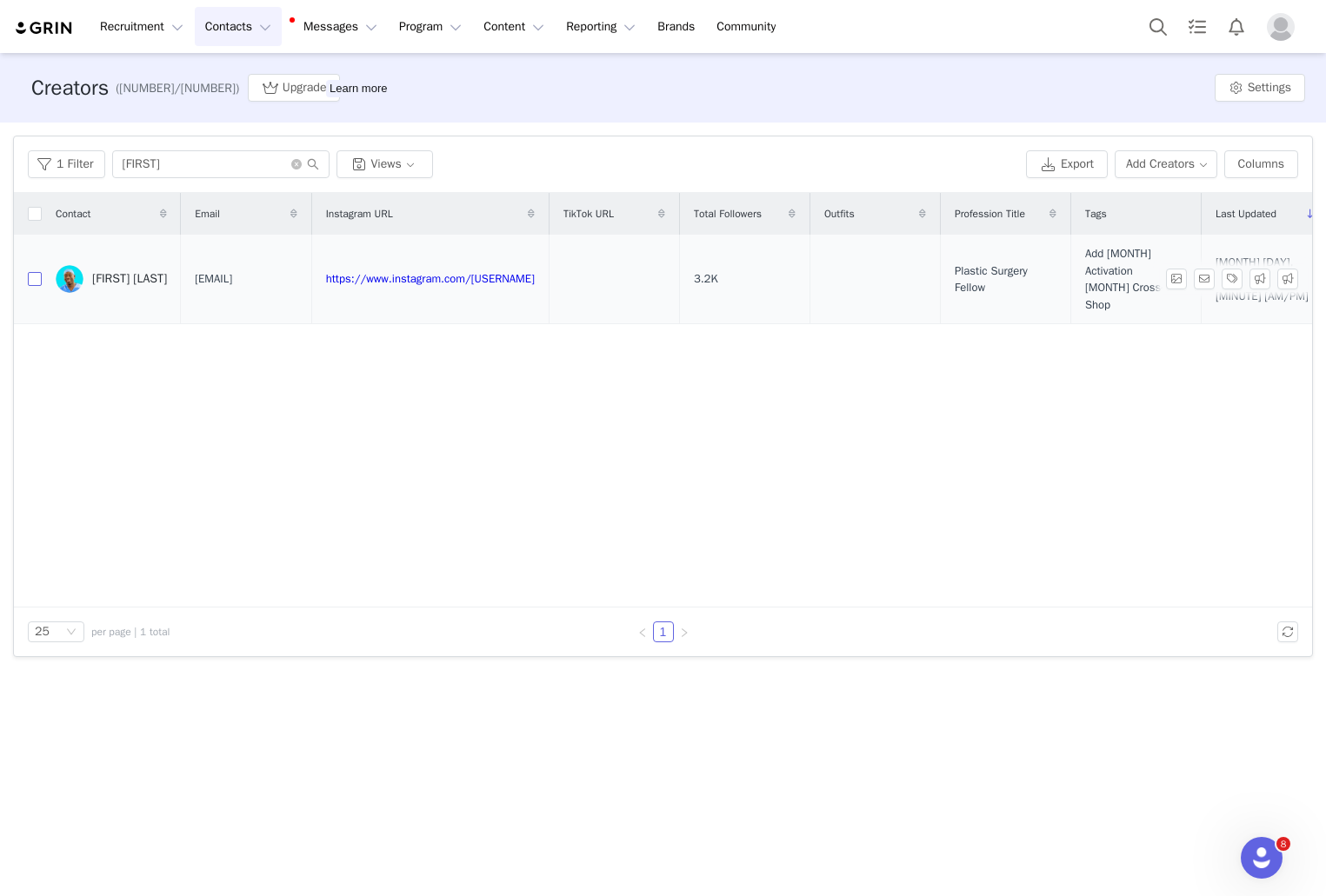 click at bounding box center [35, 279] 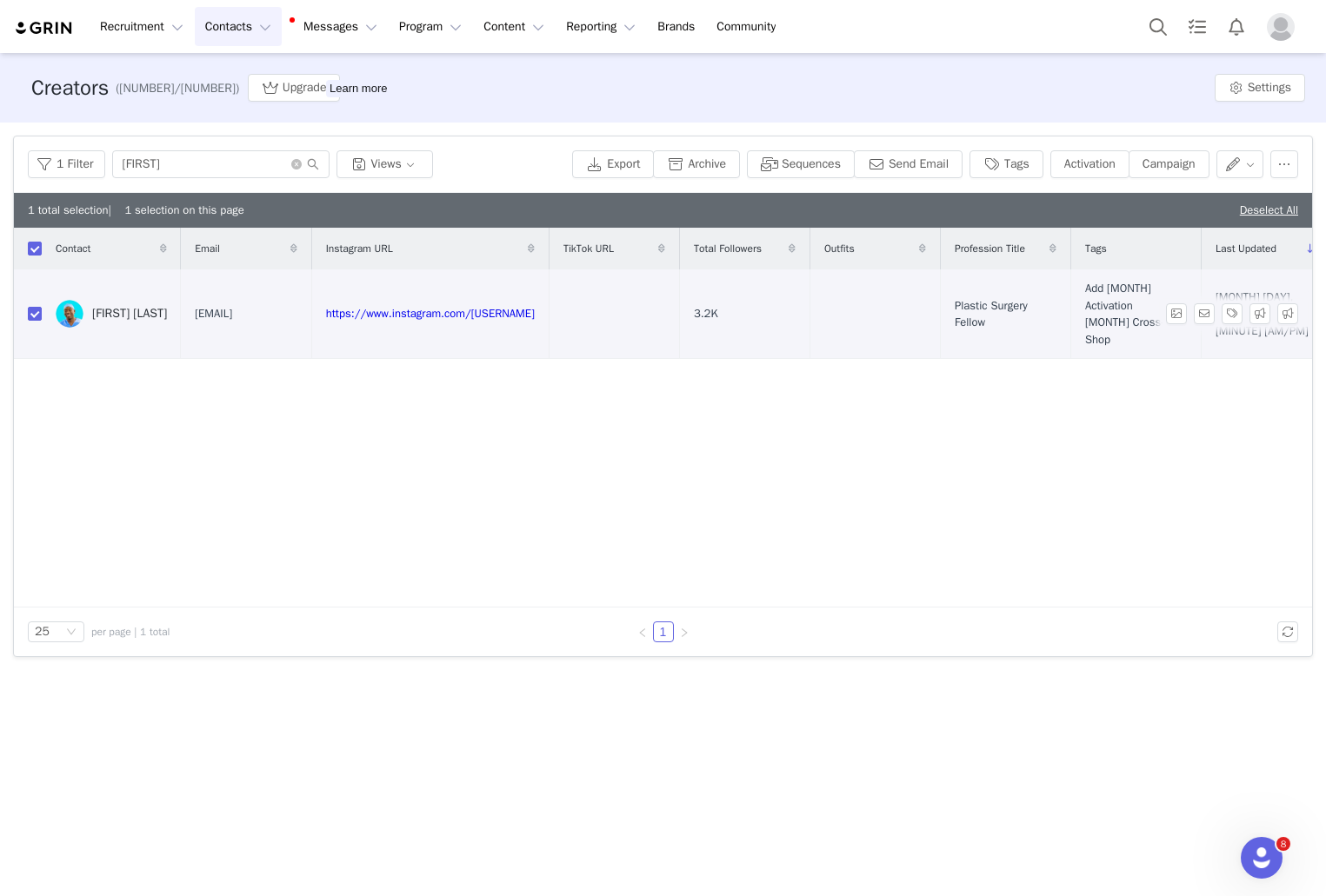 click on "[FIRST] [LAST]" at bounding box center [111, 314] 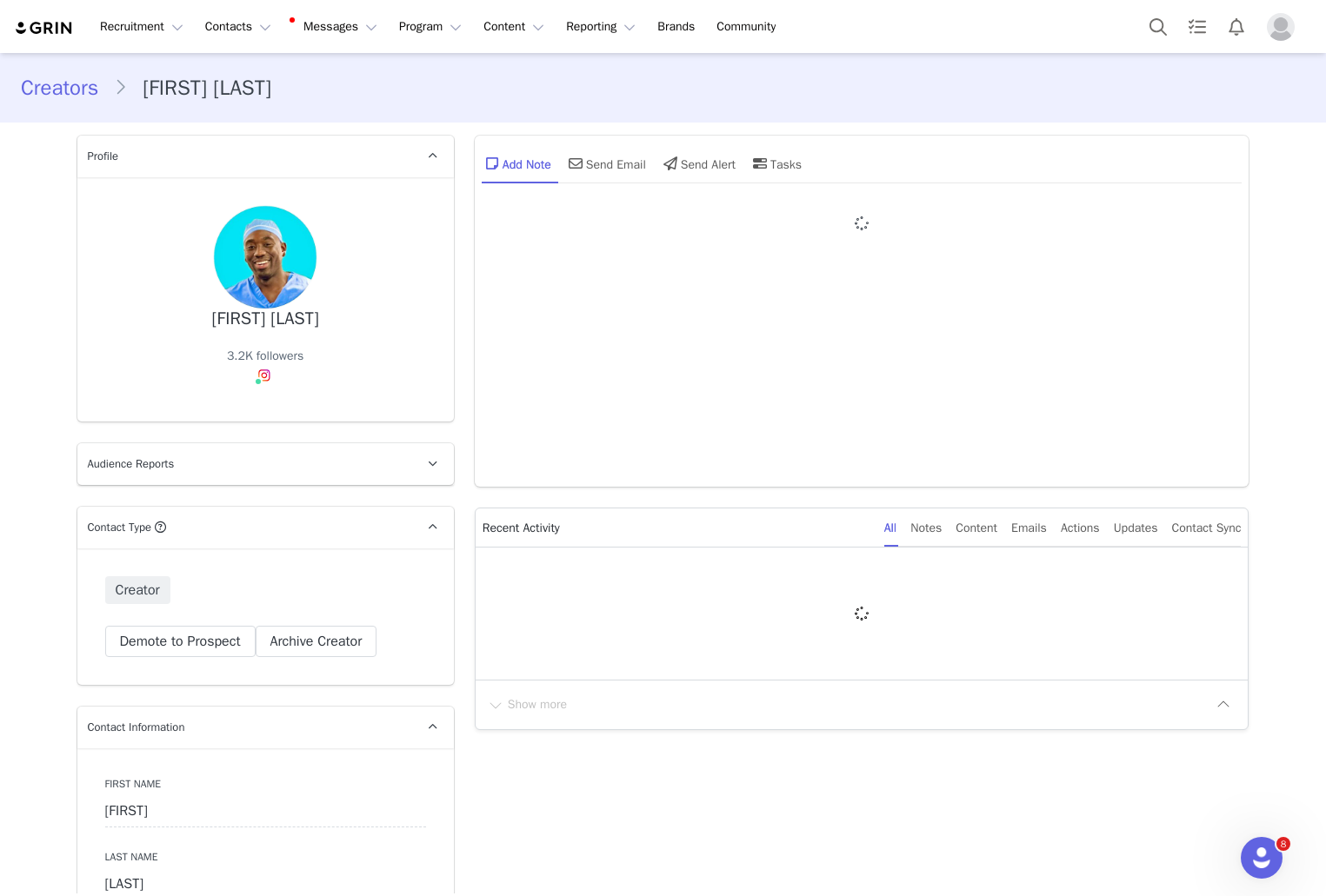type on "+1 (United States)" 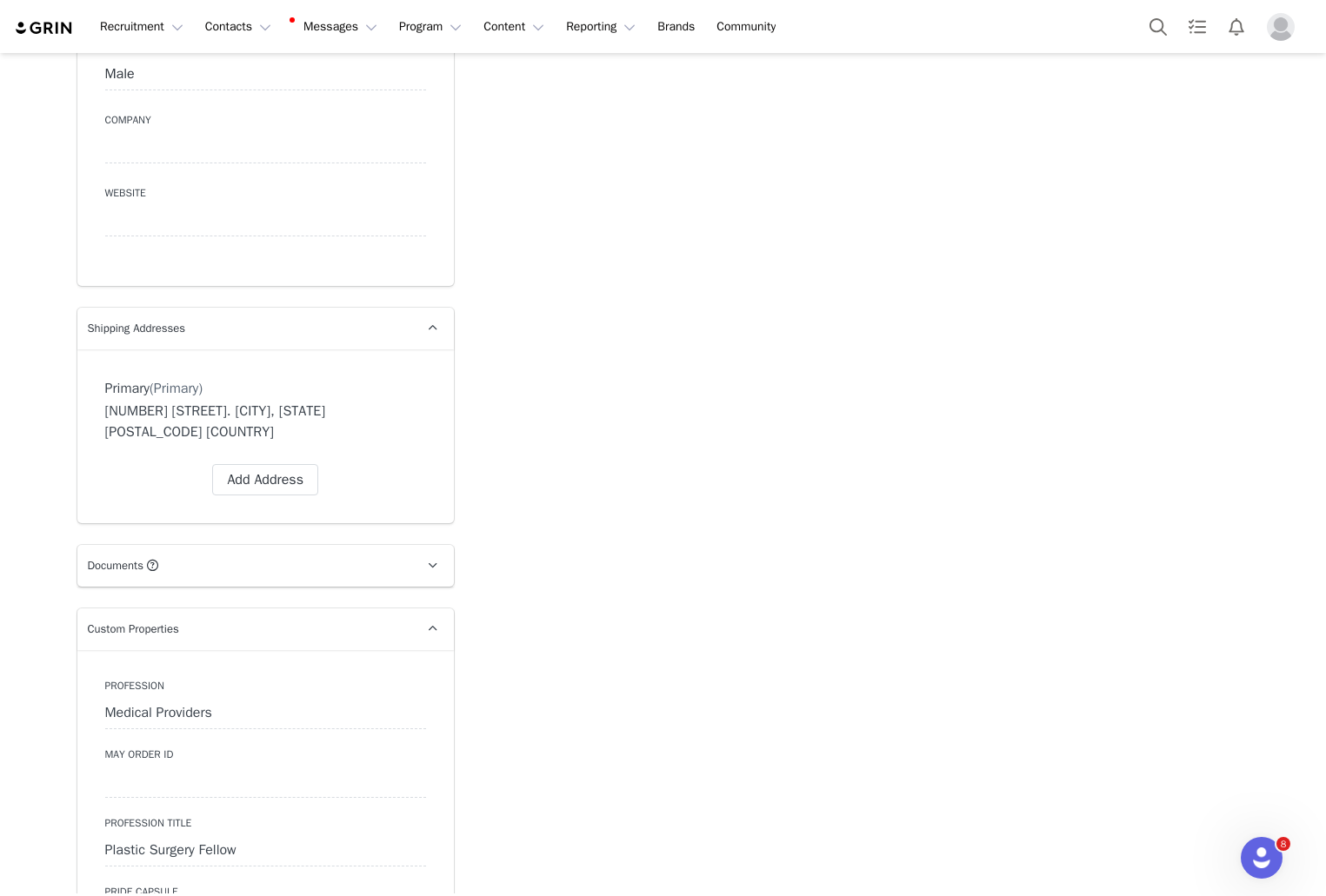 scroll, scrollTop: 969, scrollLeft: 0, axis: vertical 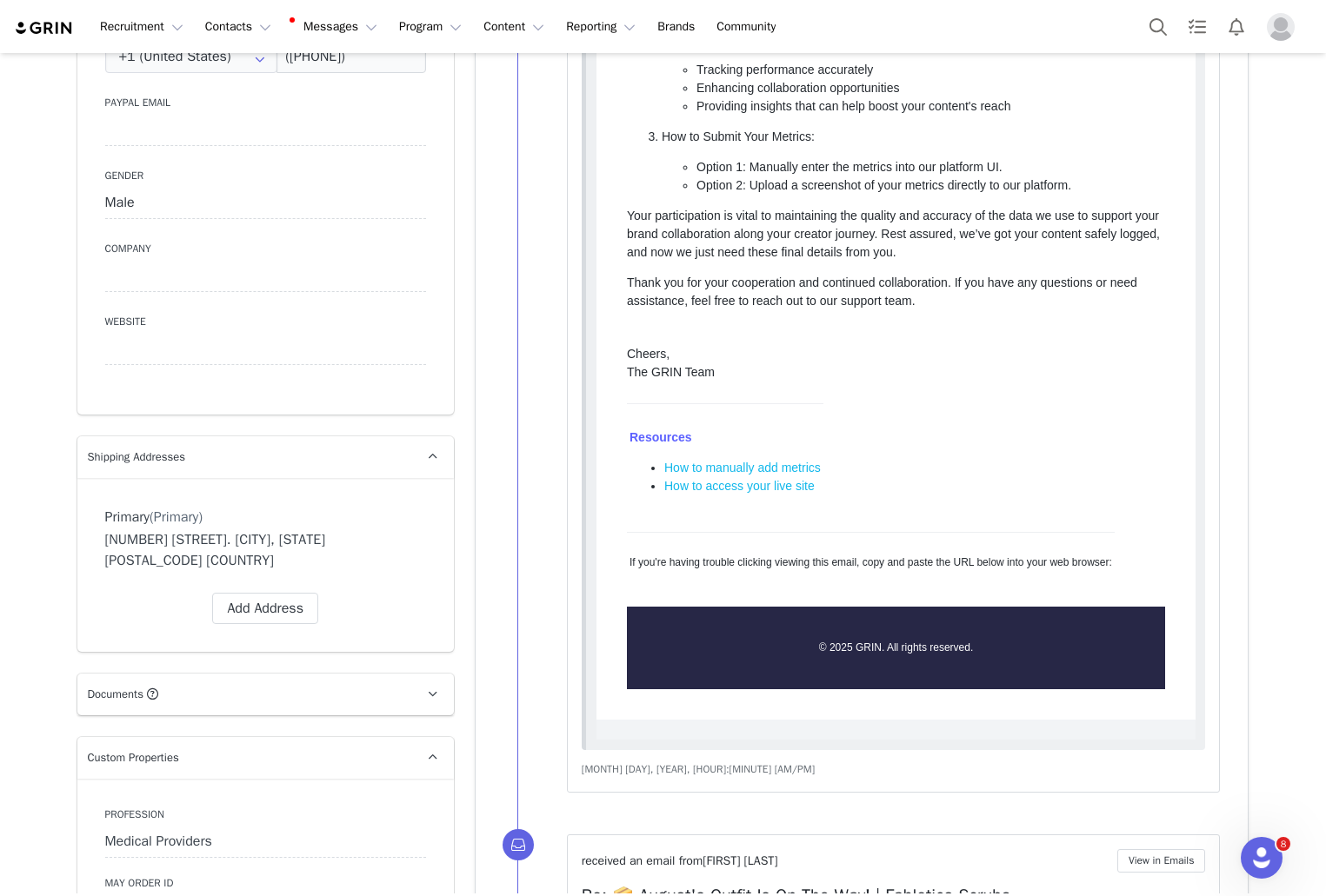 drag, startPoint x: 245, startPoint y: 534, endPoint x: 280, endPoint y: 555, distance: 40.816663 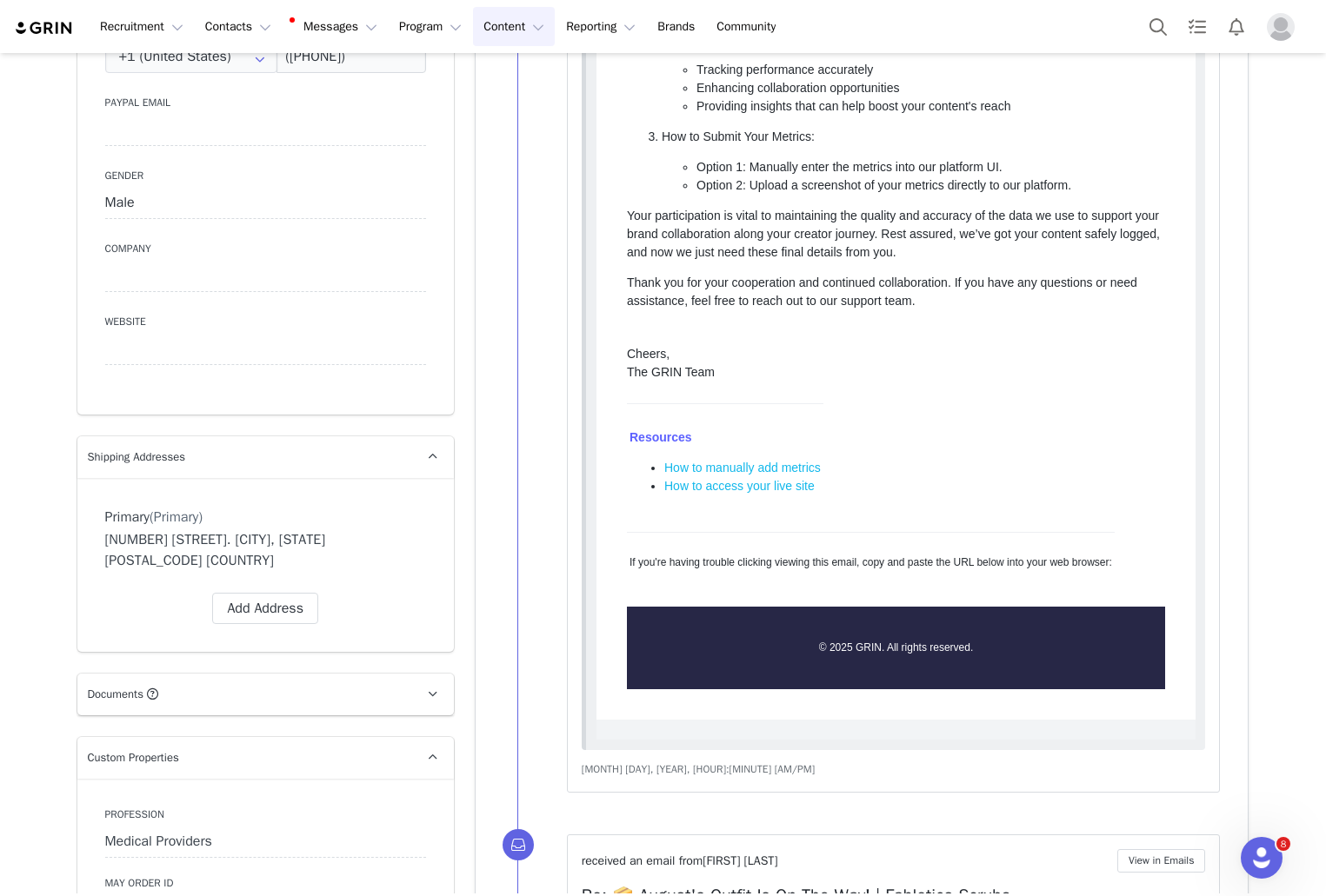 click on "Content Content" at bounding box center [514, 26] 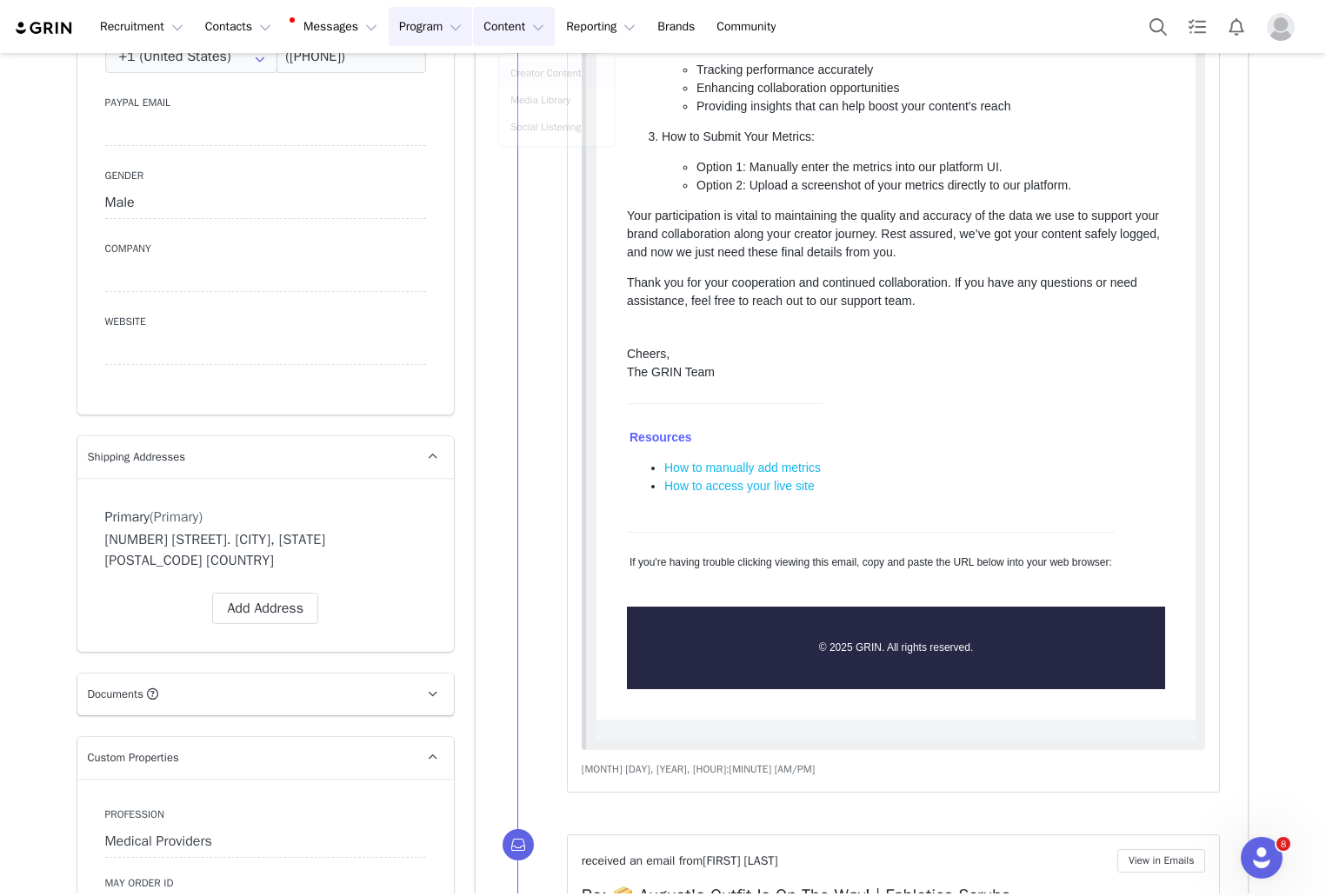 click on "Program Program" at bounding box center (430, 26) 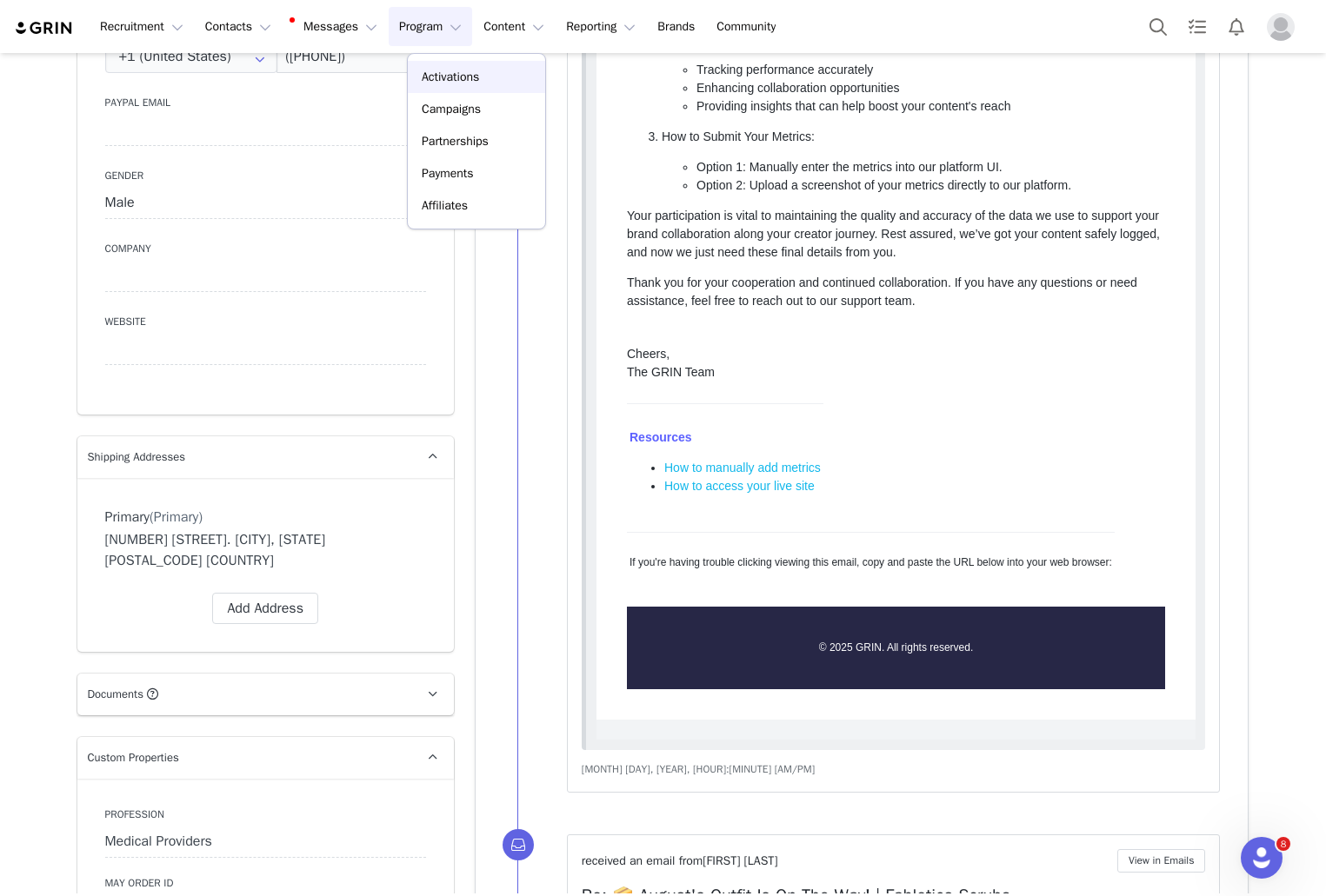 click on "Activations" at bounding box center [450, 76] 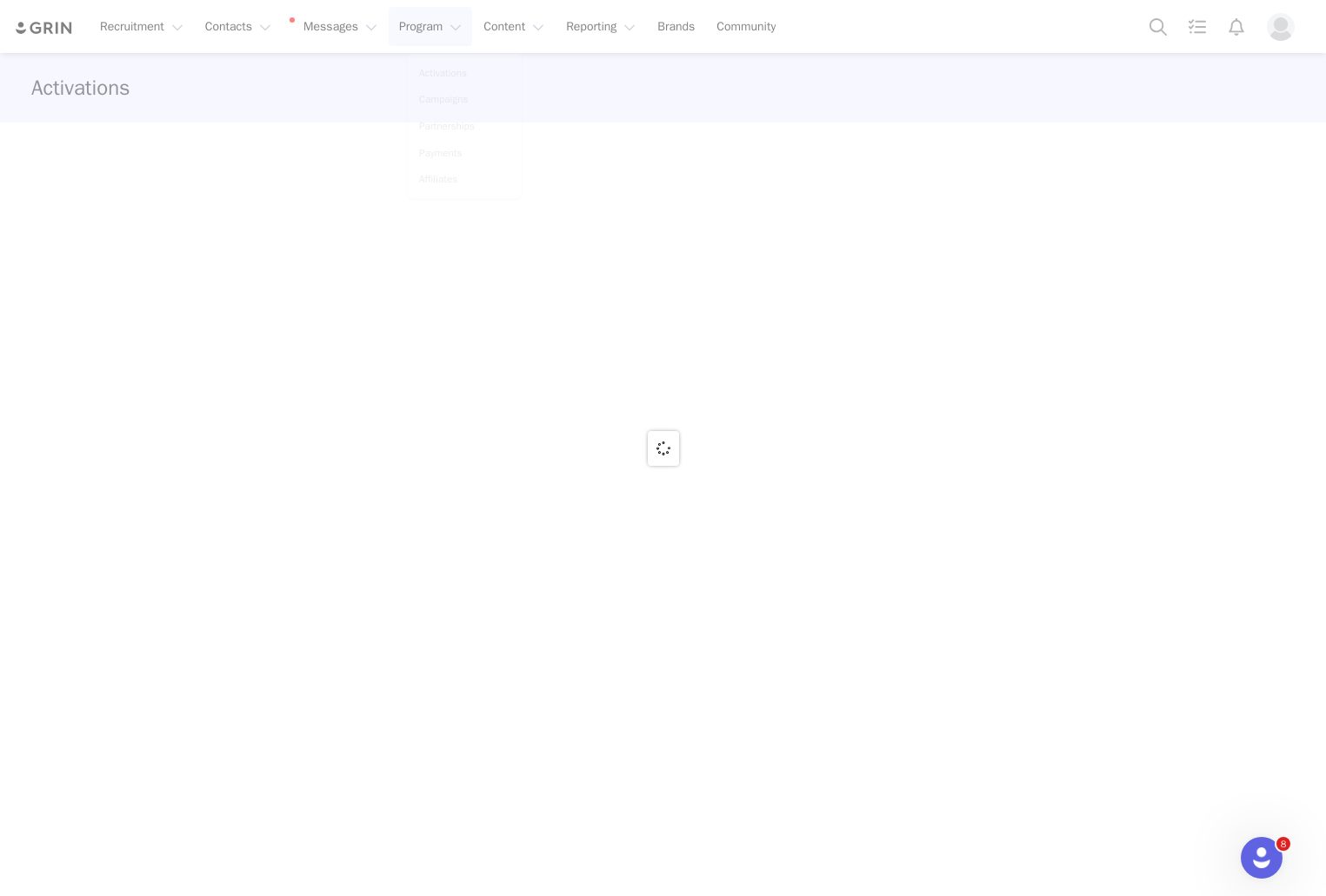 scroll, scrollTop: 0, scrollLeft: 0, axis: both 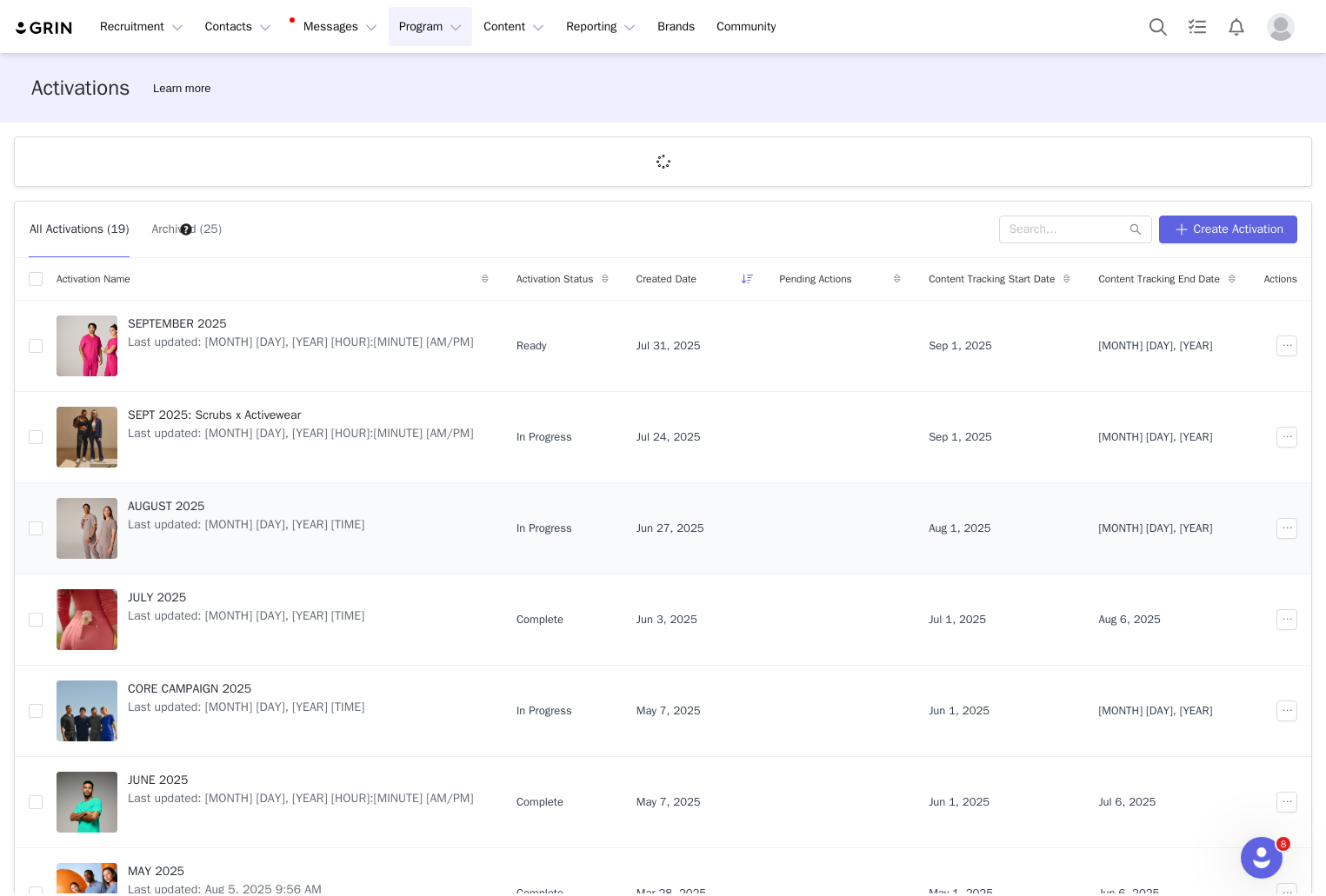 click on "AUGUST 2025" at bounding box center (246, 506) 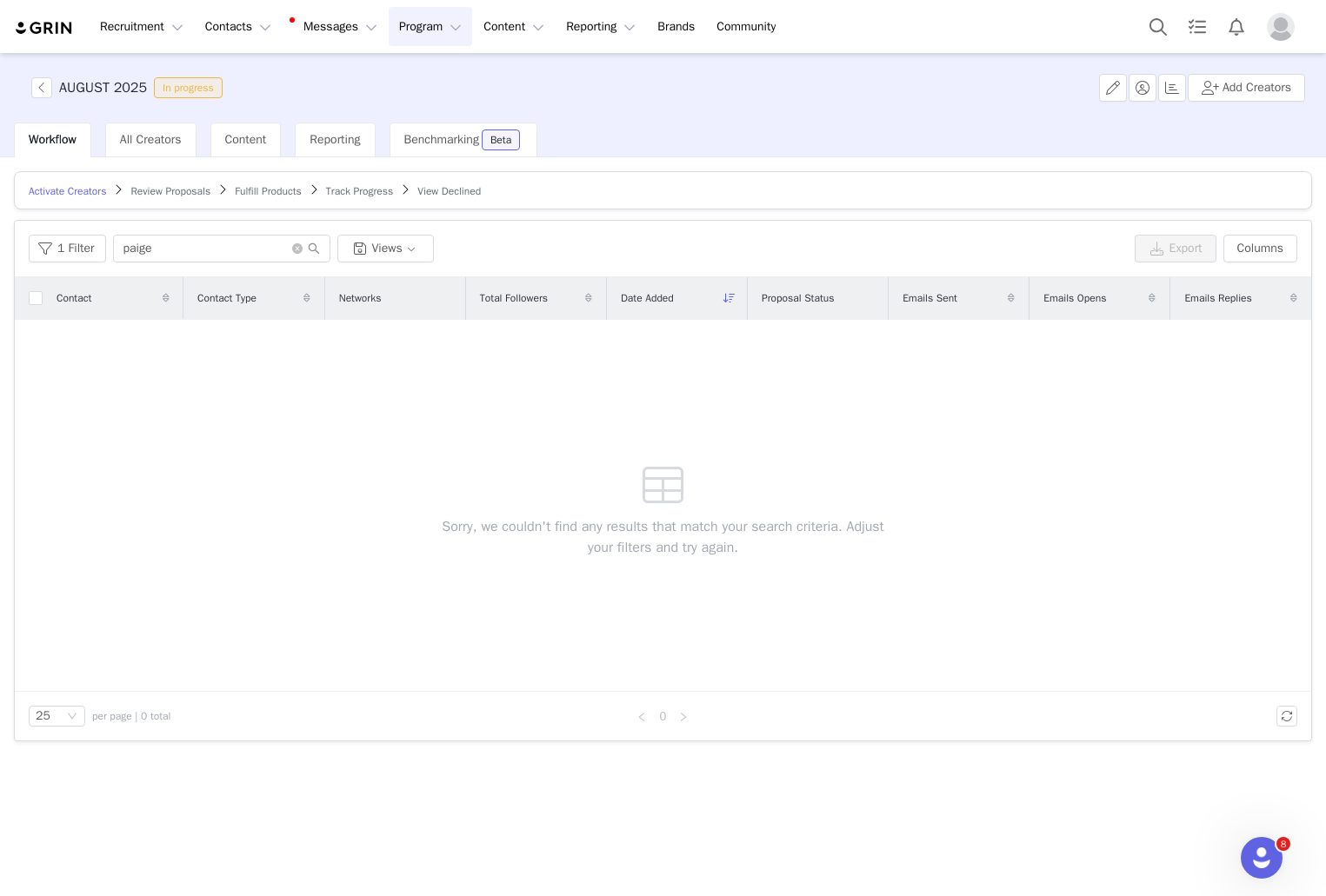 click on "Fulfill Products" at bounding box center (268, 191) 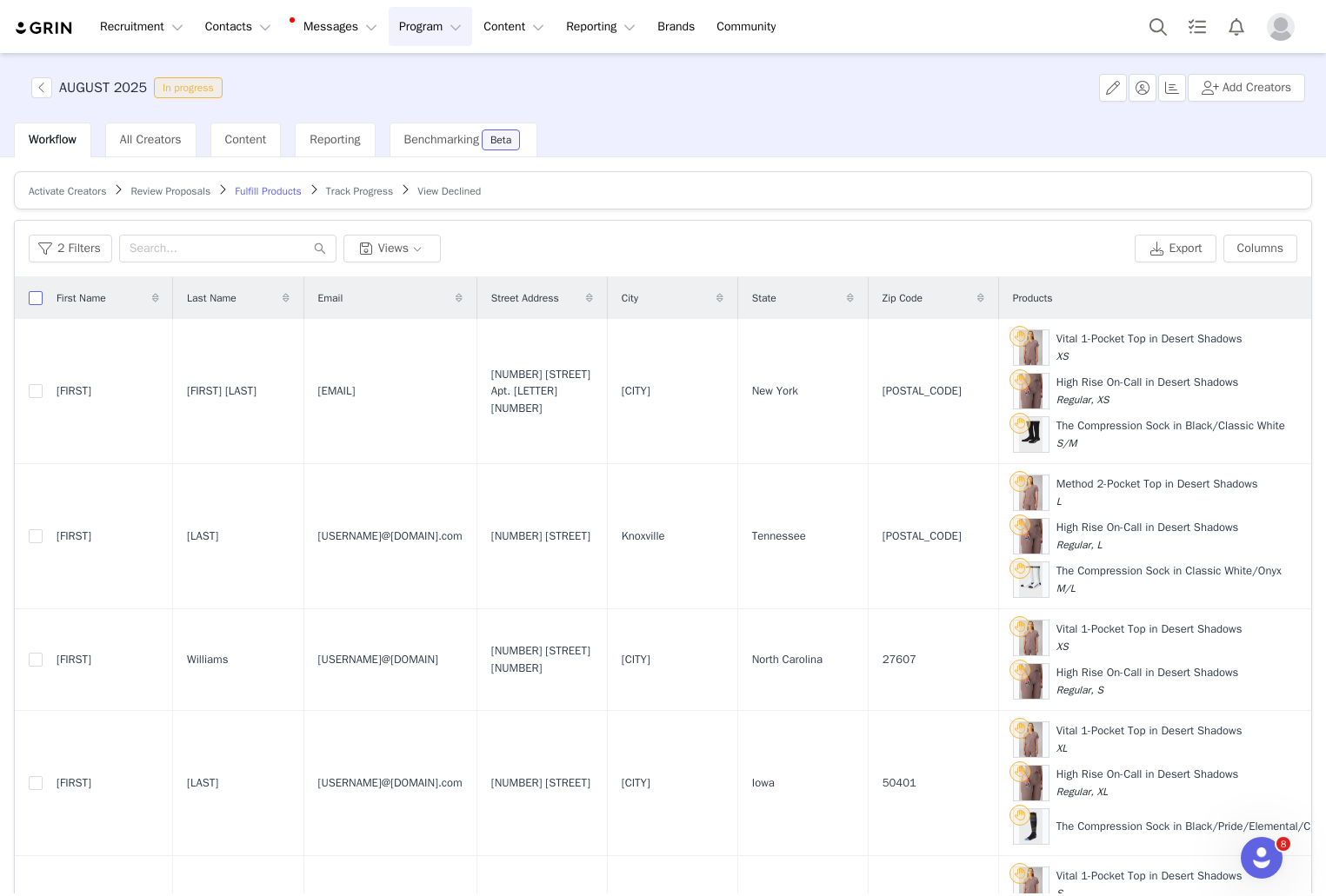 click at bounding box center [36, 298] 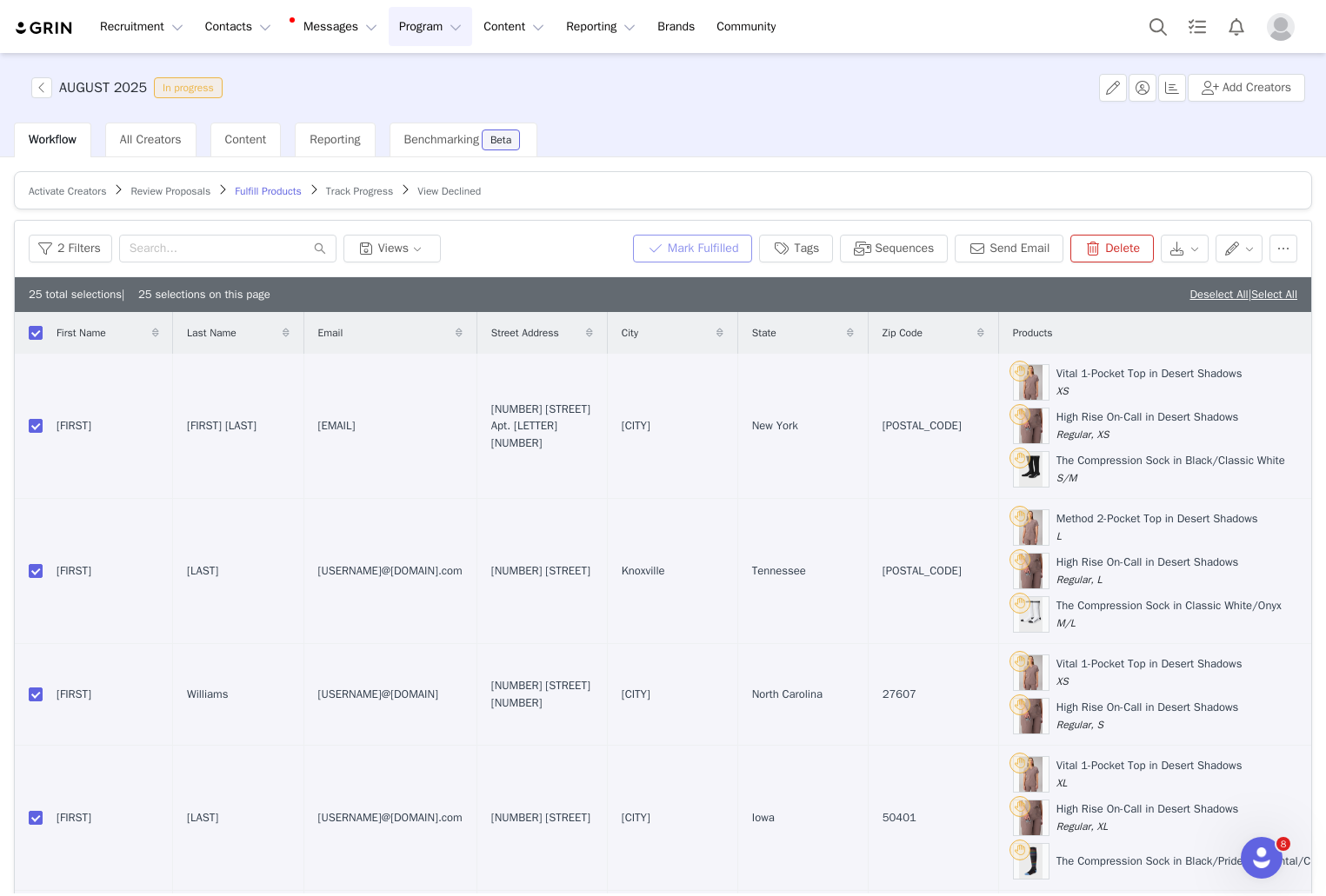 checkbox on "true" 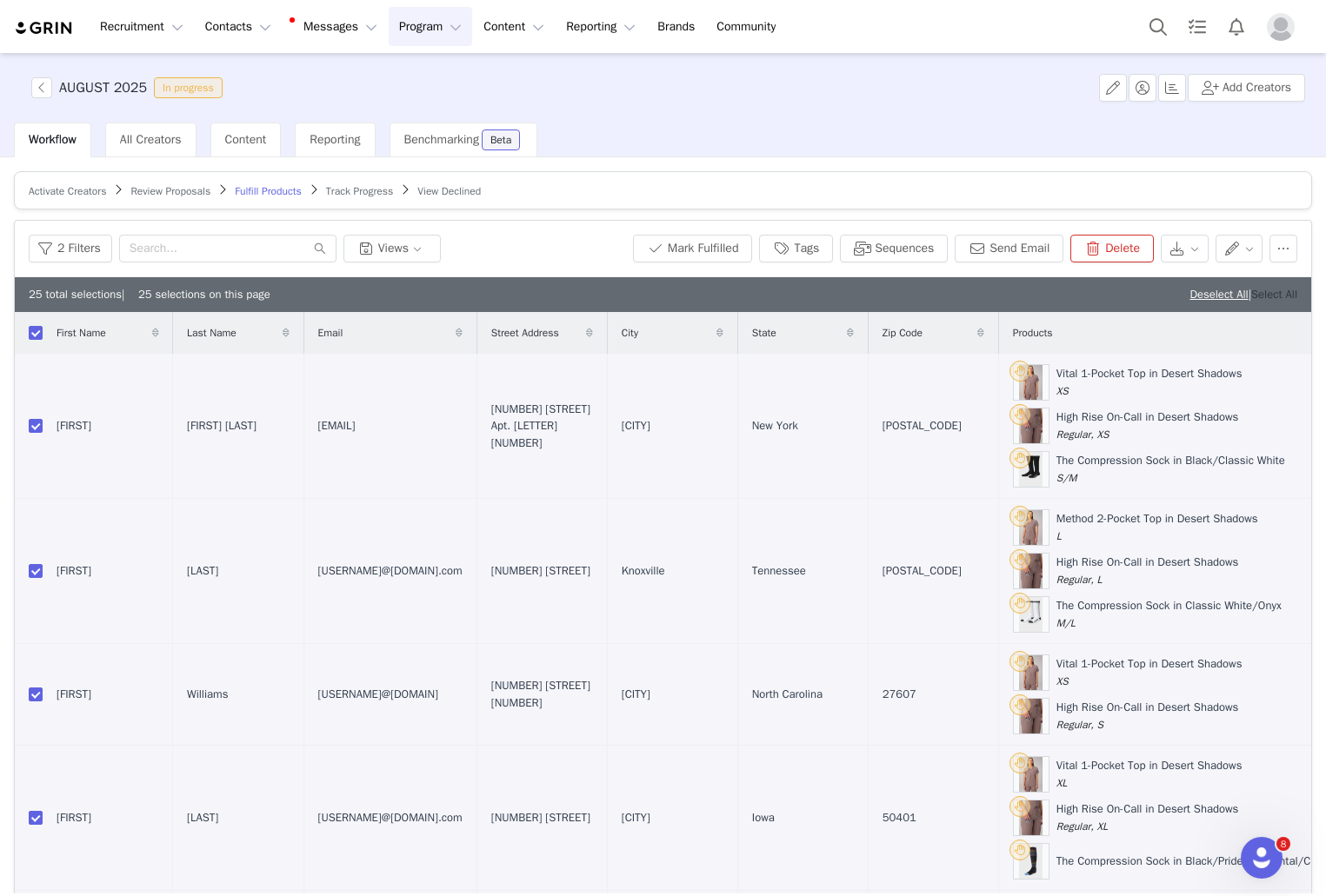 click on "Select All" at bounding box center (1274, 294) 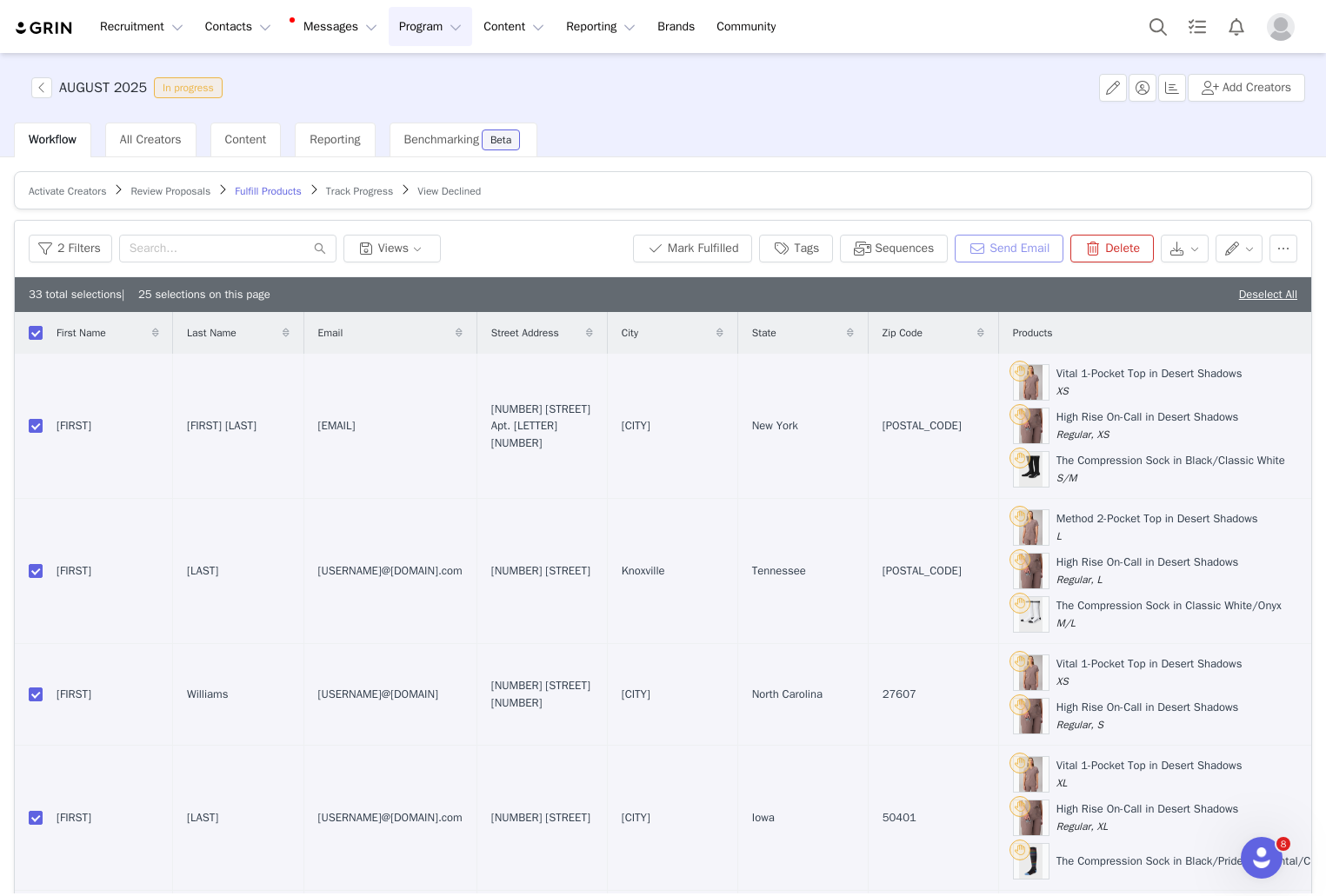 click on "Send Email" at bounding box center [1009, 249] 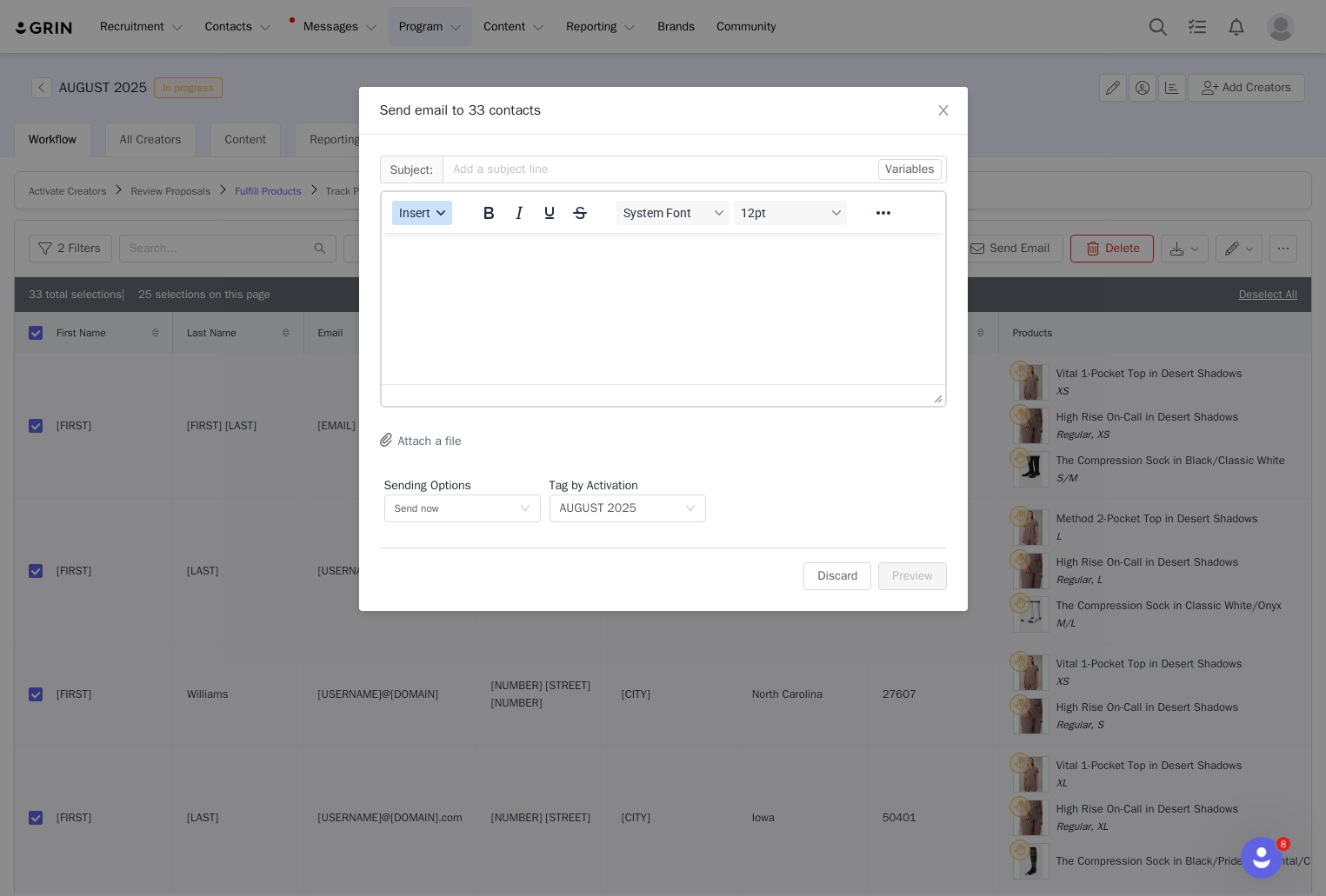 scroll, scrollTop: 0, scrollLeft: 0, axis: both 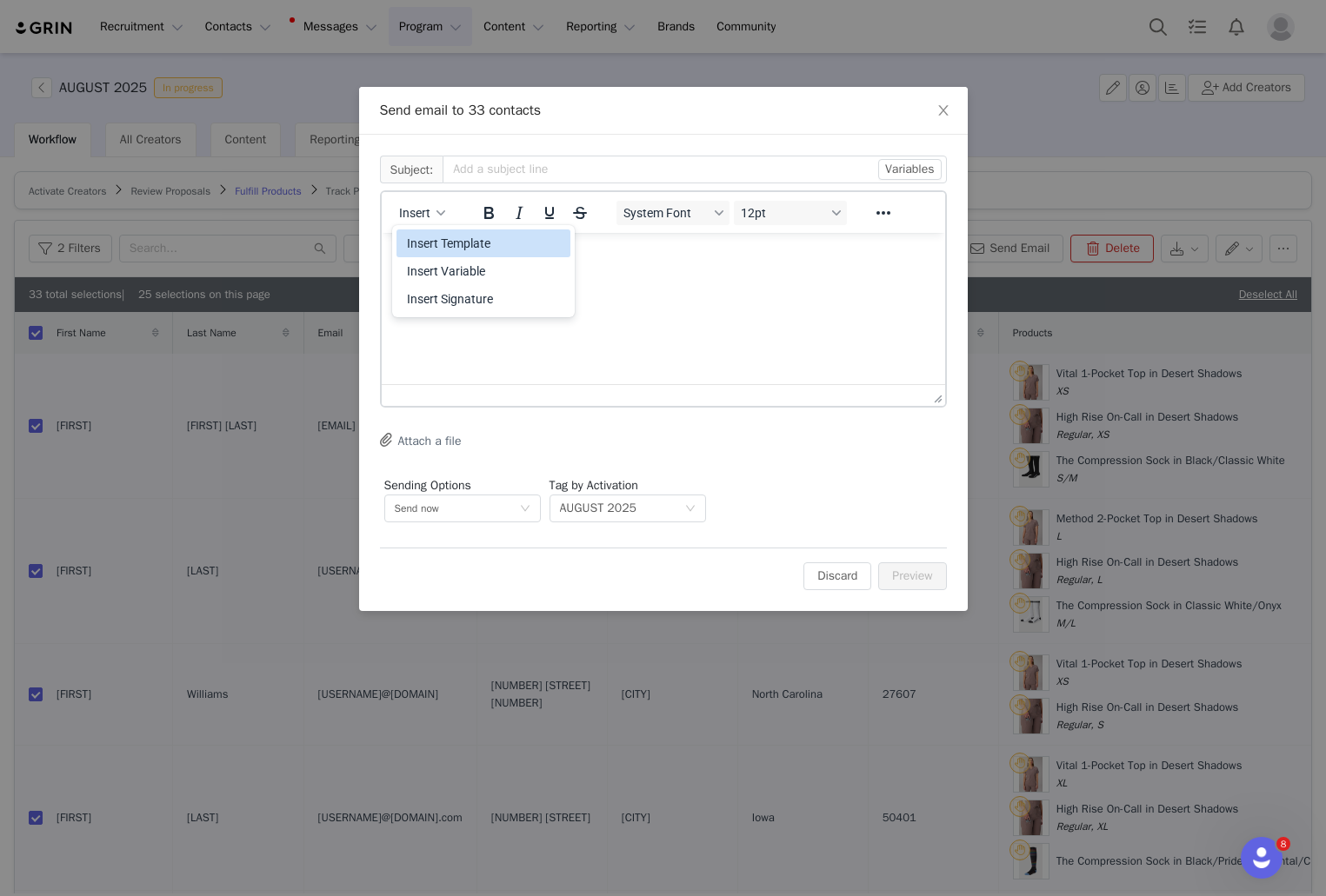 click on "Insert Template" at bounding box center [485, 243] 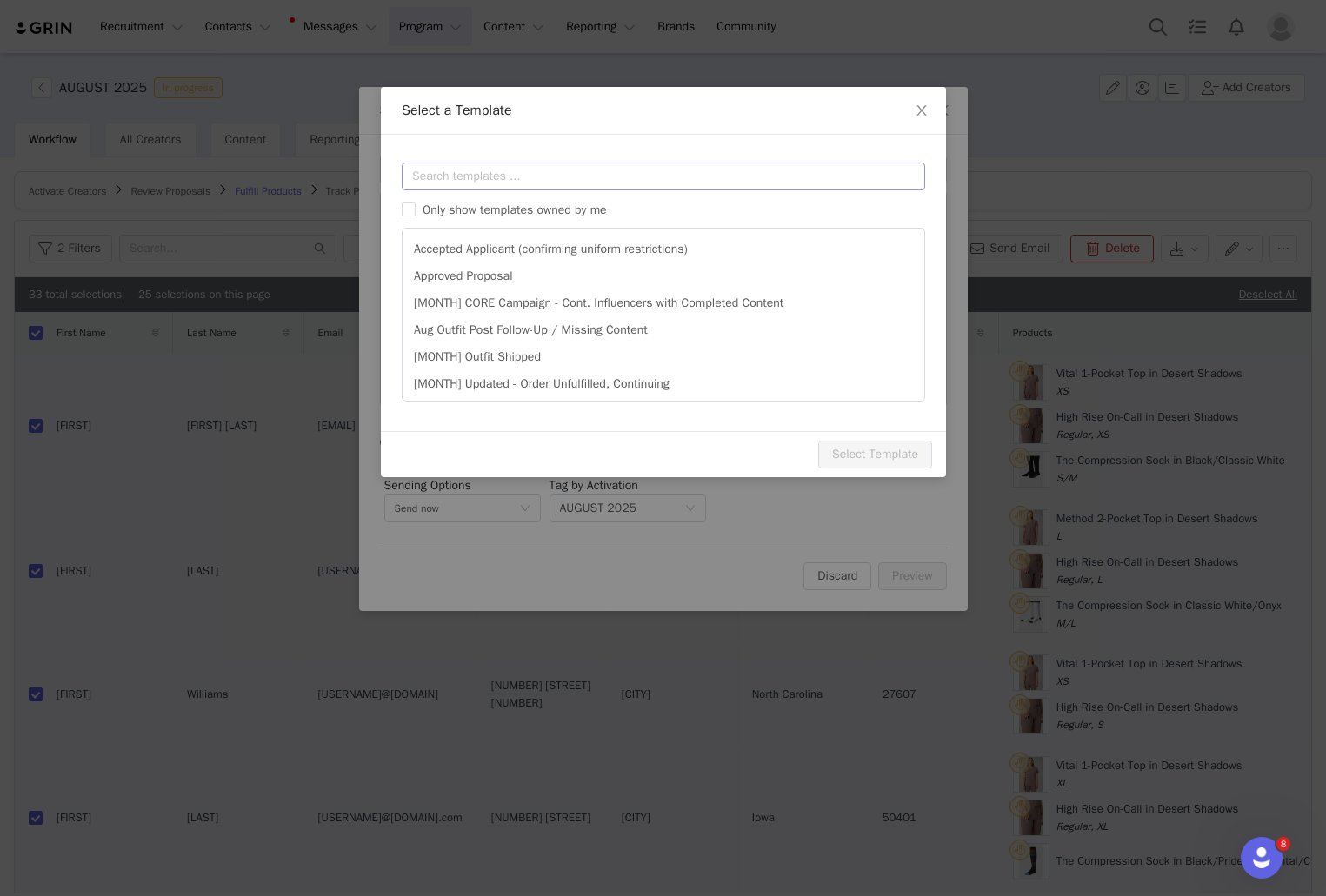scroll, scrollTop: 0, scrollLeft: 0, axis: both 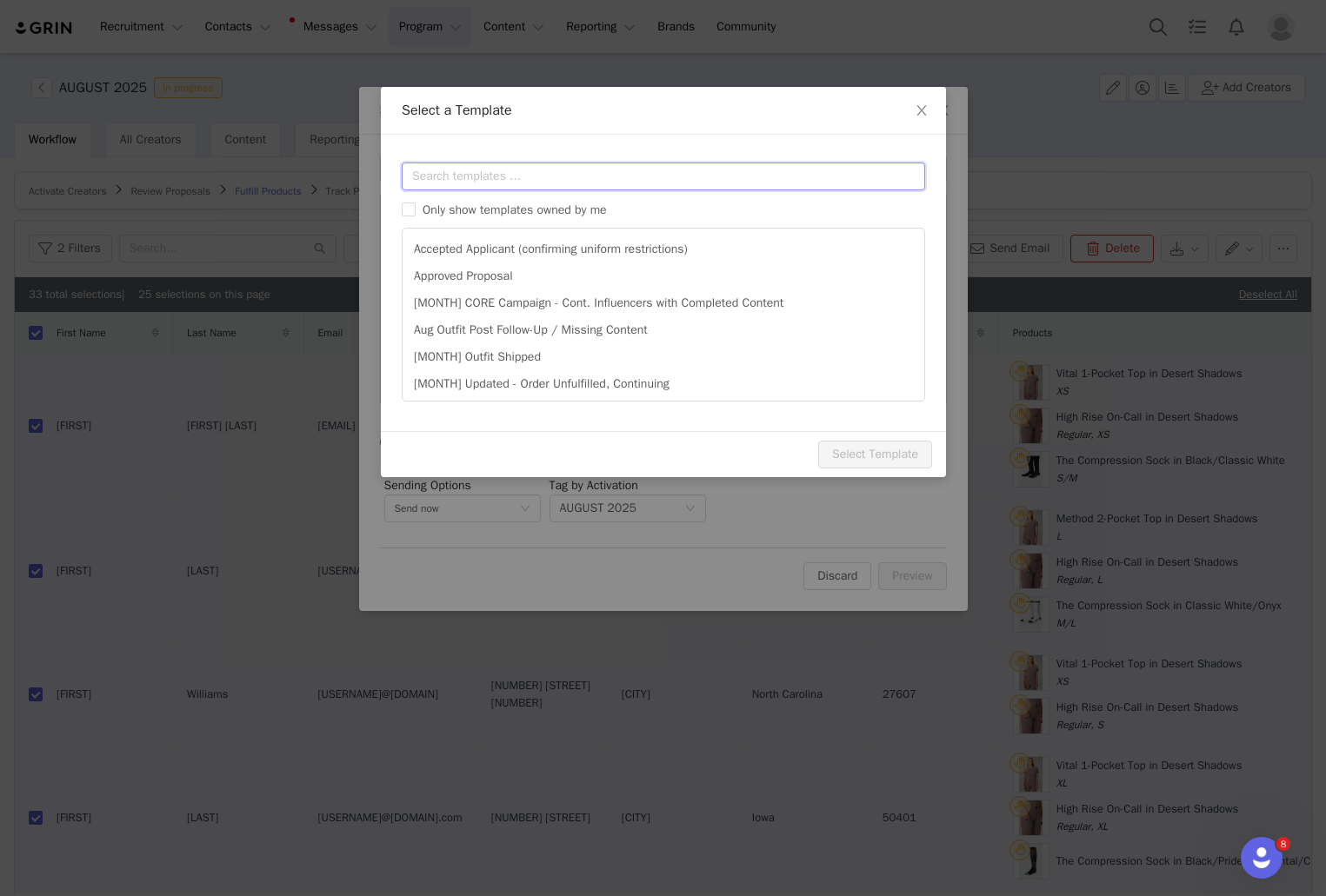 click at bounding box center (663, 176) 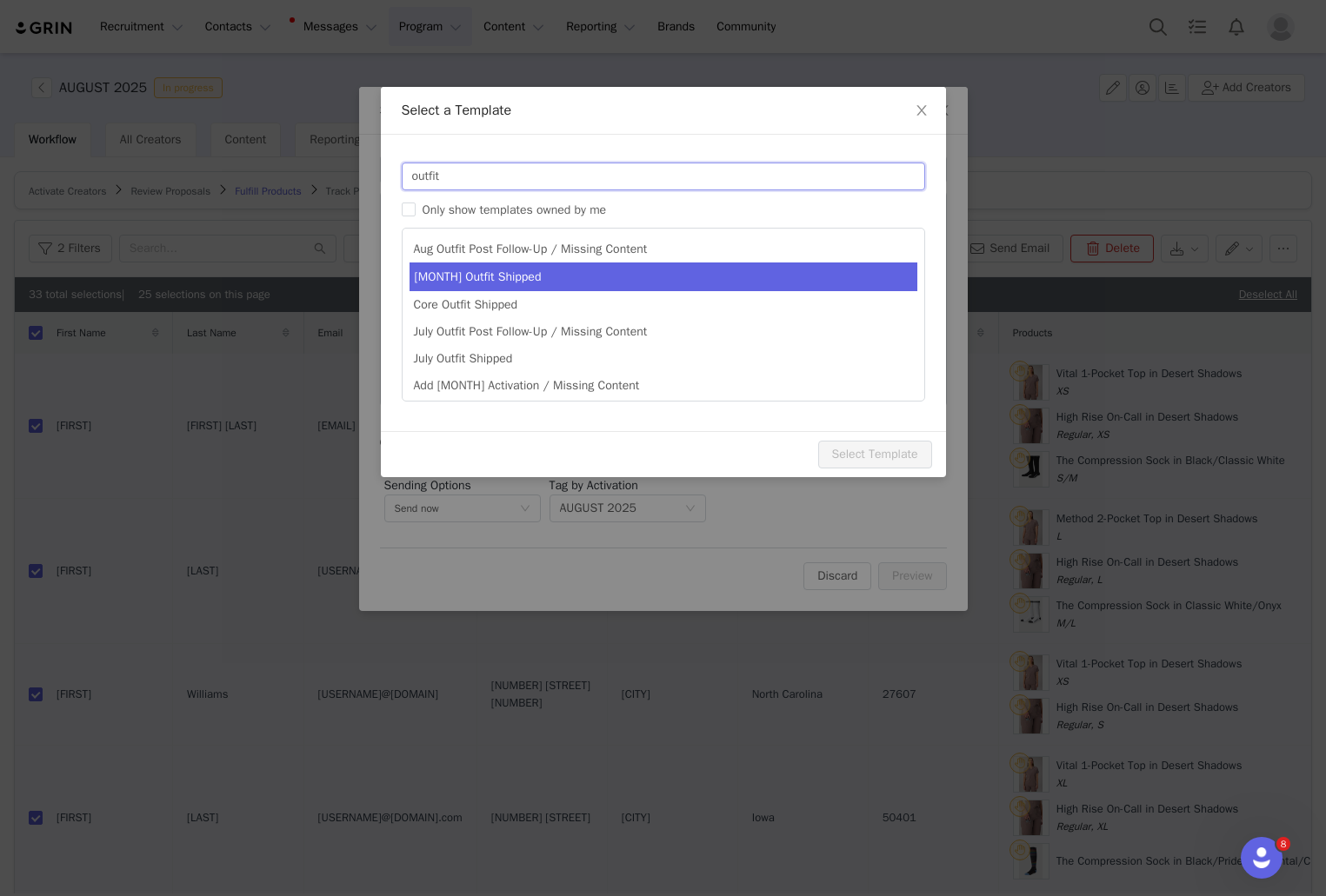 type on "outfit" 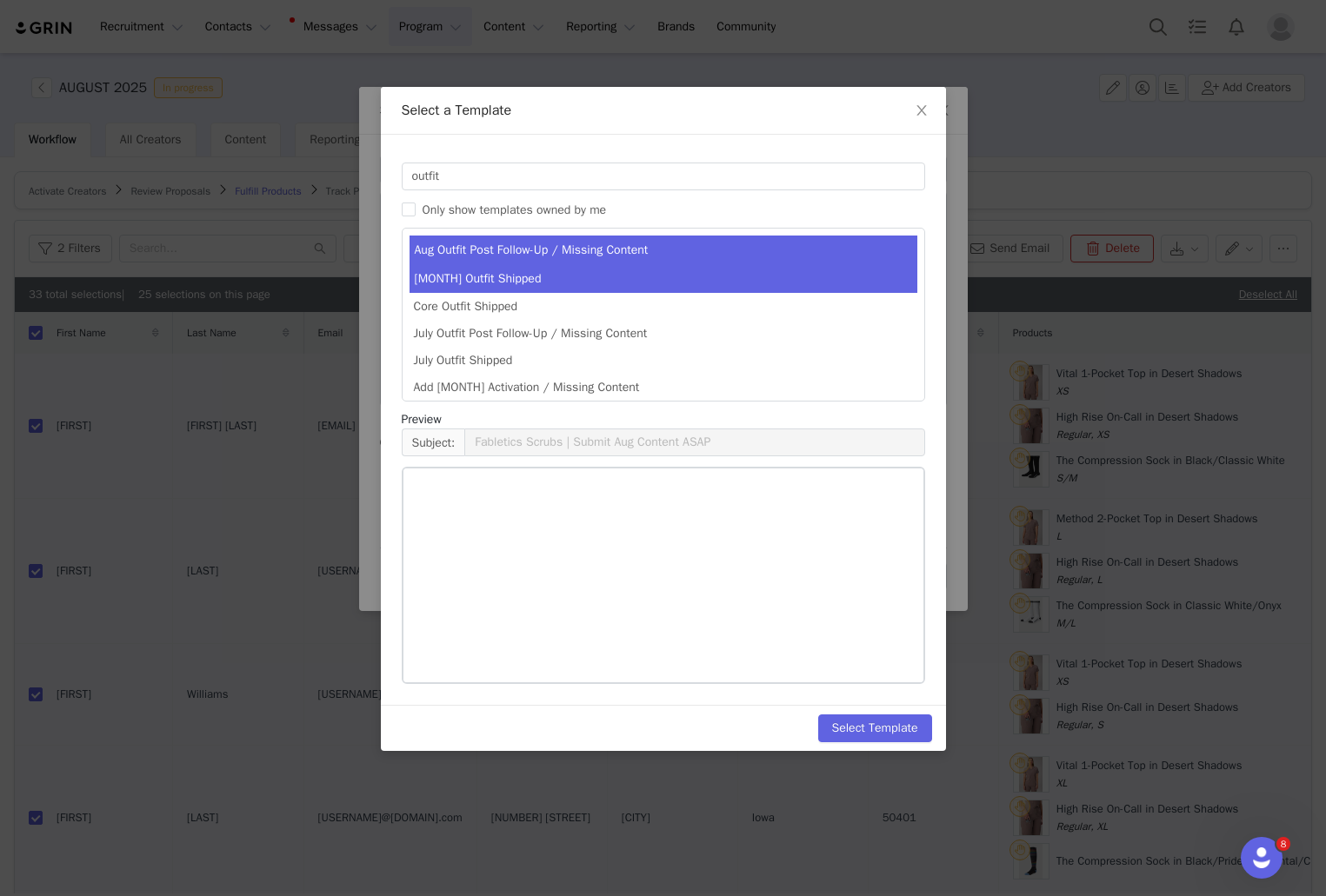 click on "[MONTH] Outfit Shipped" at bounding box center (663, 278) 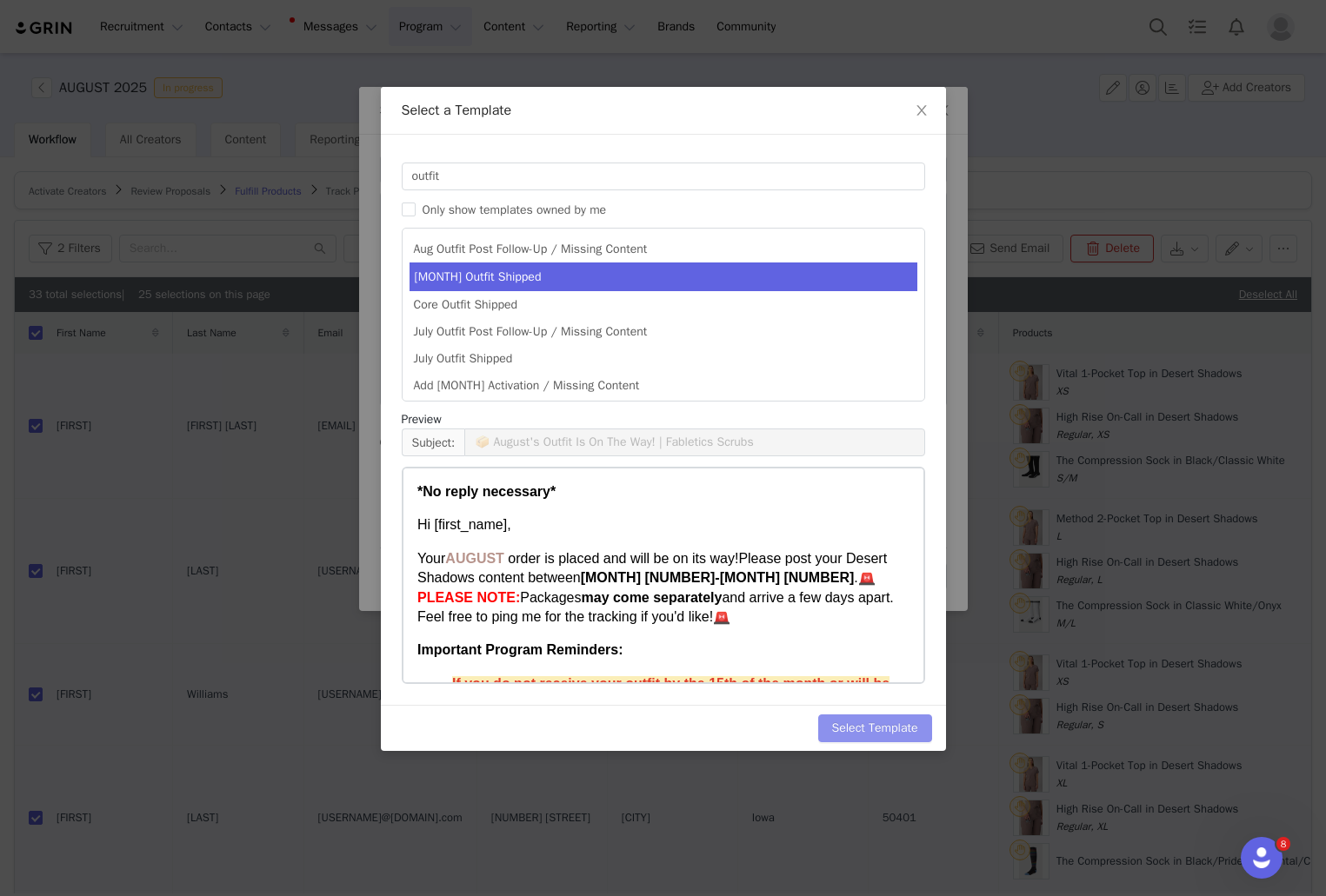 click on "Select Template" at bounding box center [875, 728] 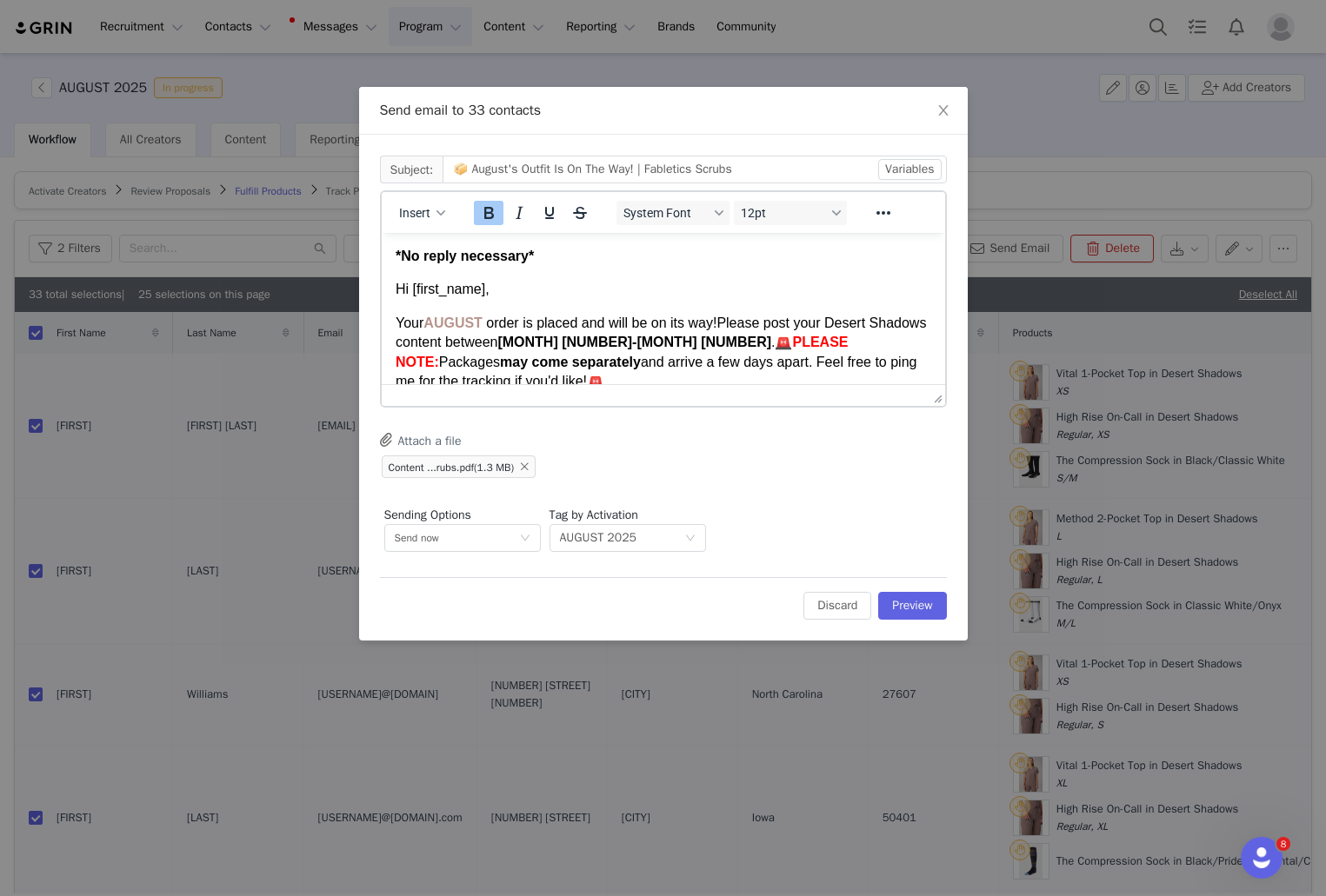 click on "[MONTH] [NUMBER]-[MONTH] [NUMBER]" at bounding box center [633, 342] 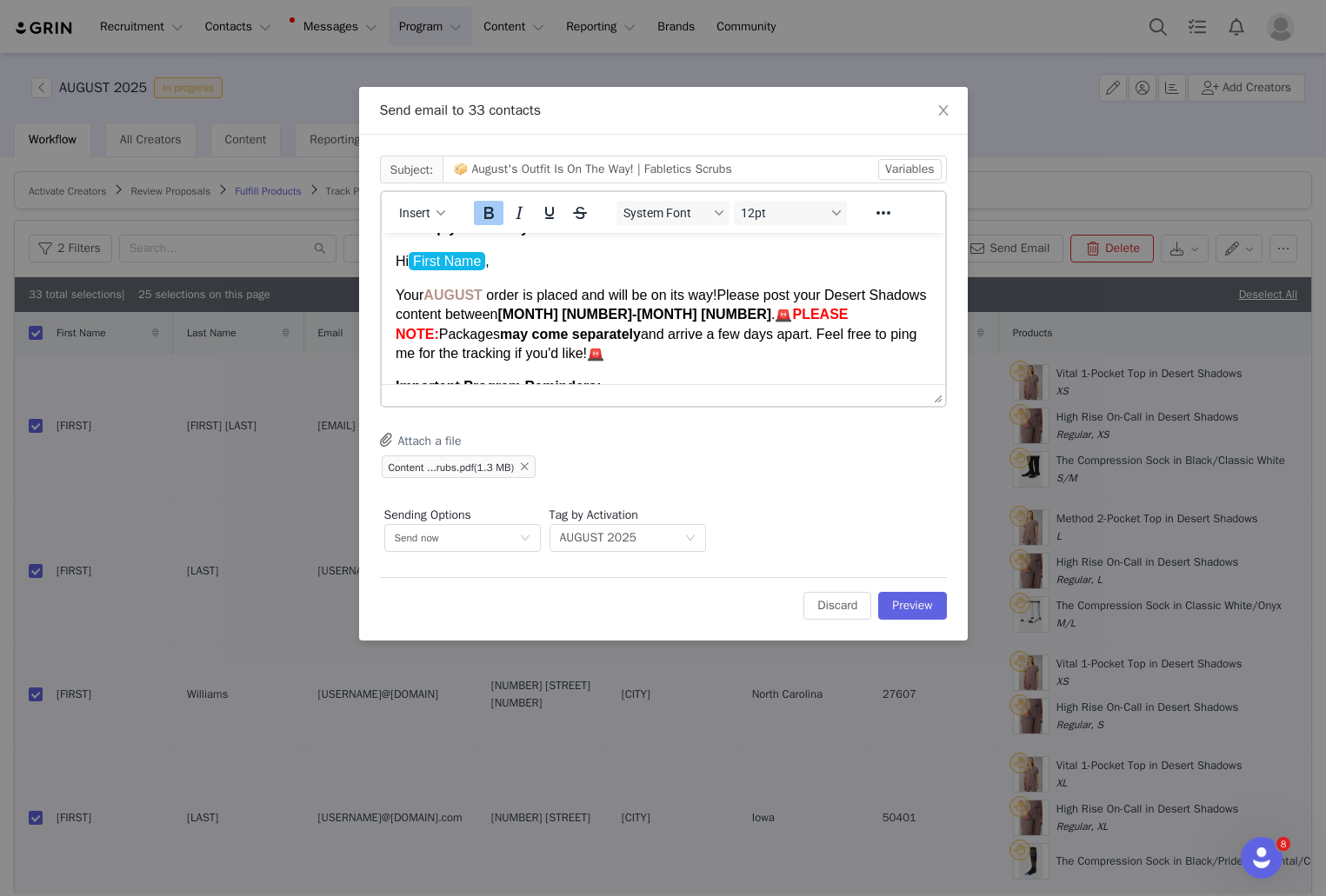 scroll, scrollTop: 29, scrollLeft: 0, axis: vertical 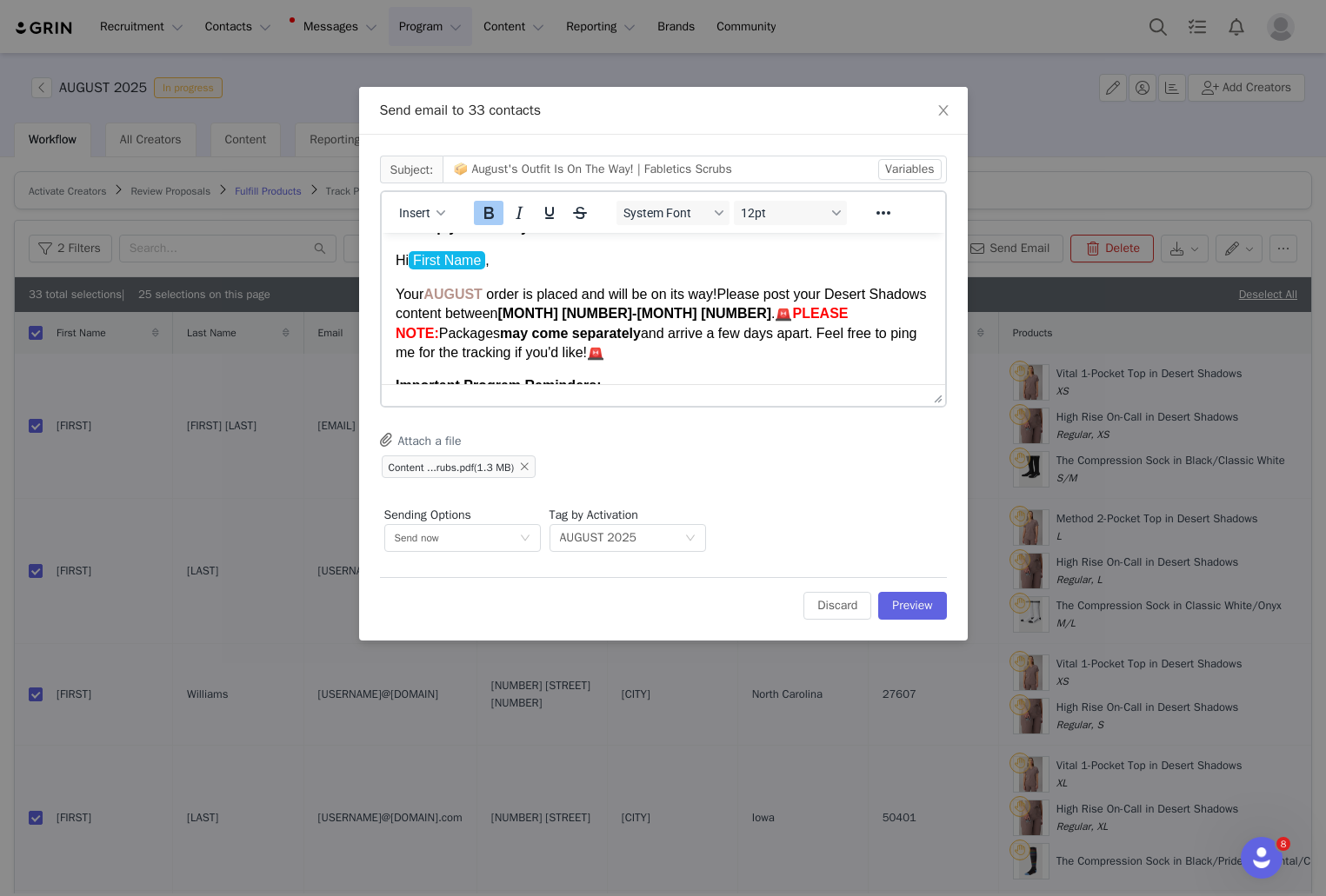 click on "Your [MONTH] order is placed and will be on its way! Please post your [THEME] content between [MONTH] 1 - [MONTH] 31st . 🚨 PLEASE NOTE: Packages may come separately and arrive a few days apart. Feel free to ping me for the tracking if you'd like!🚨" at bounding box center (663, 324) 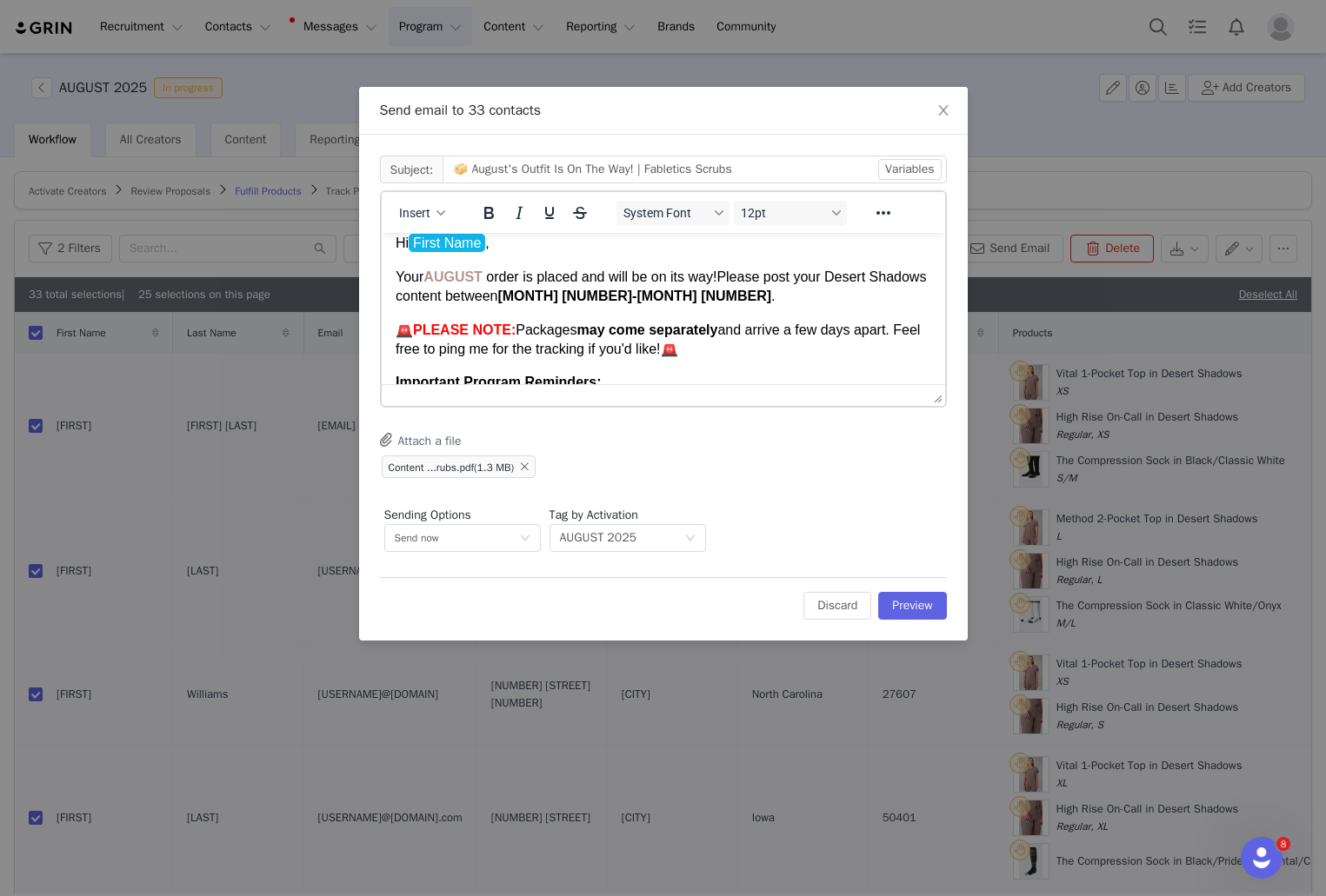 scroll, scrollTop: 48, scrollLeft: 0, axis: vertical 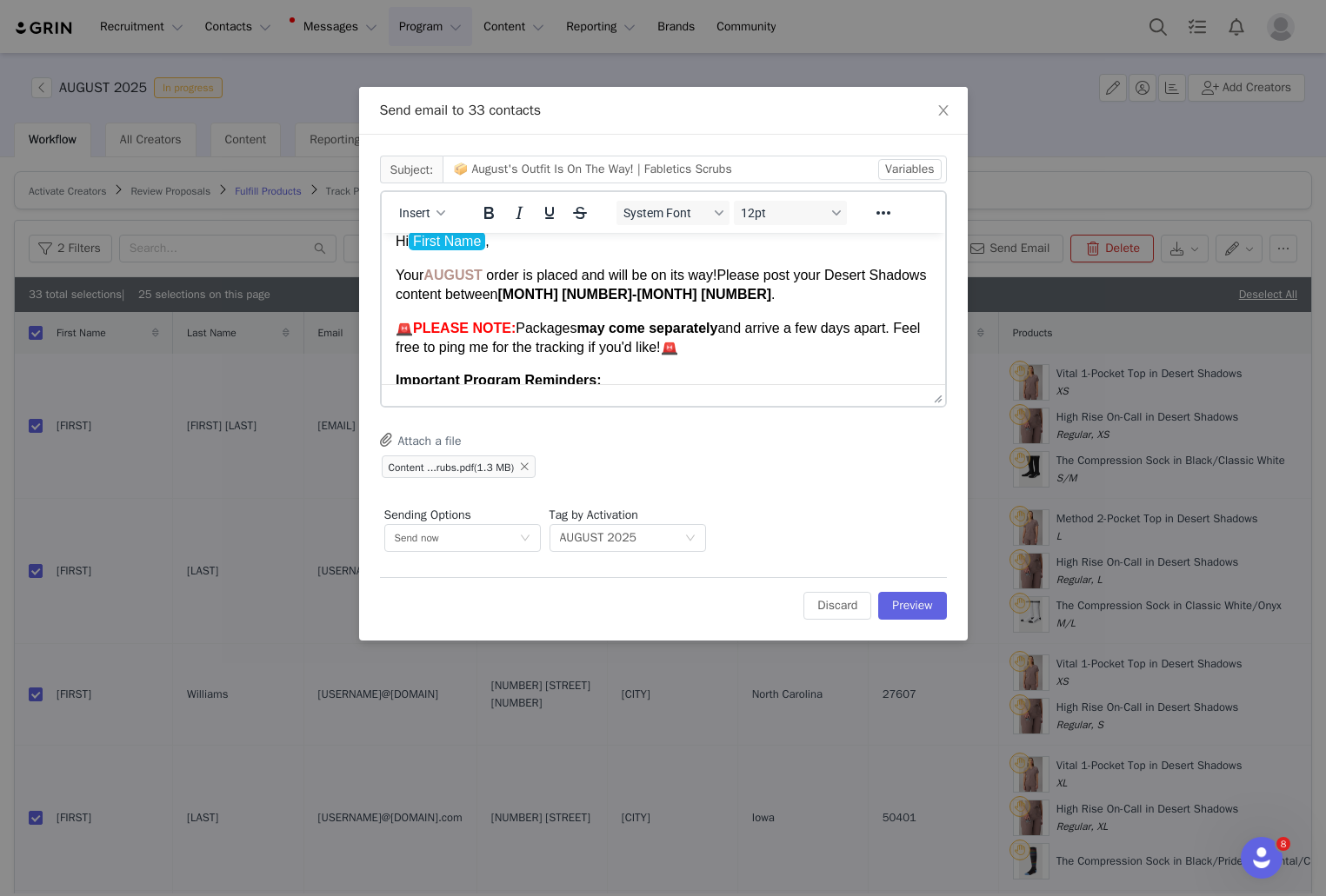 click on "🚨 PLEASE NOTE:  Packages  may come separately  and arrive a few days apart. Feel free to ping me for the tracking if you'd like!🚨" at bounding box center [663, 338] 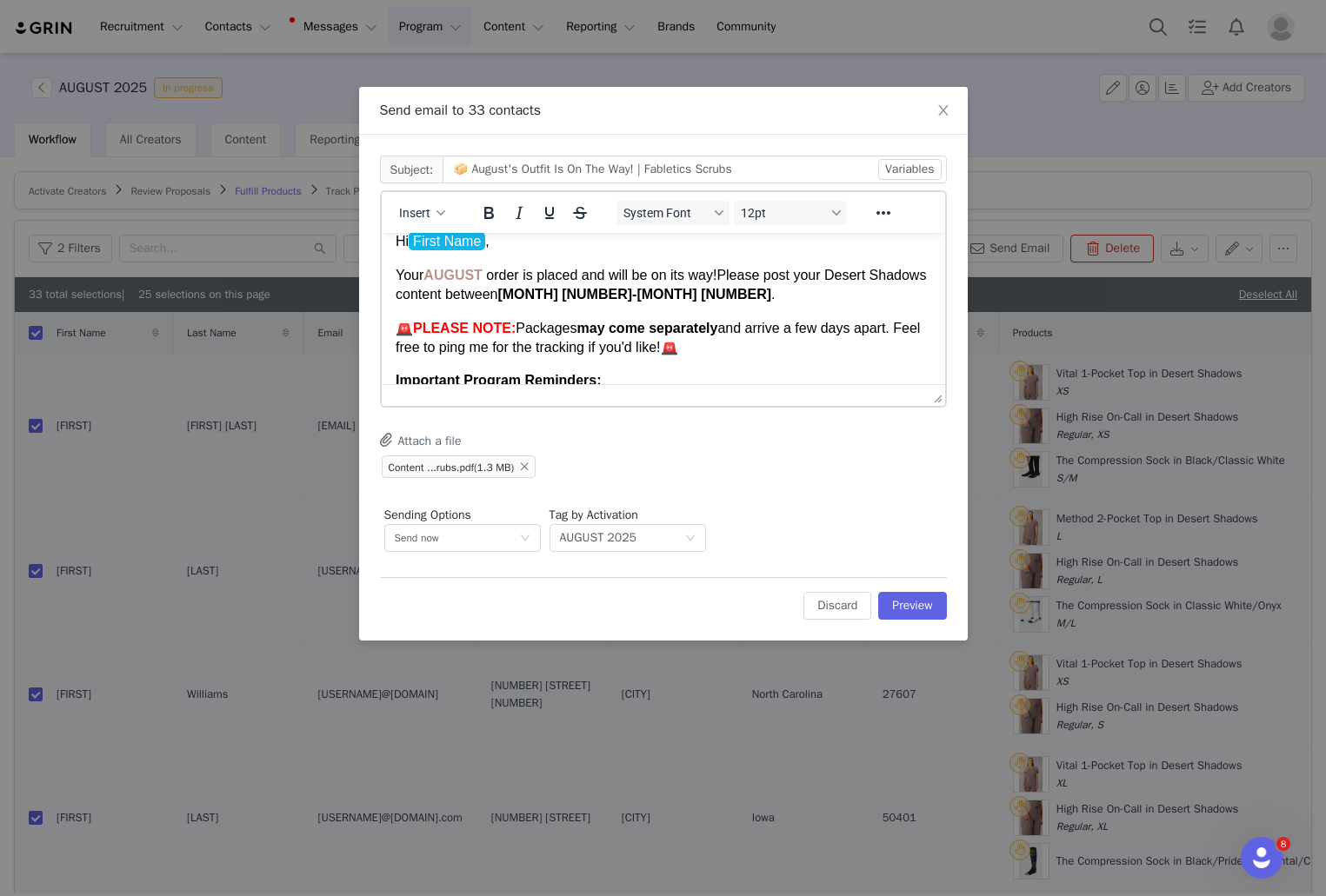 type 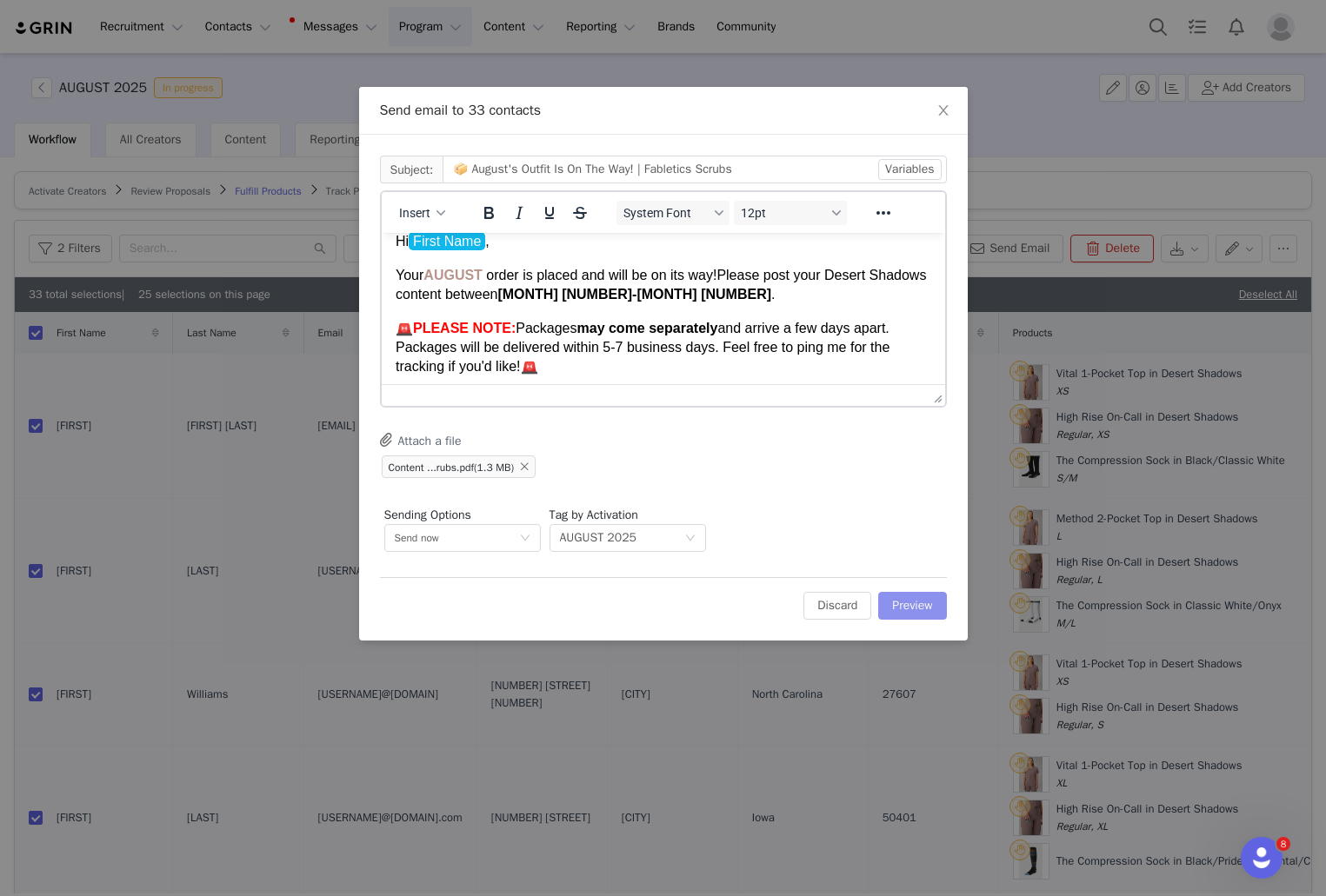 click on "Preview" at bounding box center [912, 606] 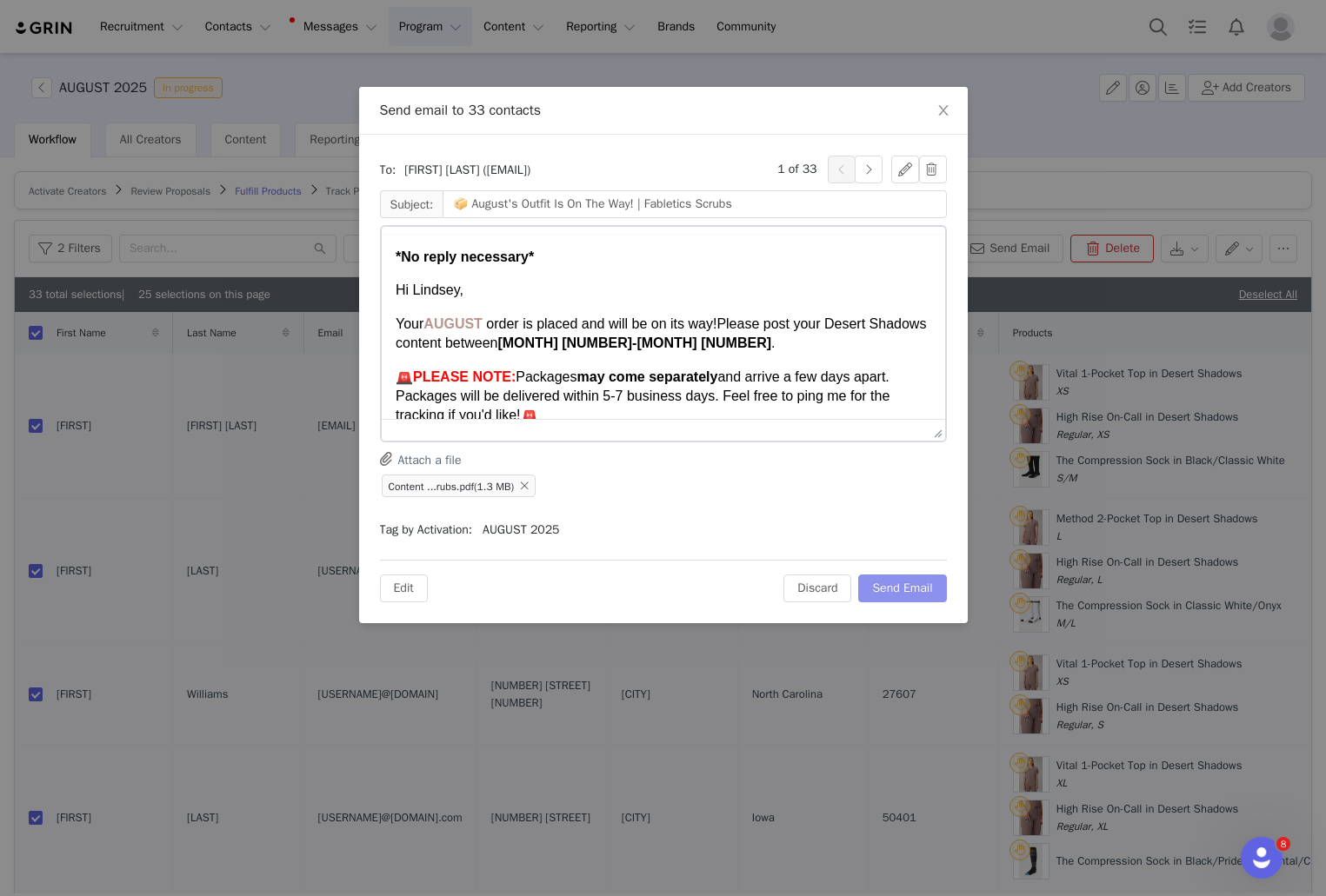 scroll, scrollTop: 0, scrollLeft: 0, axis: both 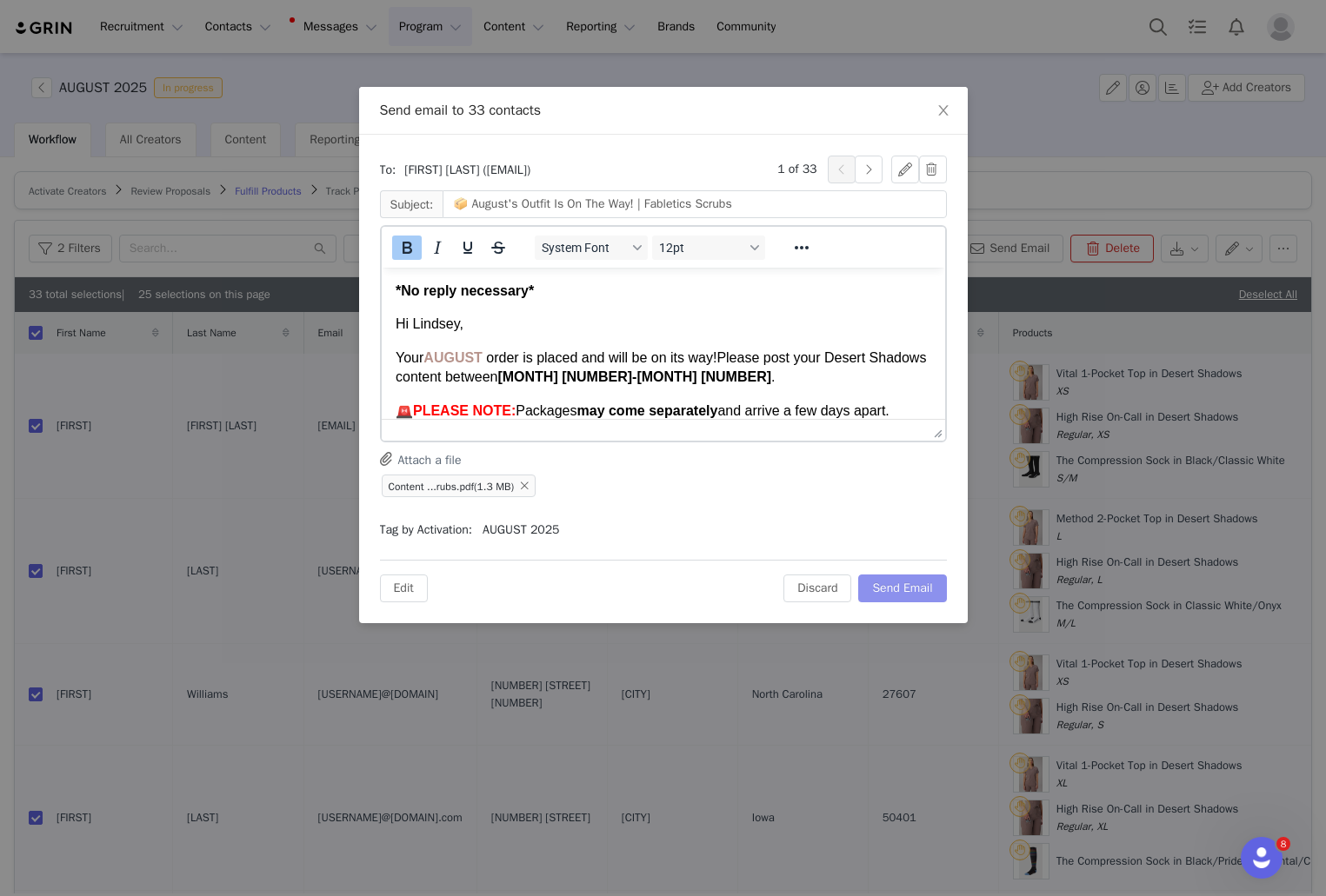 click on "Send Email" at bounding box center (902, 588) 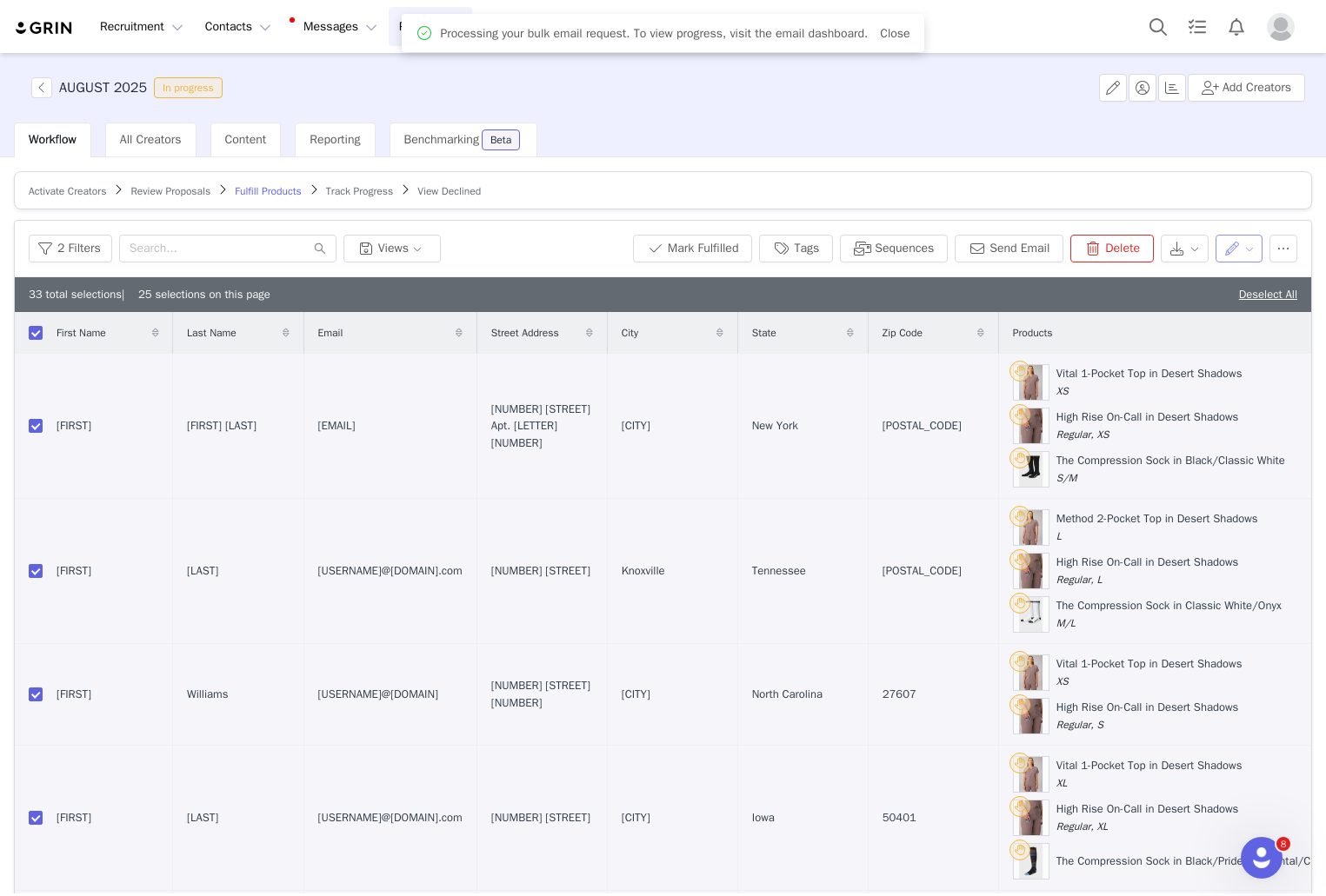 click at bounding box center [1239, 249] 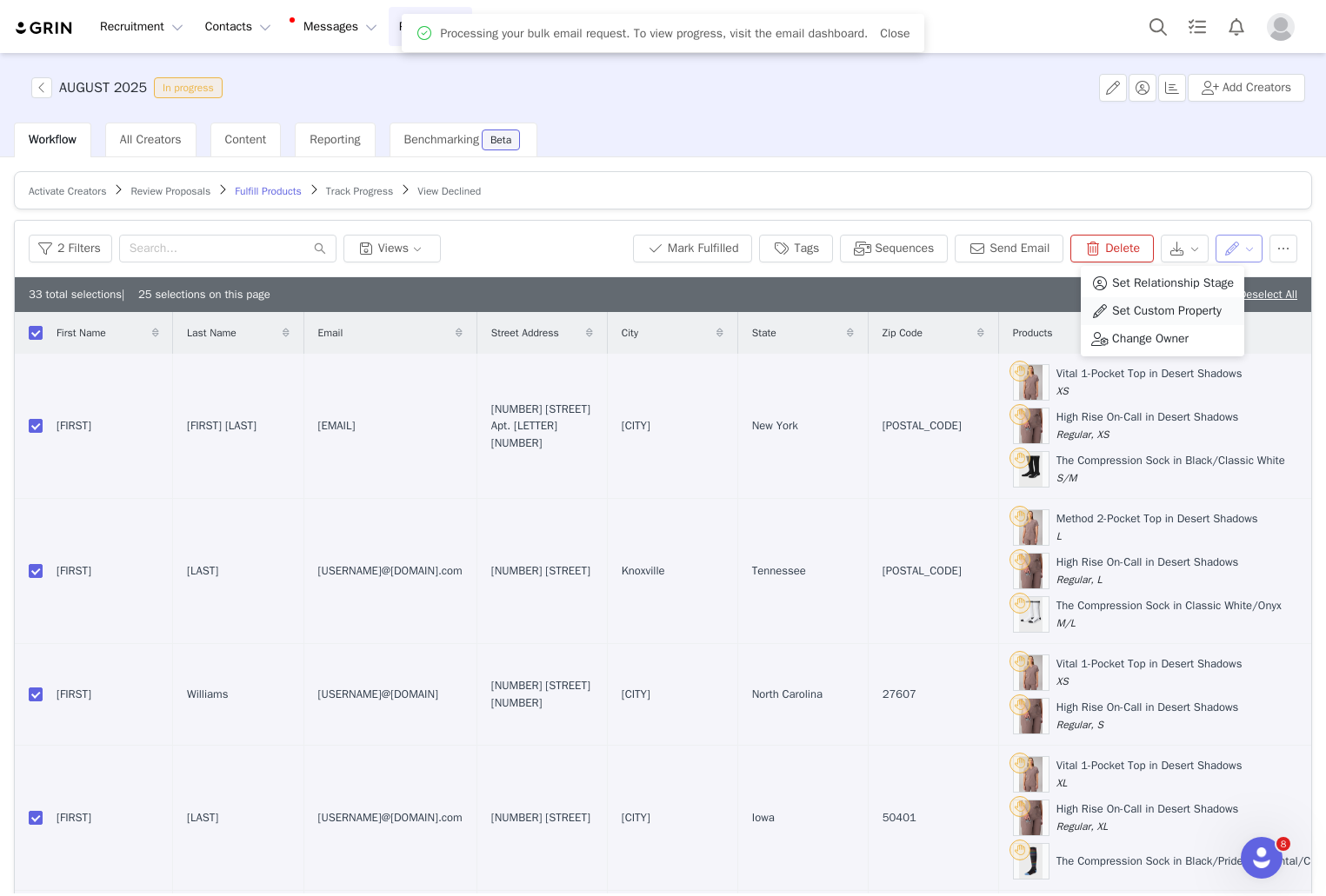 scroll, scrollTop: 0, scrollLeft: 0, axis: both 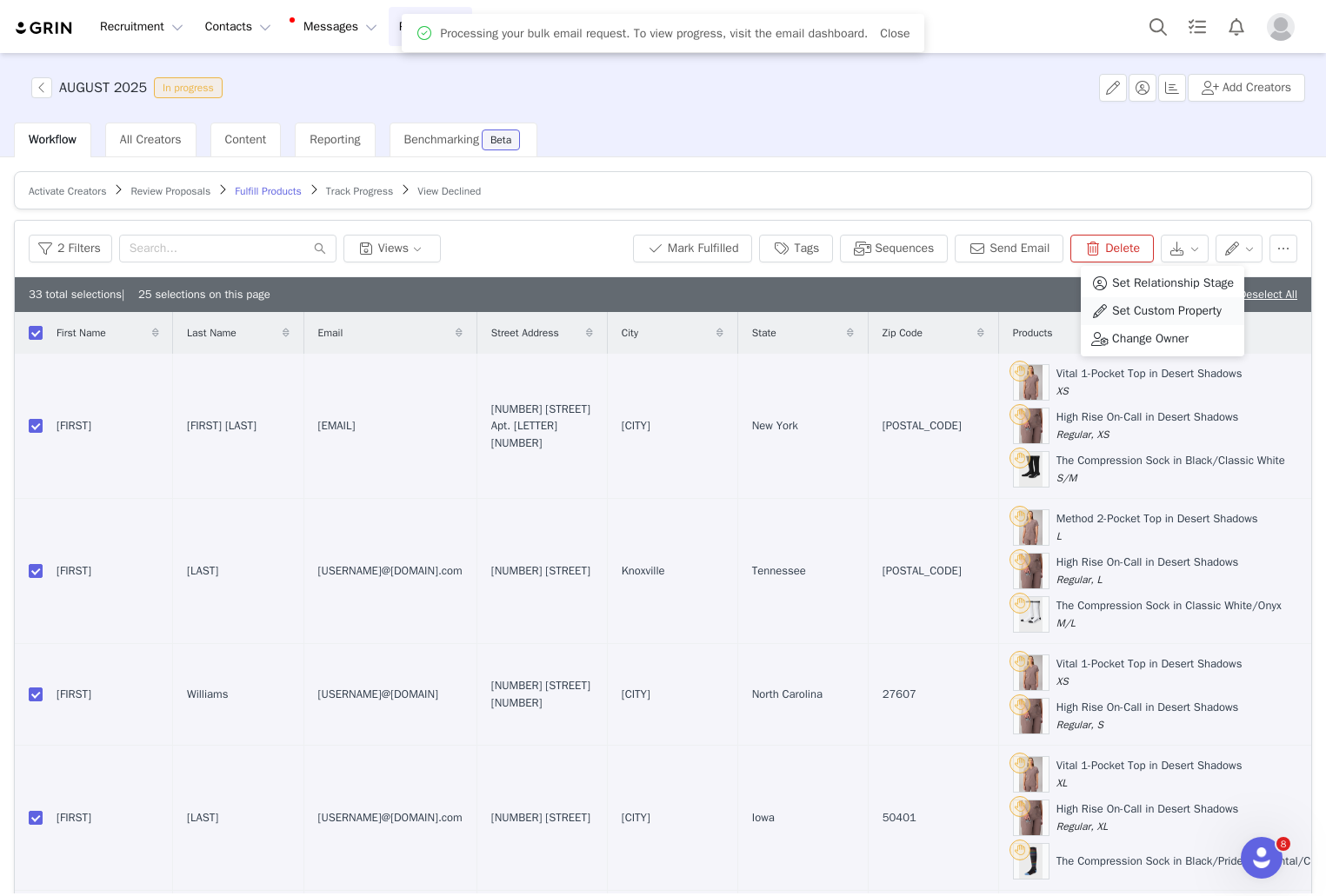 click on "Set Custom Property" at bounding box center [1167, 311] 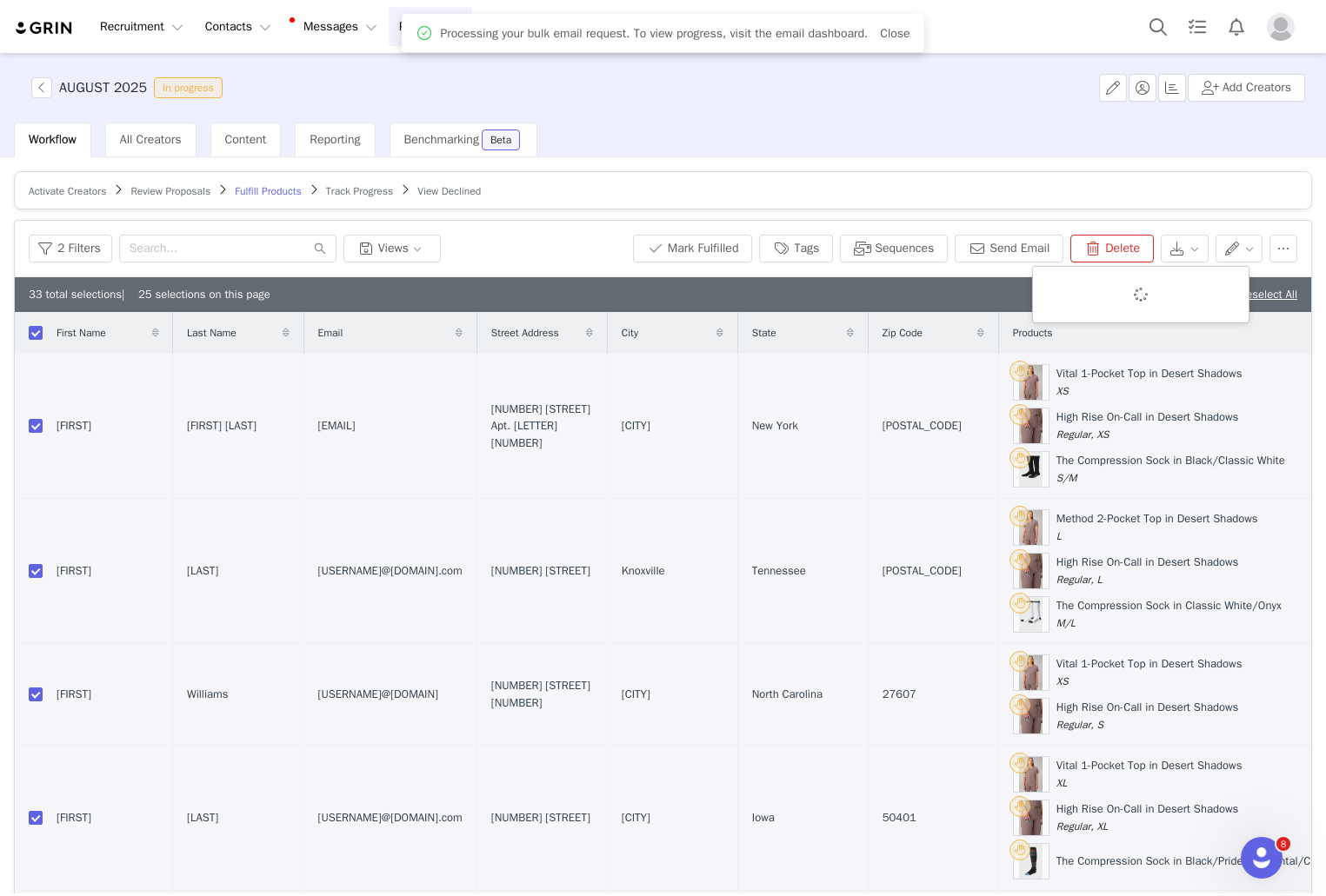 click at bounding box center [1141, 295] 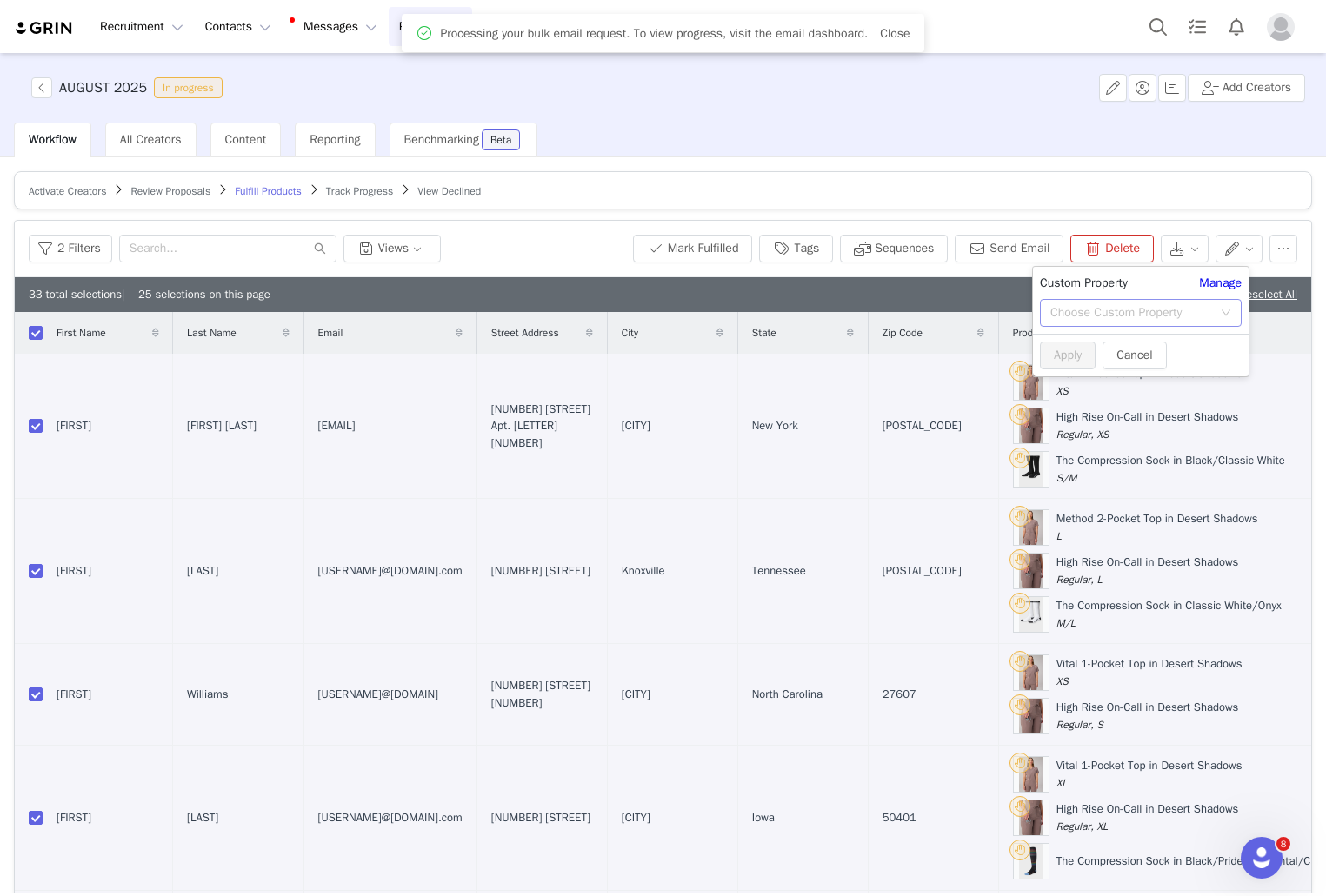 click on "Choose Custom Property" at bounding box center (1135, 313) 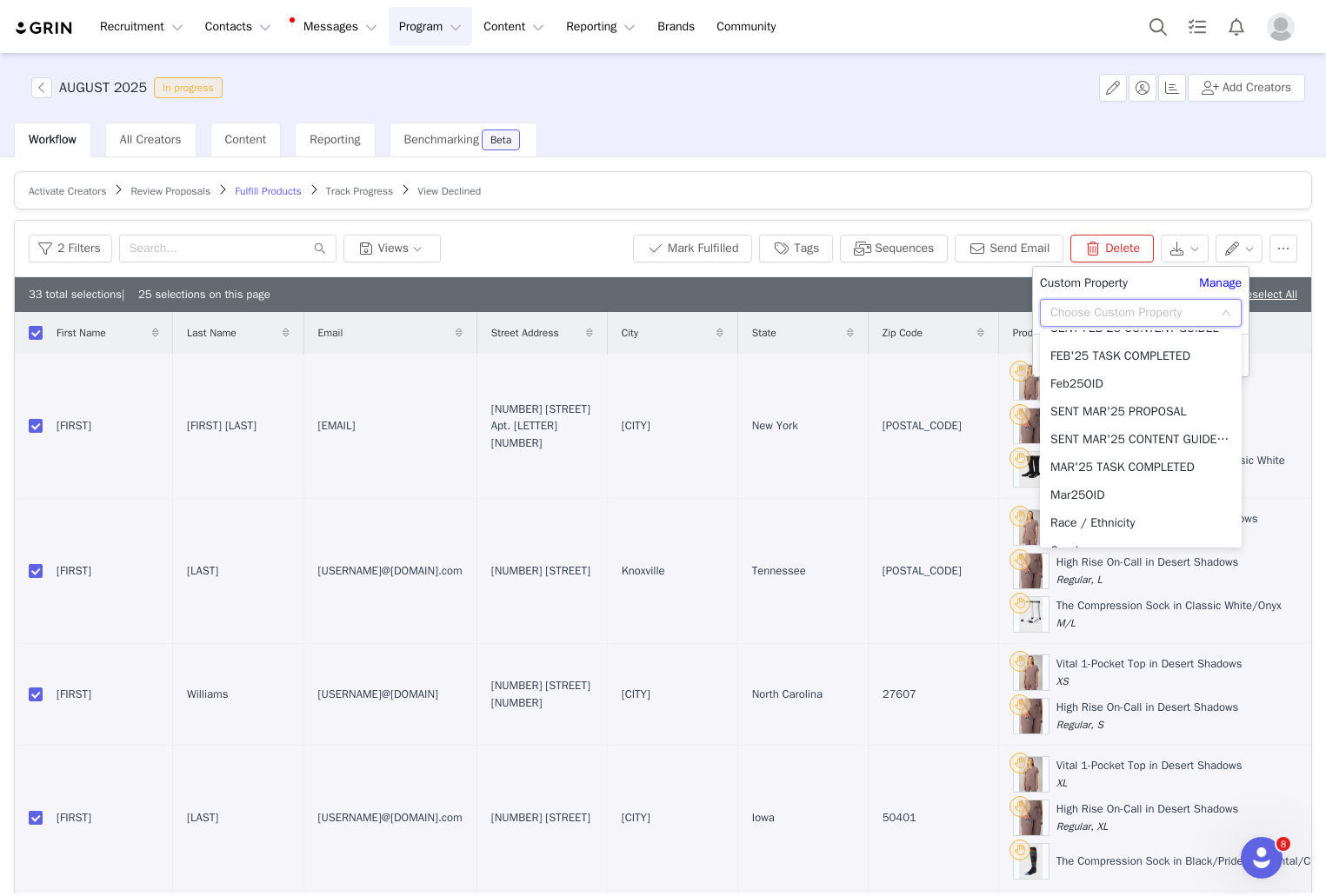 scroll, scrollTop: 2293, scrollLeft: 0, axis: vertical 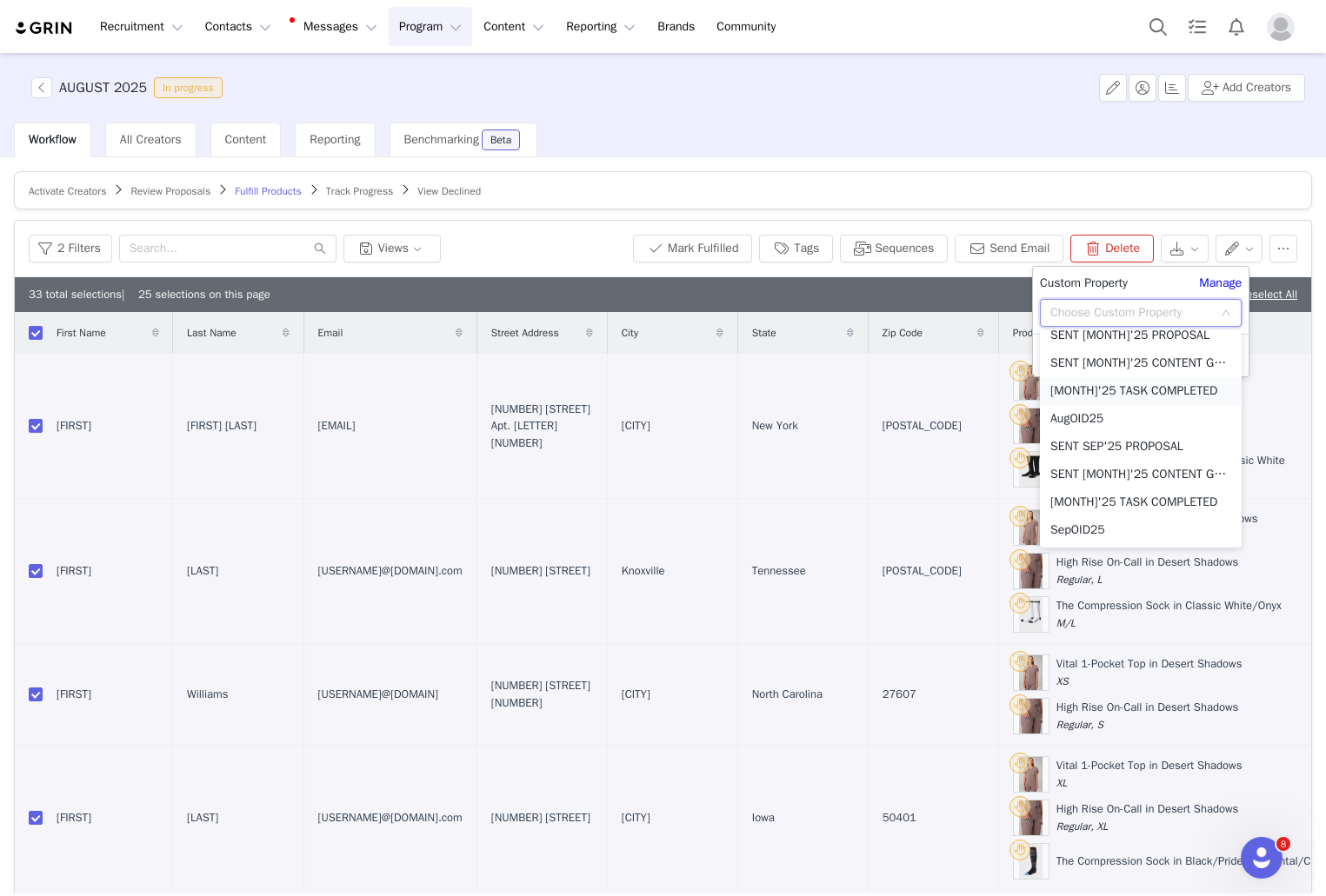 click on "[MONTH]'25 TASK COMPLETED" at bounding box center [1141, 391] 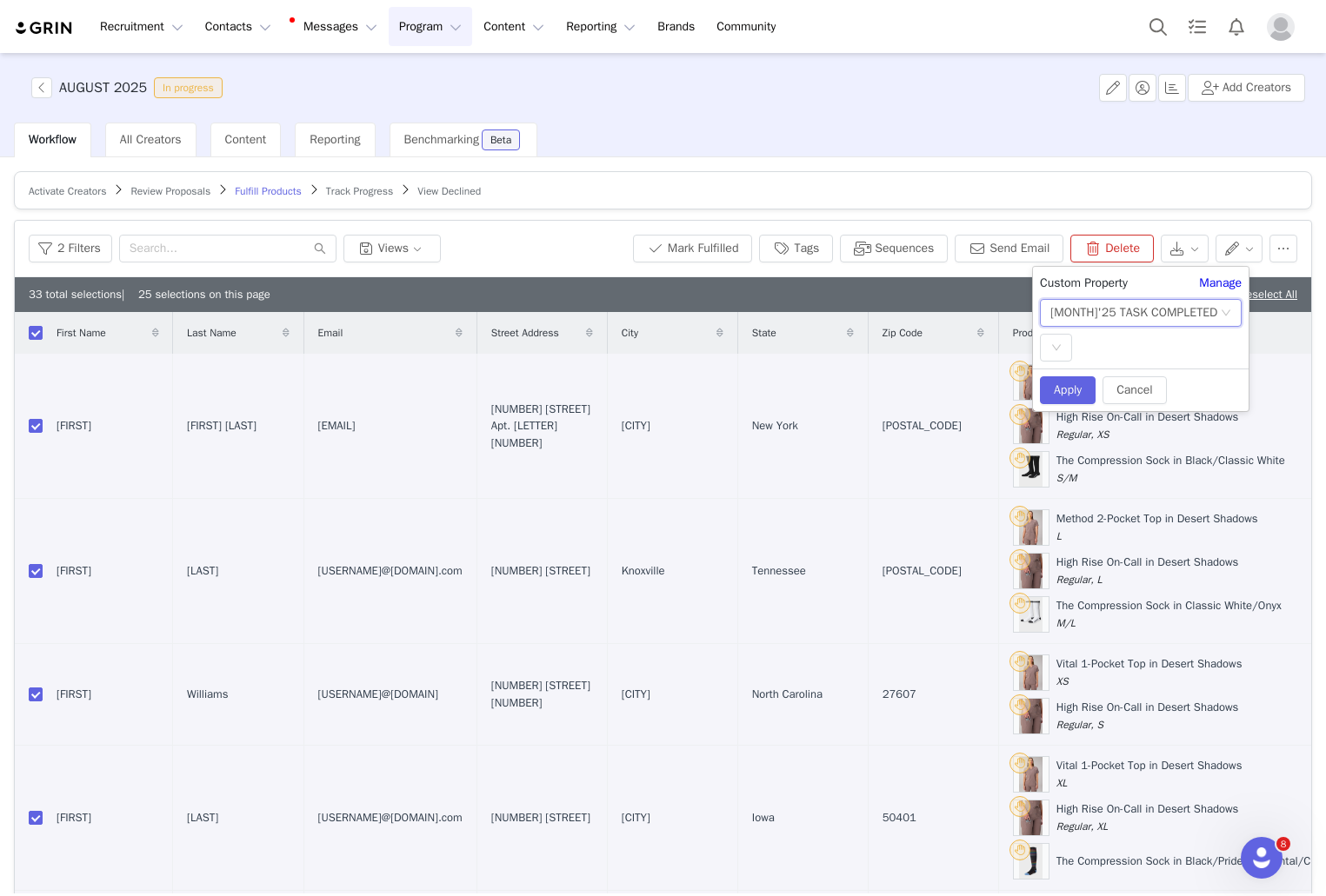 click on "[MONTH]'25 TASK COMPLETED" at bounding box center (1134, 313) 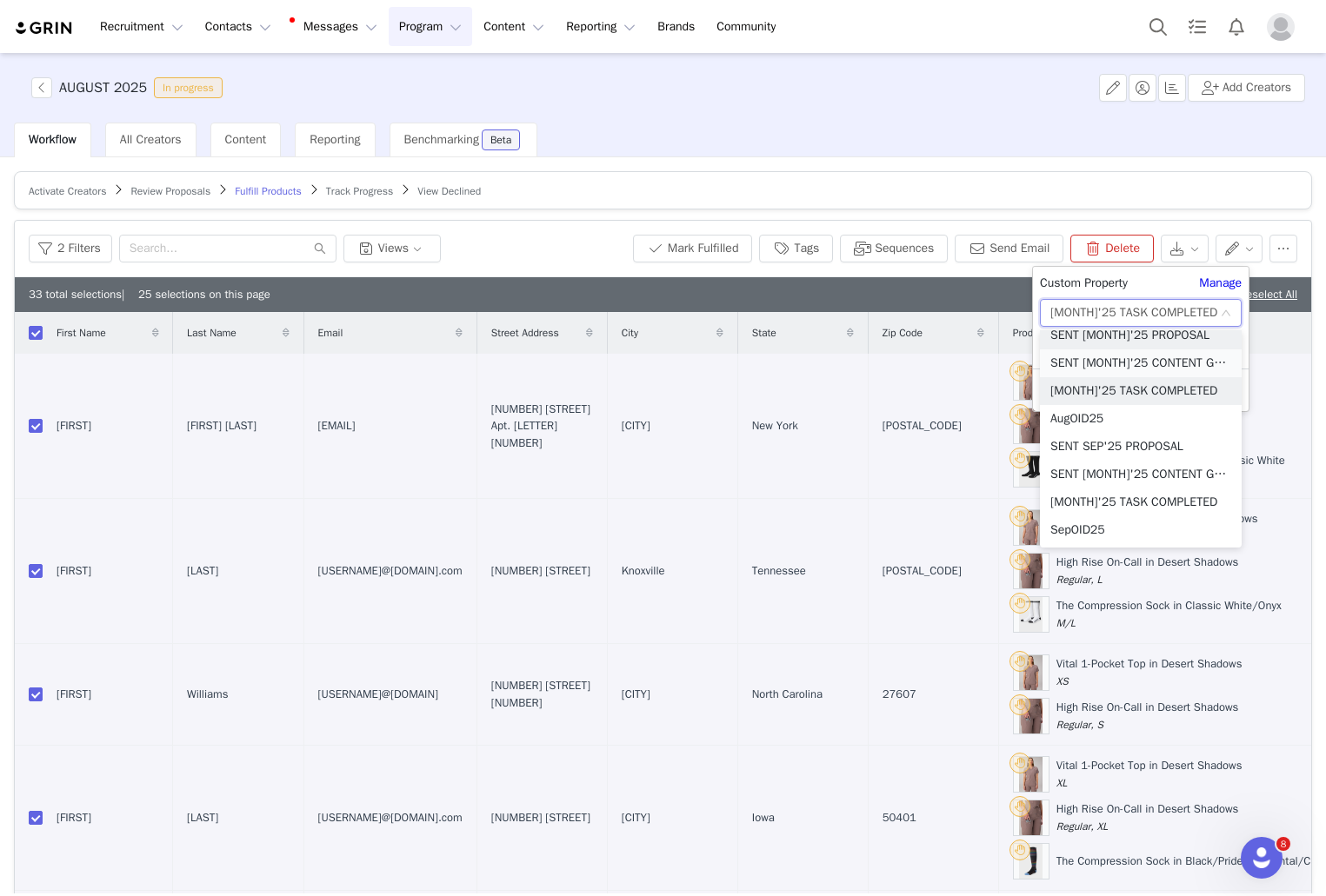 scroll, scrollTop: 2285, scrollLeft: 0, axis: vertical 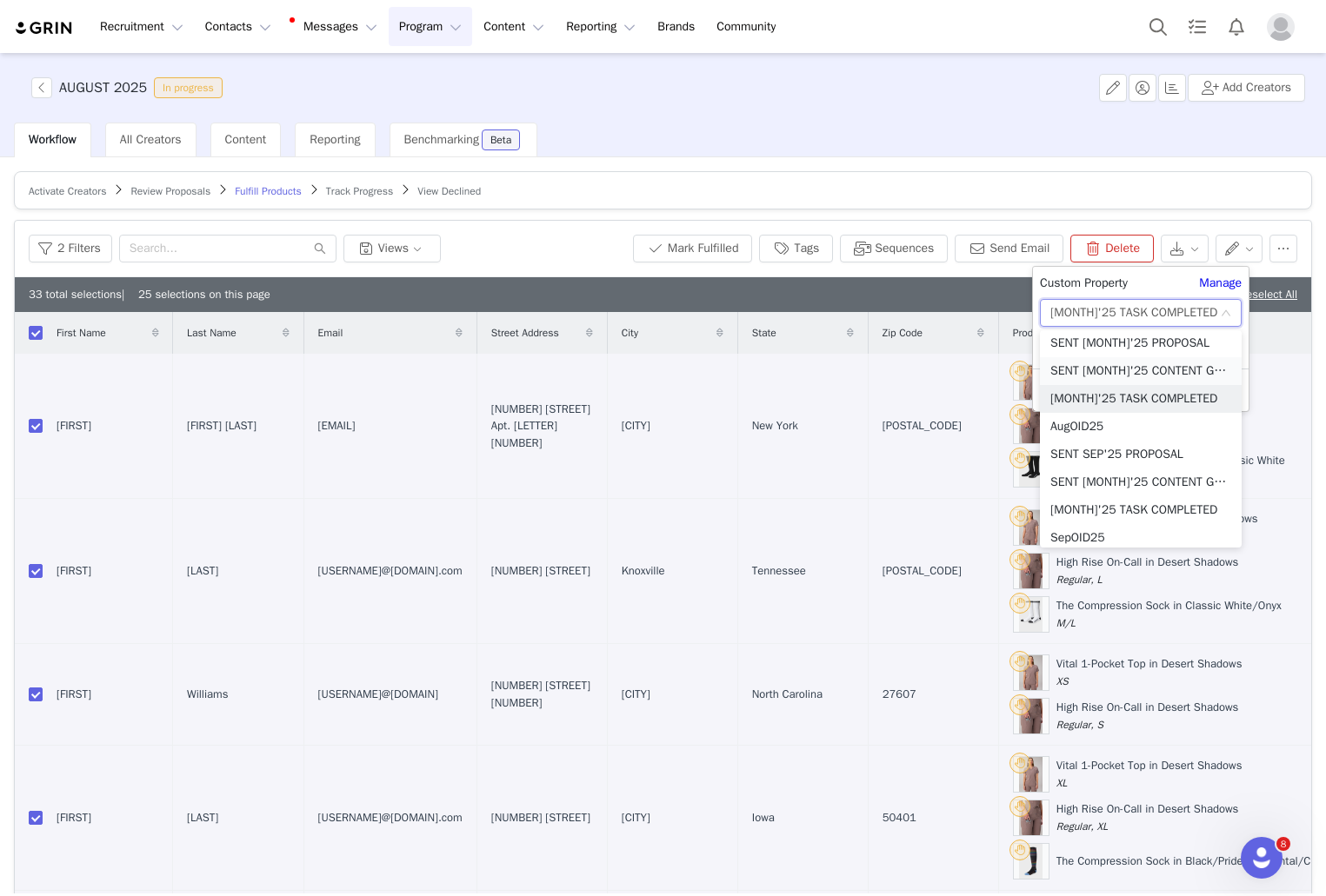 click on "SENT [MONTH]'25 CONTENT GUIDELINES" at bounding box center [1141, 371] 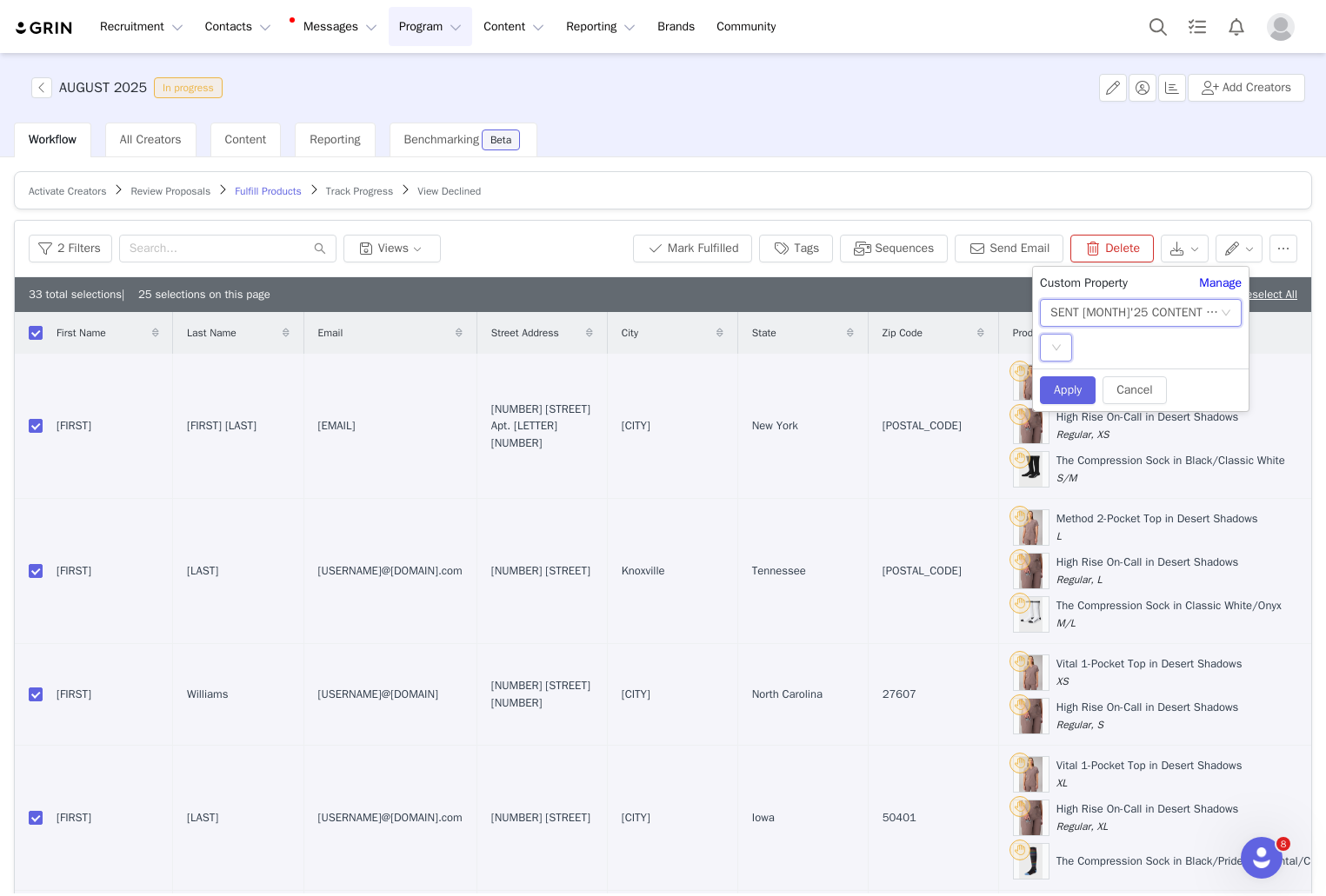 click at bounding box center (1056, 348) 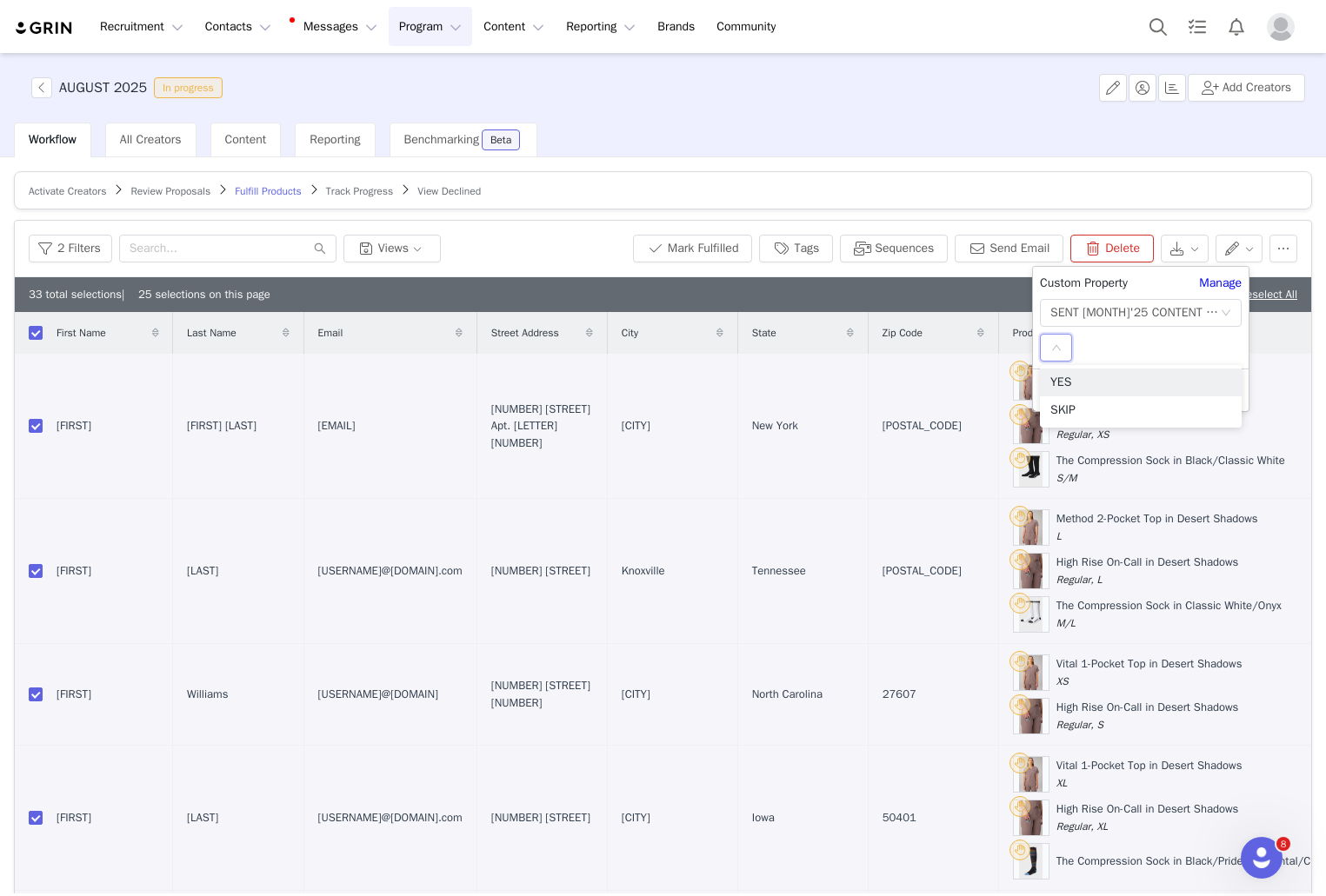 click on "YES" at bounding box center (1141, 382) 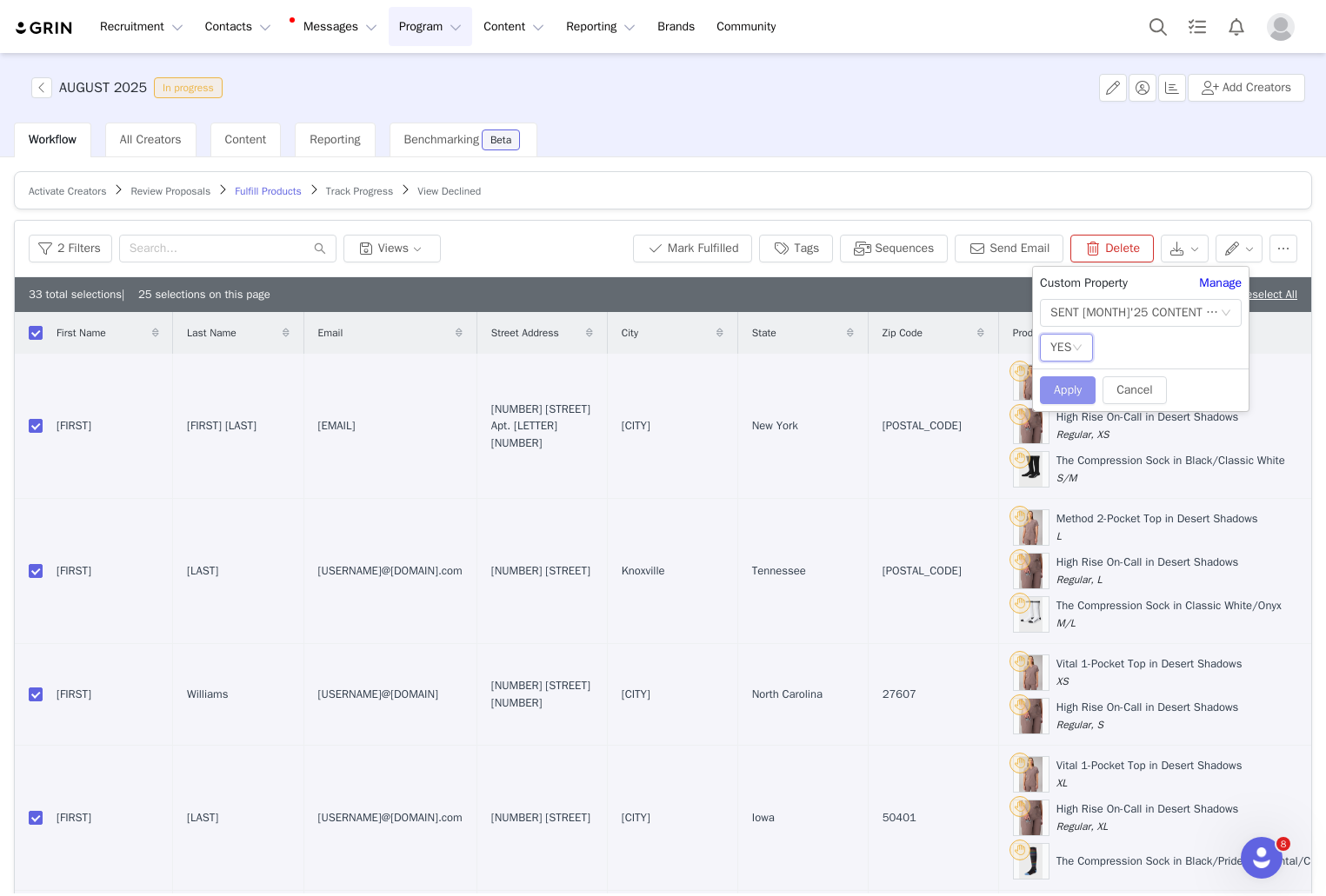 click on "Apply" at bounding box center (1068, 390) 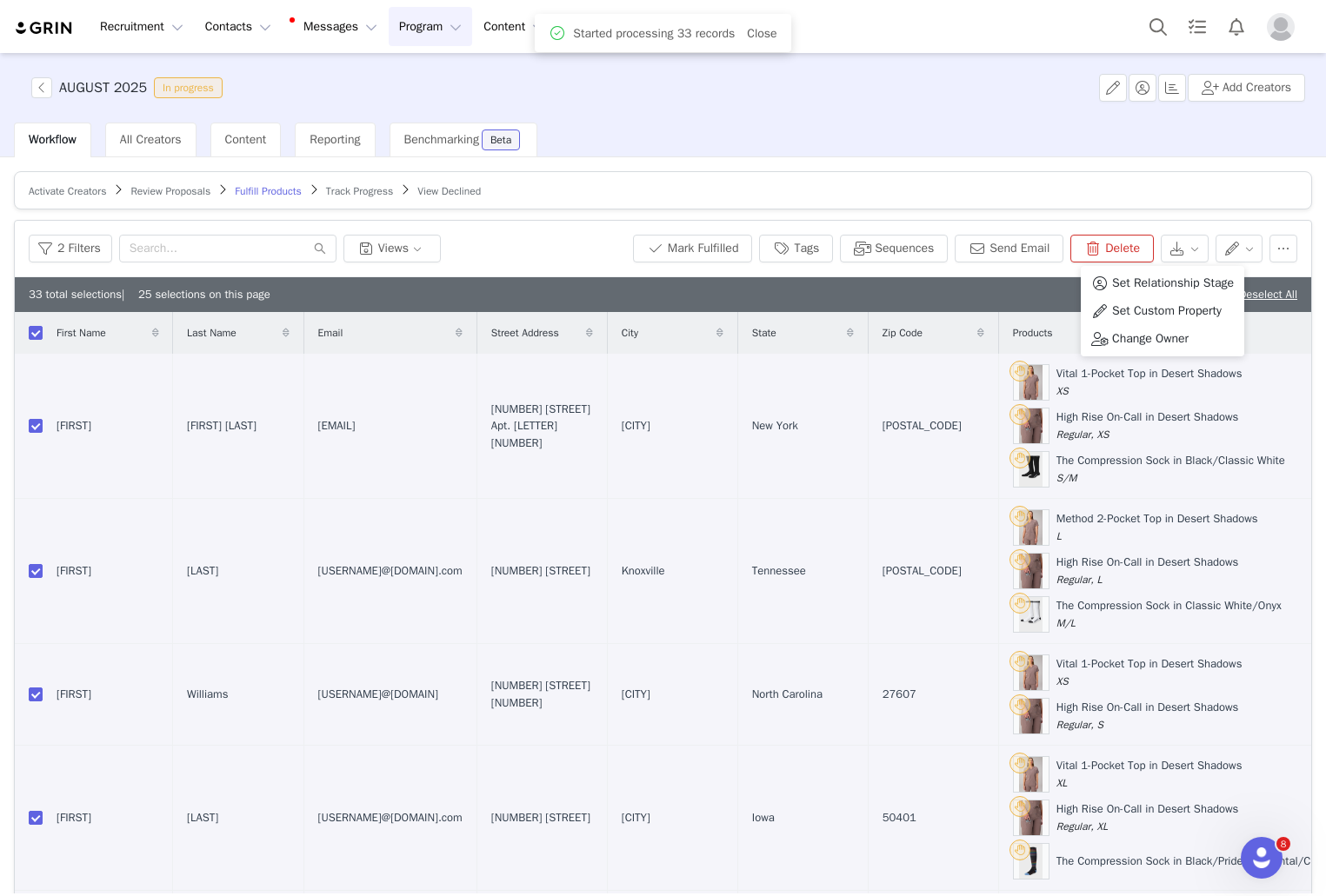 click on "Workflow All Creators Content Reporting Benchmarking Beta" at bounding box center (670, 140) 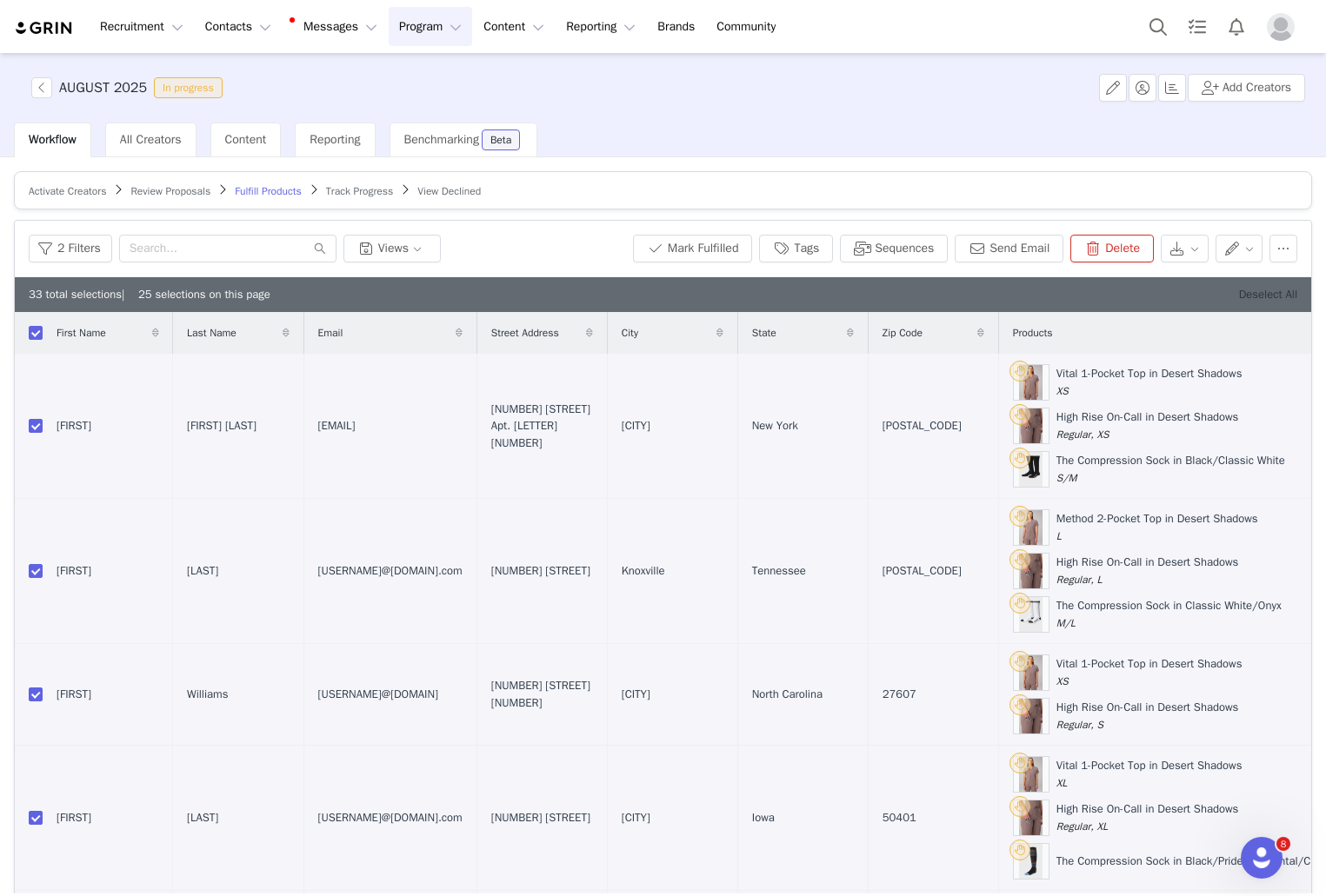 click on "Deselect All" at bounding box center (1268, 294) 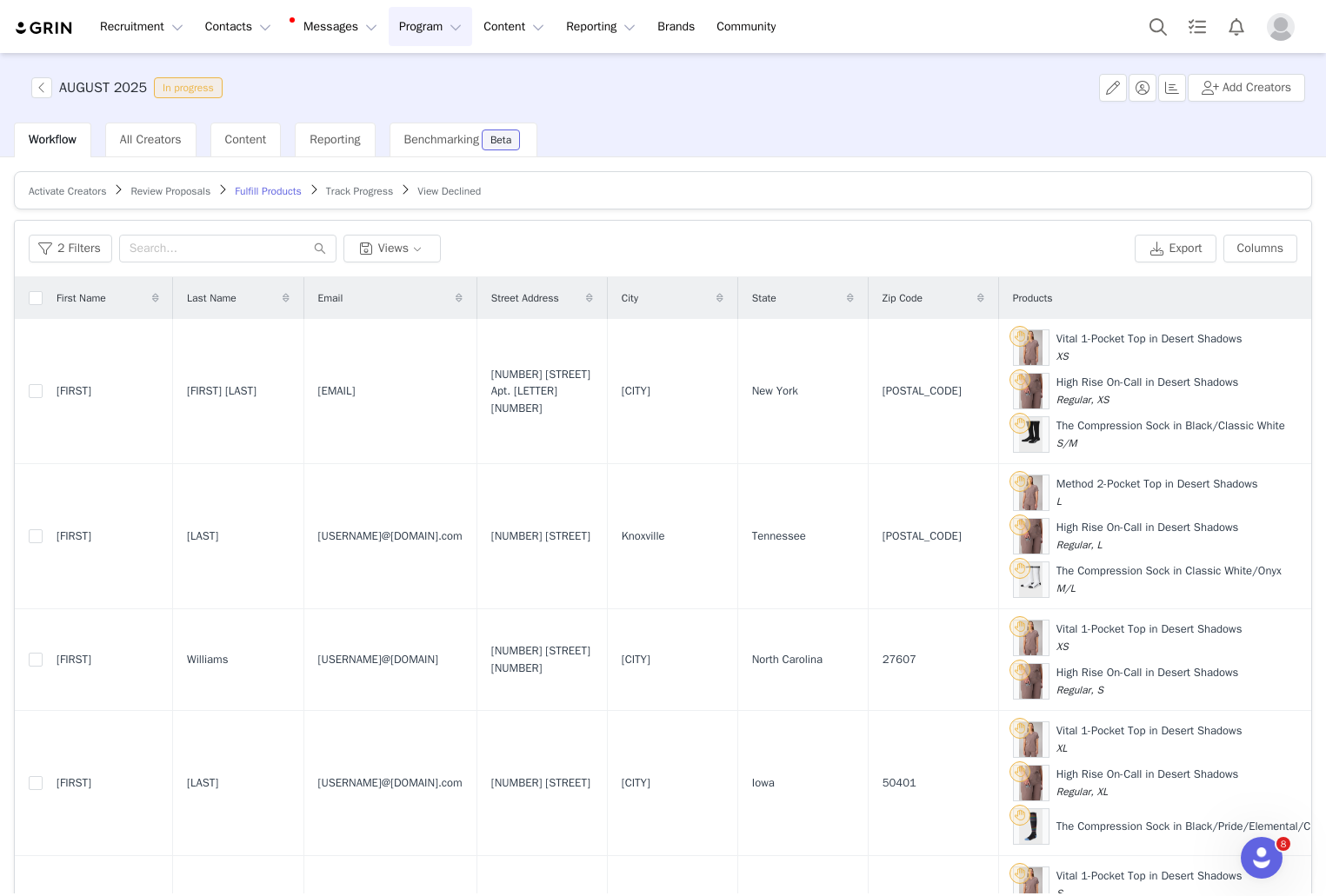 click on "Workflow All Creators Content Reporting Benchmarking Beta" at bounding box center (670, 140) 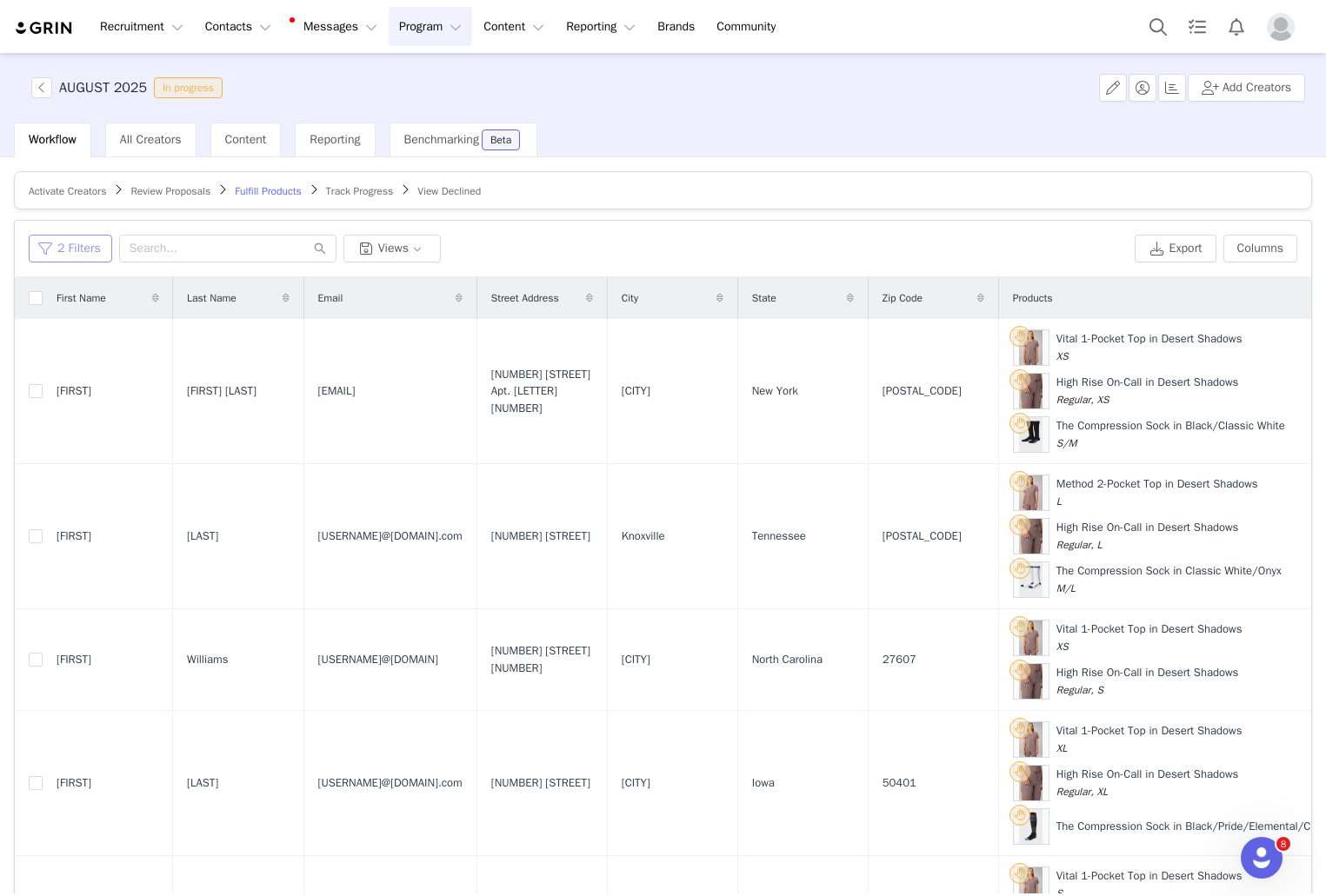 click on "2 Filters" at bounding box center (70, 249) 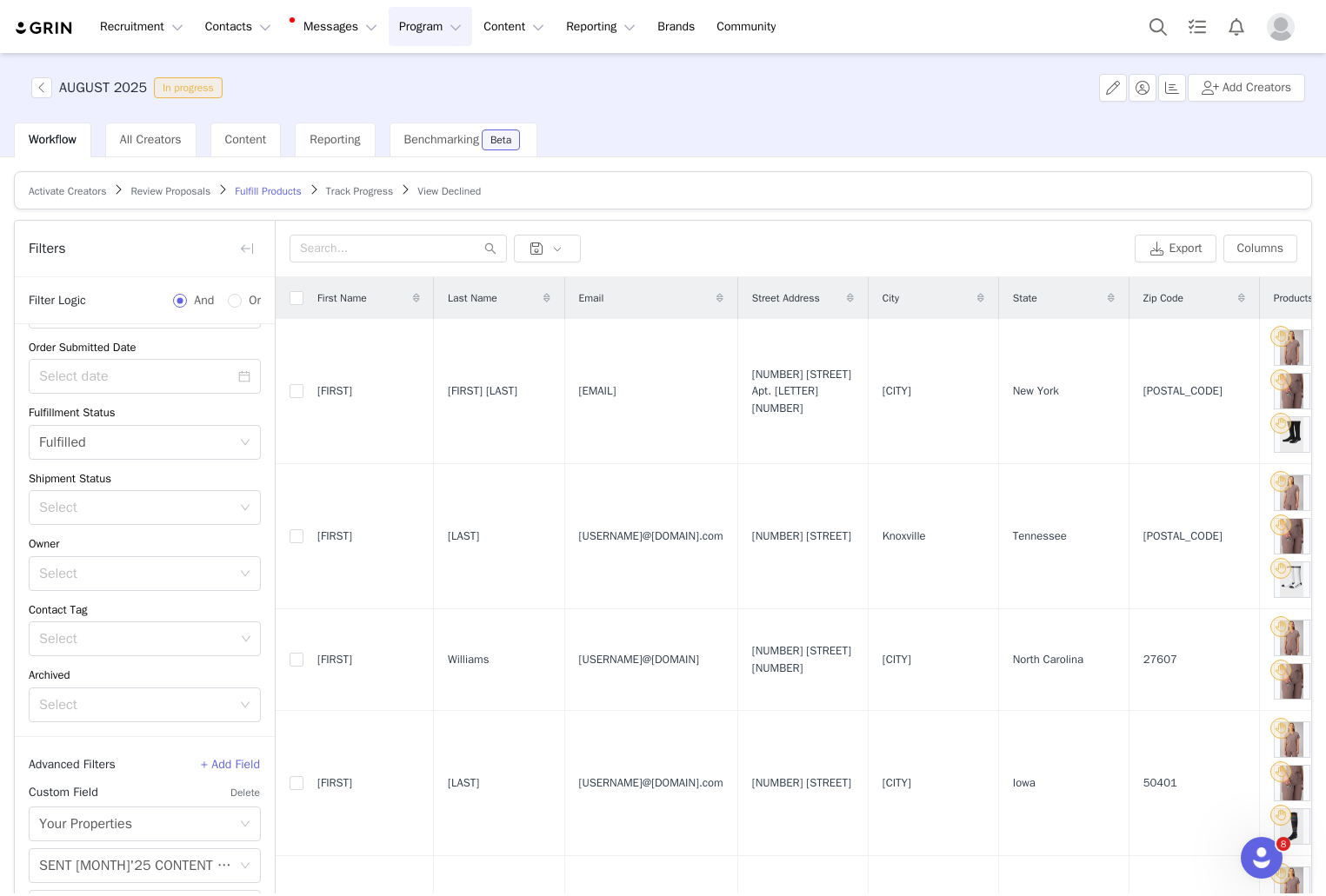 scroll, scrollTop: 147, scrollLeft: 0, axis: vertical 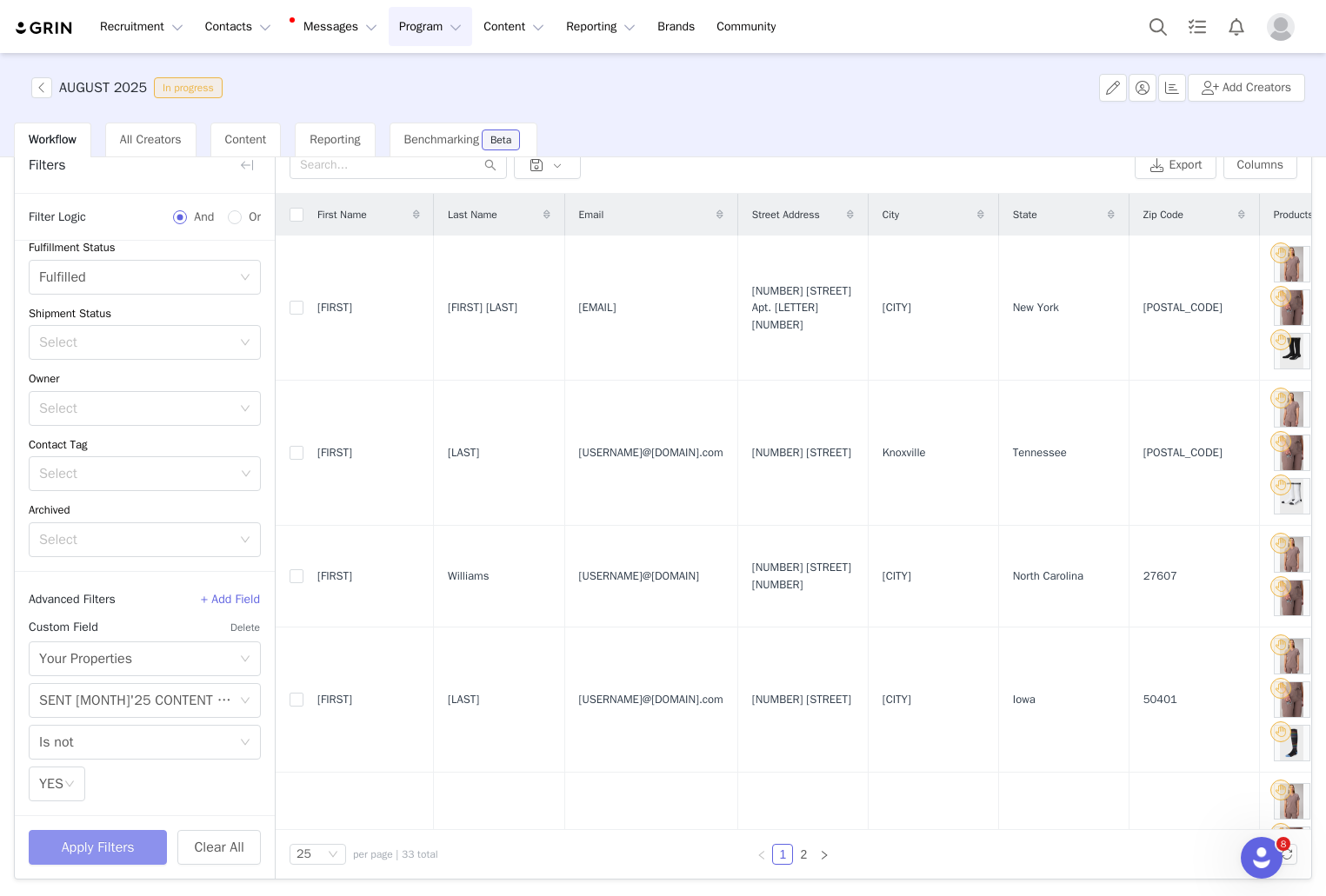 click on "Apply Filters" at bounding box center (97, 847) 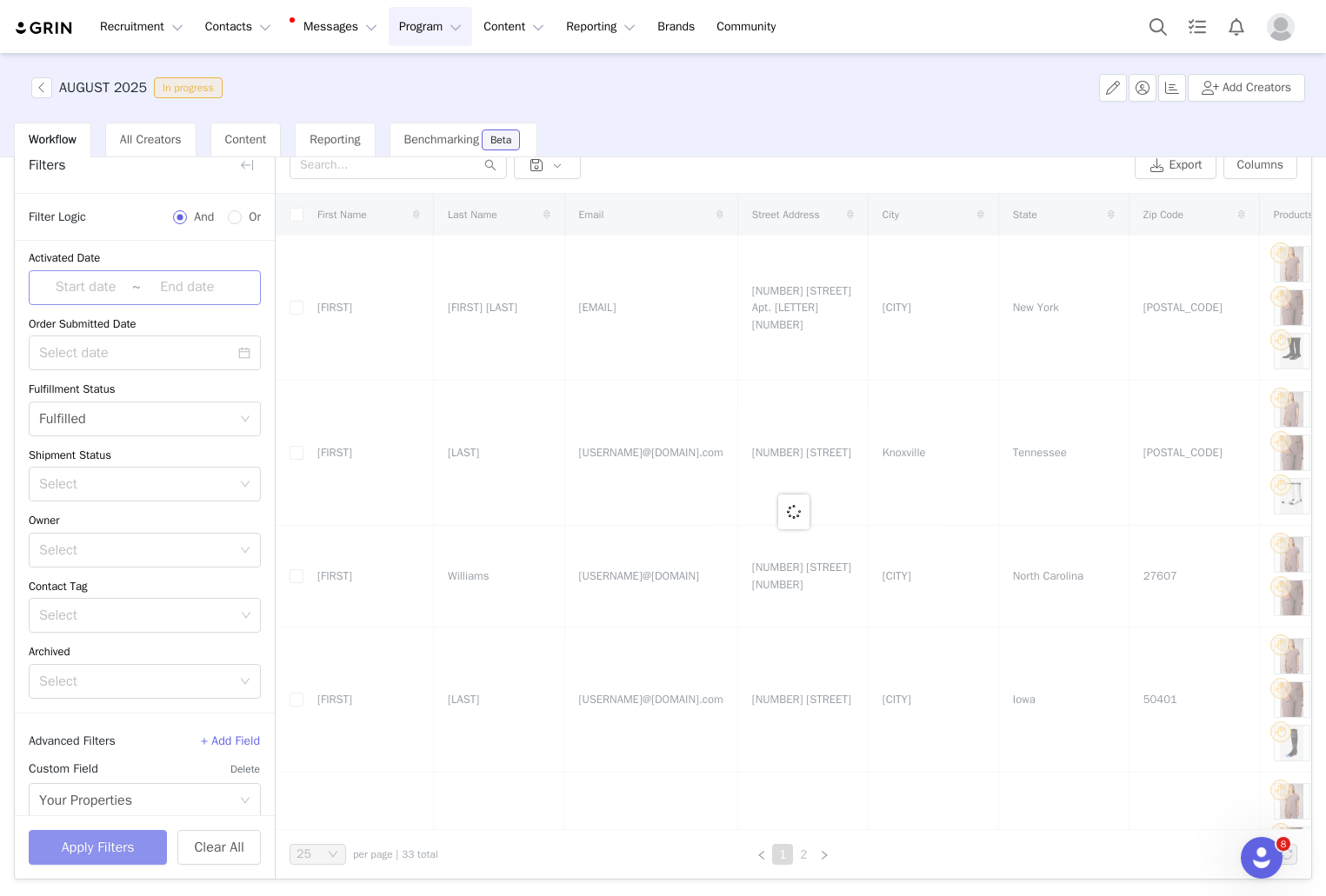 scroll, scrollTop: 0, scrollLeft: 0, axis: both 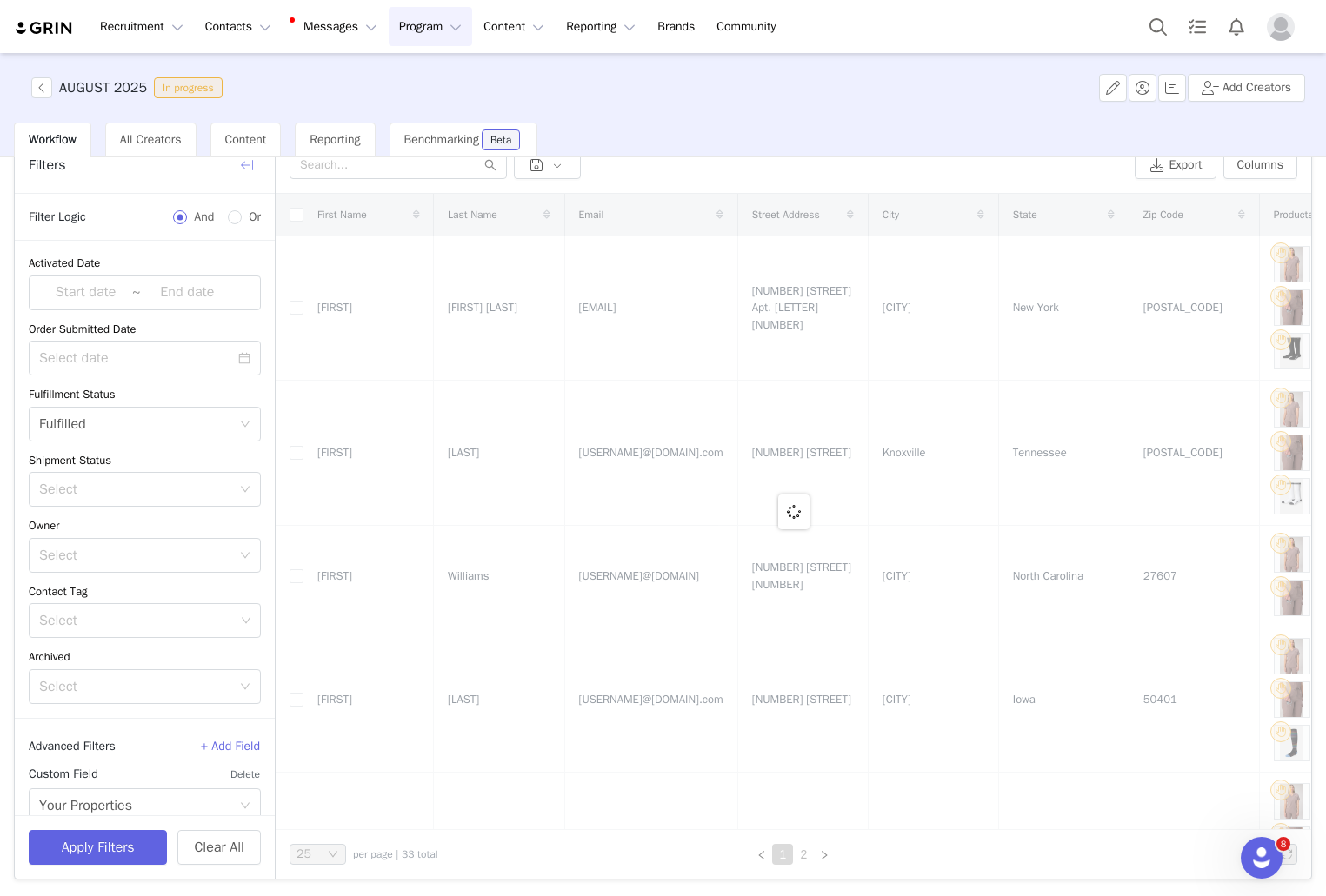 click at bounding box center [247, 165] 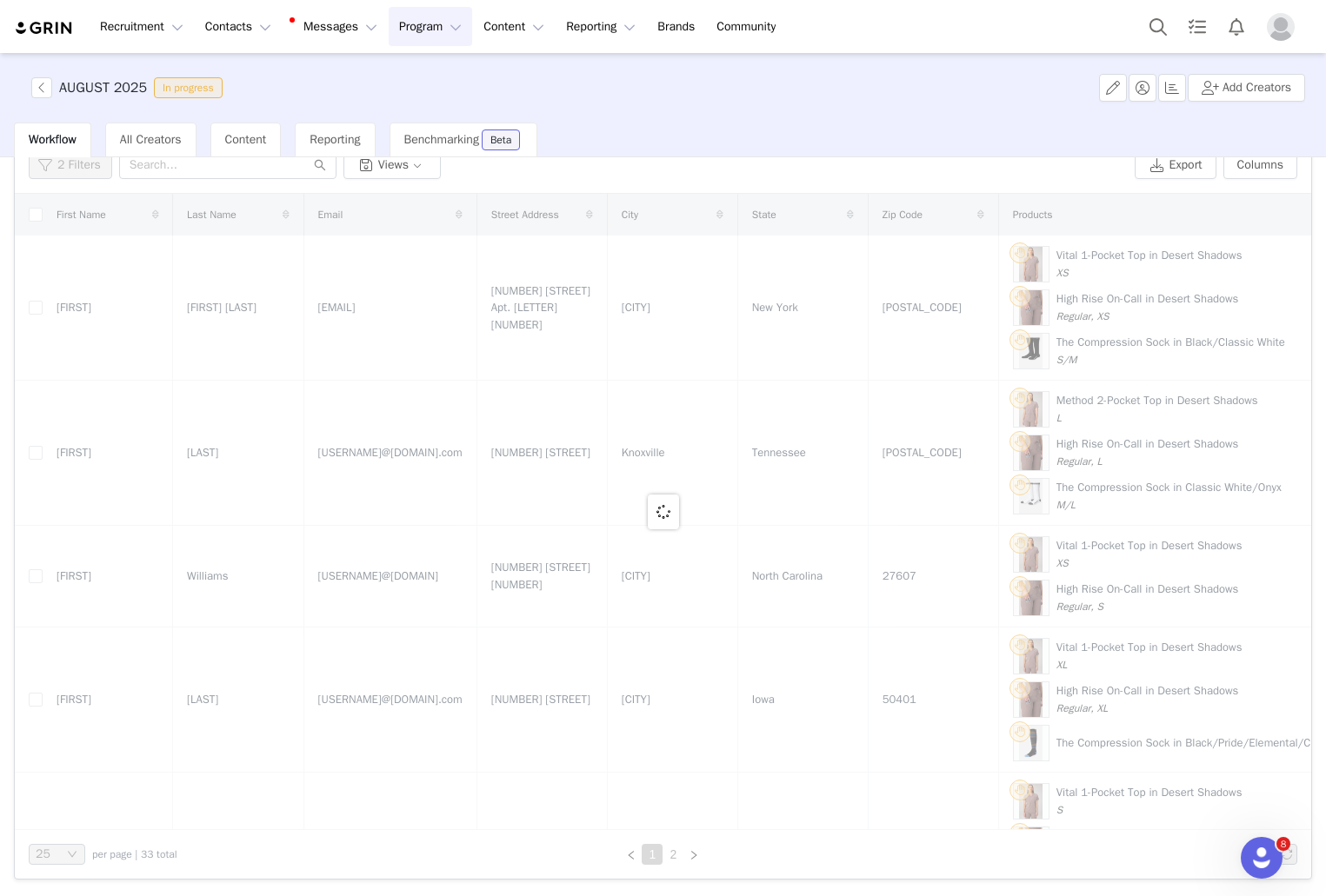 scroll, scrollTop: 0, scrollLeft: 0, axis: both 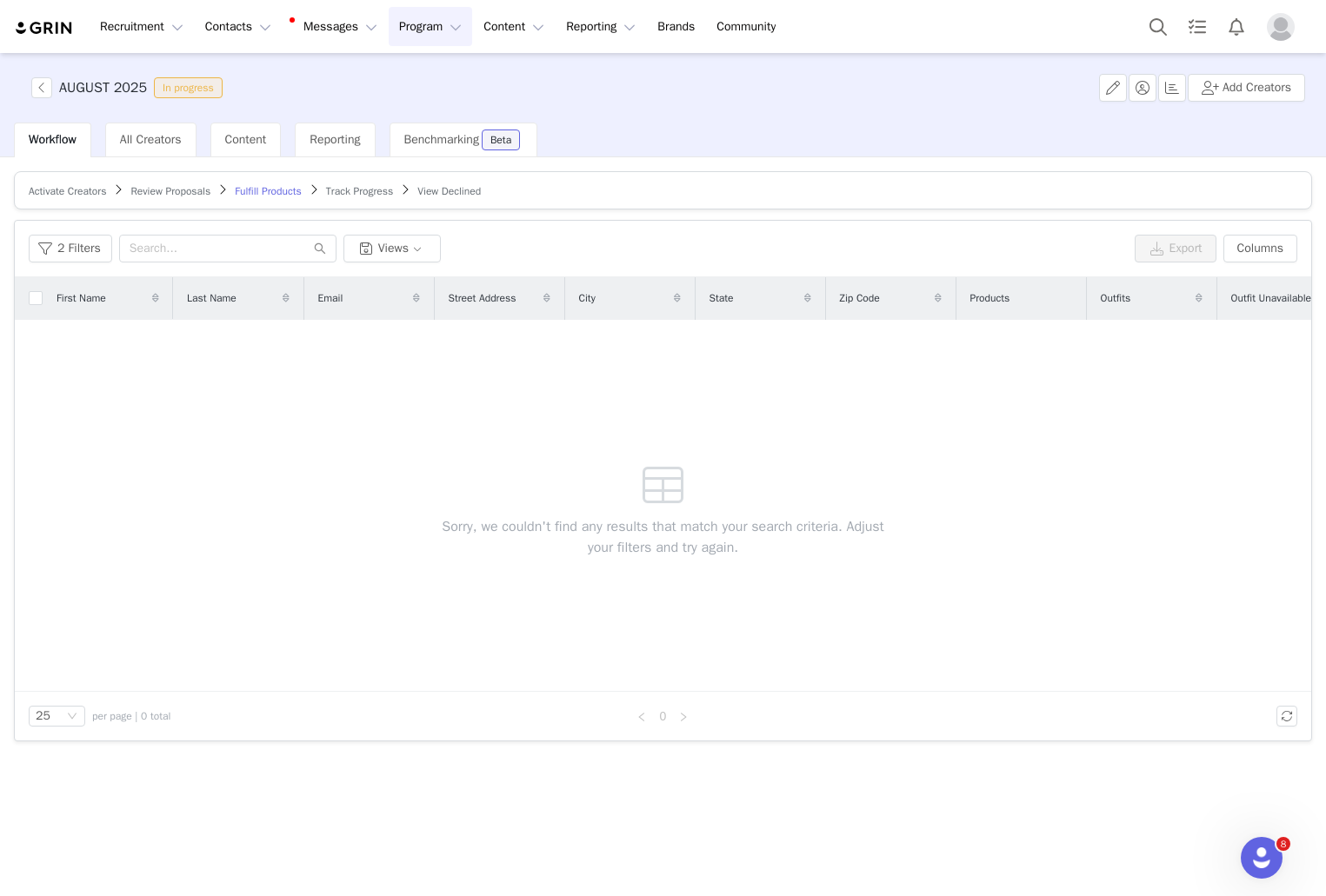 click on "Workflow All Creators Content Reporting Benchmarking Beta" at bounding box center [670, 140] 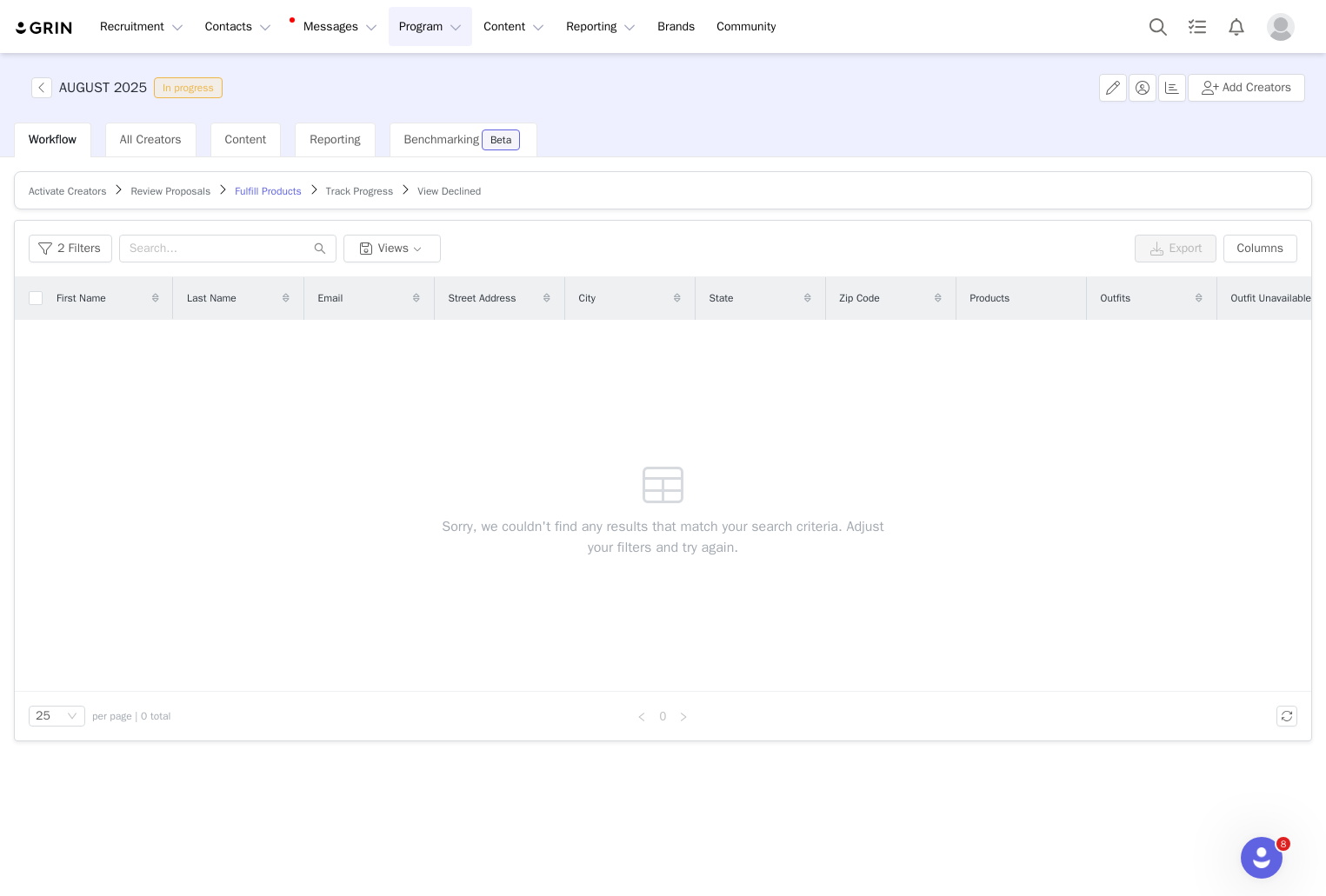 click on "Track Progress" at bounding box center (359, 191) 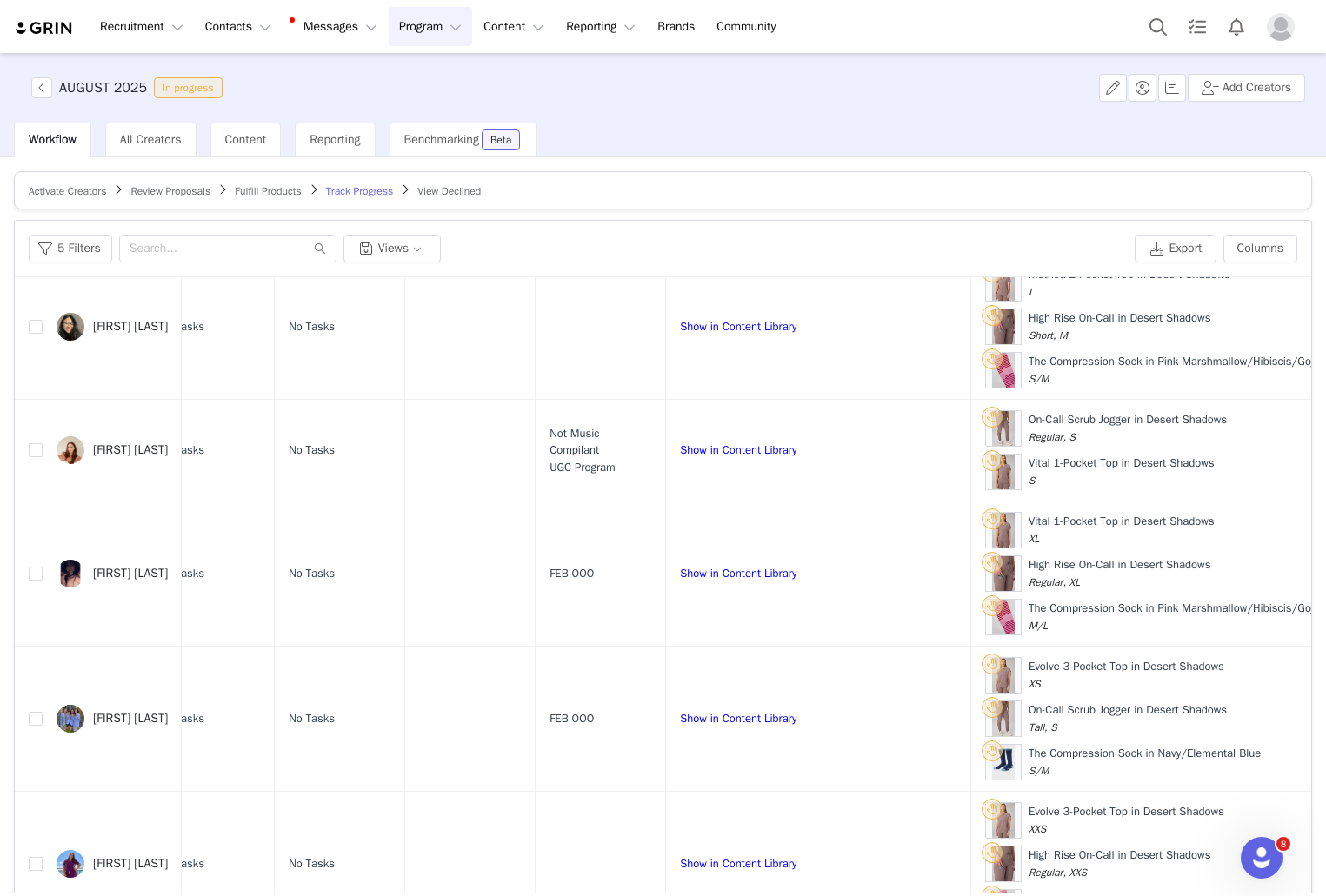 scroll, scrollTop: 2830, scrollLeft: 448, axis: both 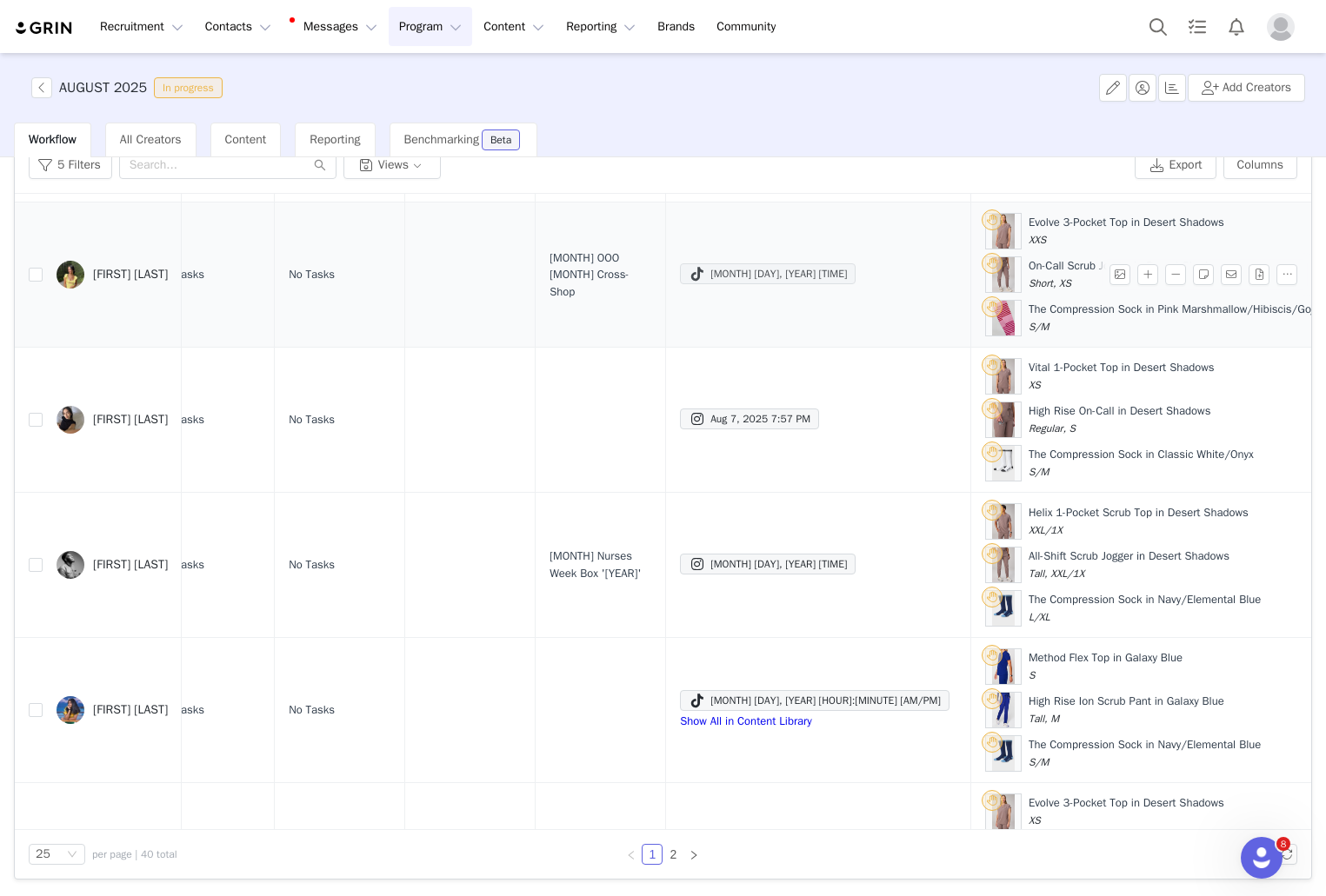 click on "[MONTH] [DAY], [YEAR] [TIME]" at bounding box center [768, 274] 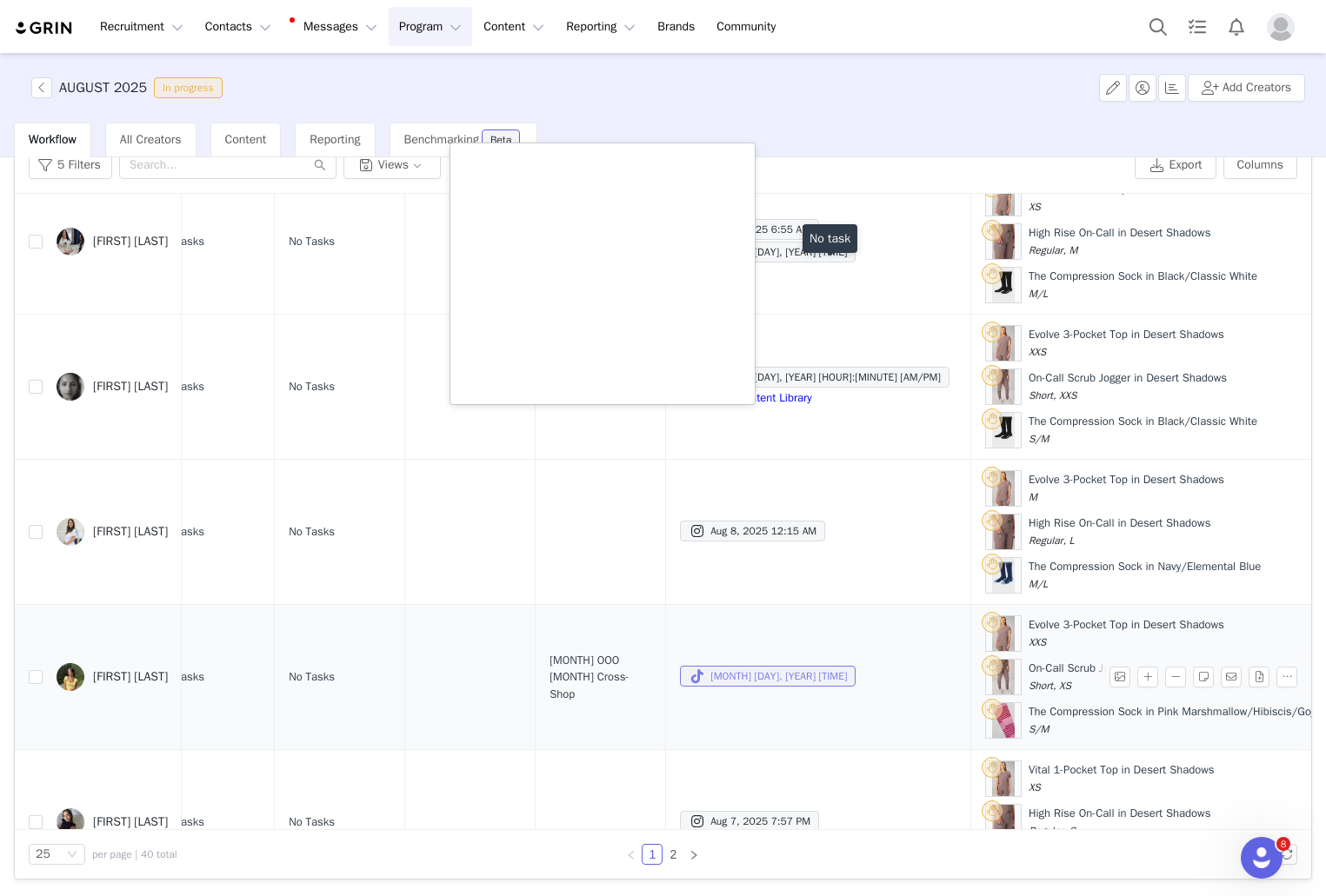 scroll, scrollTop: 0, scrollLeft: 448, axis: horizontal 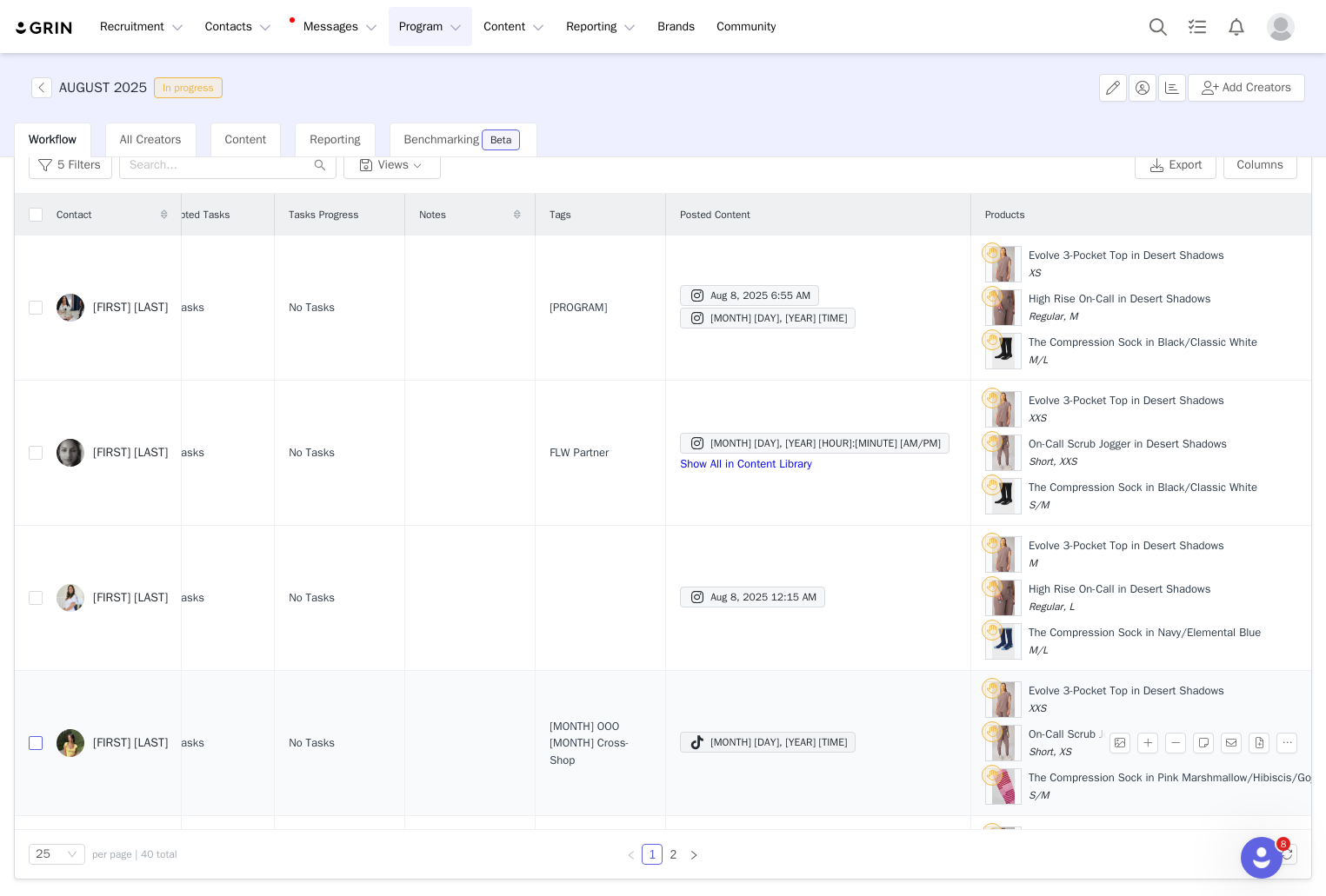 click at bounding box center [36, 743] 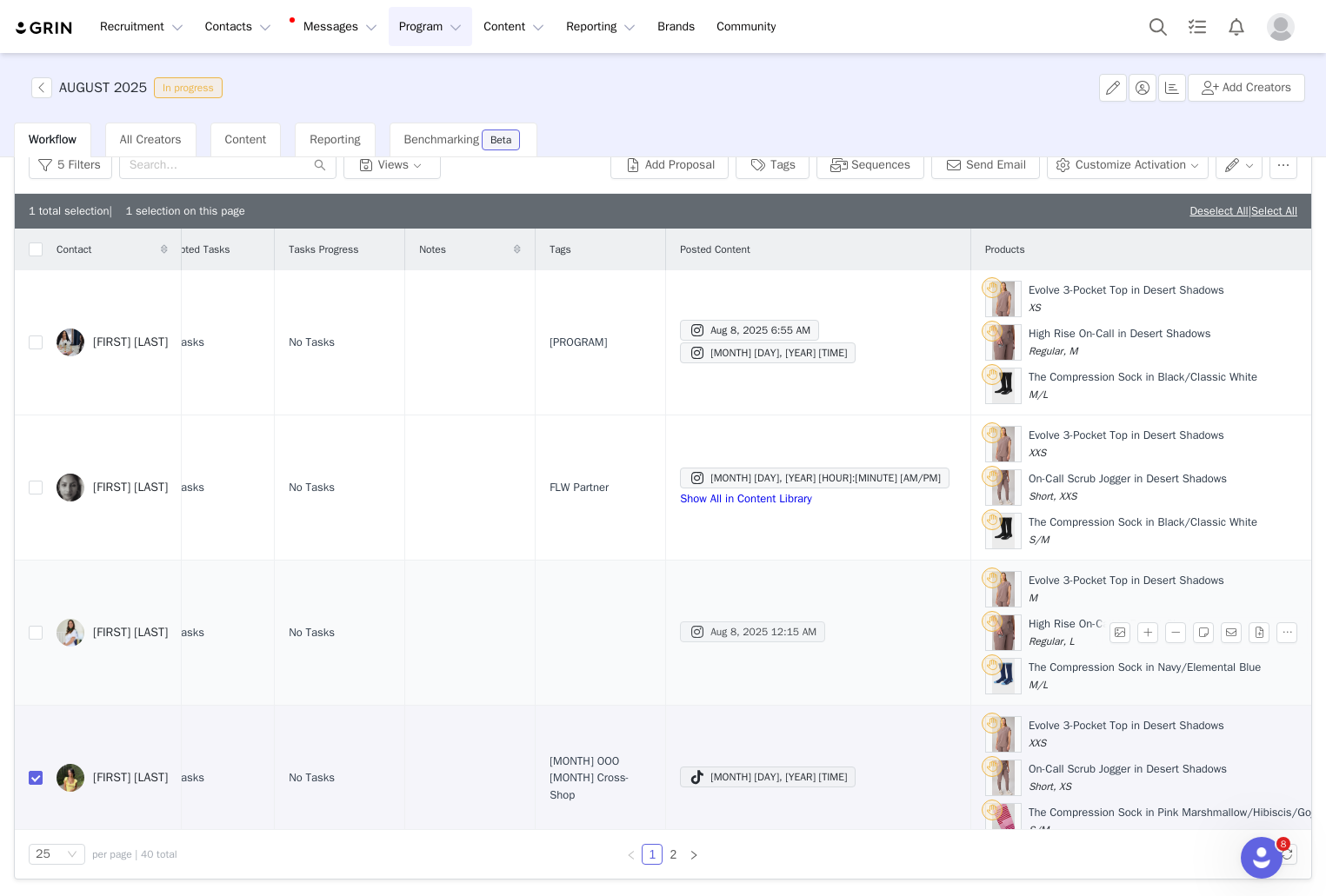 click on "Aug 8, 2025 12:15 AM" at bounding box center [752, 632] 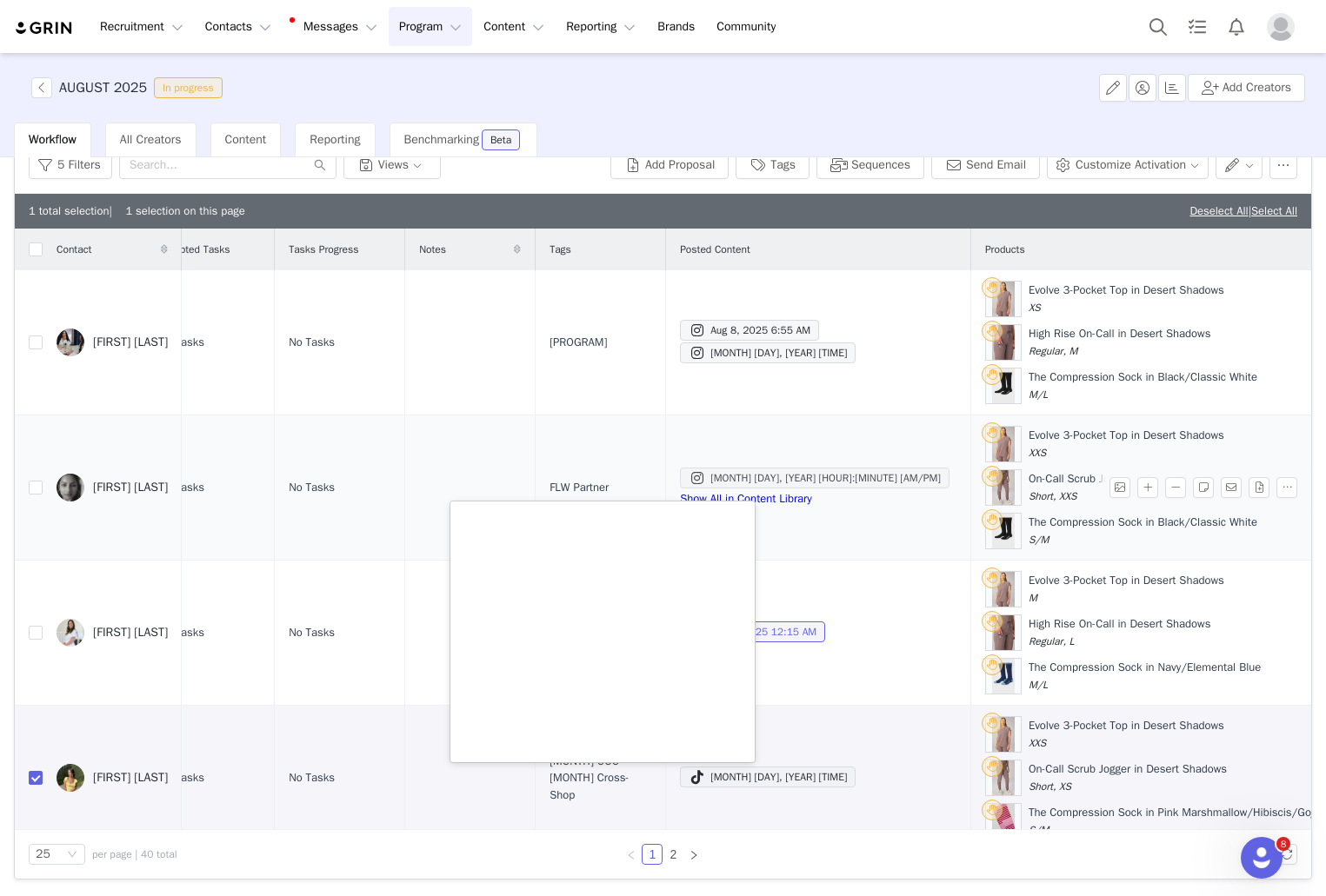 click on "[MONTH] [DAY], [YEAR] [HOUR]:[MINUTE] [AM/PM]" at bounding box center (815, 478) 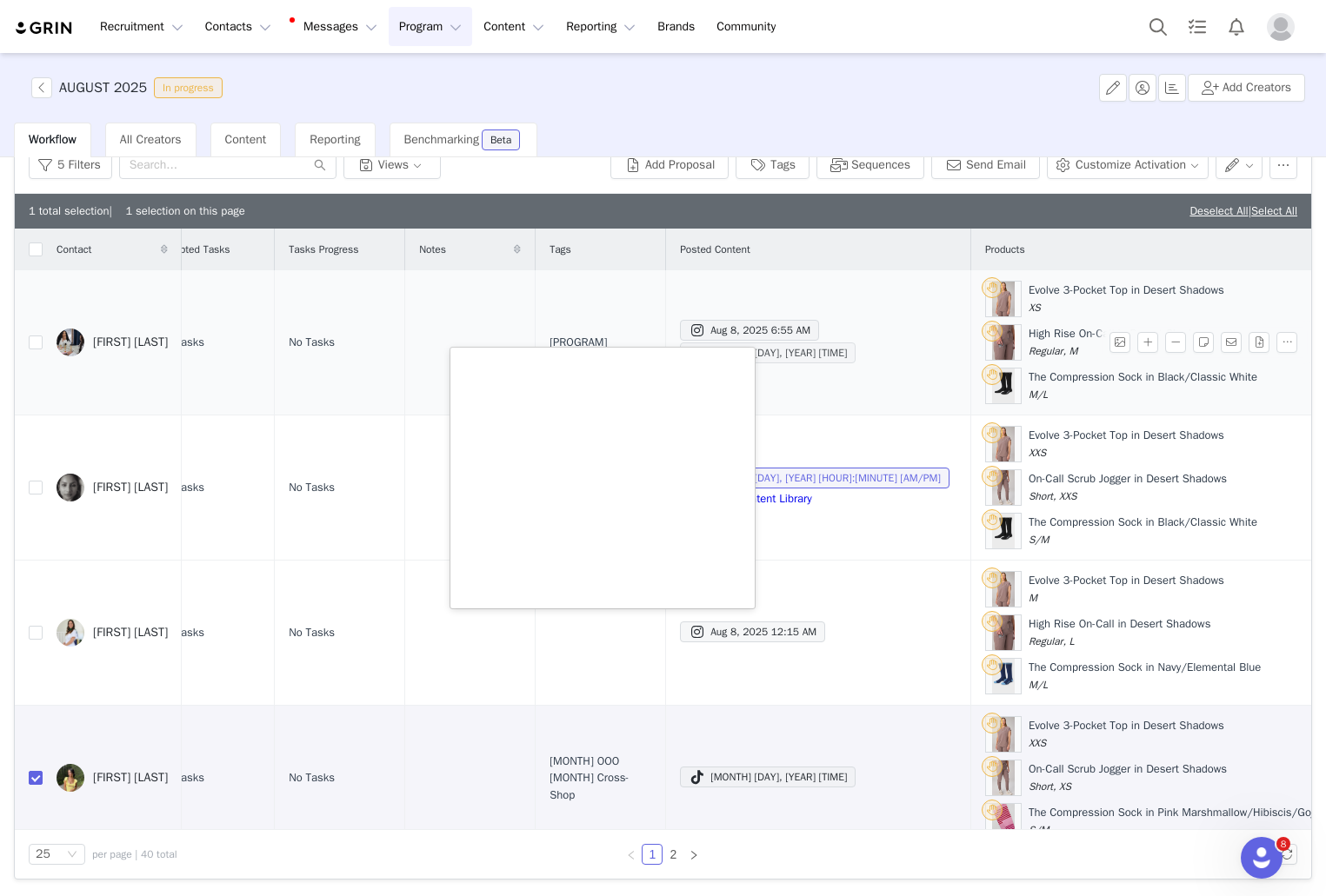 click on "[MONTH] [DAY], [YEAR] [TIME]" at bounding box center [768, 353] 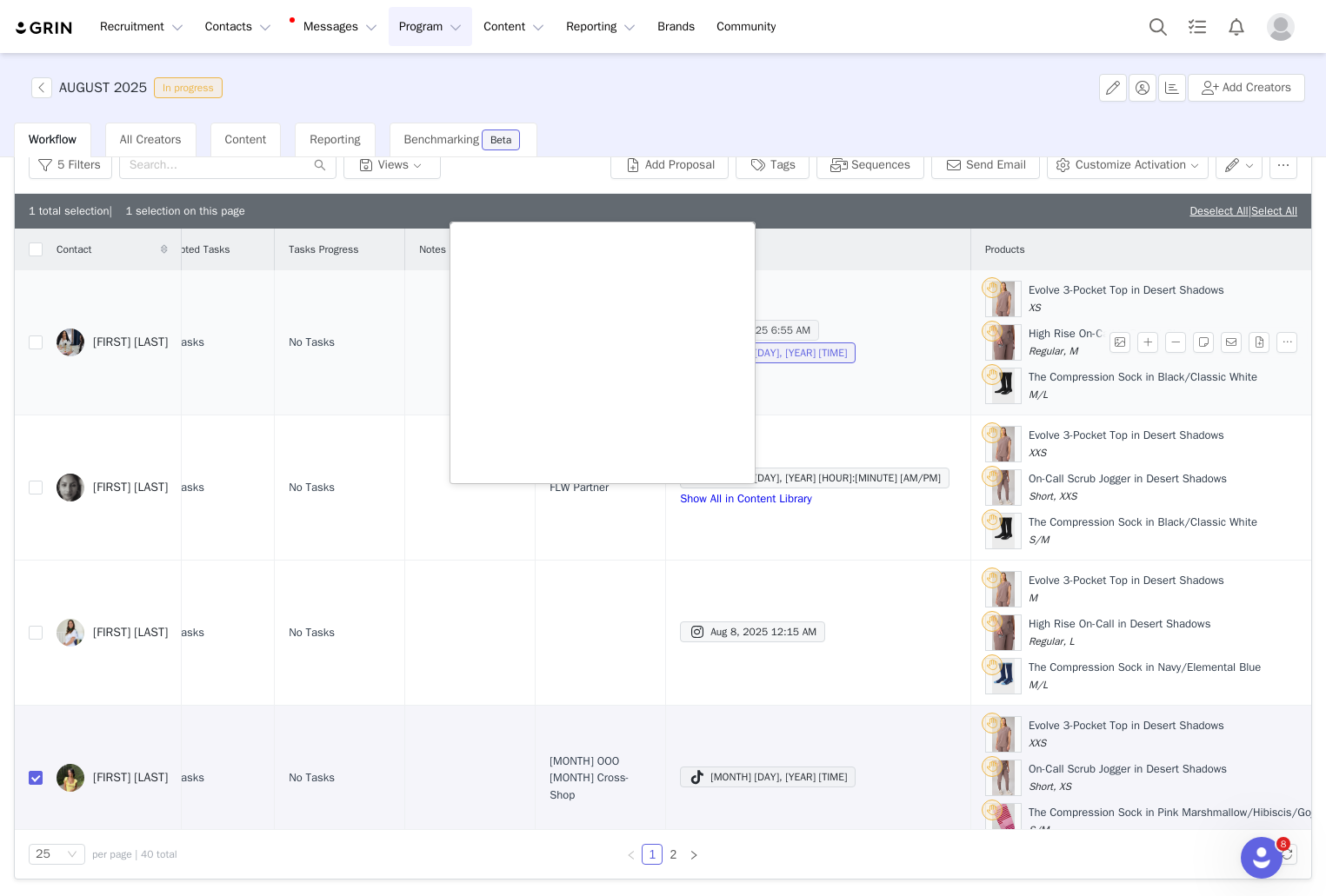 click on "Aug 8, 2025 6:55 AM" at bounding box center [750, 330] 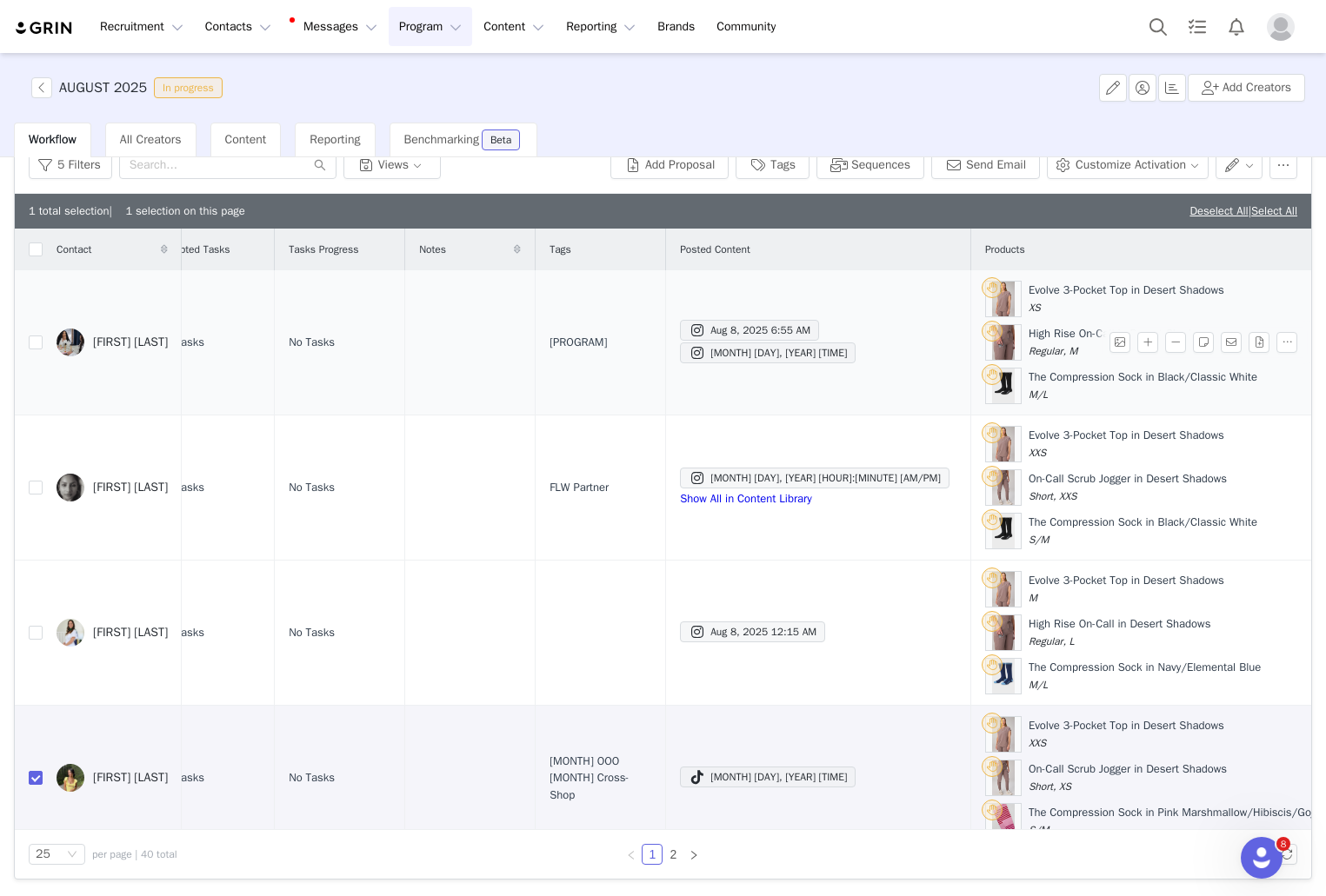 click at bounding box center (29, 342) 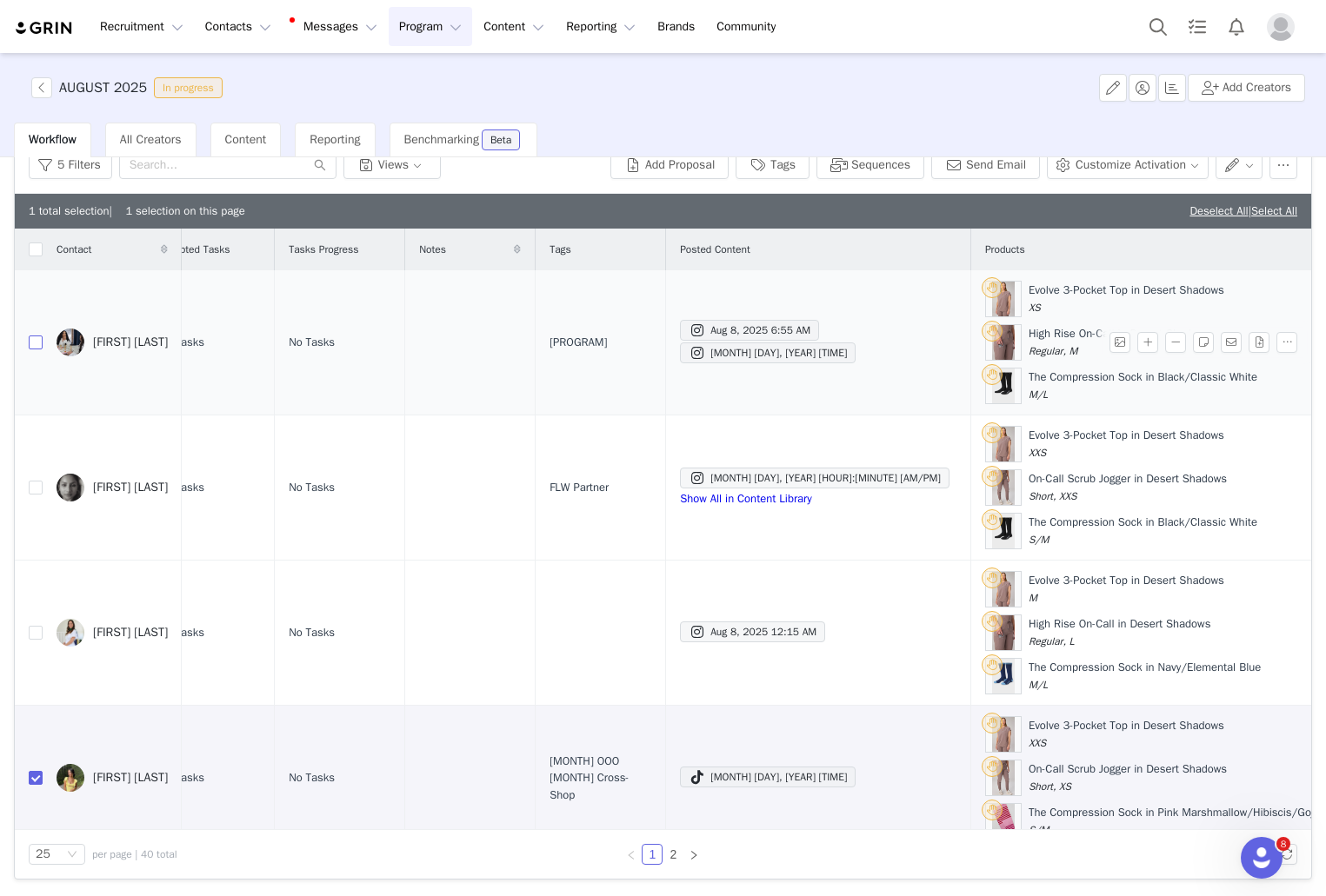 click at bounding box center [36, 342] 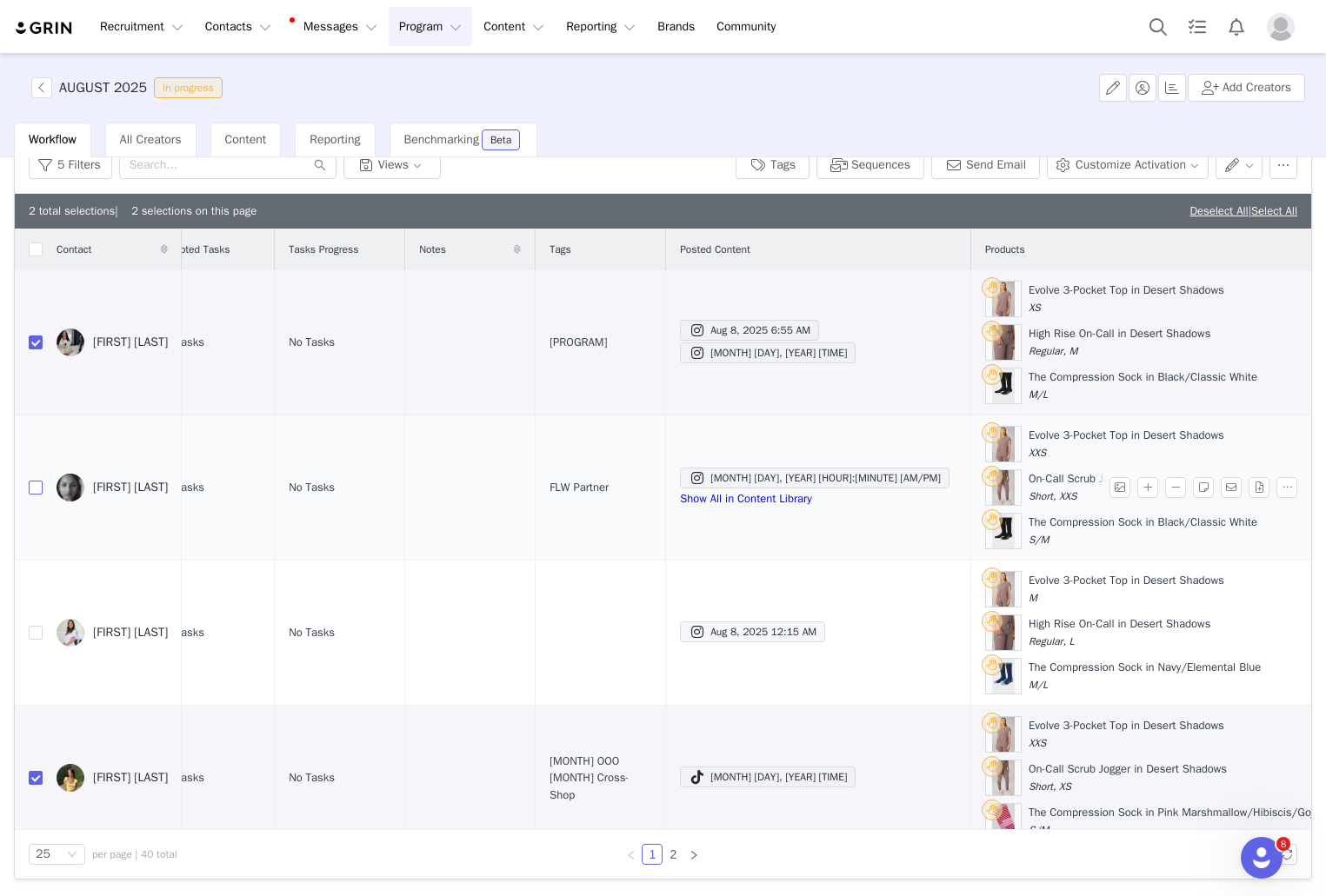 click at bounding box center (36, 488) 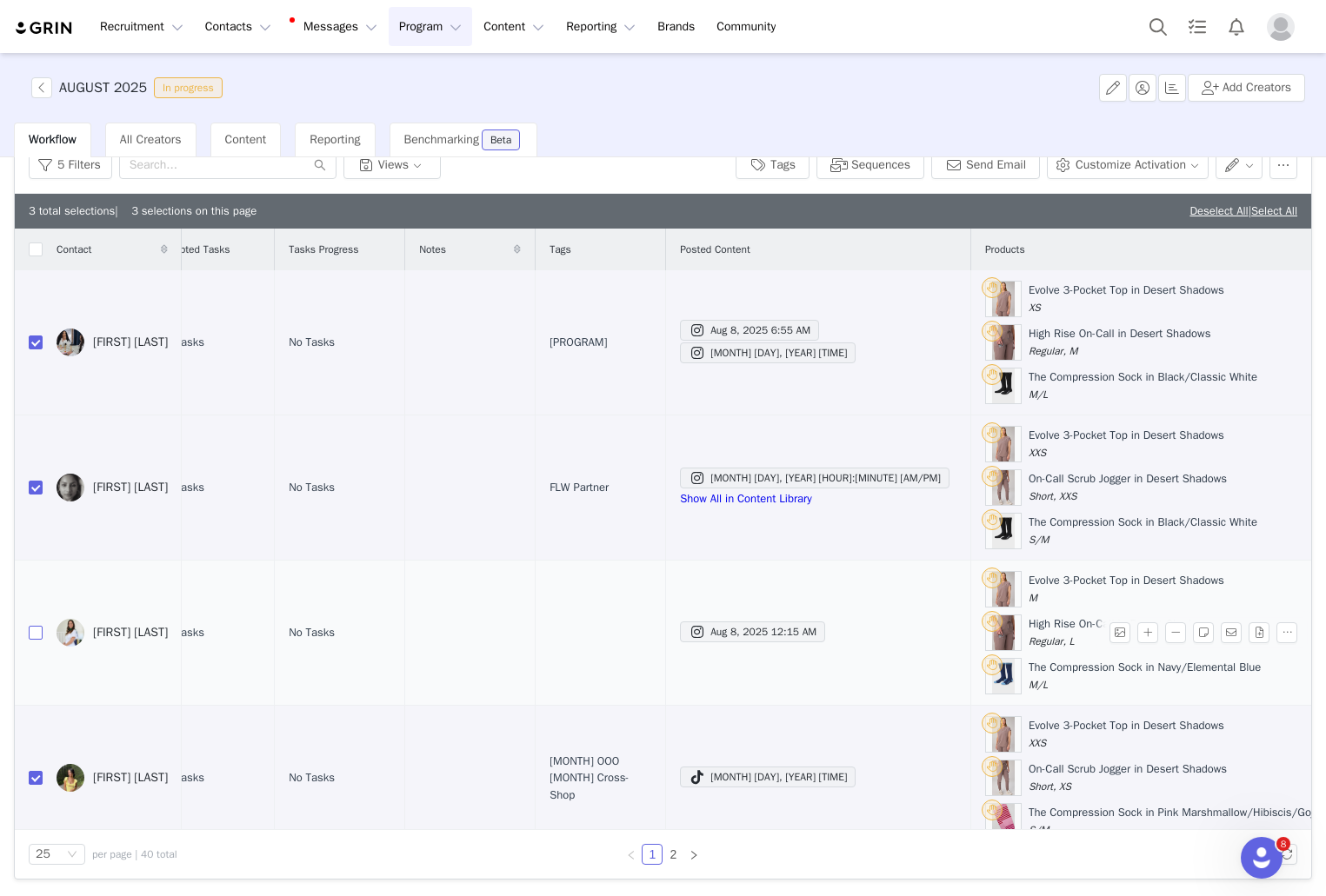 click at bounding box center (36, 633) 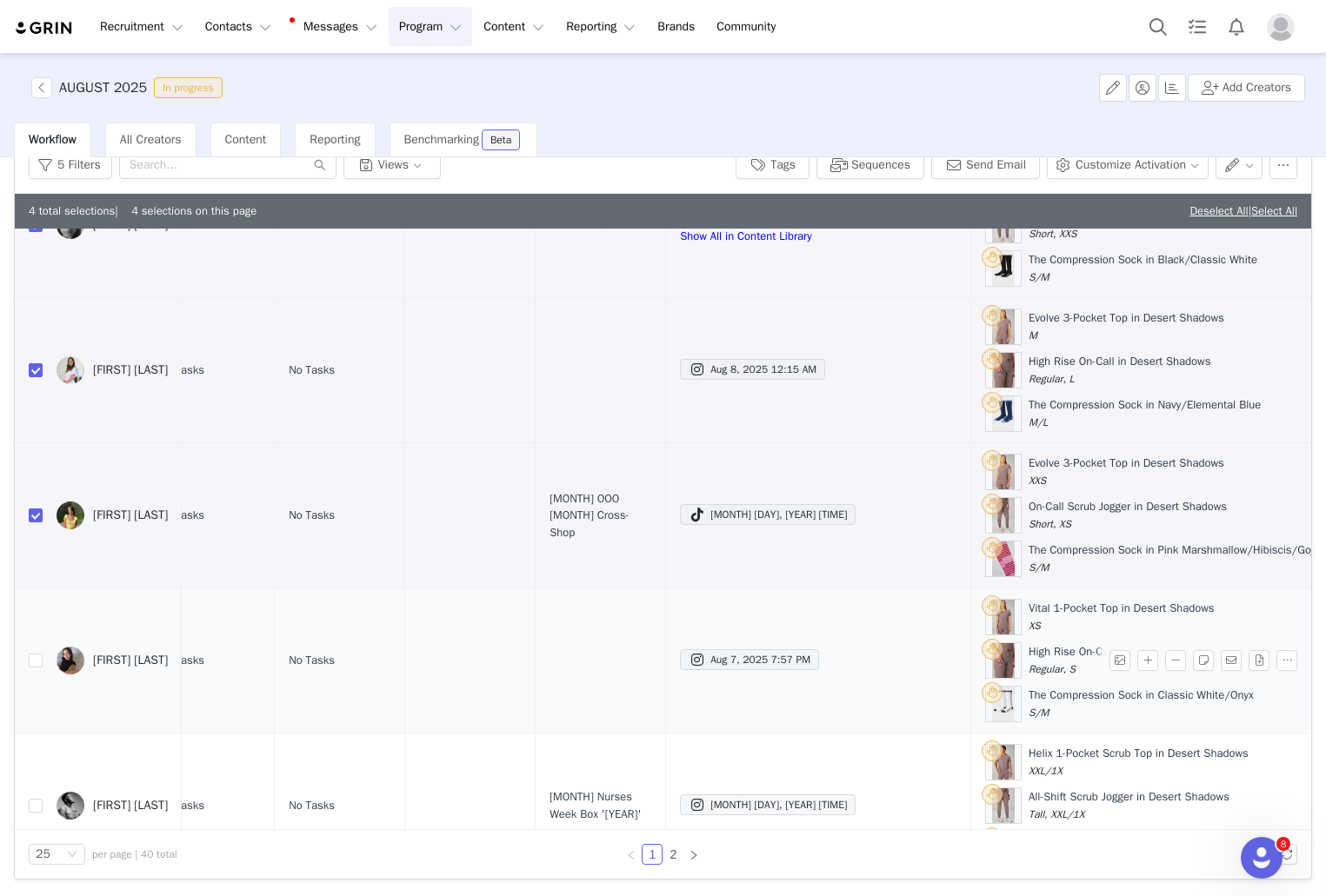 scroll, scrollTop: 275, scrollLeft: 448, axis: both 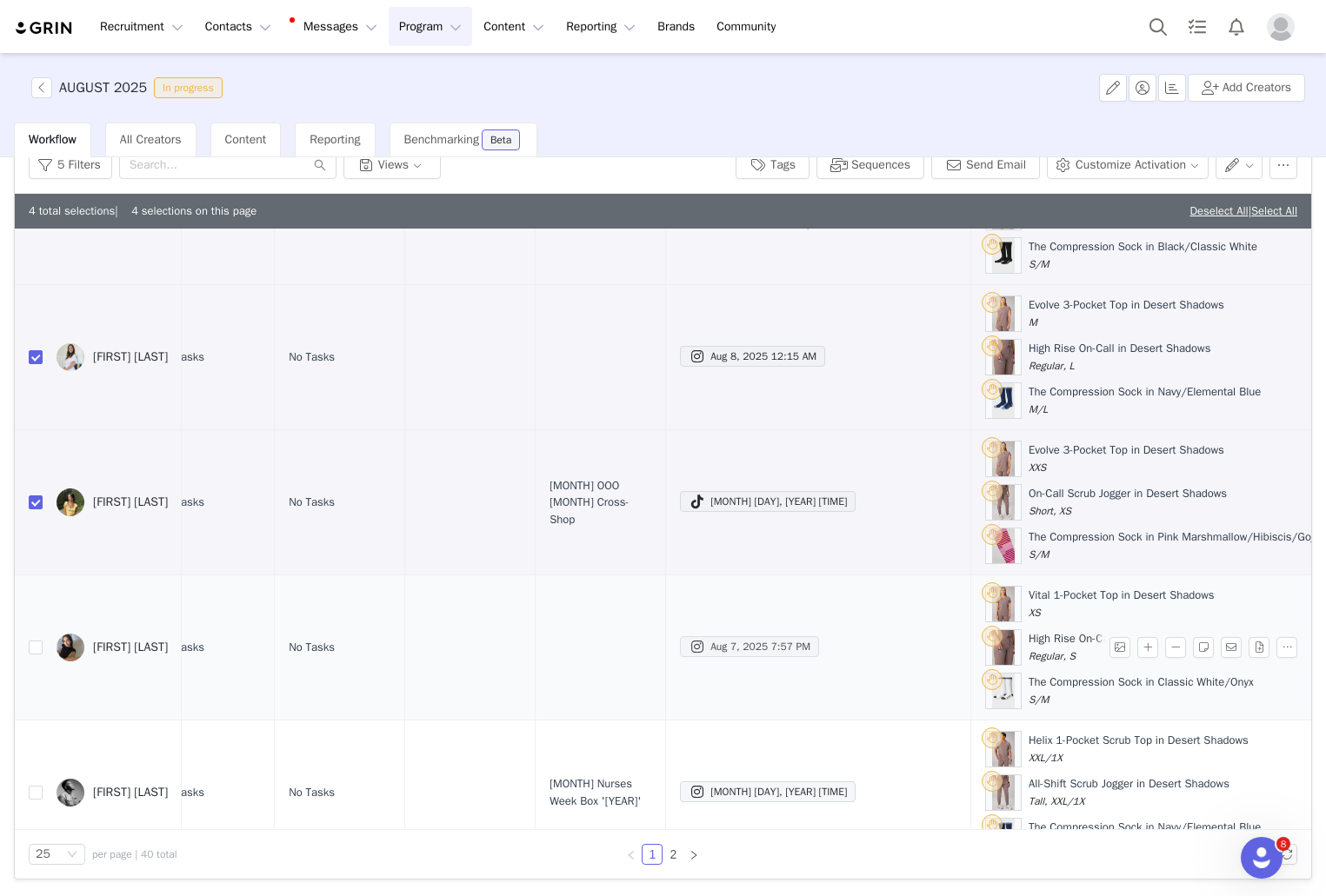 click on "Aug 7, 2025 7:57 PM" at bounding box center (750, 647) 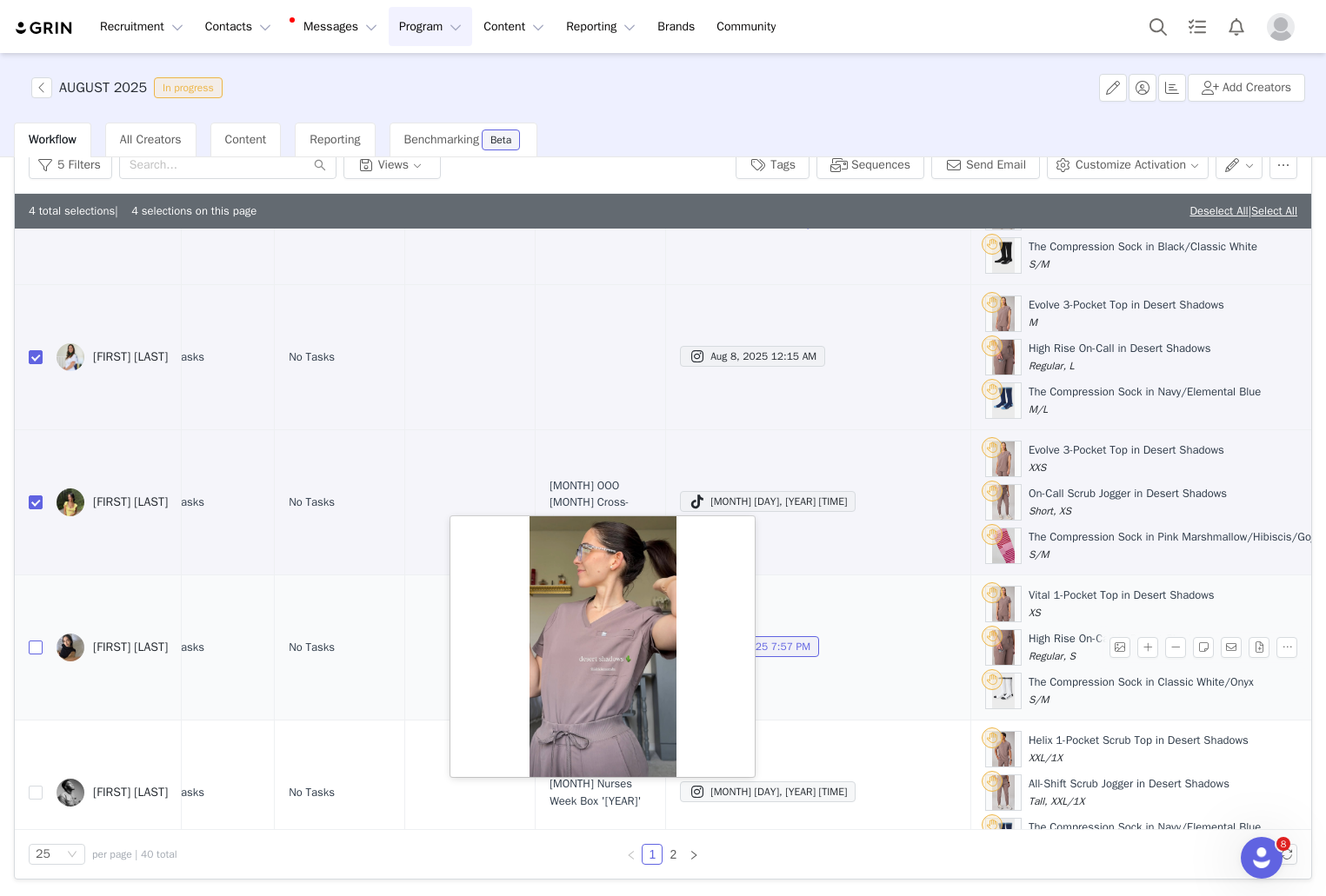 click at bounding box center [36, 647] 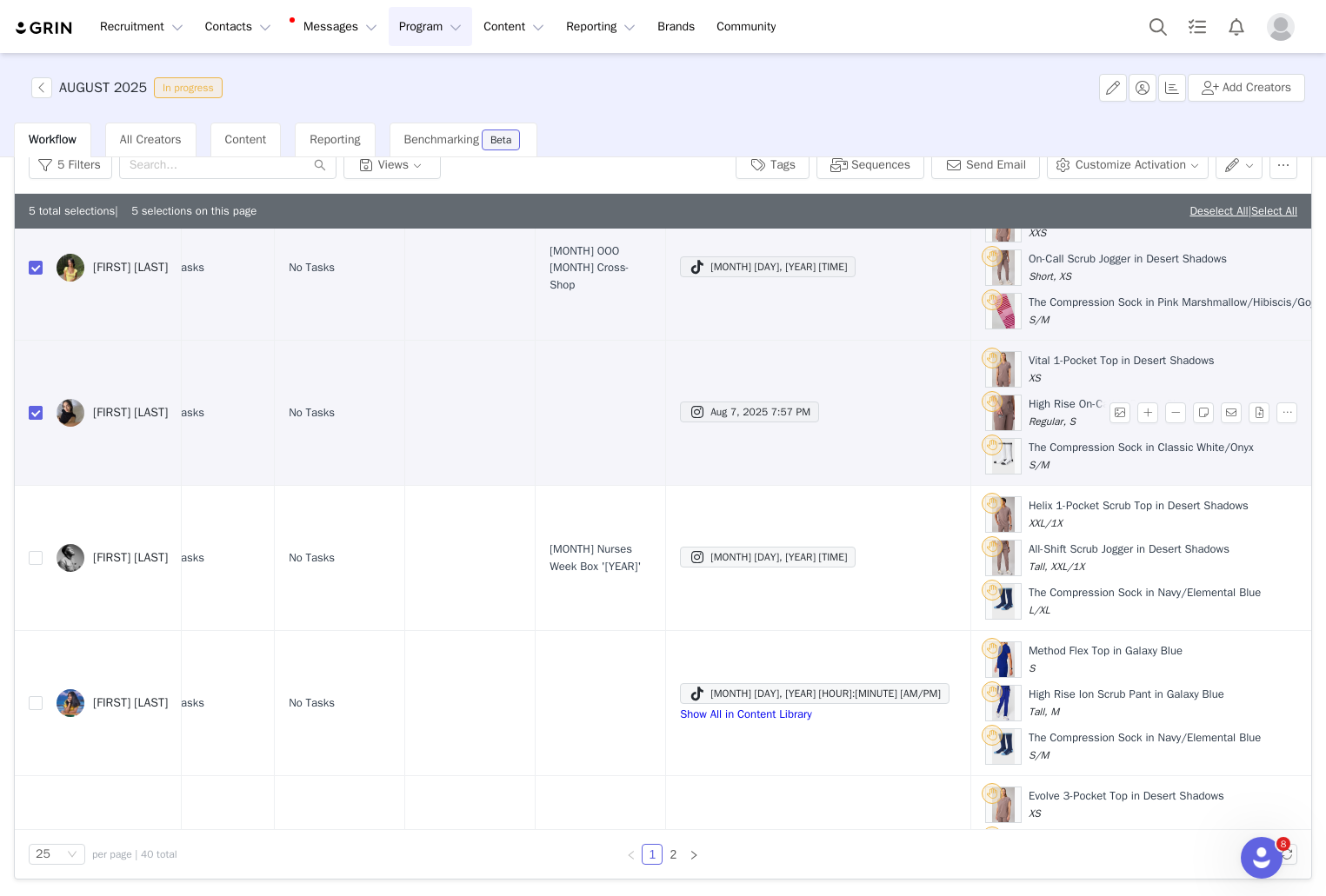 scroll, scrollTop: 562, scrollLeft: 448, axis: both 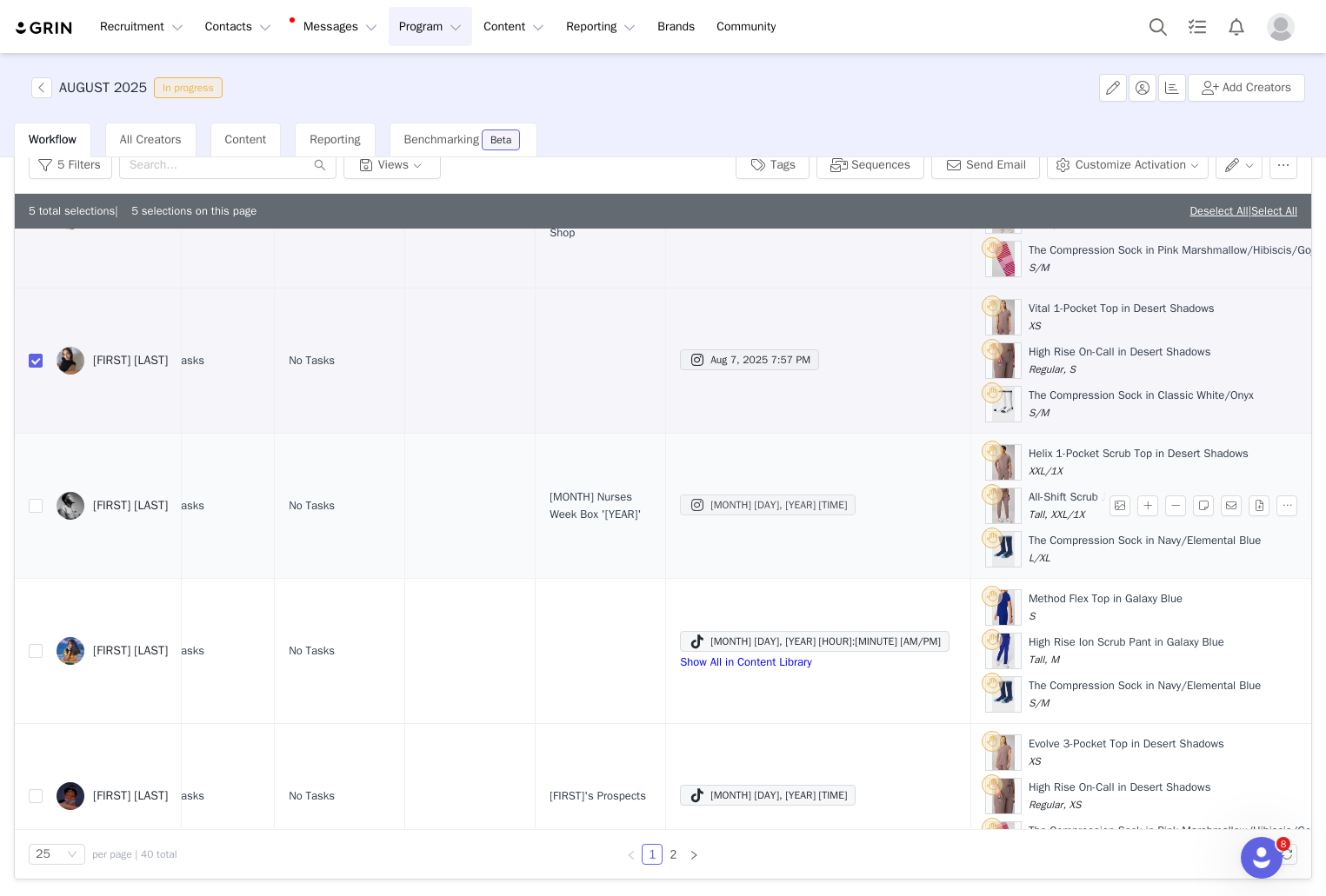 click on "[MONTH] [DAY], [YEAR] [TIME]" at bounding box center [768, 505] 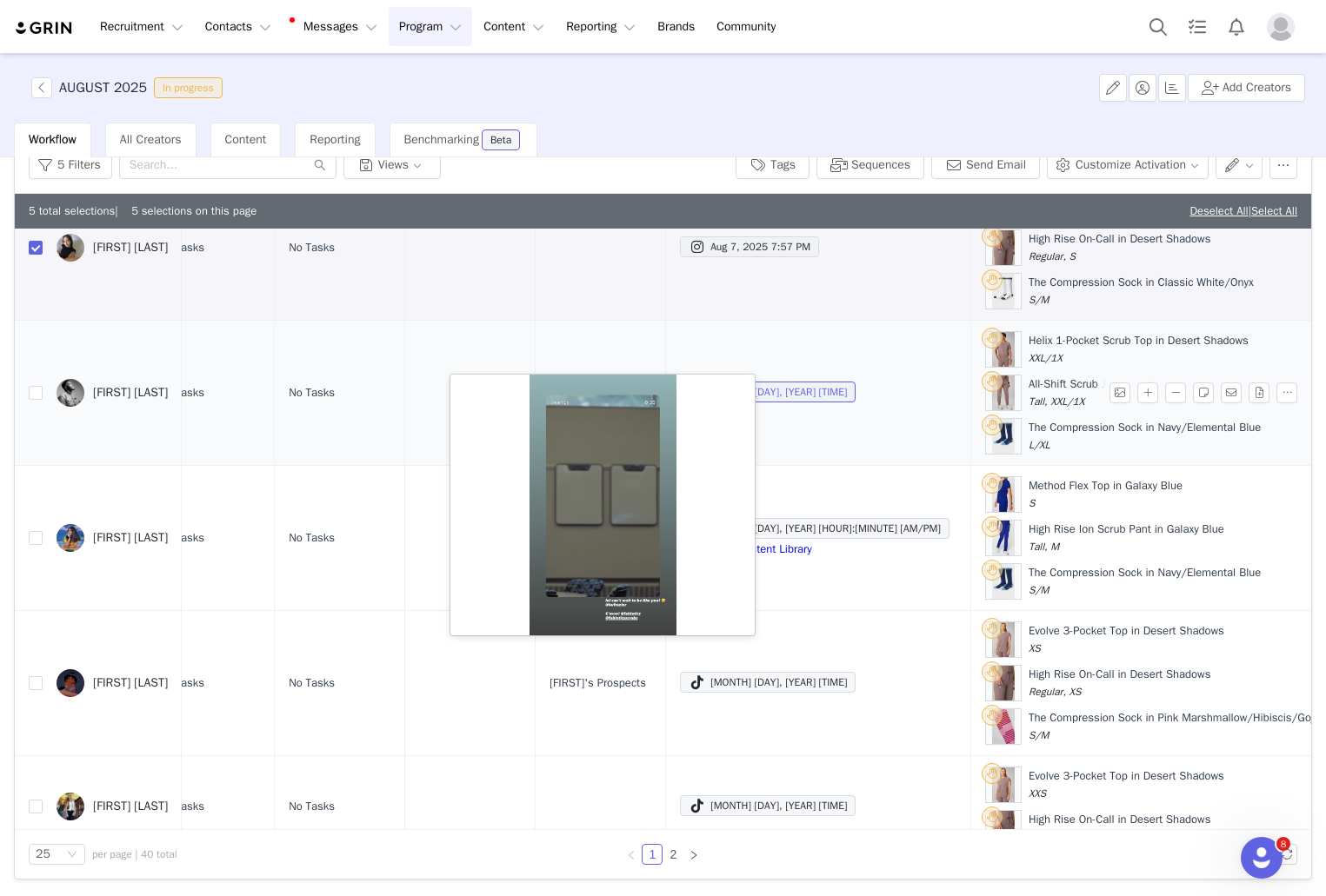 scroll, scrollTop: 680, scrollLeft: 448, axis: both 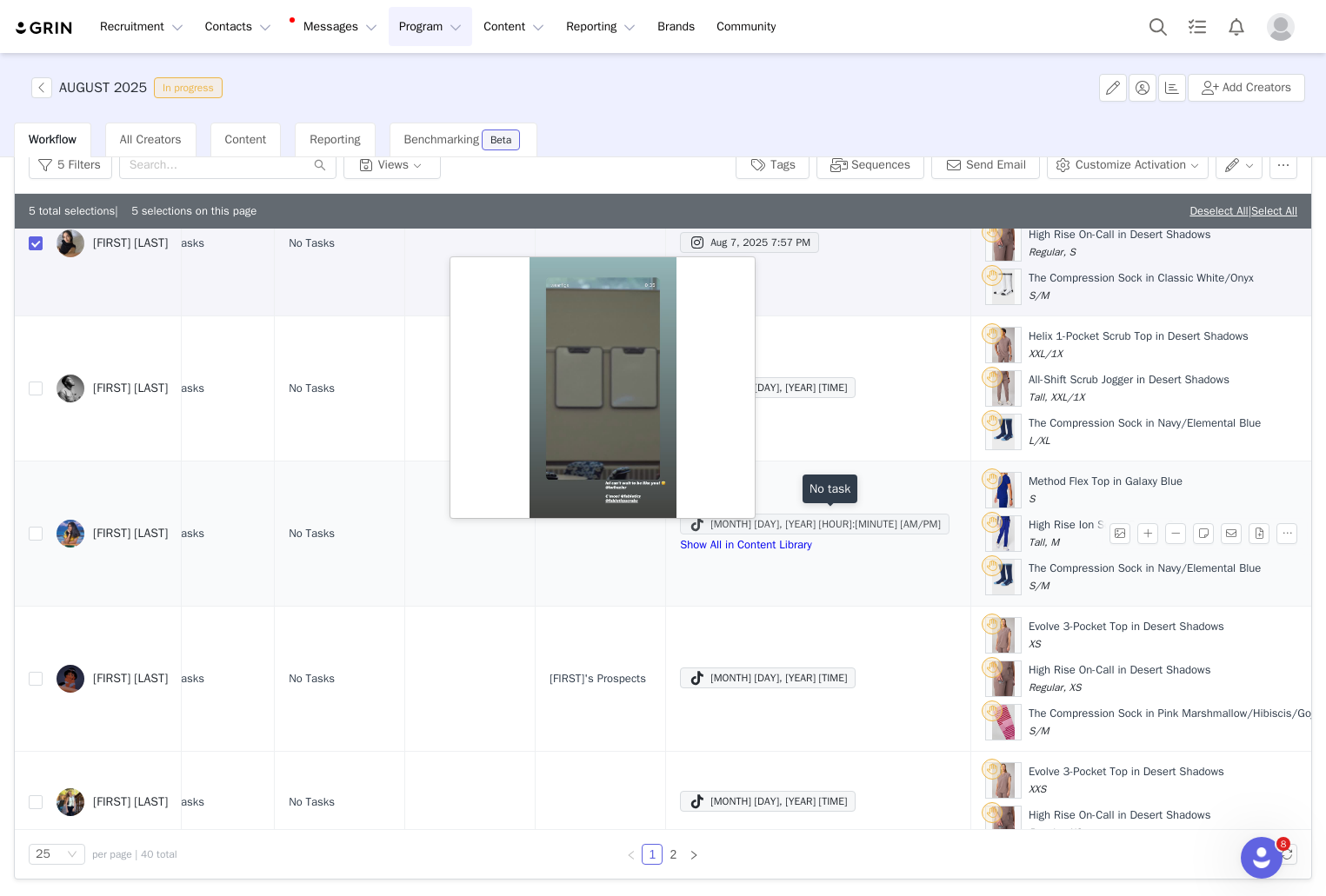 click on "[MONTH] [DAY], [YEAR] [HOUR]:[MINUTE] [AM/PM]" at bounding box center (815, 524) 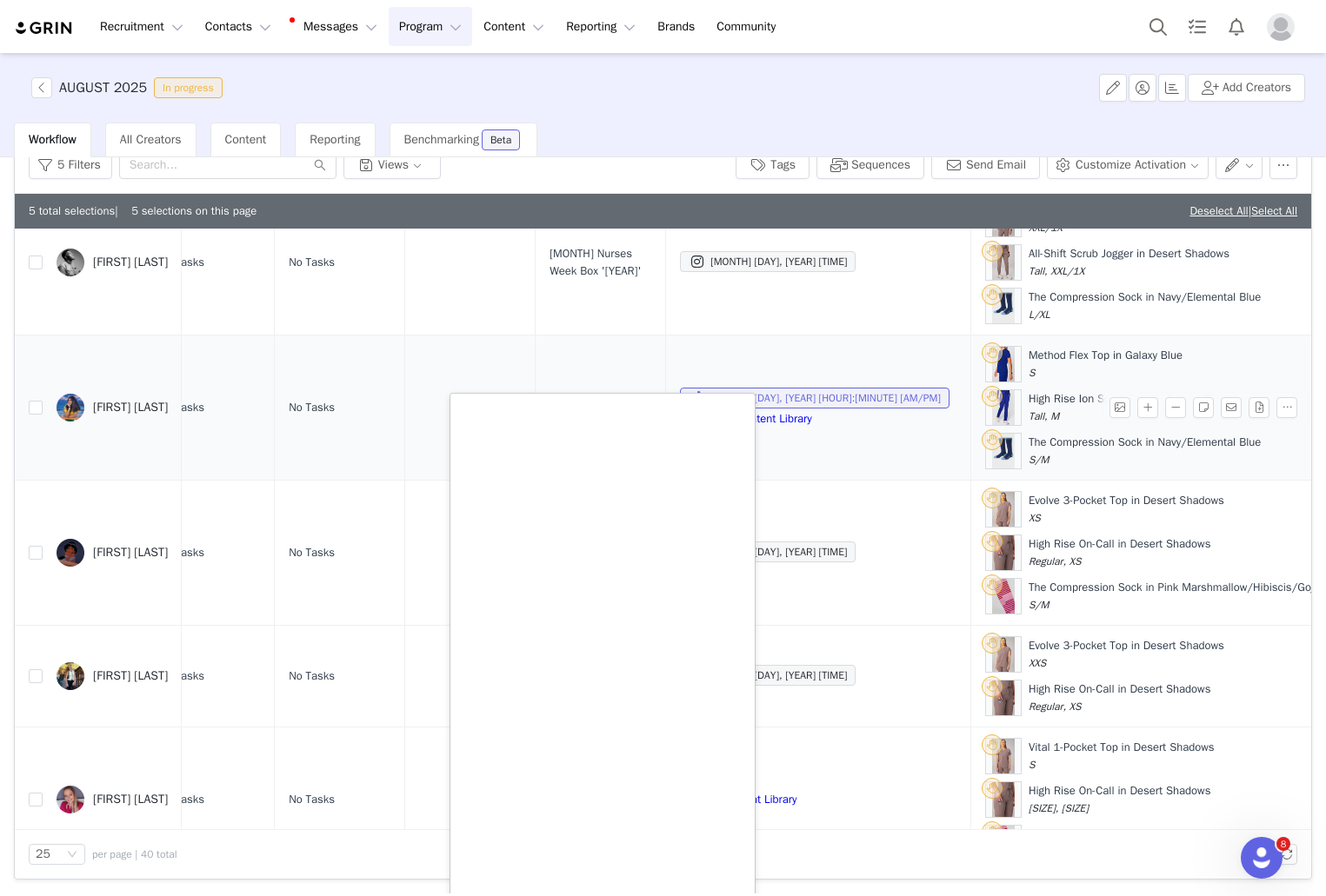 scroll, scrollTop: 808, scrollLeft: 448, axis: both 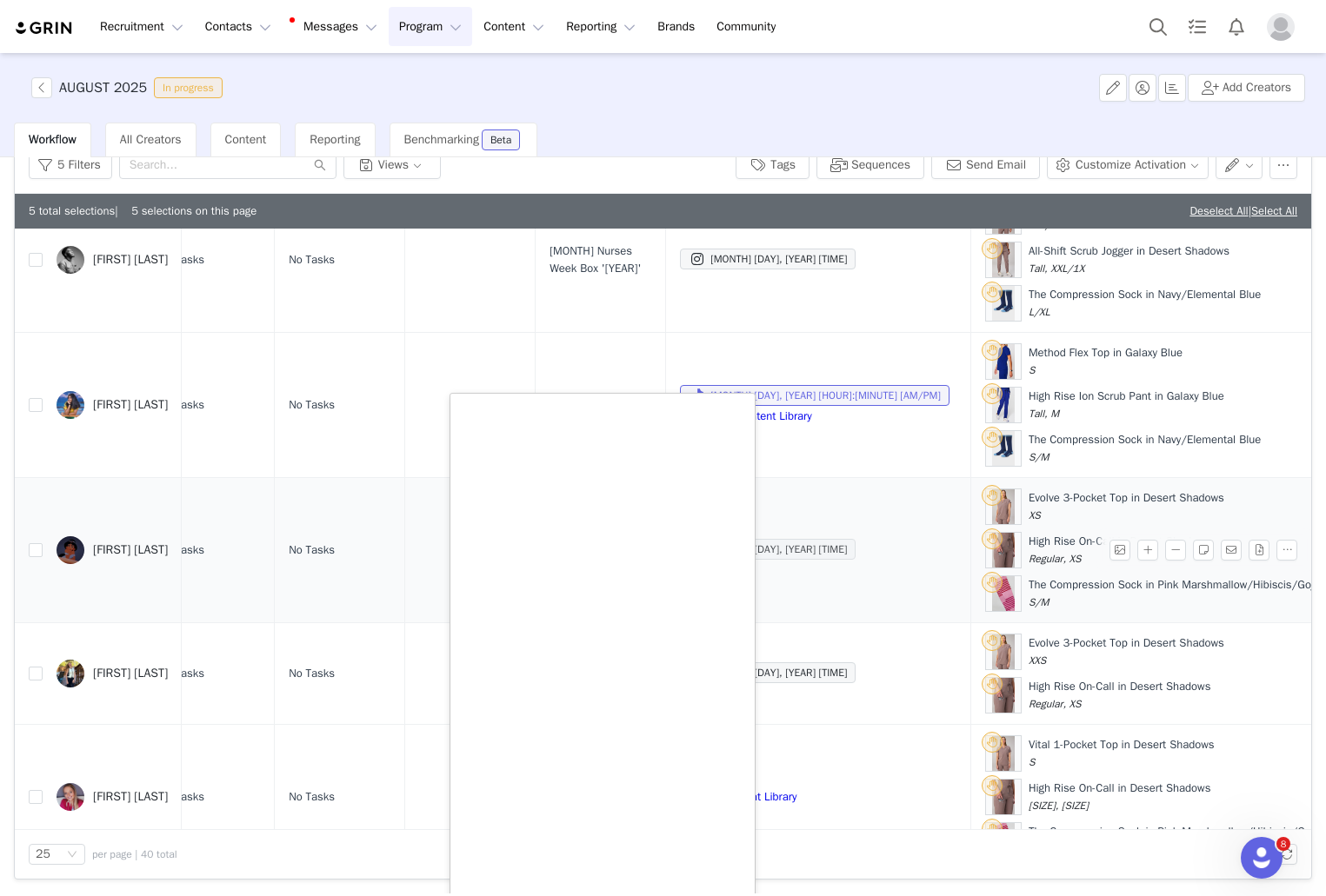 click on "[MONTH] [DAY], [YEAR] [TIME]" at bounding box center [768, 549] 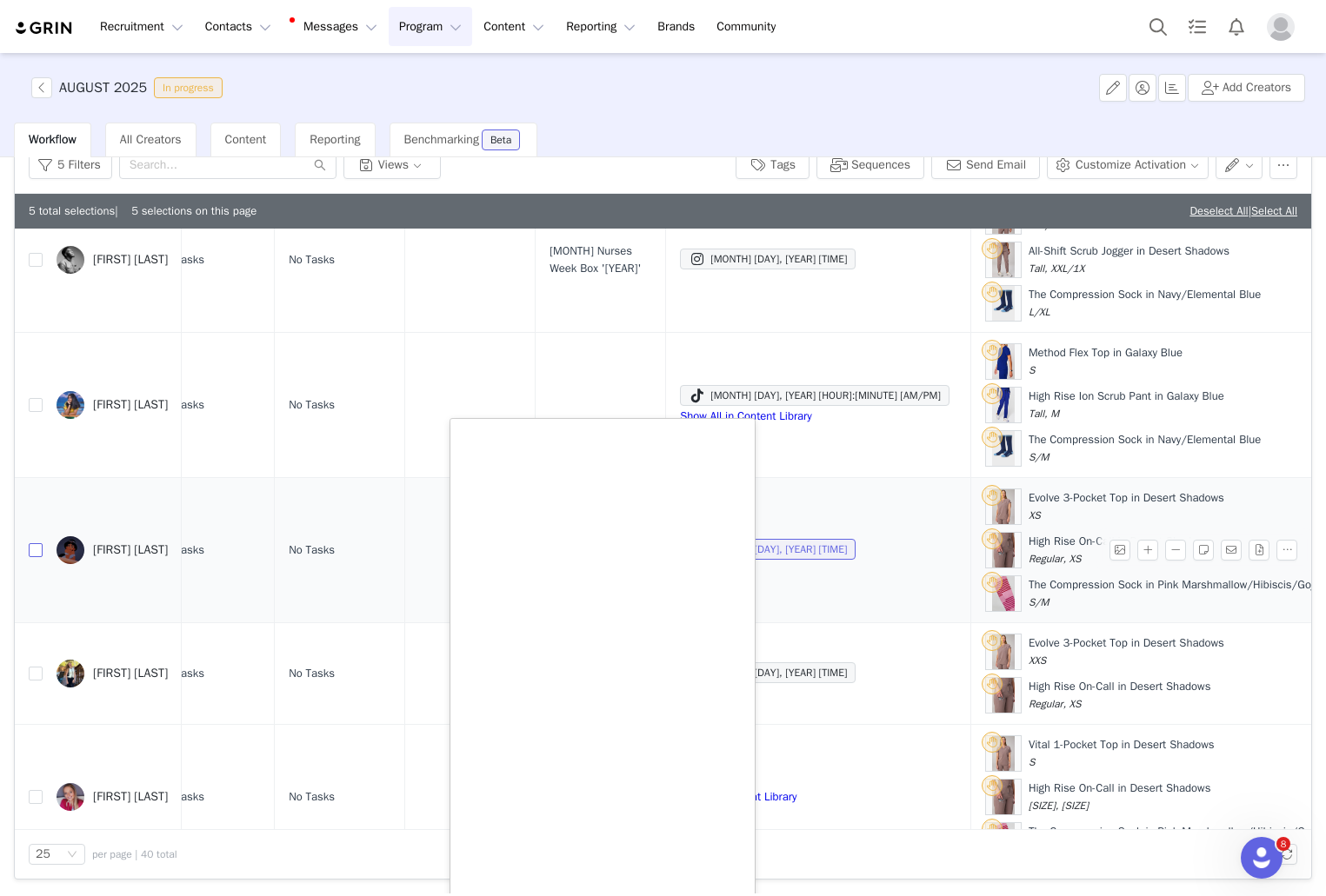 click at bounding box center (36, 550) 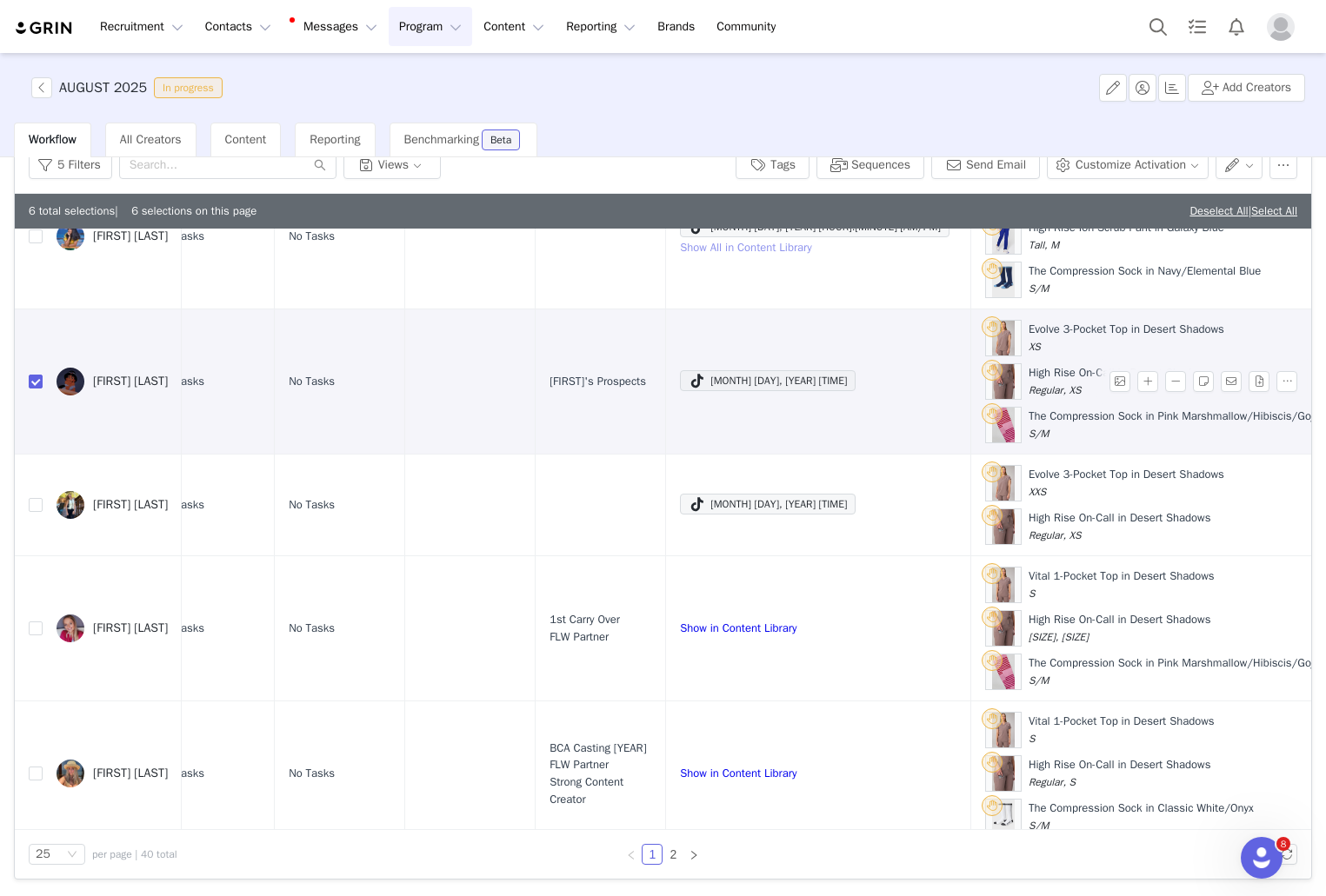 scroll, scrollTop: 980, scrollLeft: 448, axis: both 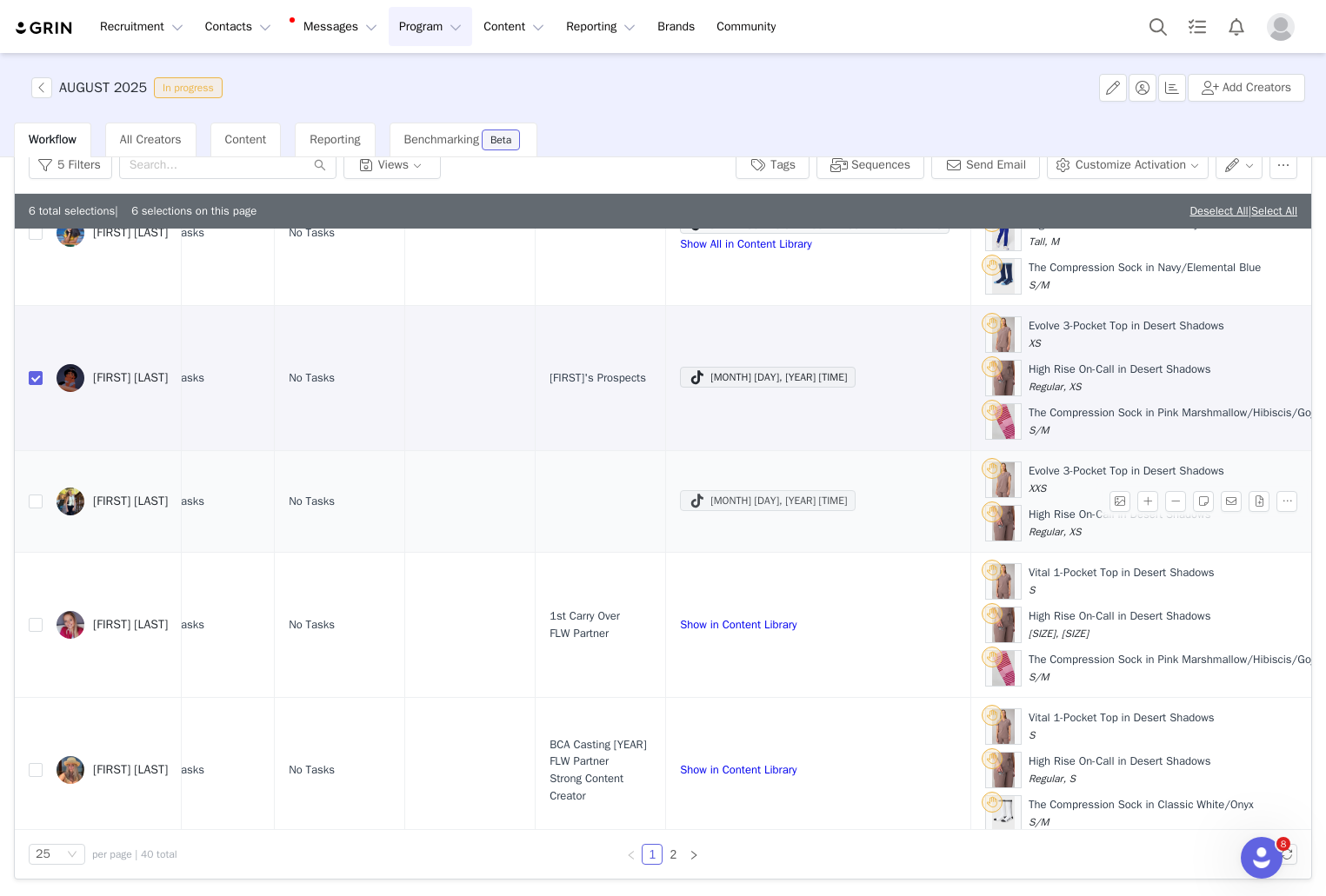 click on "[MONTH] [DAY], [YEAR] [TIME]" at bounding box center (768, 501) 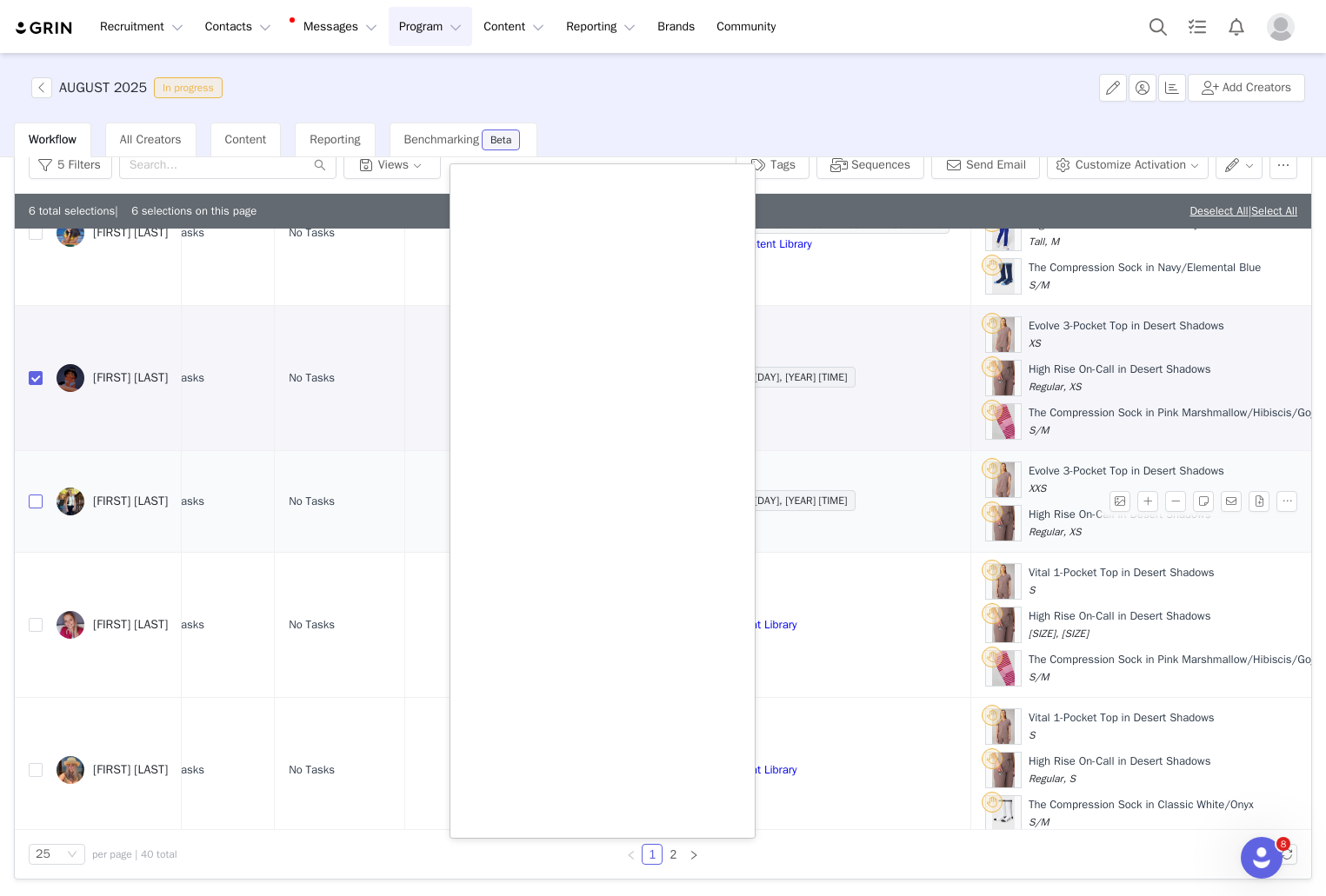click at bounding box center (36, 501) 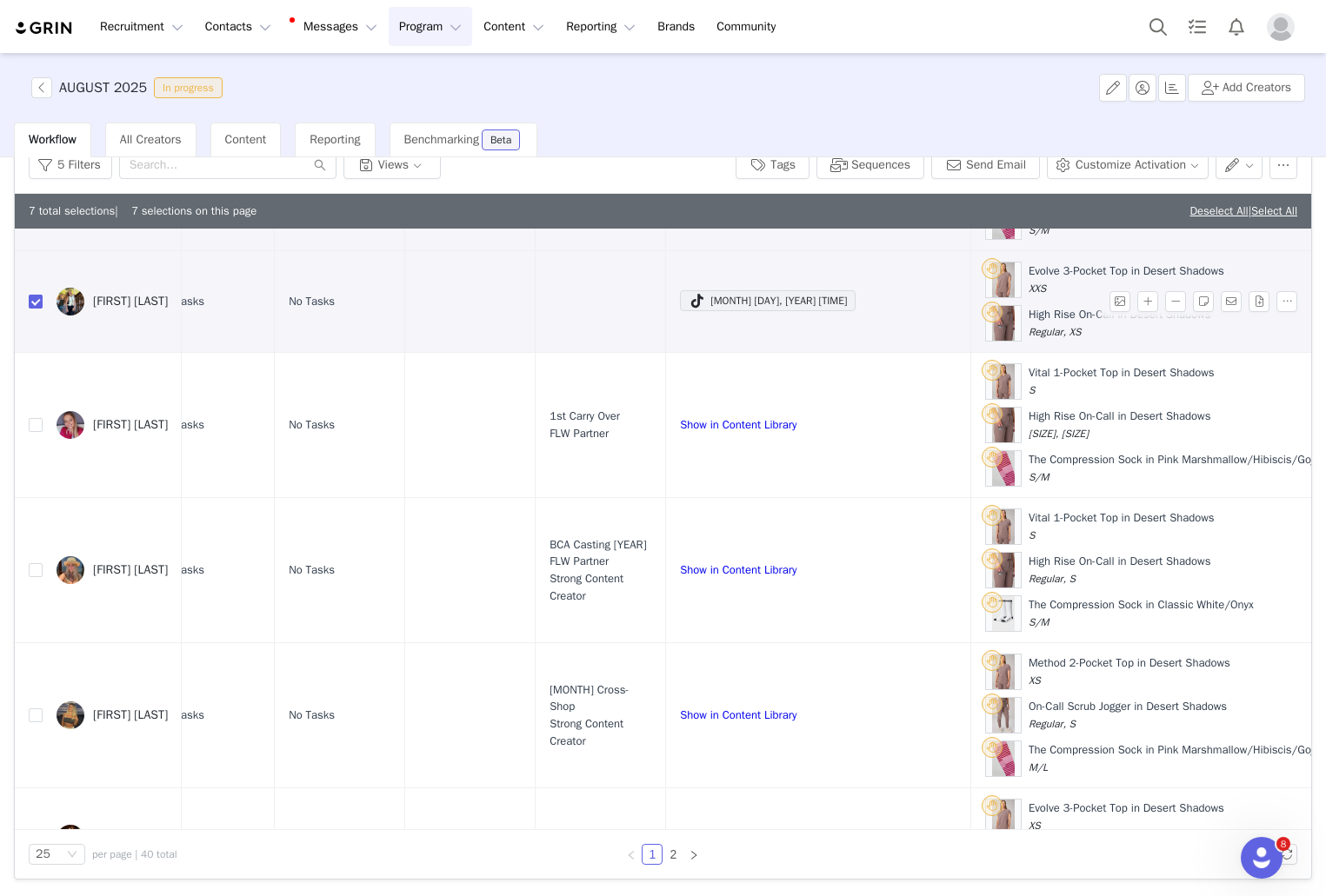 scroll, scrollTop: 1191, scrollLeft: 448, axis: both 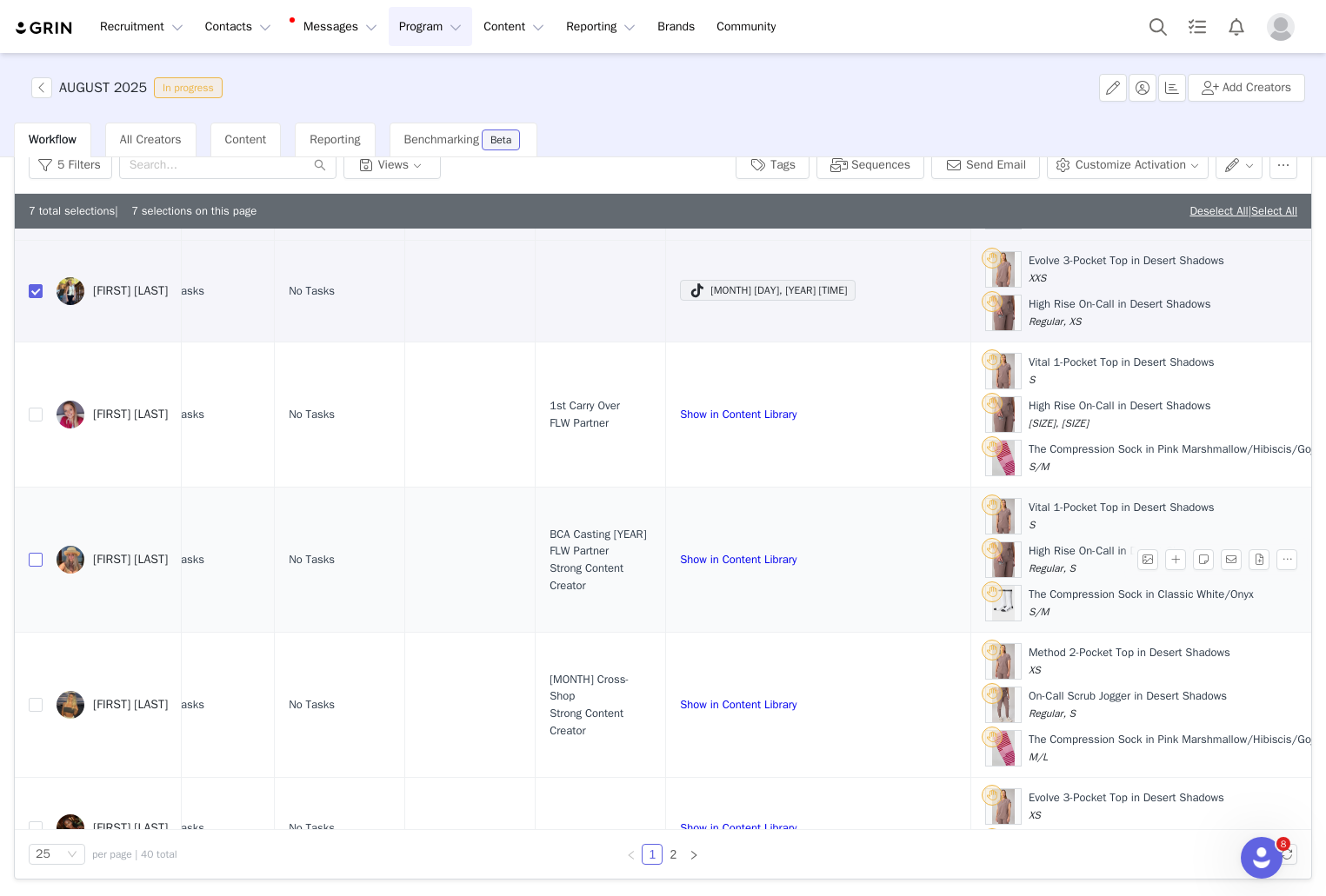 click at bounding box center [36, 560] 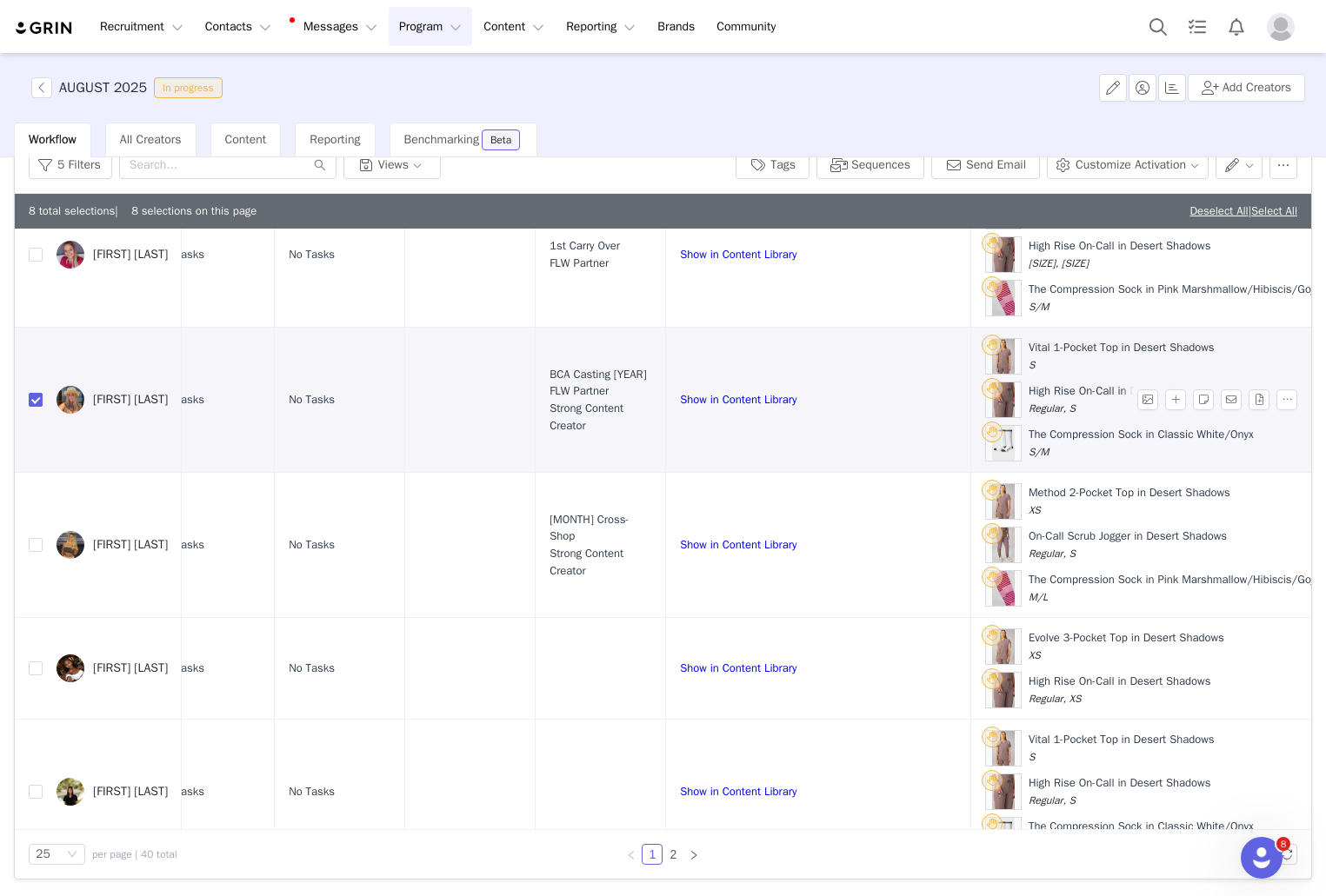 scroll, scrollTop: 1373, scrollLeft: 448, axis: both 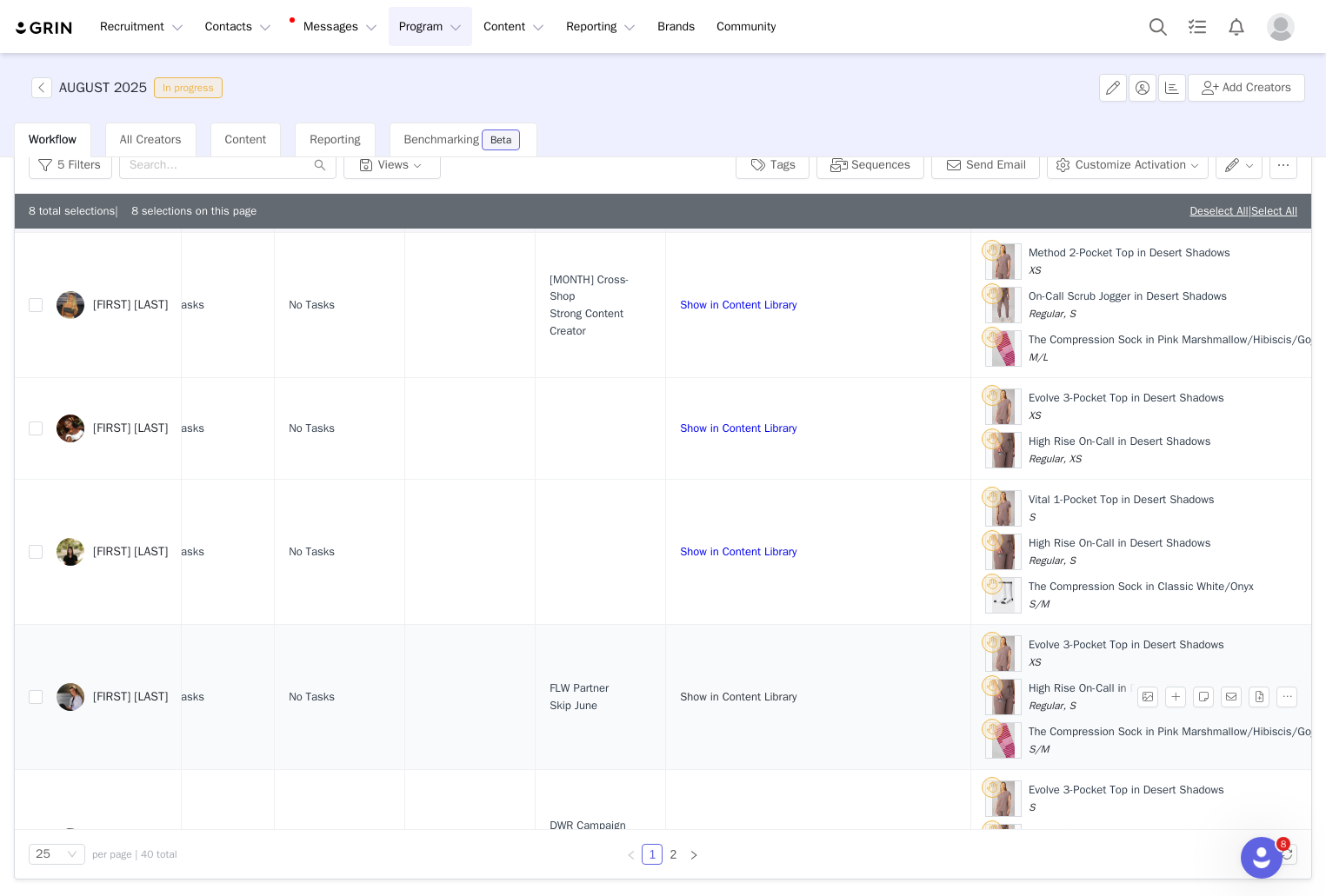 click on "Show in Content Library" at bounding box center (738, 696) 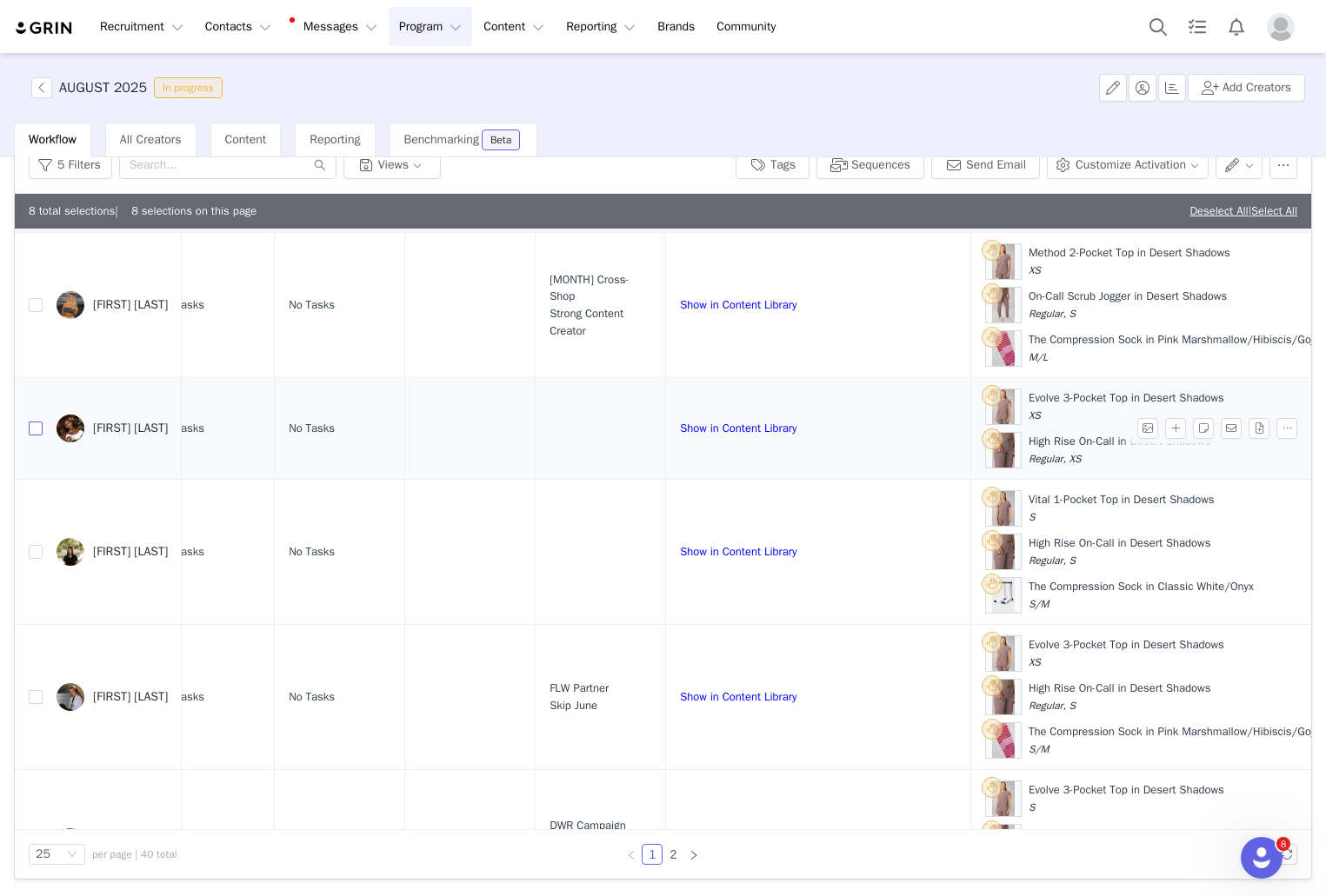 click at bounding box center (36, 428) 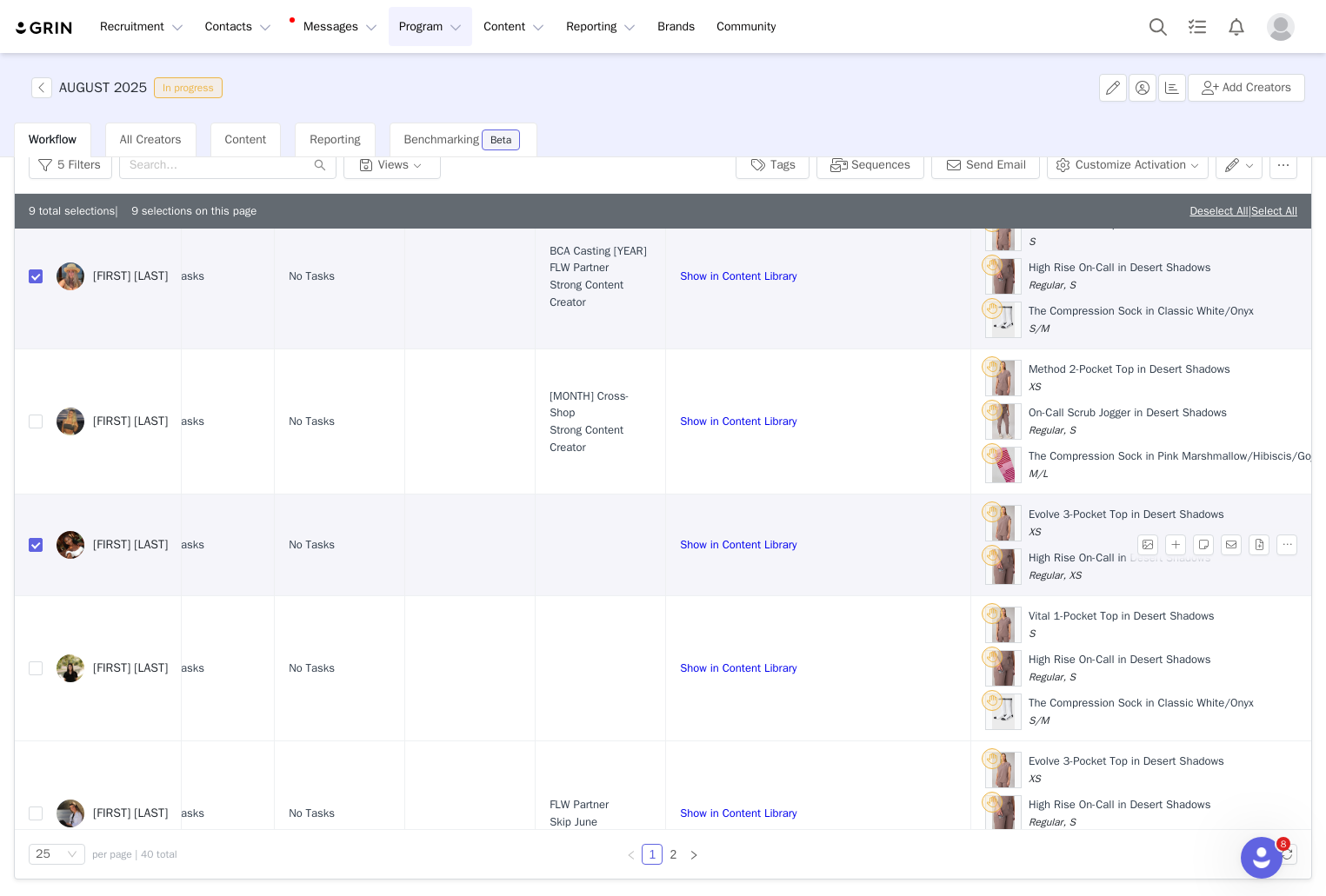 scroll, scrollTop: 1468, scrollLeft: 448, axis: both 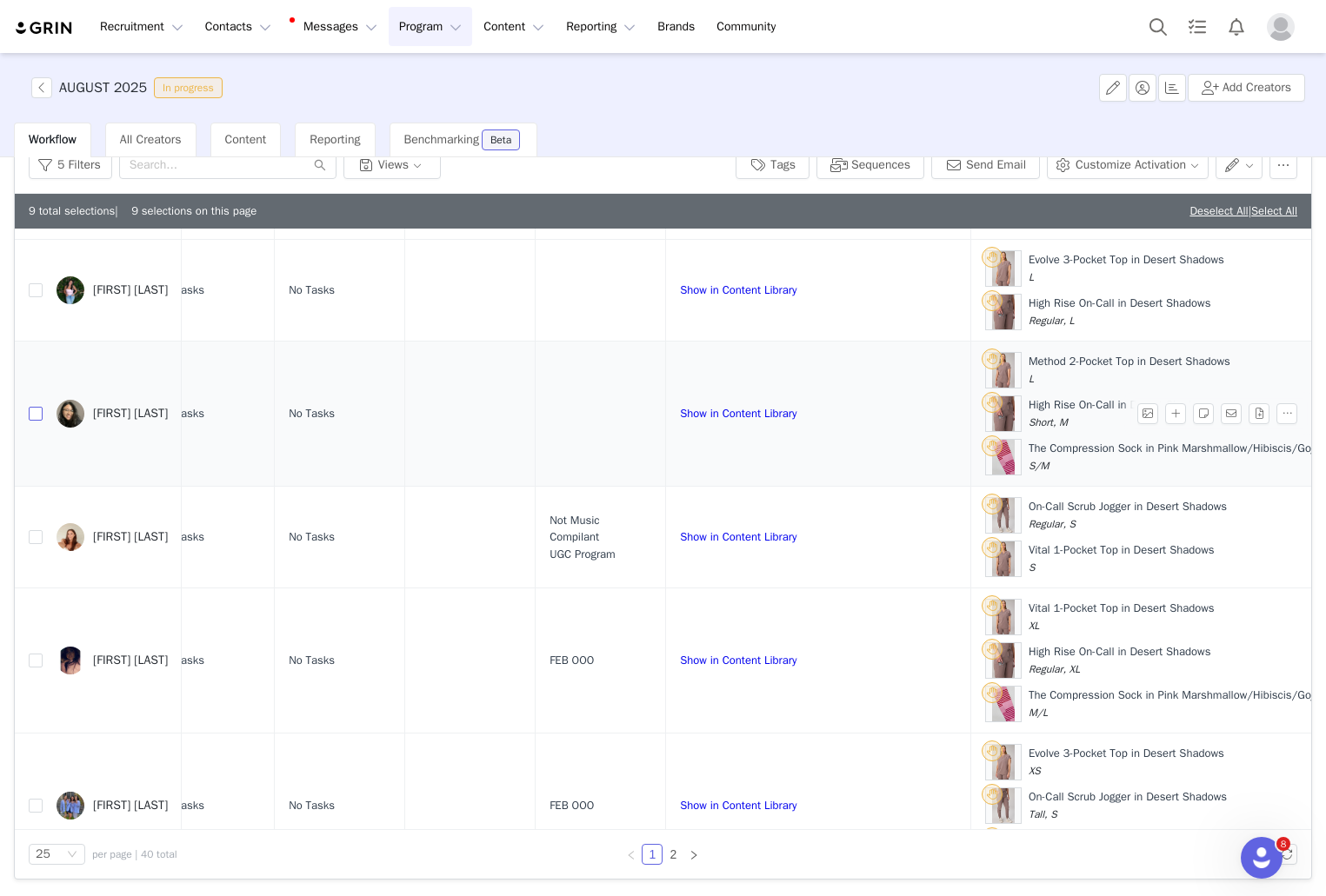 click at bounding box center [36, 414] 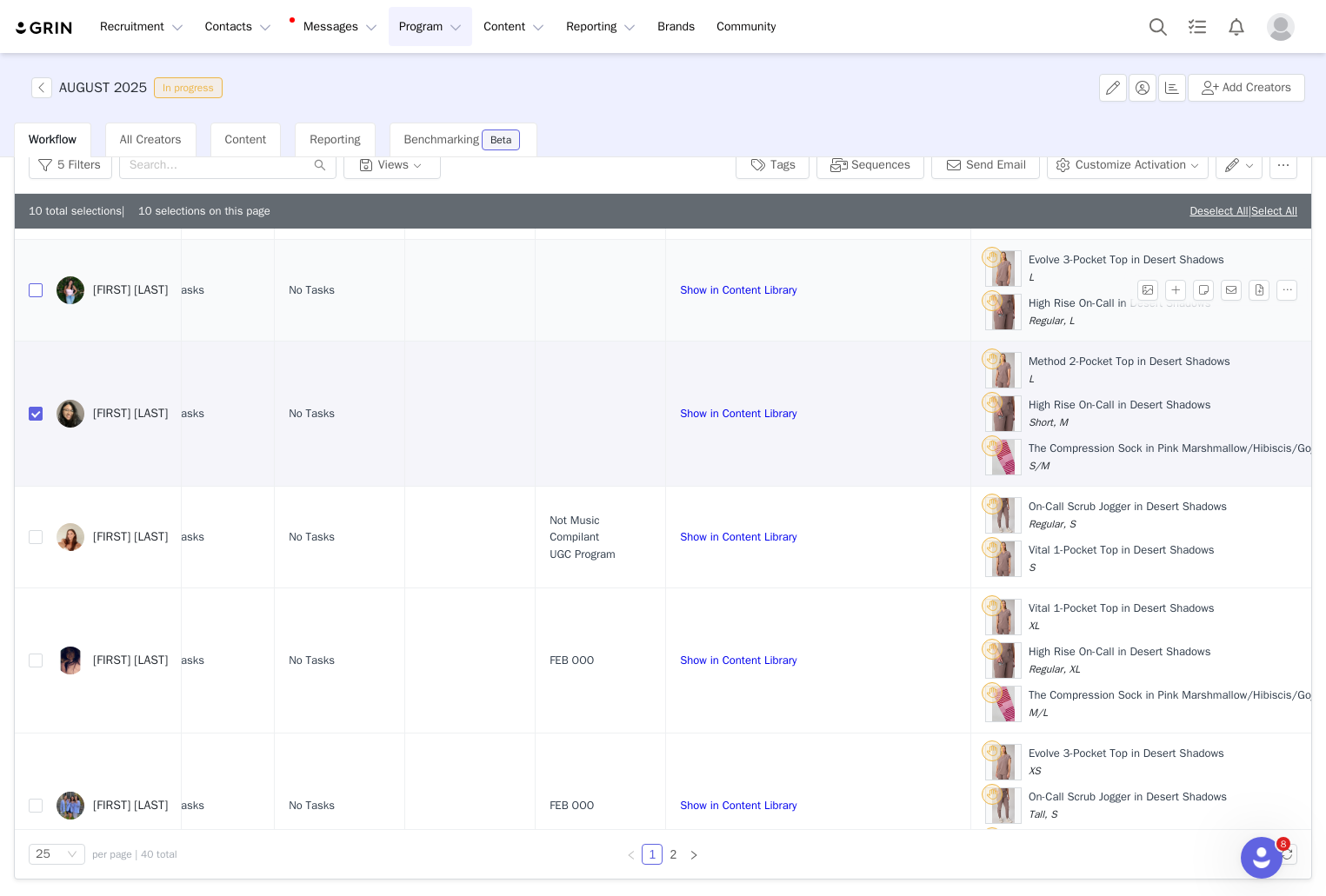 drag, startPoint x: 40, startPoint y: 285, endPoint x: 40, endPoint y: 295, distance: 10 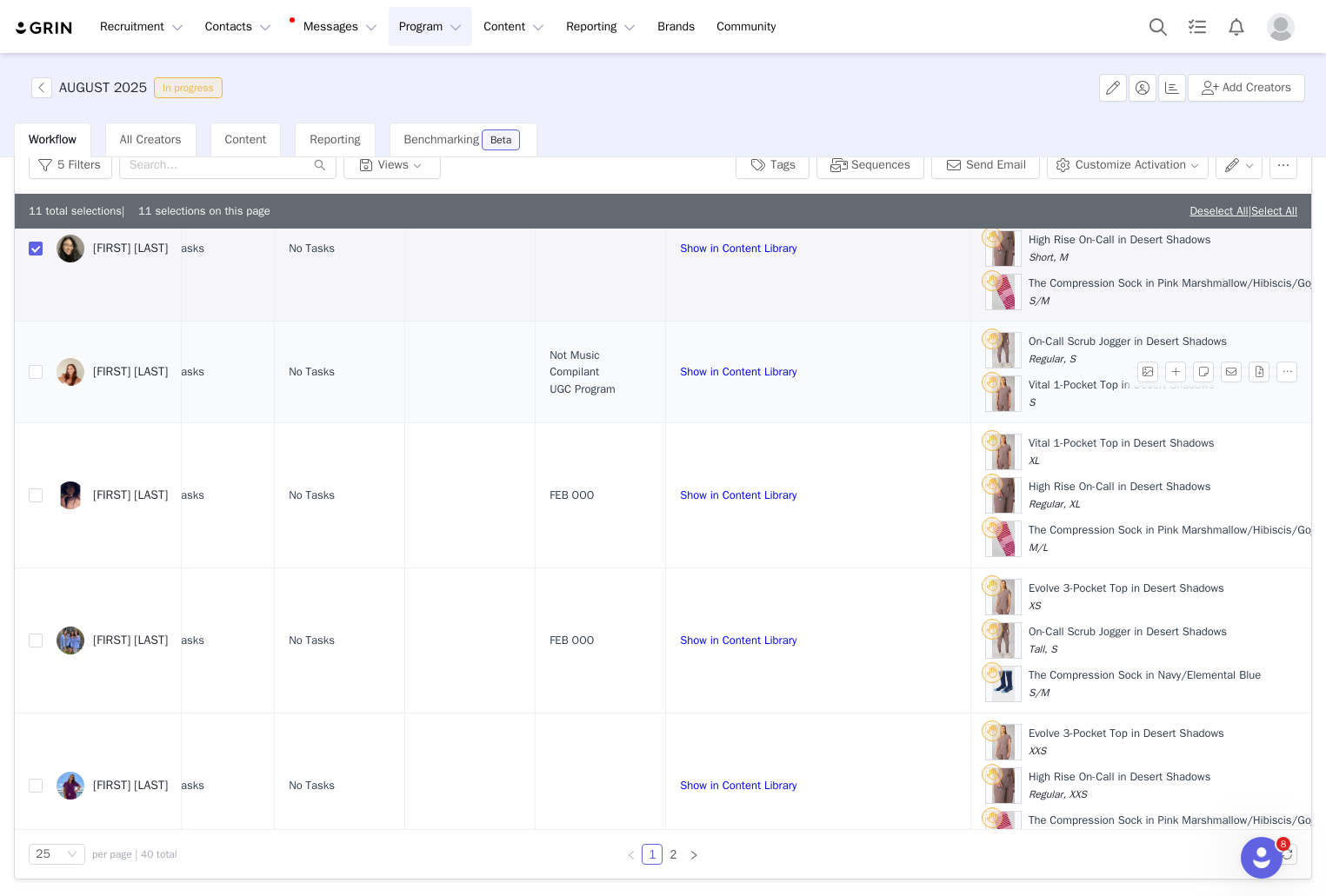 scroll, scrollTop: 2723, scrollLeft: 448, axis: both 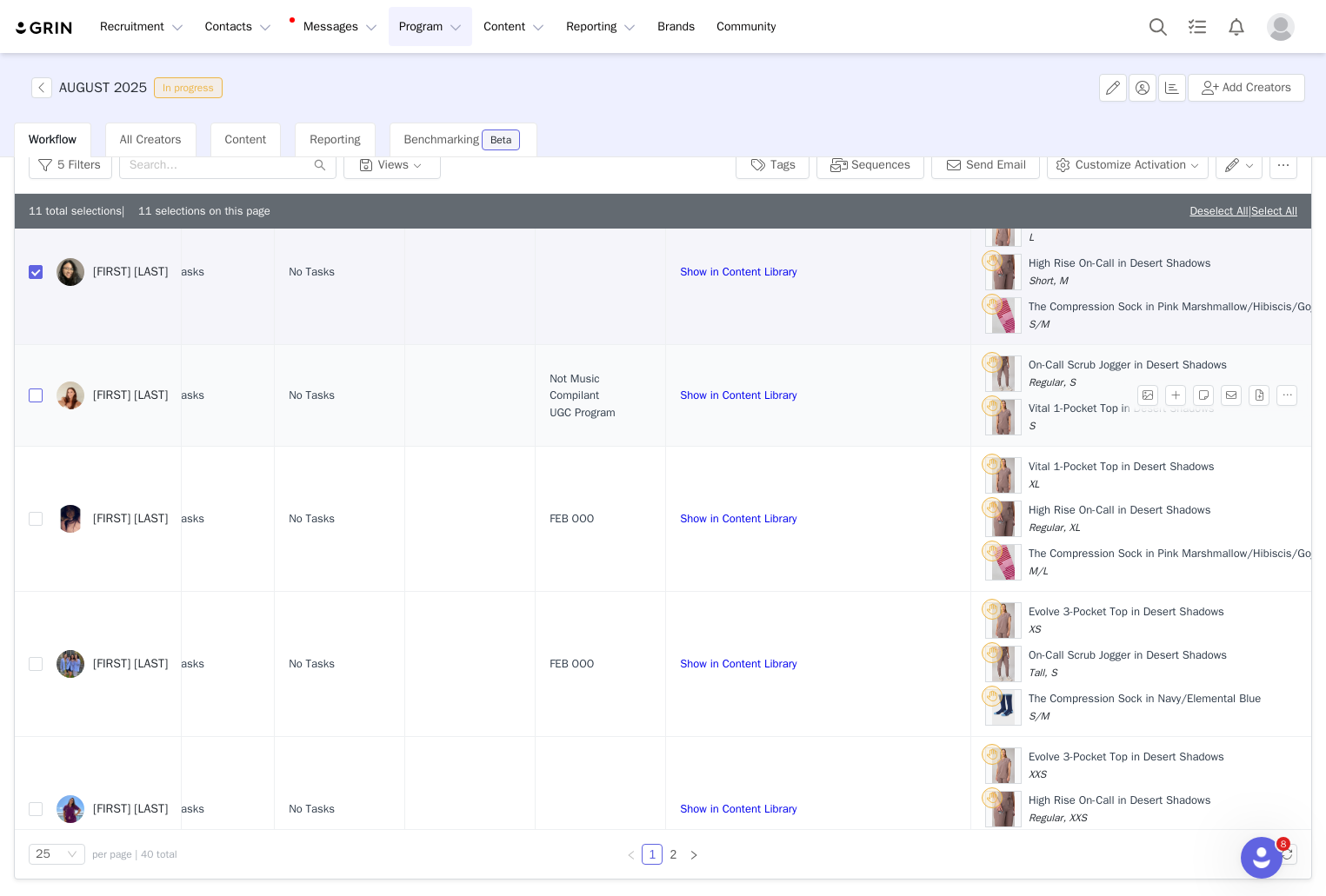 click at bounding box center [36, 395] 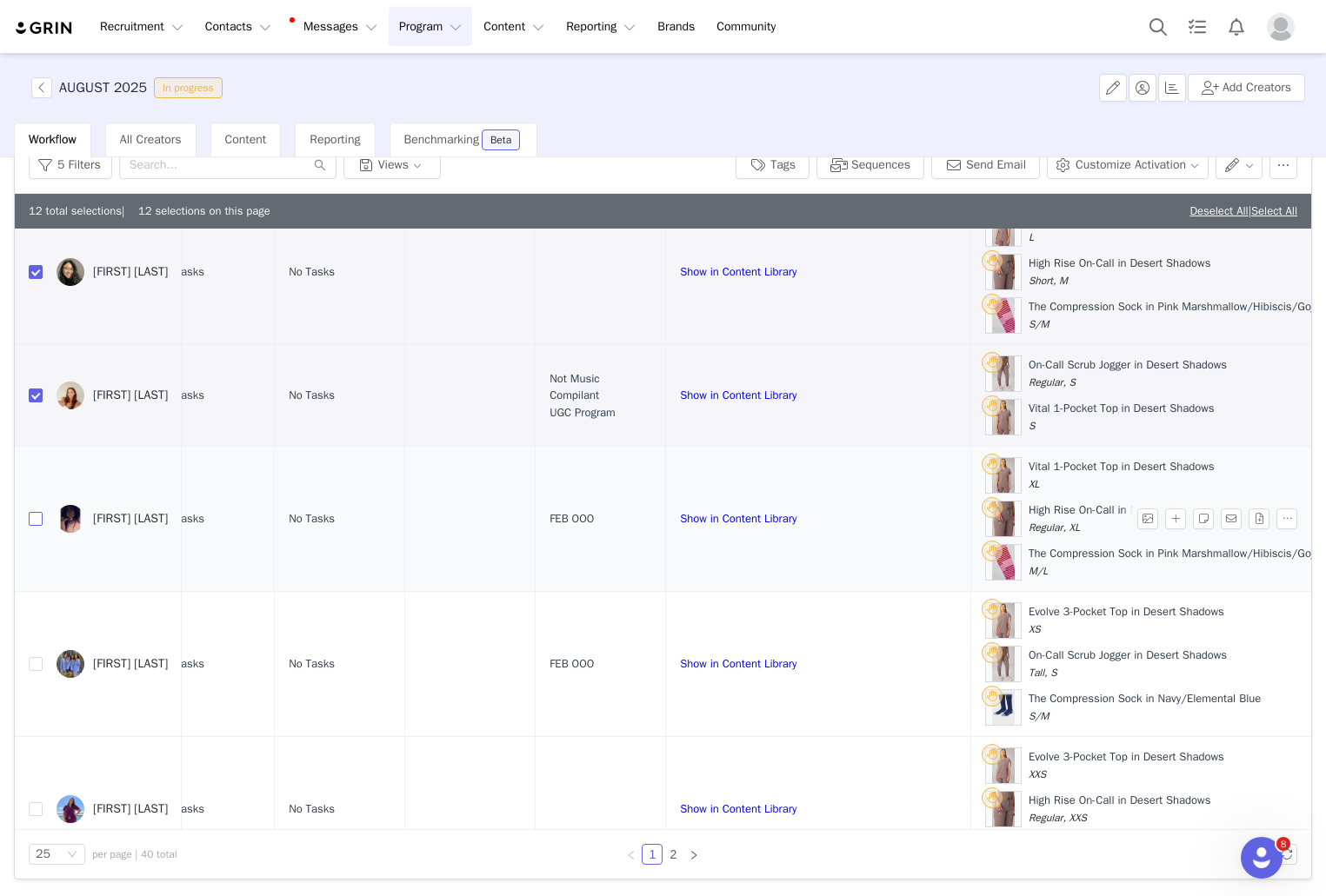click at bounding box center (36, 519) 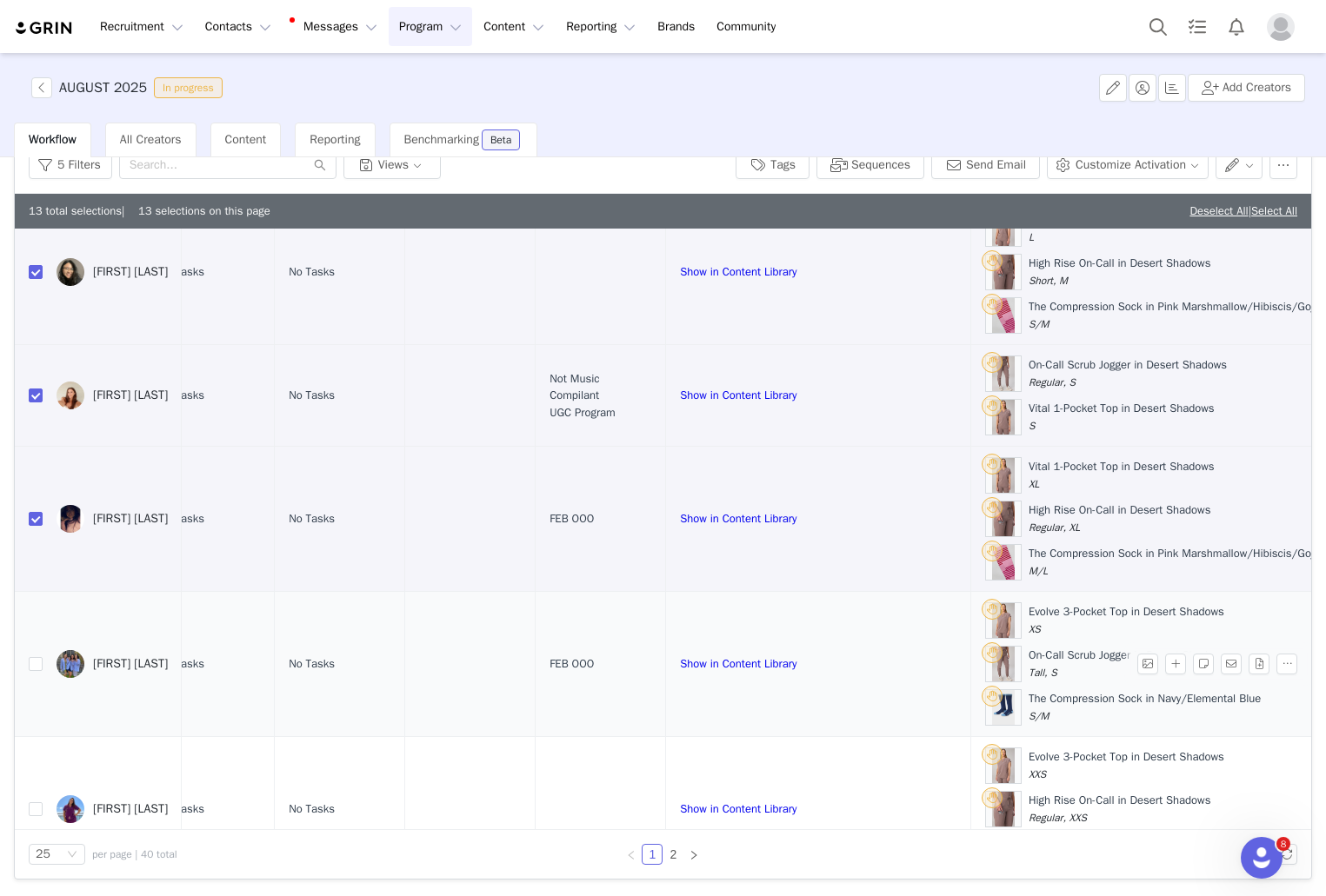 scroll, scrollTop: 2864, scrollLeft: 448, axis: both 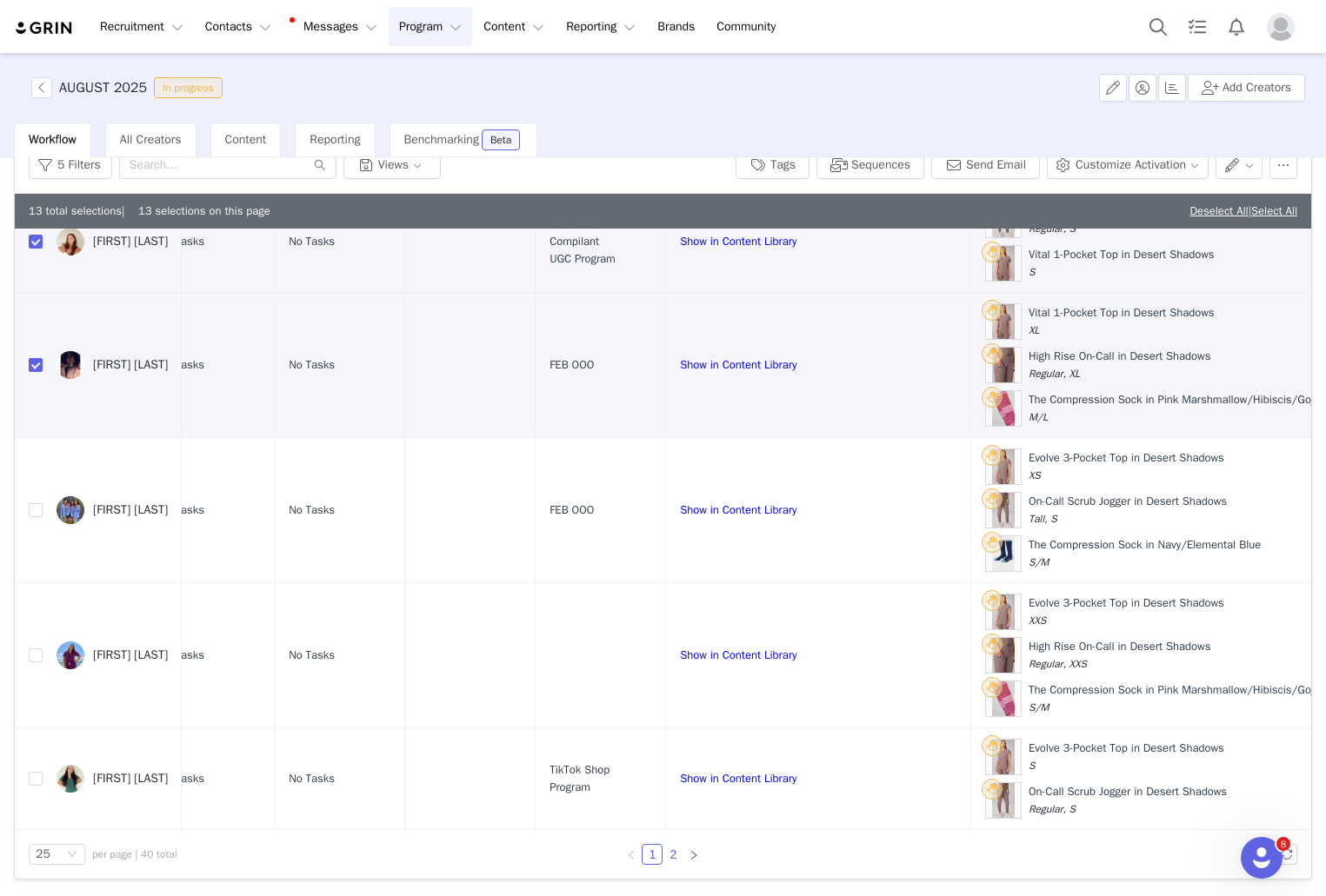 click on "2" at bounding box center (673, 854) 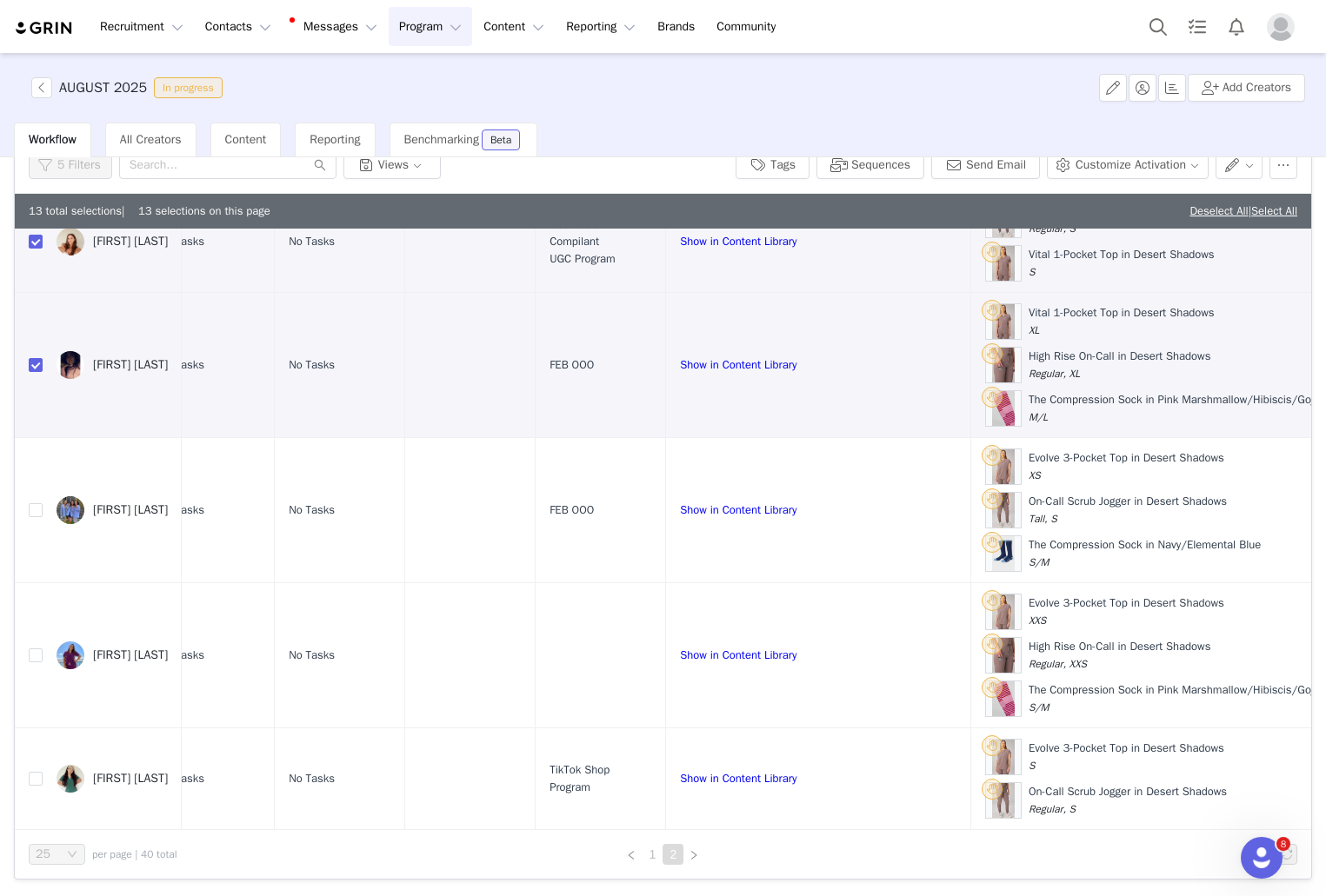 scroll, scrollTop: 0, scrollLeft: 0, axis: both 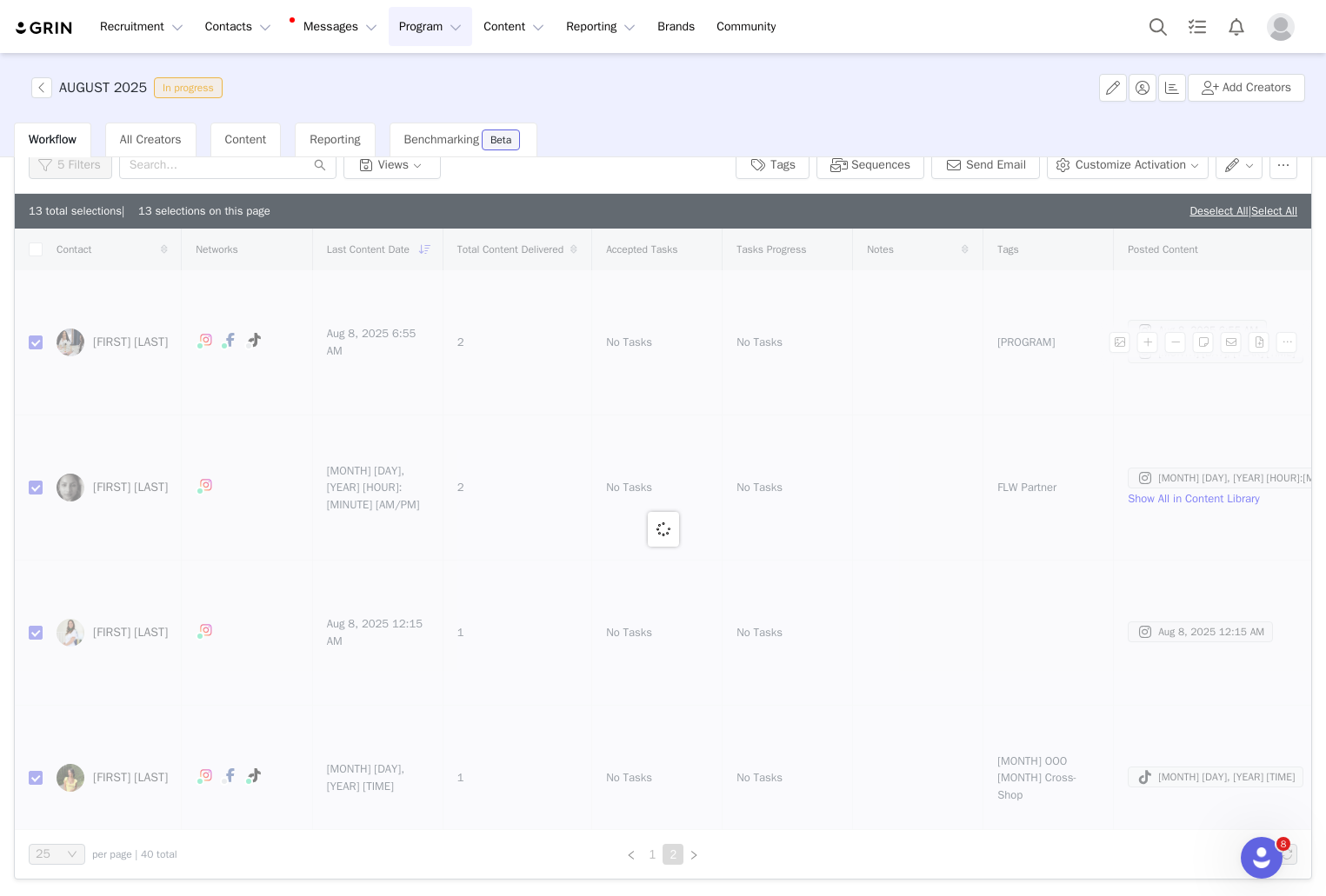checkbox on "false" 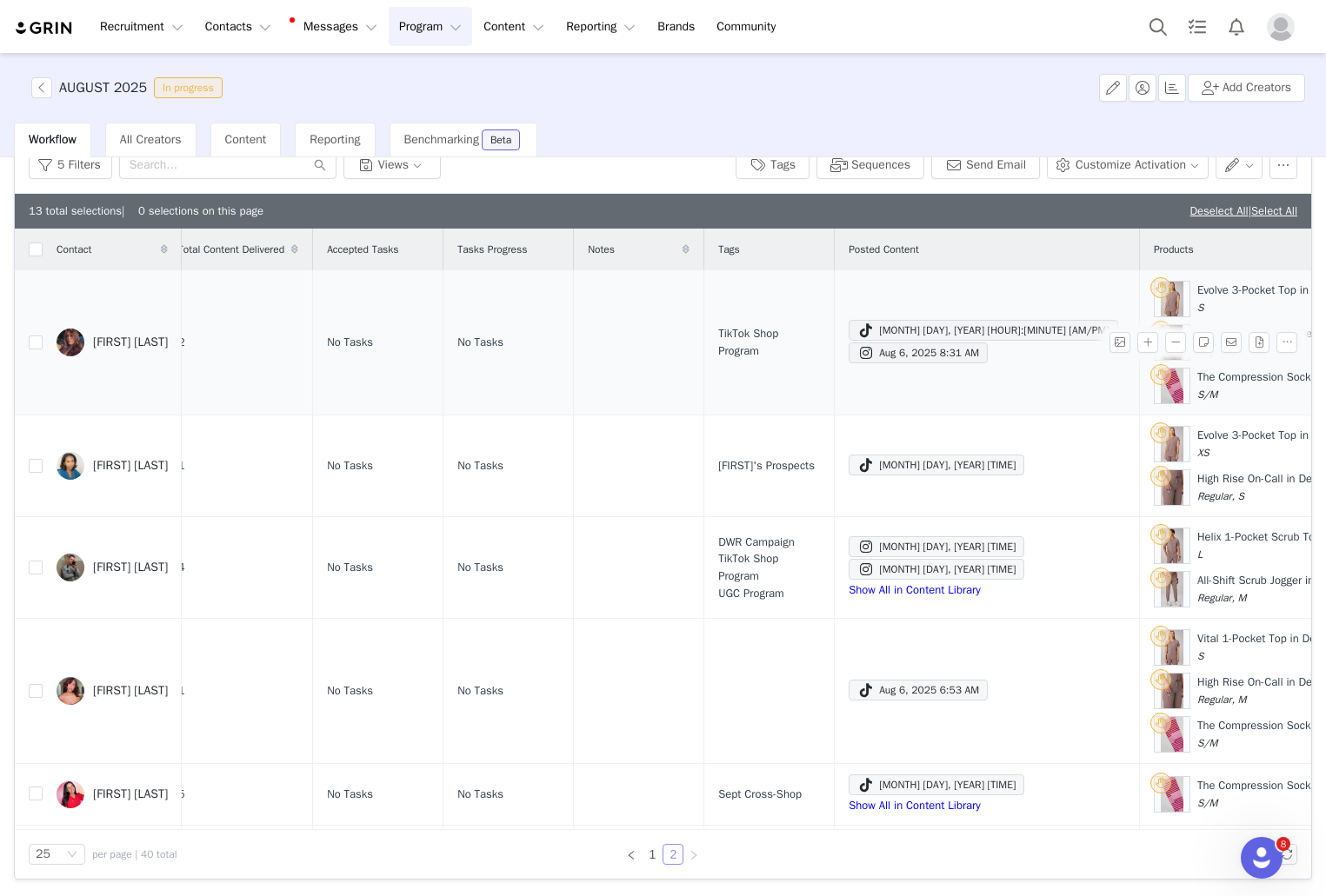 scroll, scrollTop: 0, scrollLeft: 396, axis: horizontal 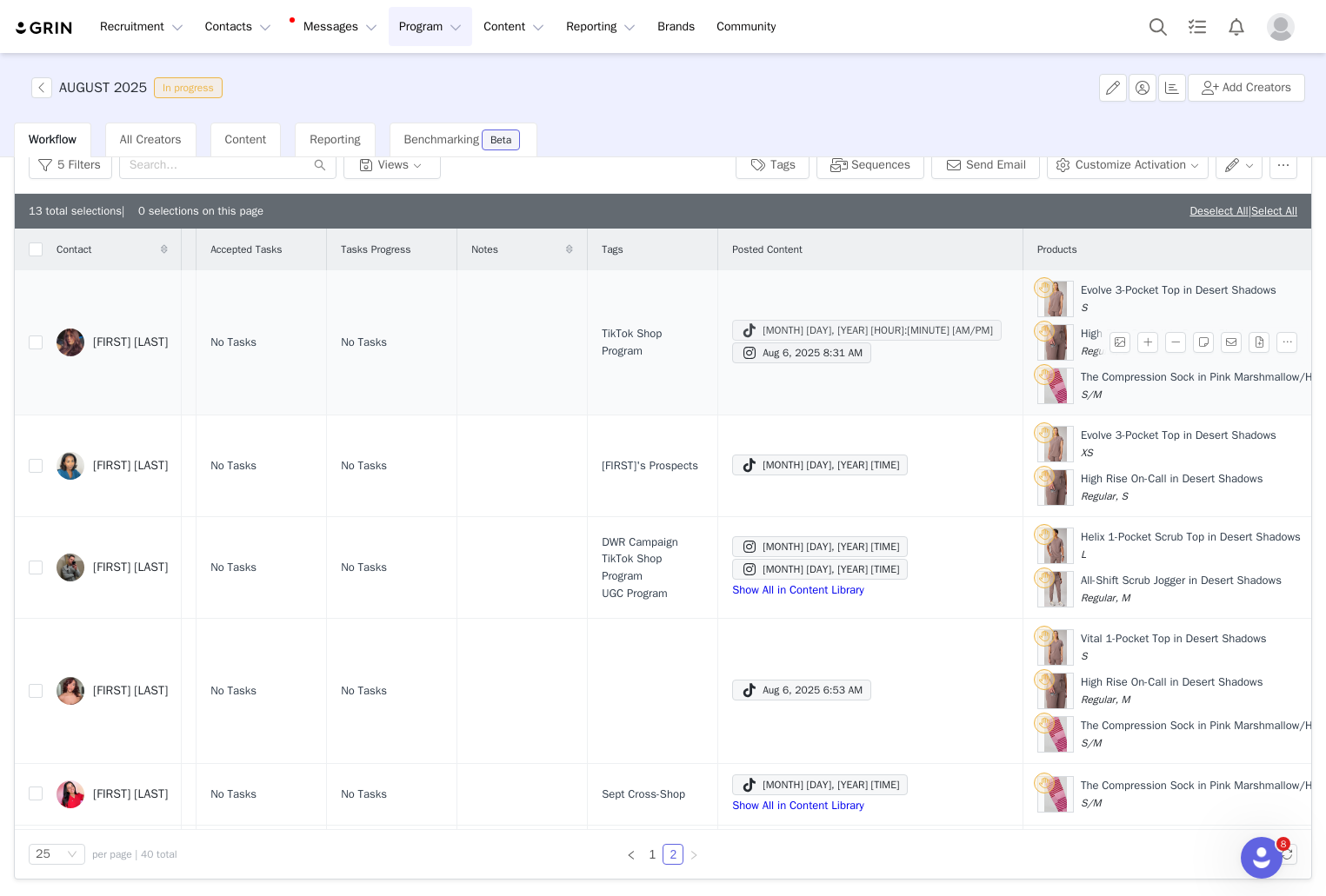 click on "[MONTH] [DAY], [YEAR] [HOUR]:[MINUTE] [AM/PM]" at bounding box center [867, 330] 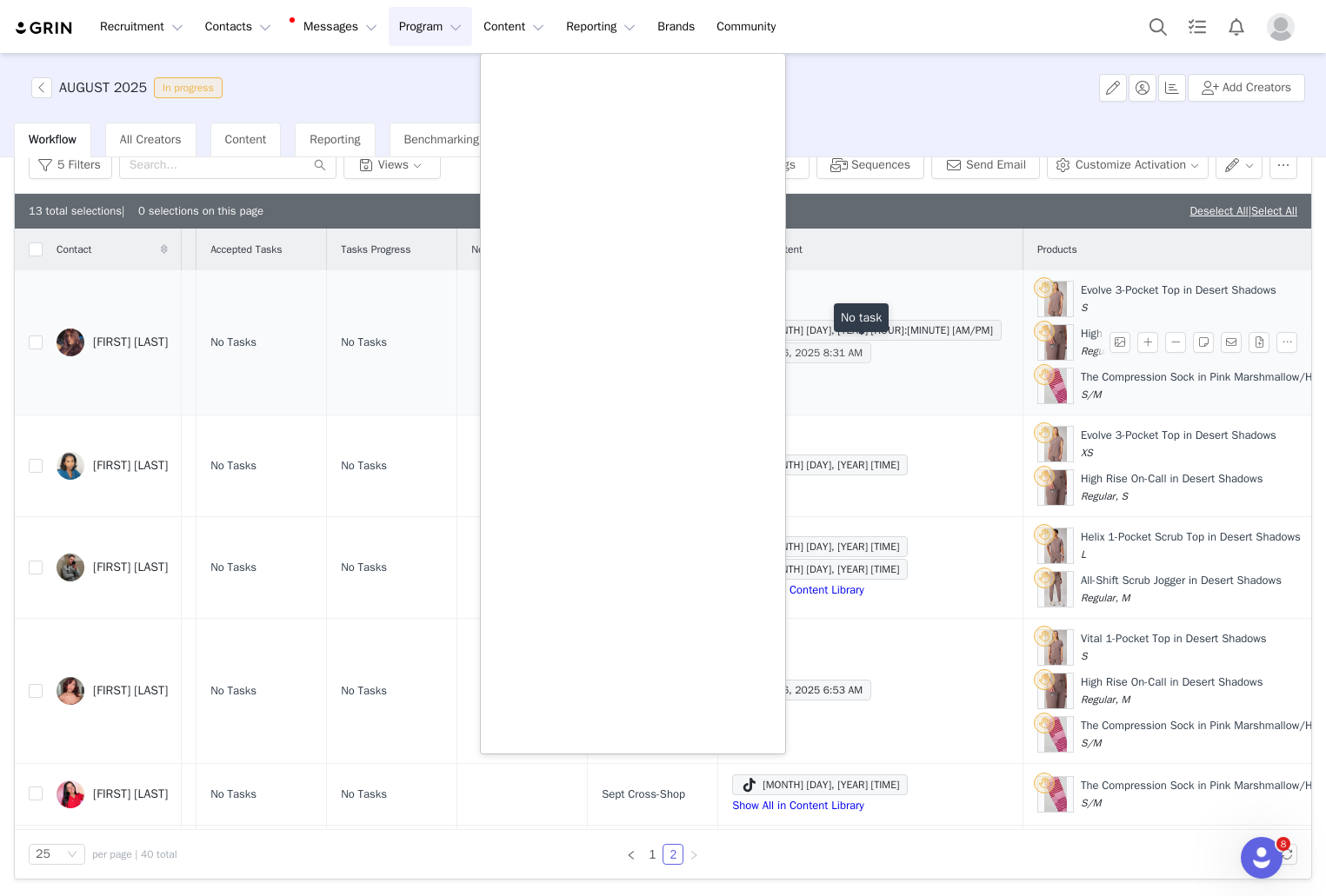 click on "Aug 6, 2025 8:31 AM" at bounding box center (802, 353) 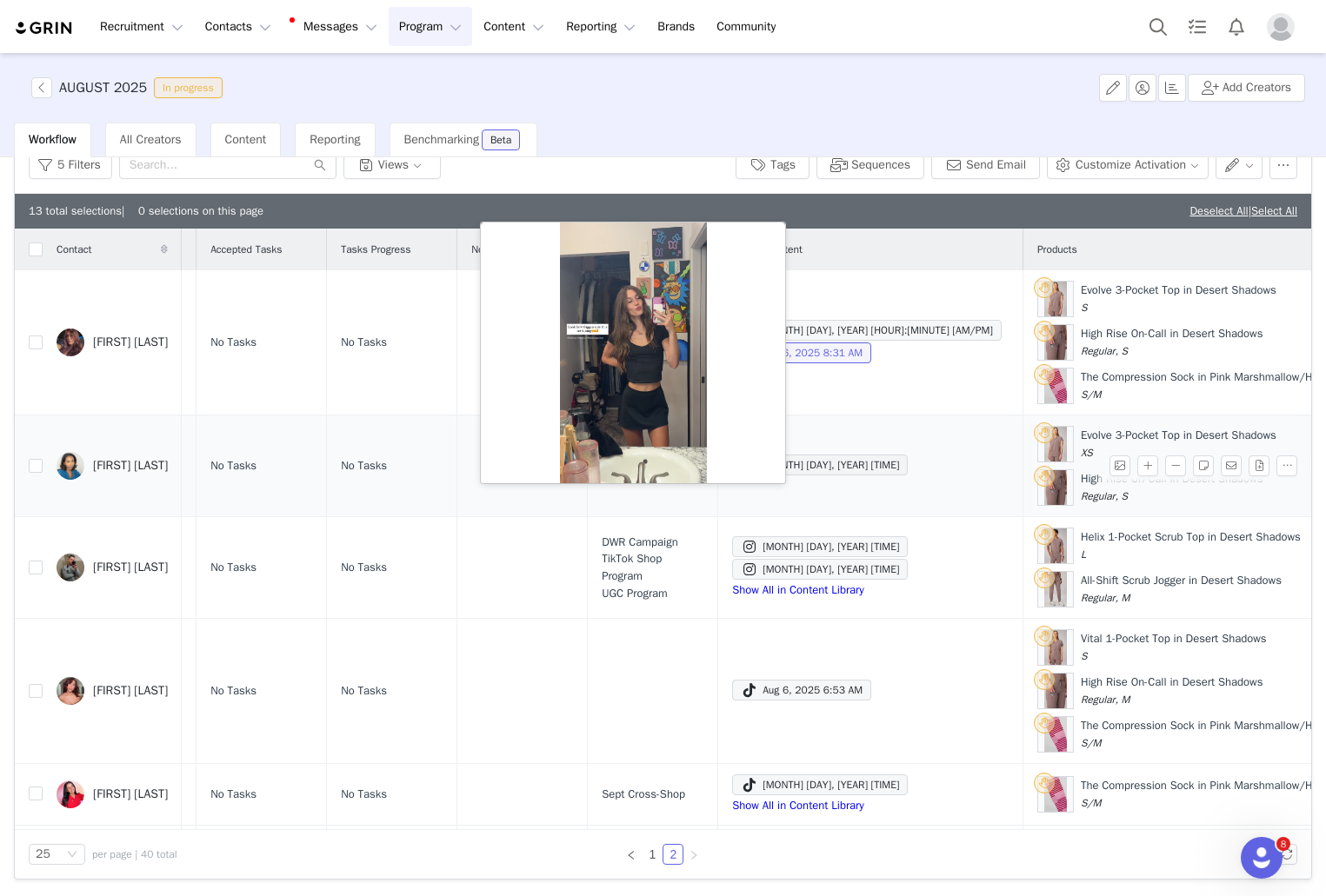 click on "[MONTH] [DAY], [YEAR] [TIME]" at bounding box center [870, 466] 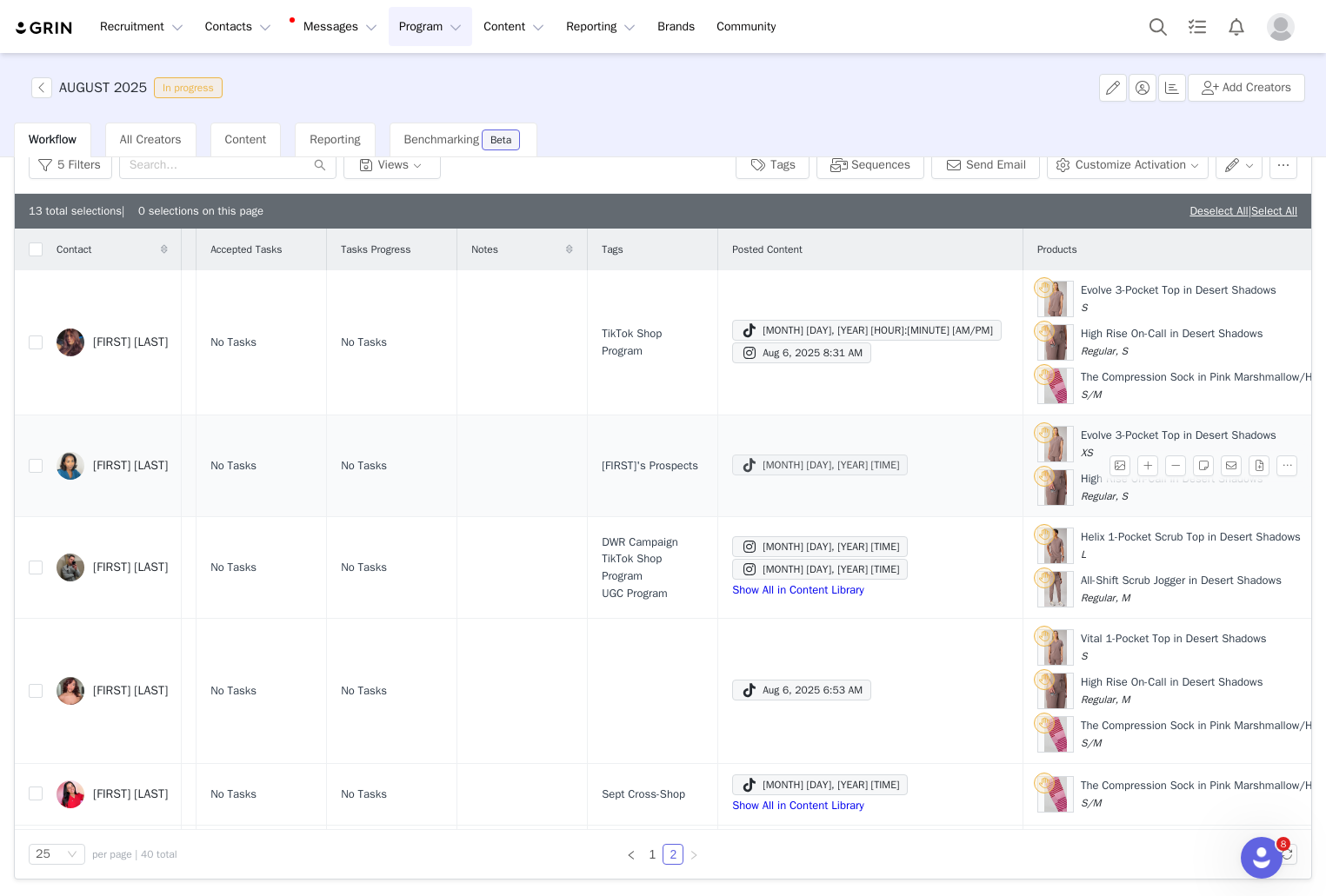 click on "[MONTH] [DAY], [YEAR] [TIME]" at bounding box center [820, 465] 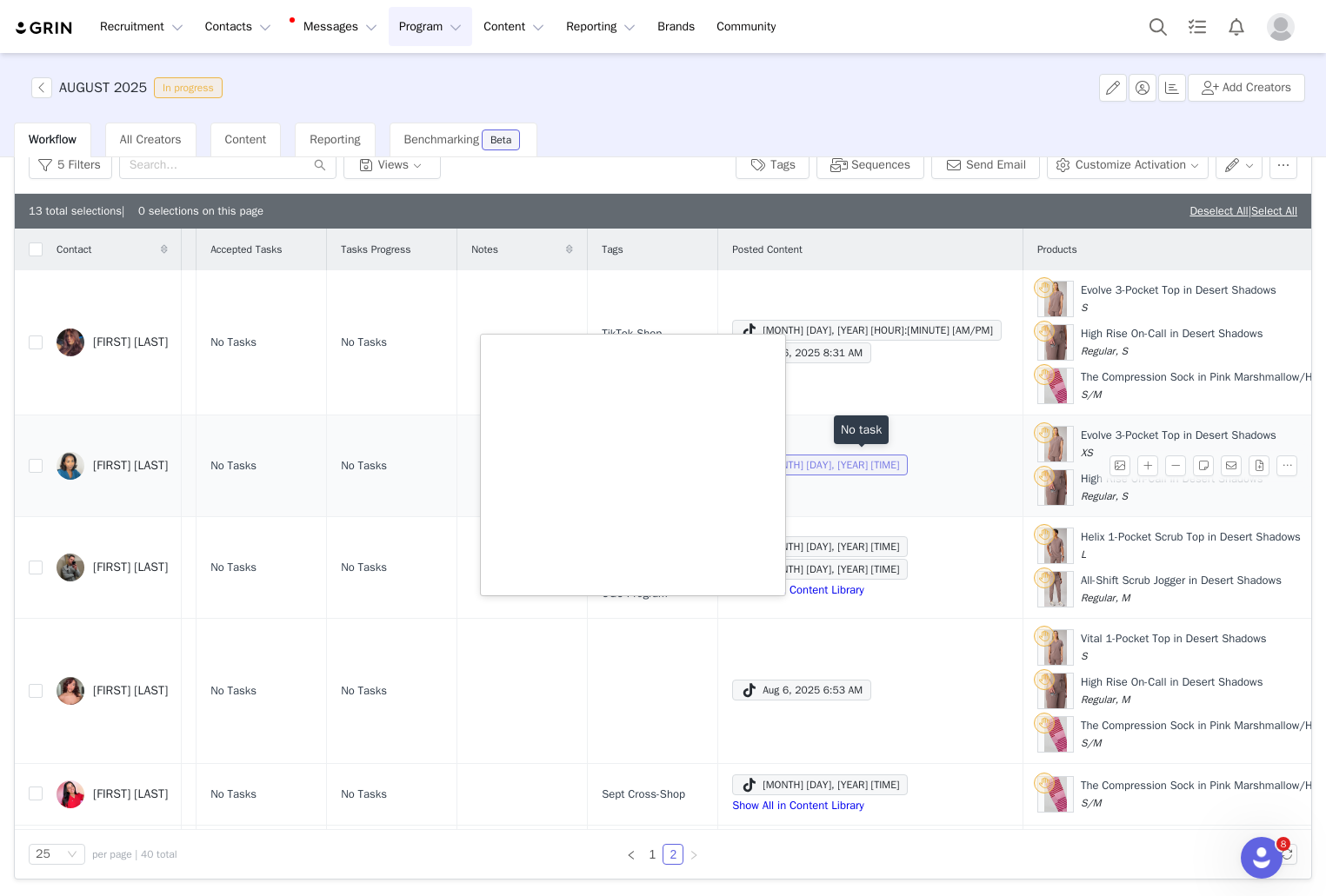 click on "[MONTH] [DAY], [YEAR] [TIME]" at bounding box center [820, 465] 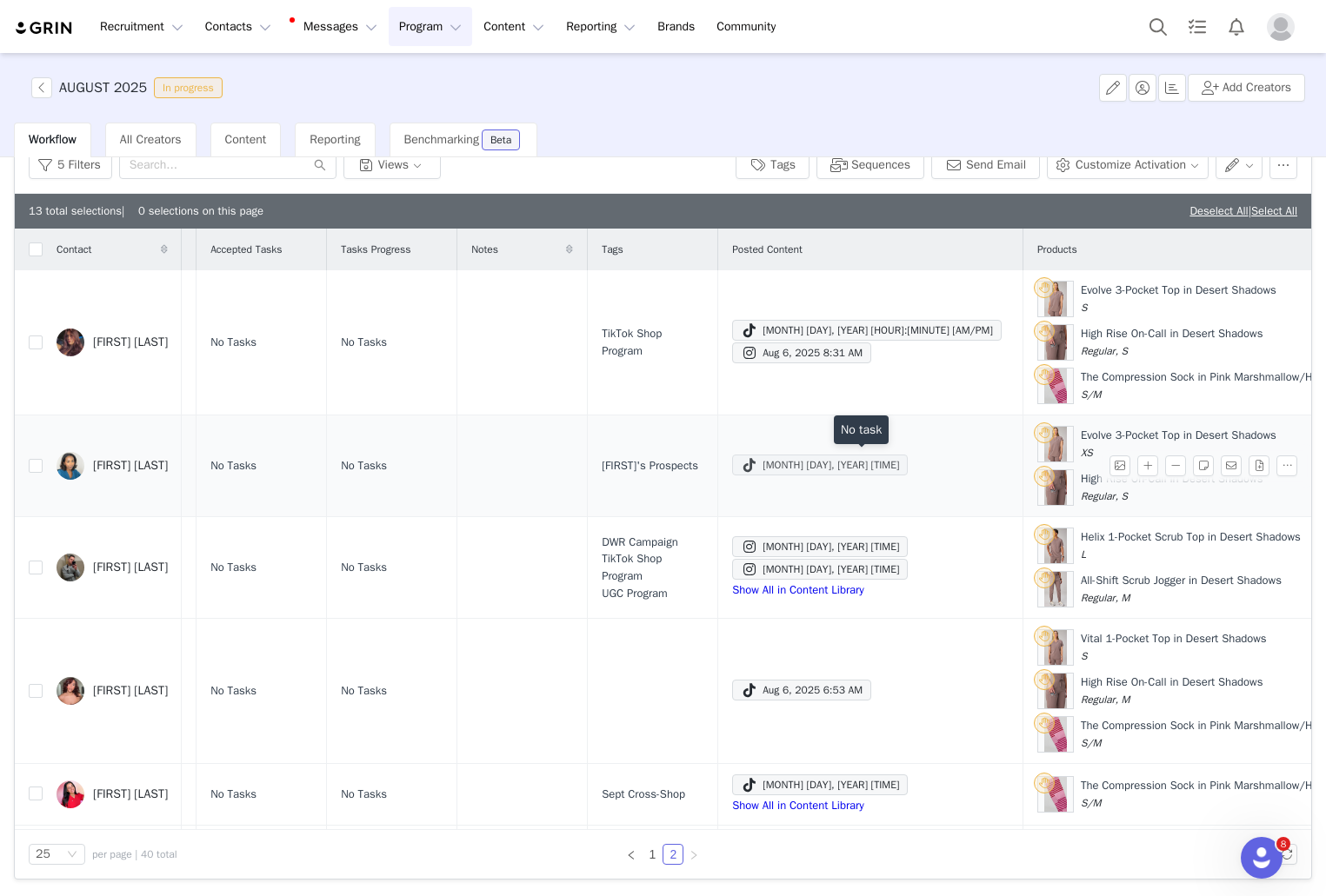 click on "[MONTH] [DAY], [YEAR] [TIME]" at bounding box center (820, 465) 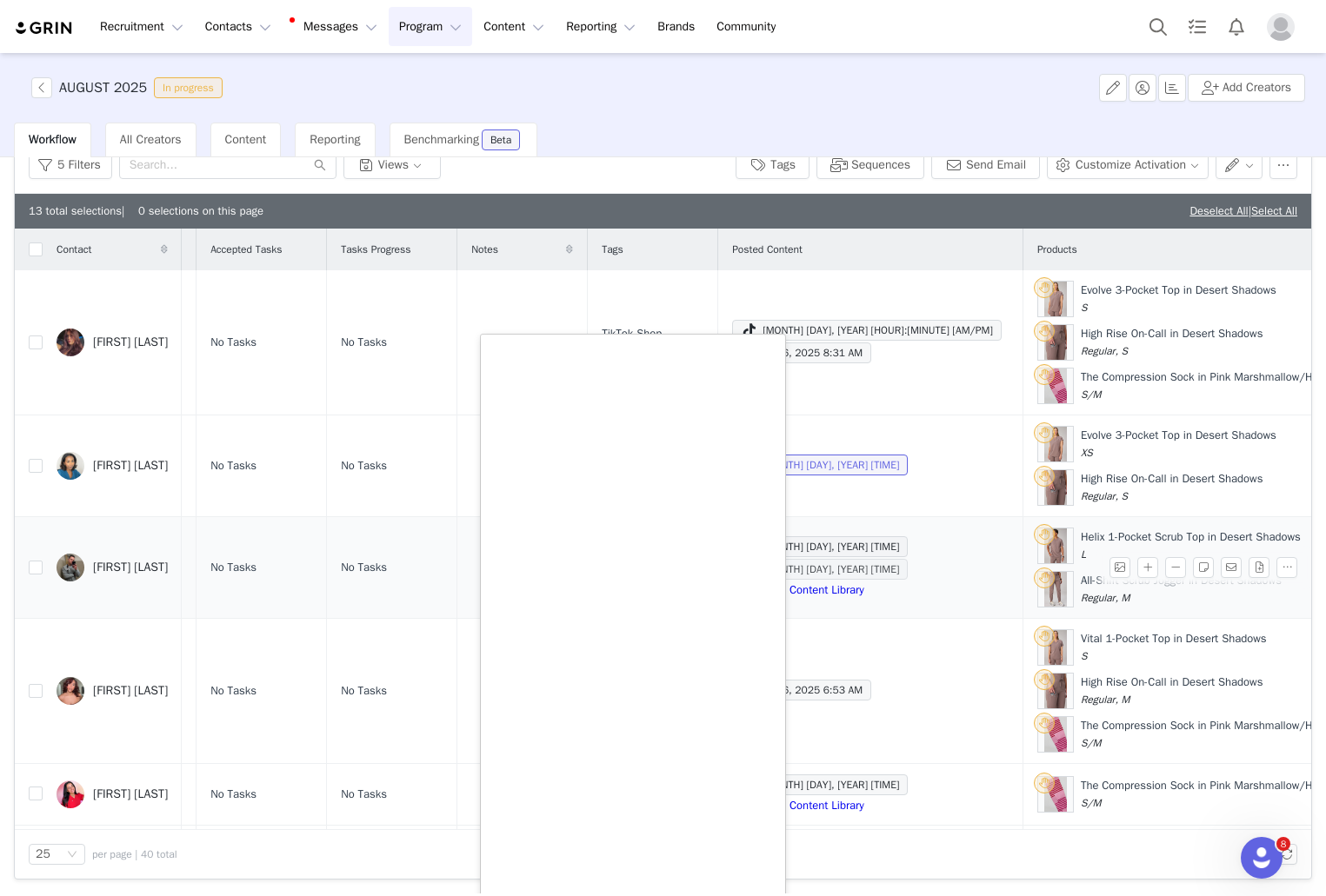 click on "[MONTH] [DAY], [YEAR] [TIME]" at bounding box center [820, 569] 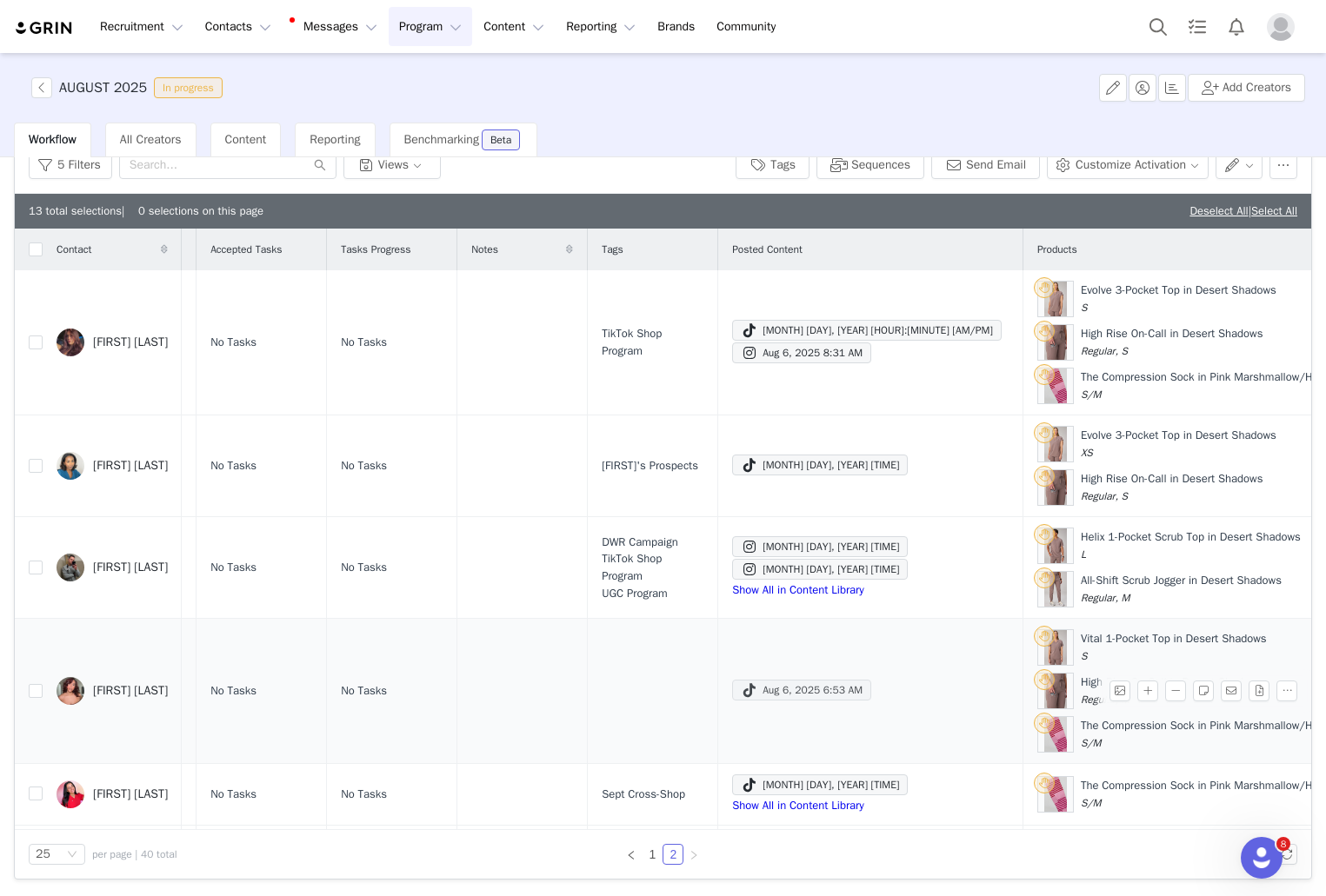 click on "Aug 6, 2025 6:53 AM" at bounding box center (802, 690) 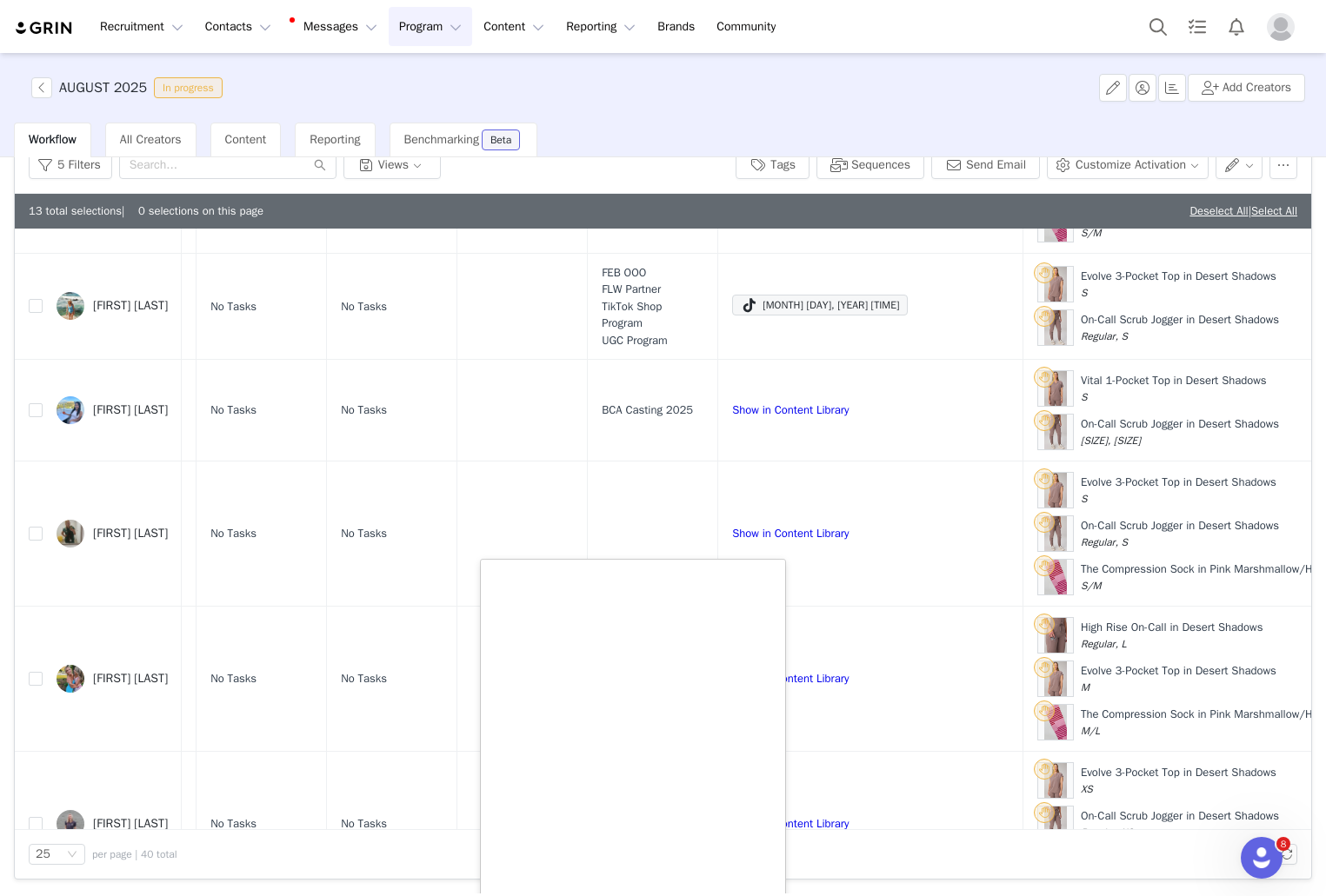 scroll, scrollTop: 931, scrollLeft: 396, axis: both 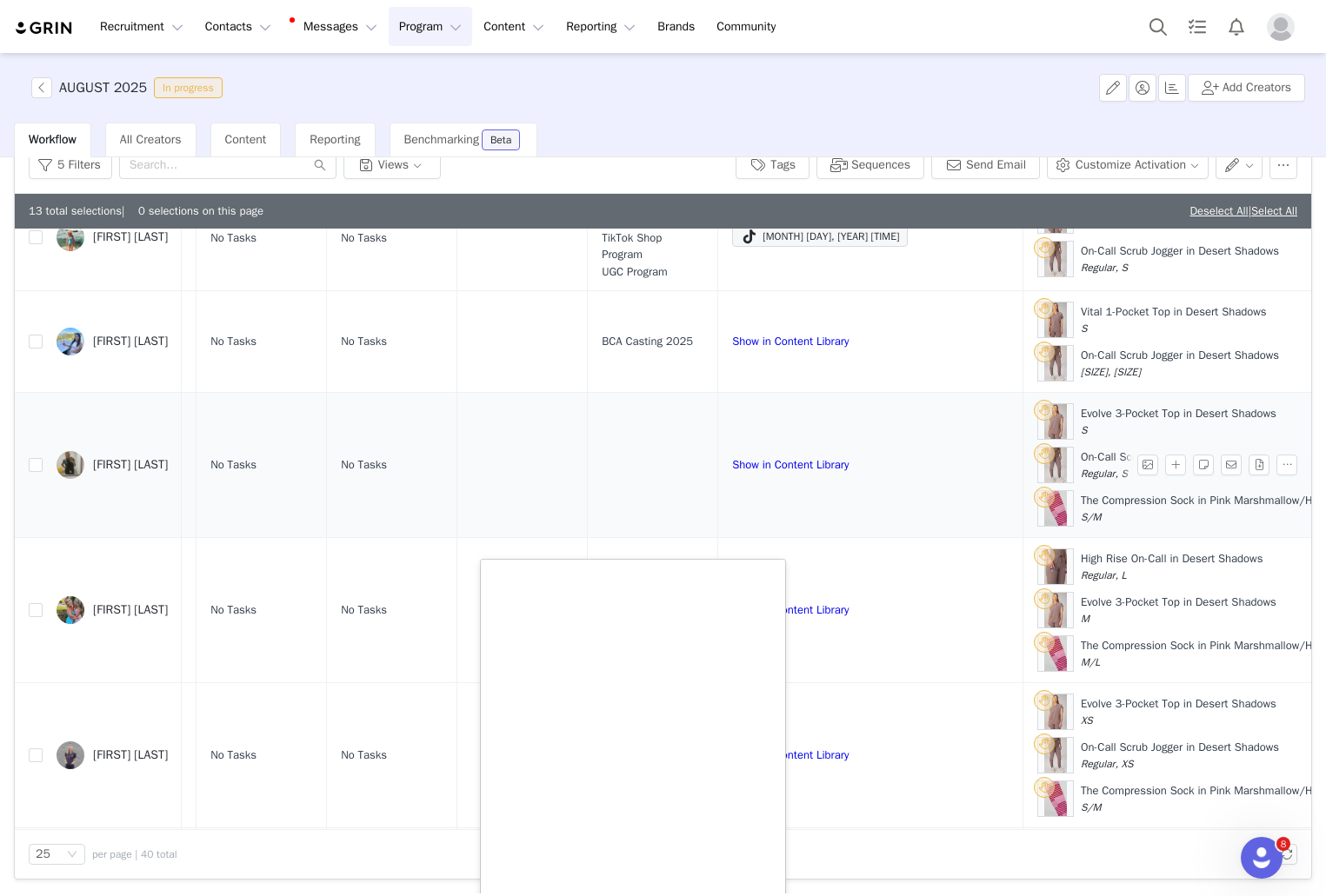 click at bounding box center (653, 465) 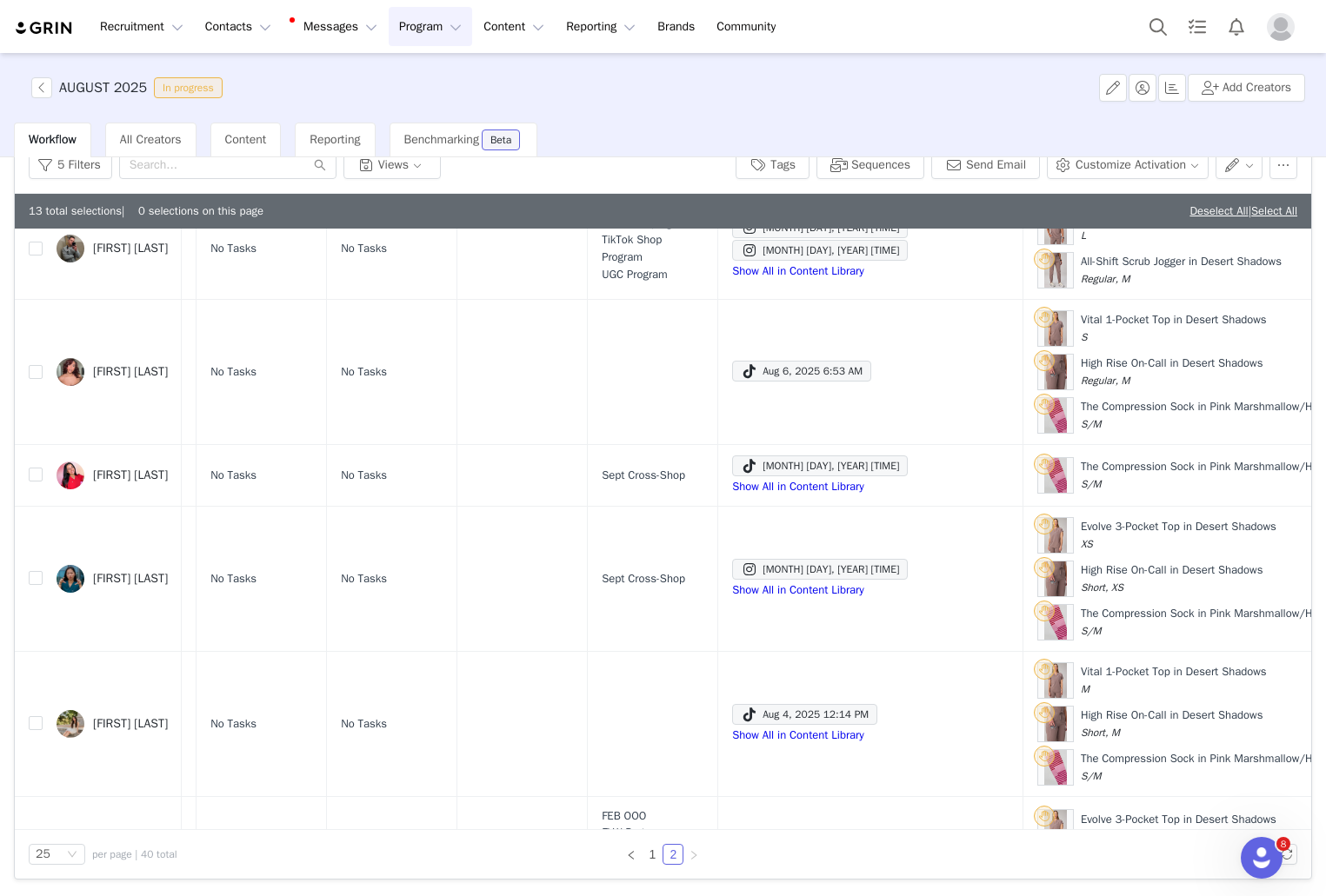 scroll, scrollTop: 0, scrollLeft: 396, axis: horizontal 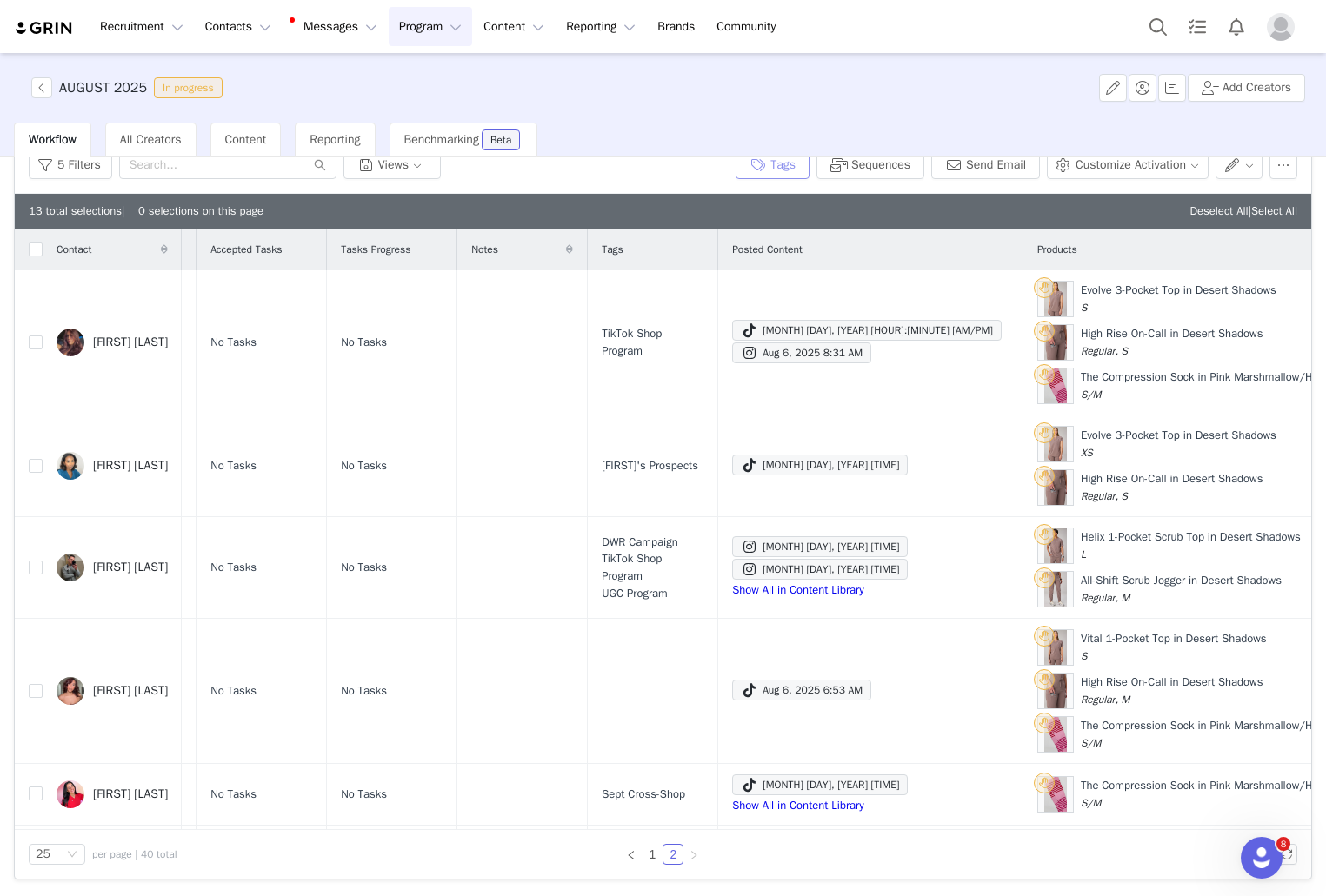 click on "Tags" at bounding box center [772, 165] 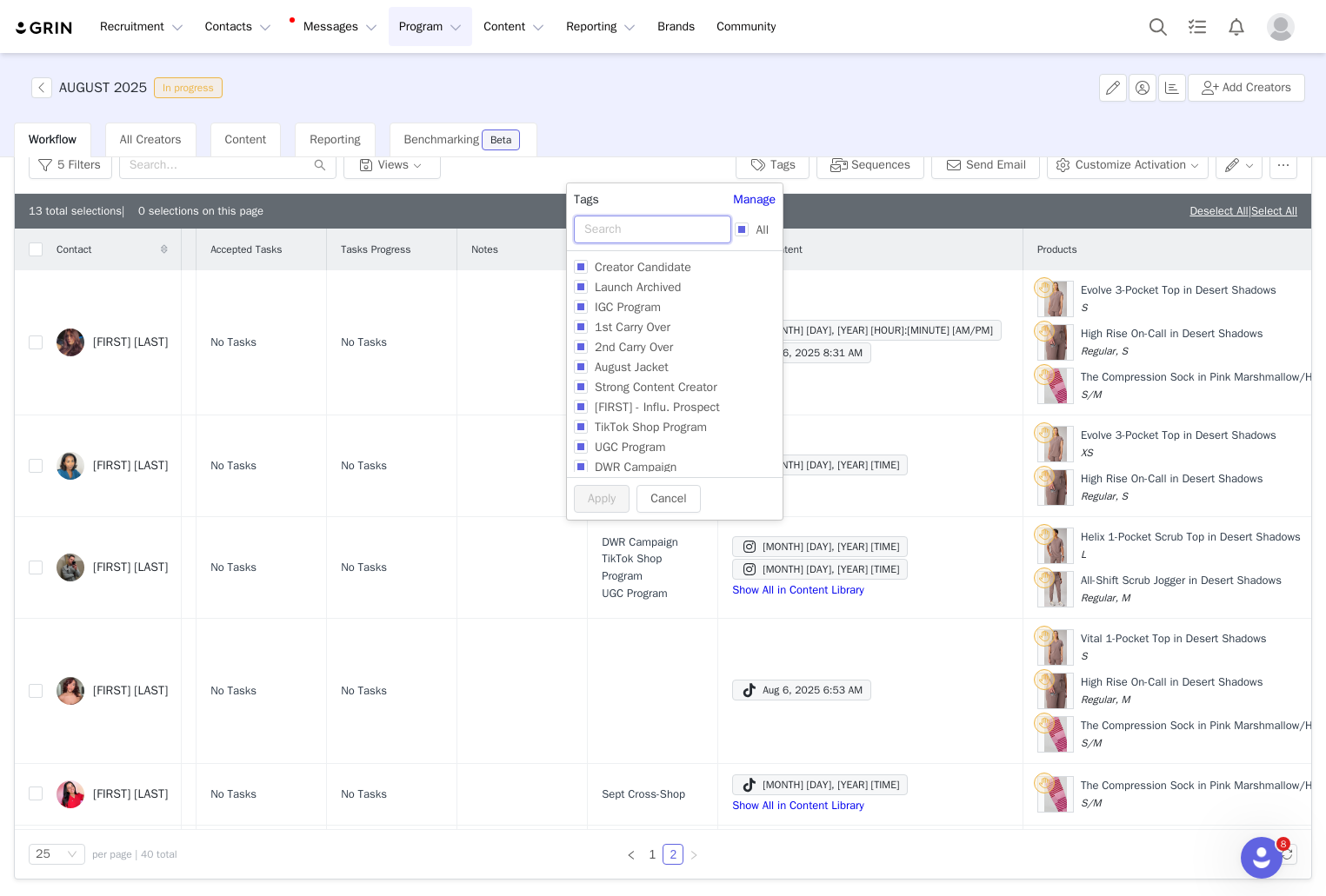 click at bounding box center (652, 229) 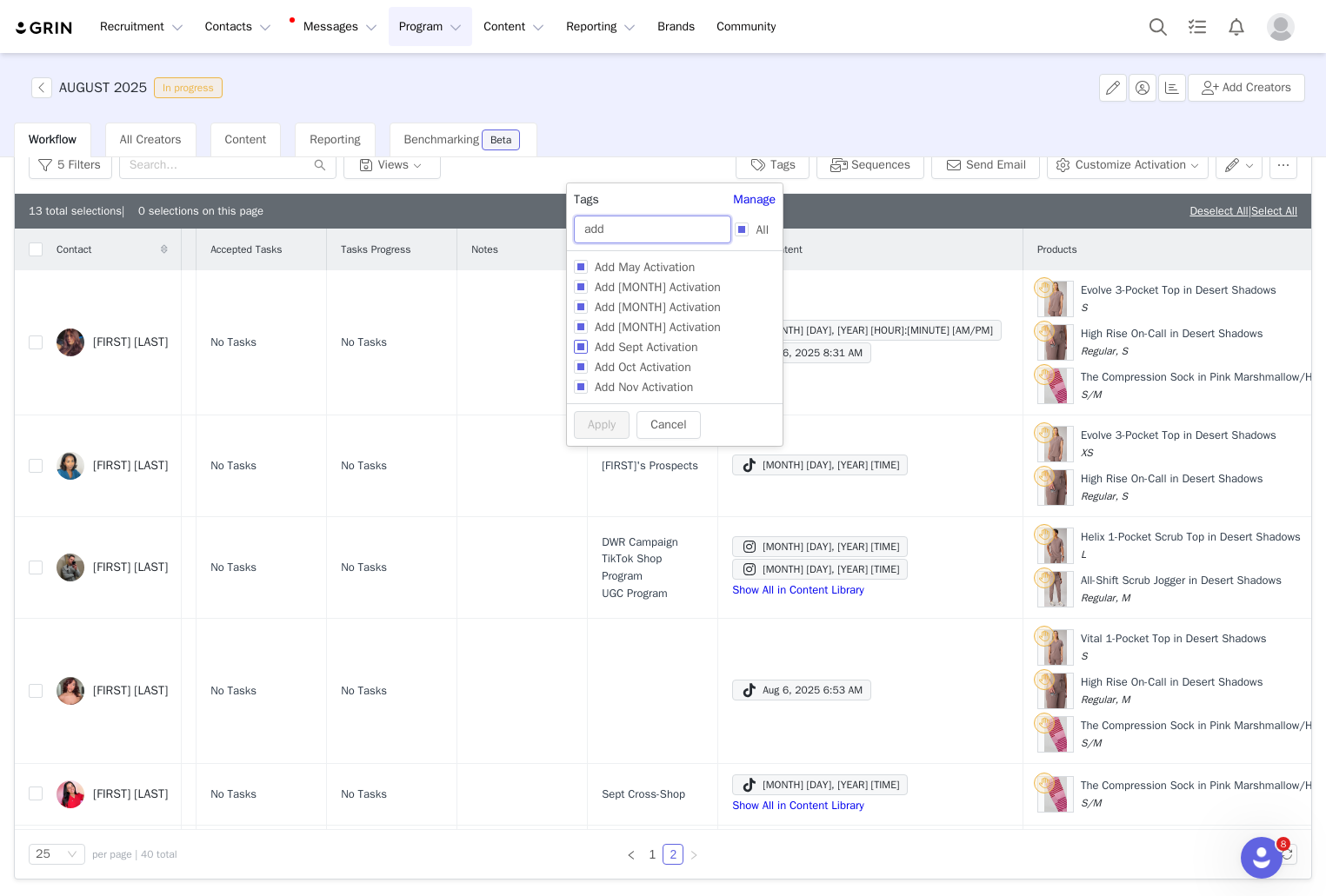 type on "add" 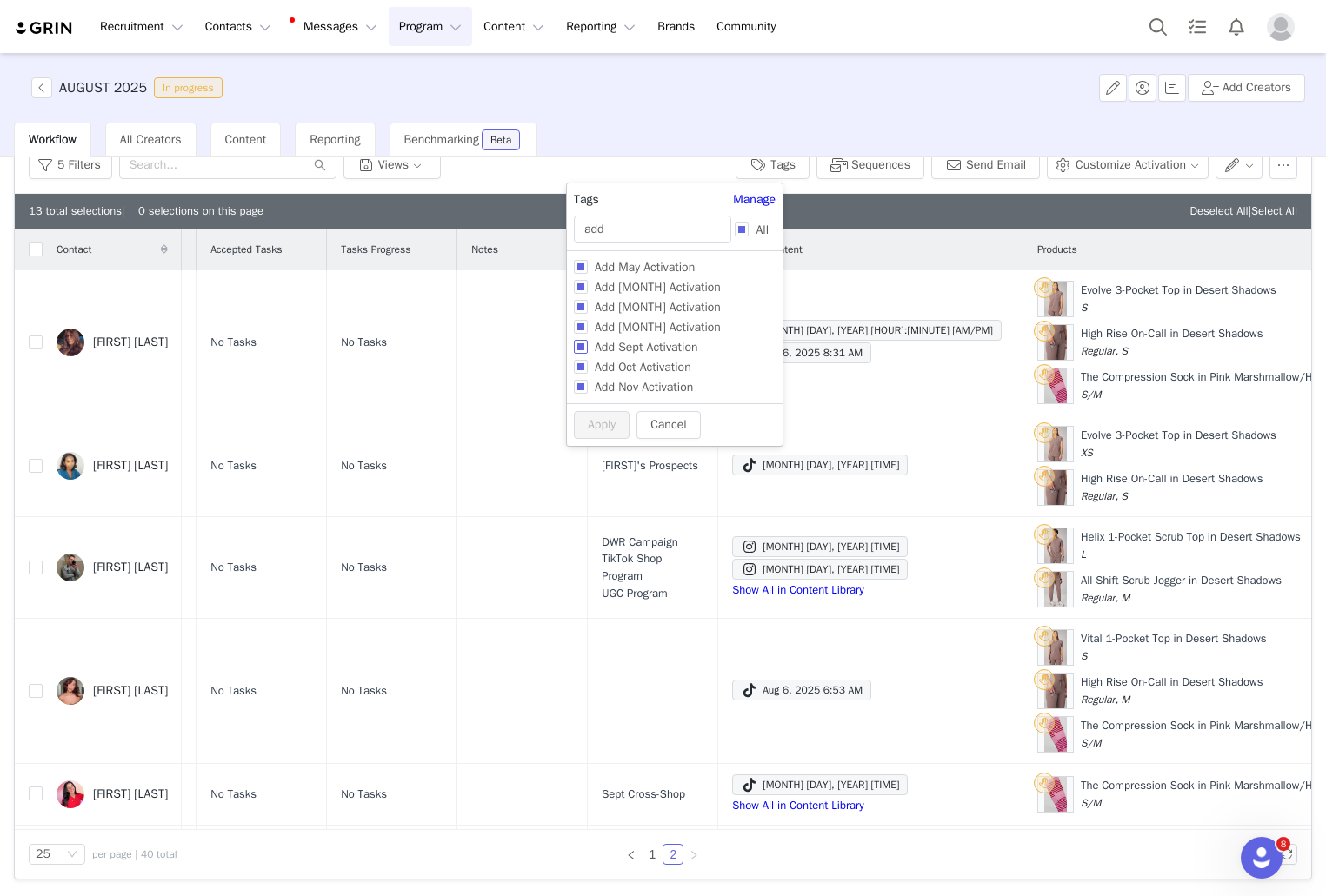 click on "Add Sept Activation" at bounding box center (646, 347) 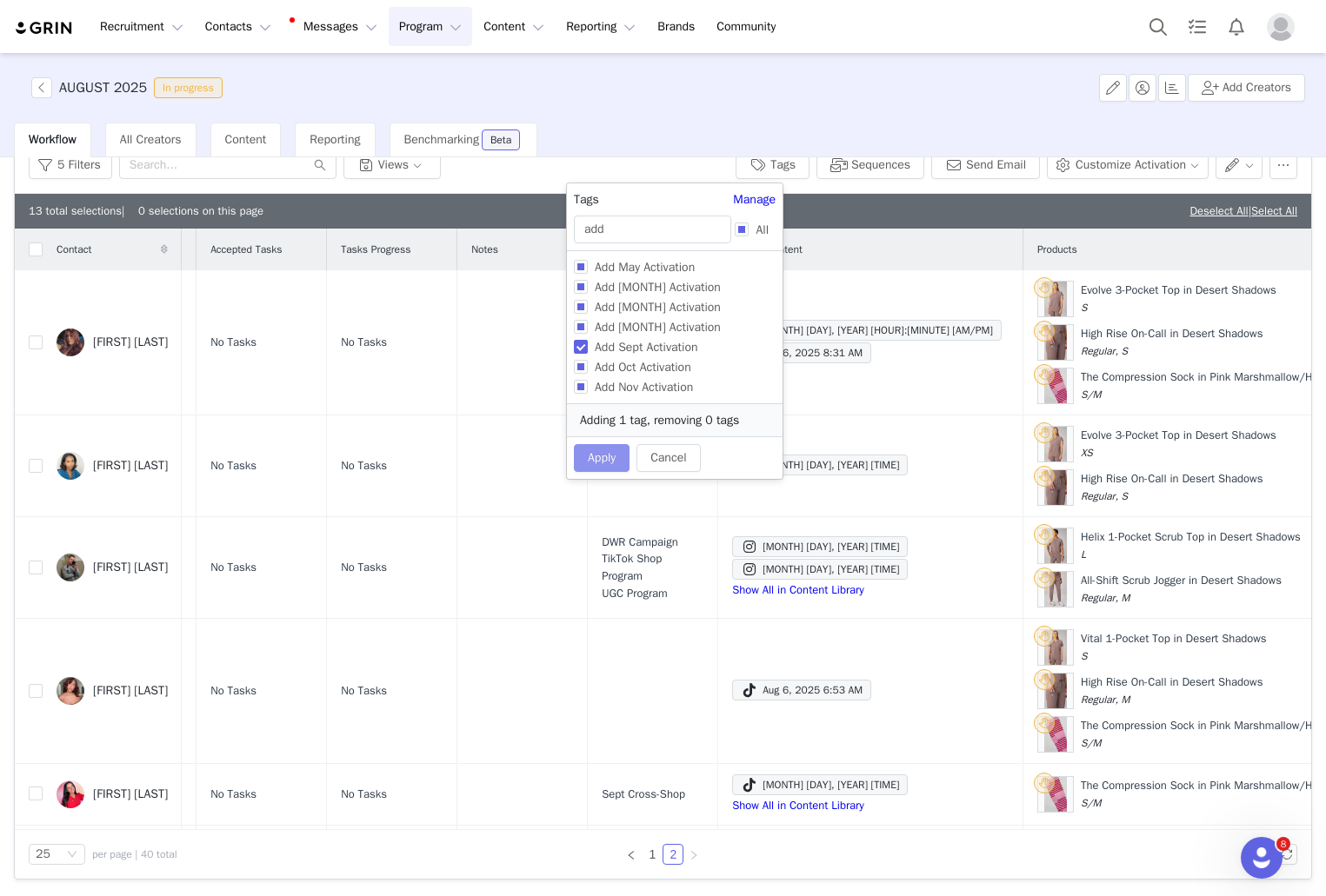 click on "Apply" at bounding box center [602, 458] 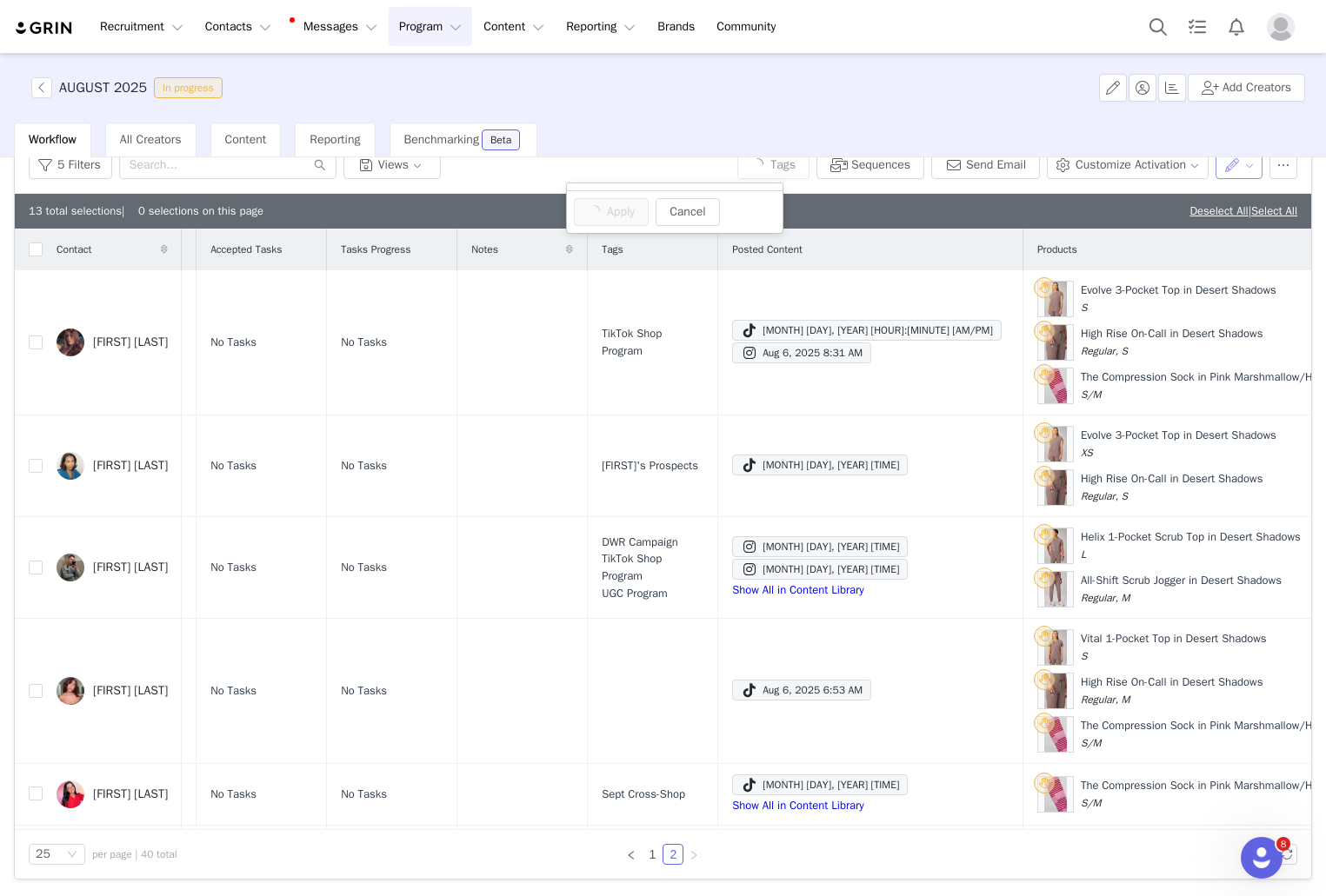 click at bounding box center (1239, 165) 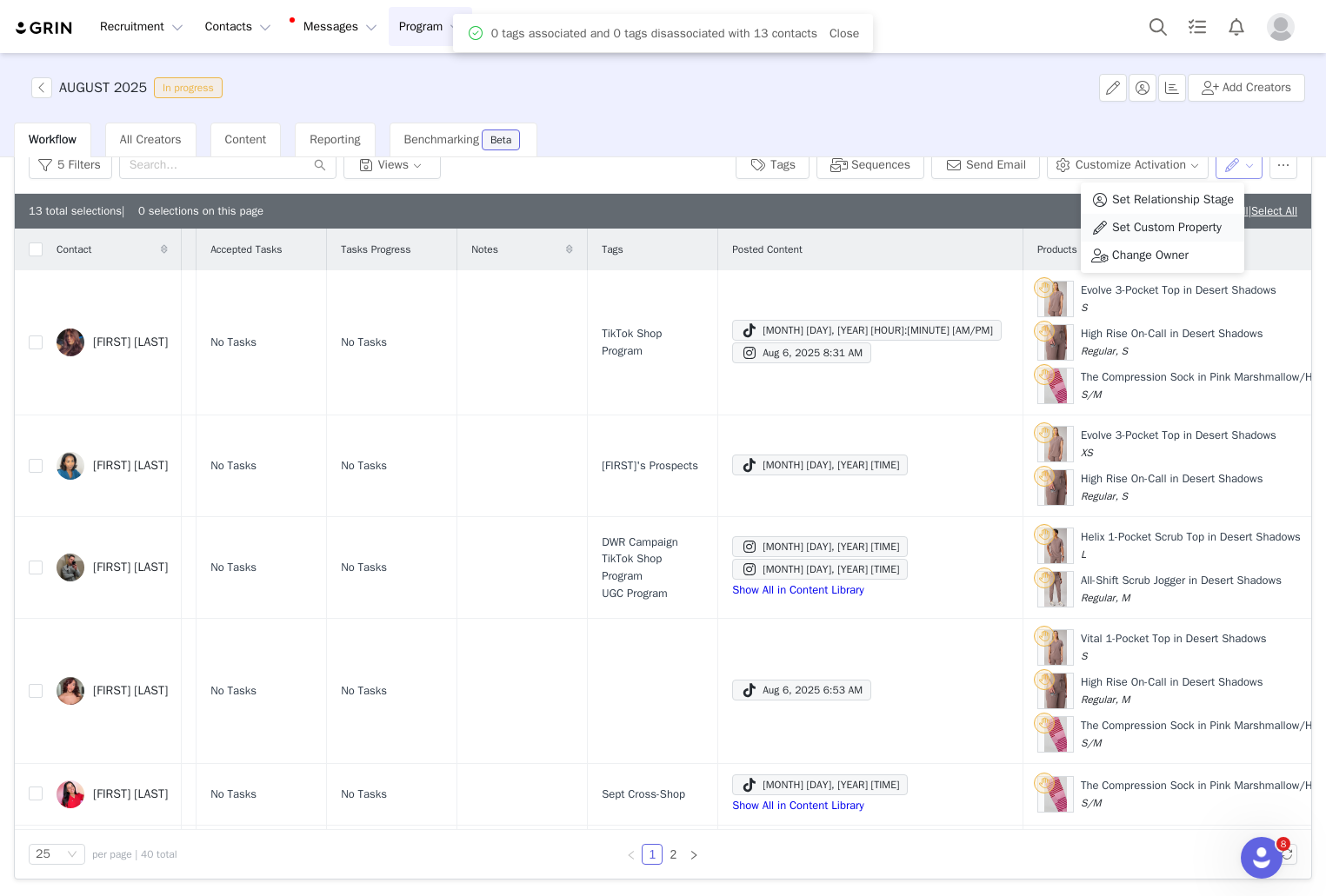 scroll, scrollTop: 0, scrollLeft: 0, axis: both 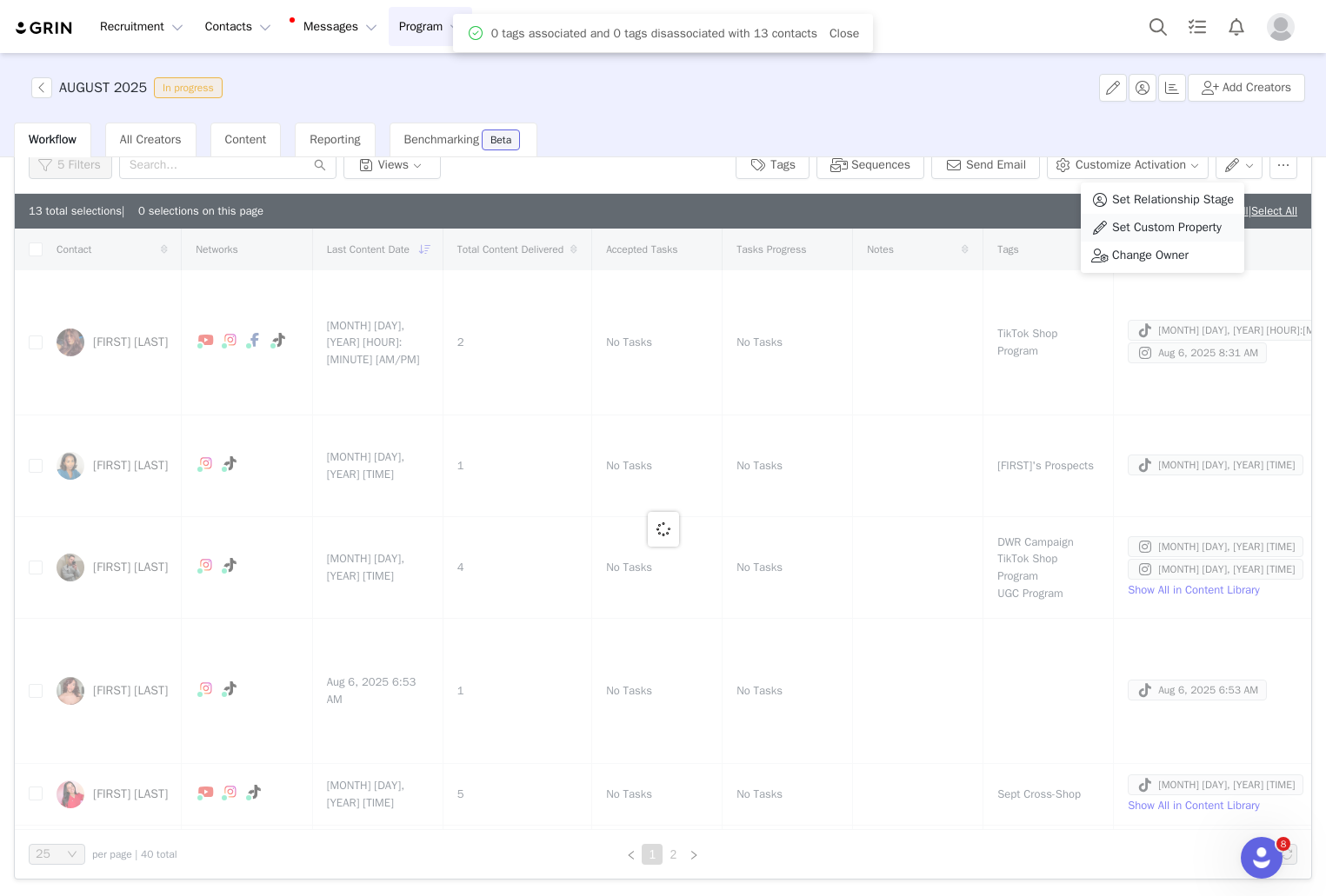 click on "Set Custom Property" at bounding box center (1167, 228) 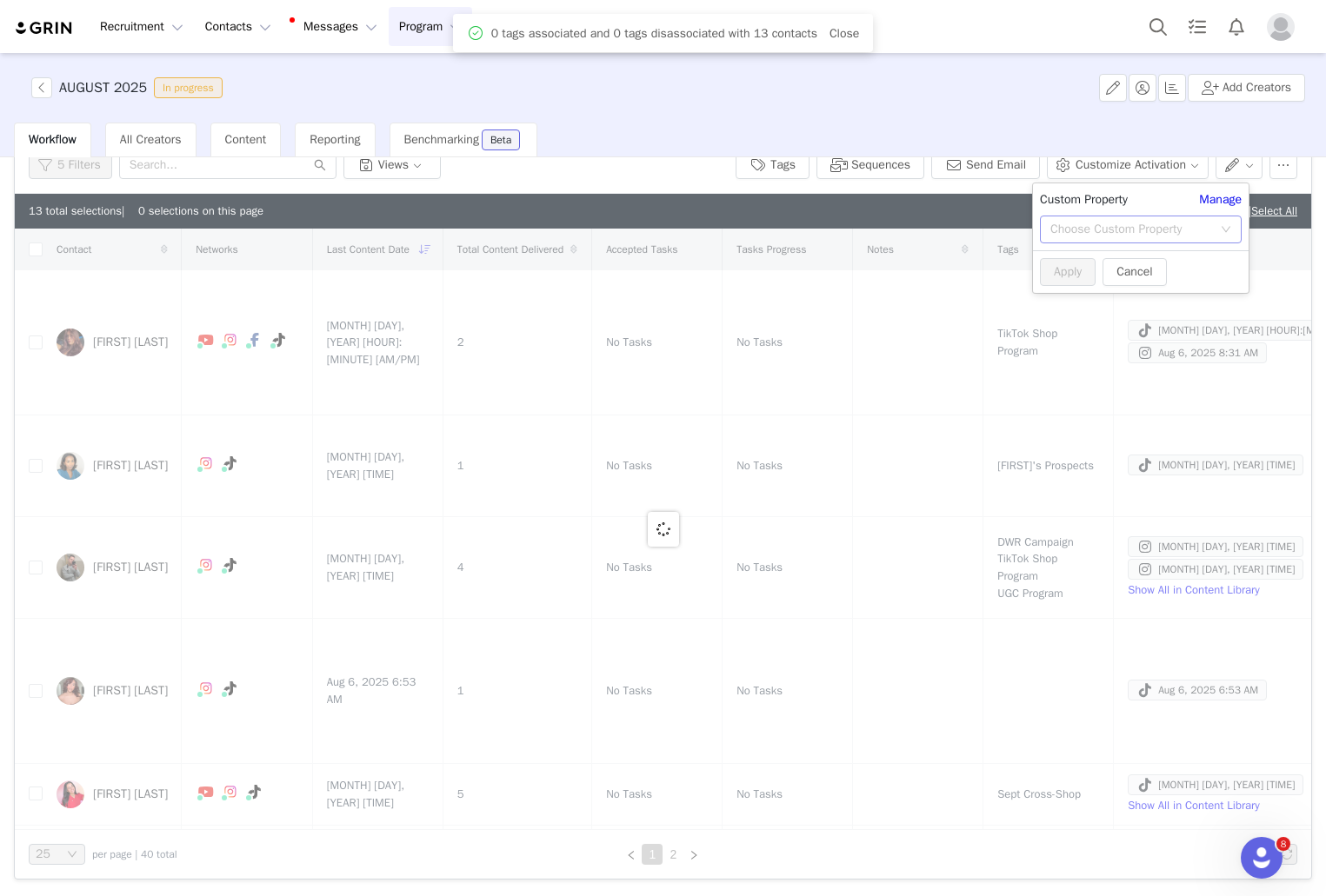 click on "Choose Custom Property" at bounding box center [1131, 229] 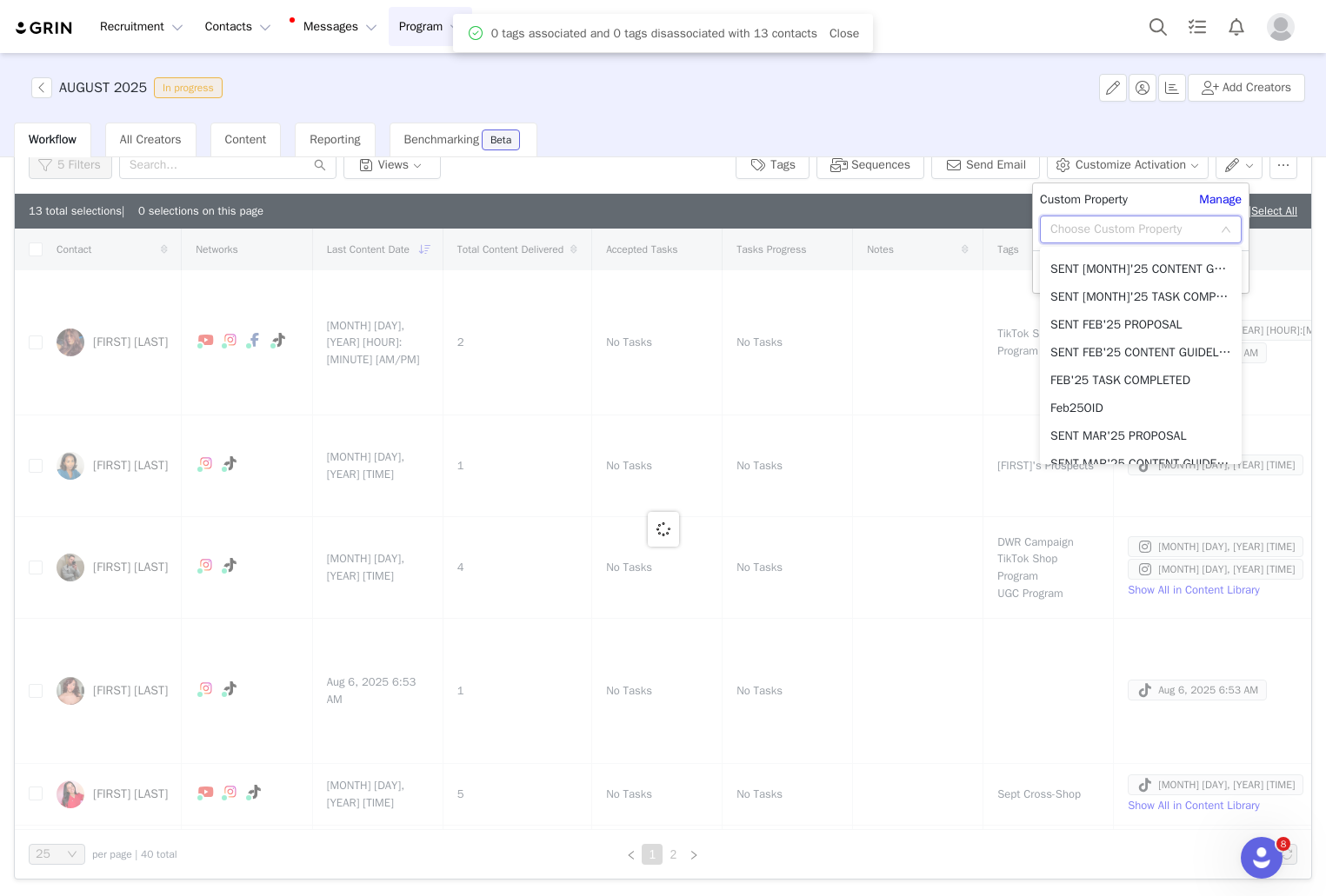 scroll, scrollTop: 2293, scrollLeft: 0, axis: vertical 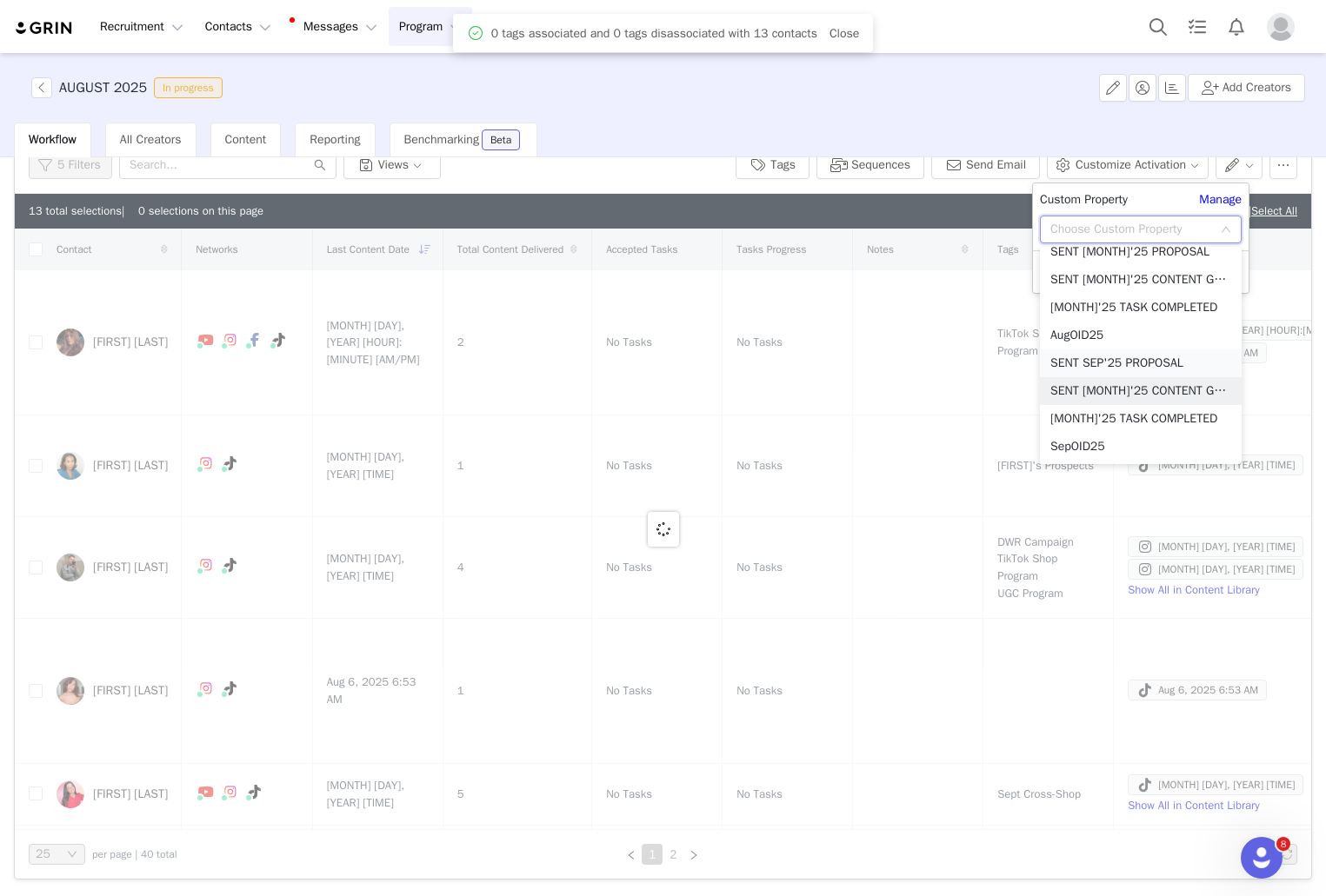 checkbox on "true" 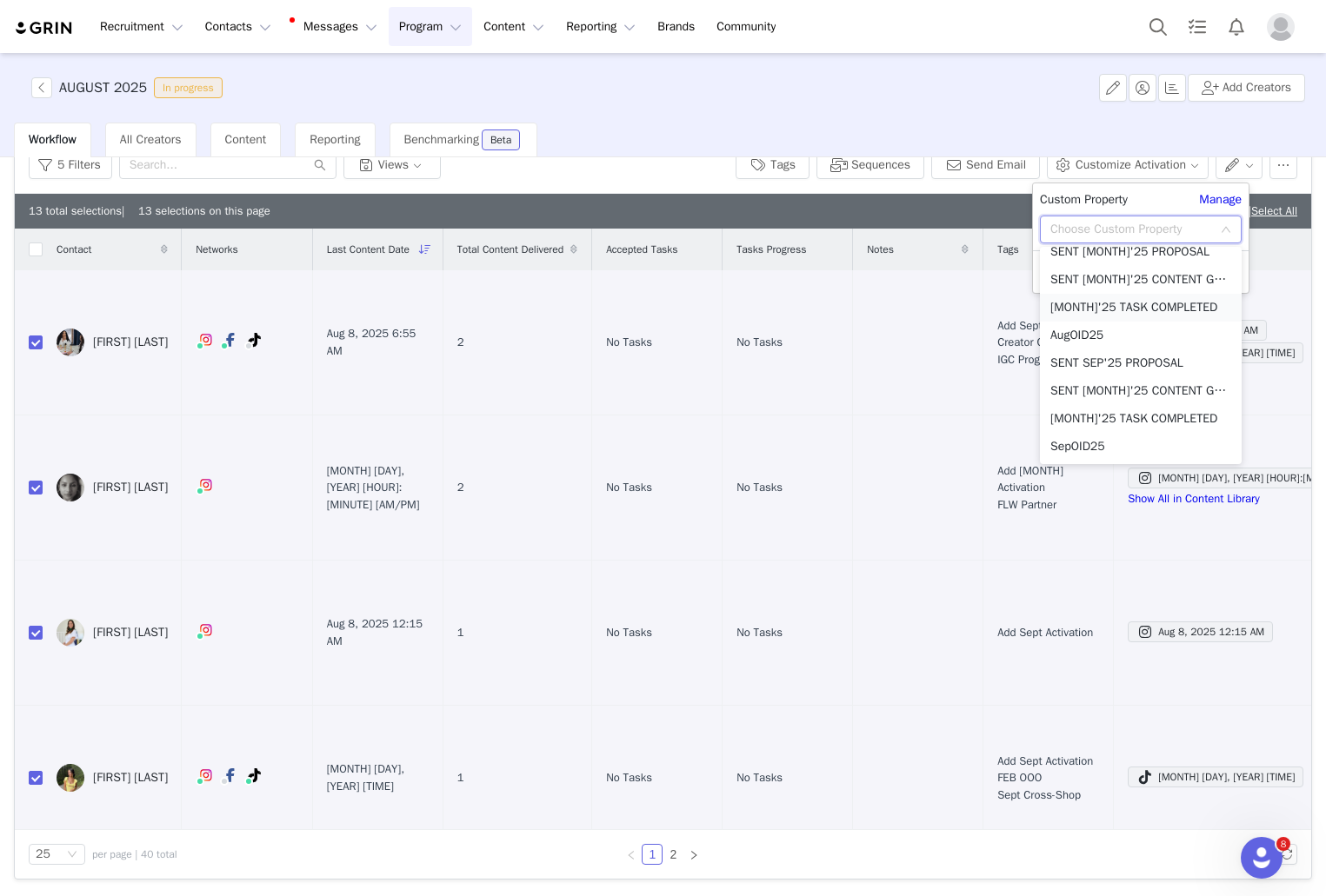 click on "[MONTH]'25 TASK COMPLETED" at bounding box center (1141, 308) 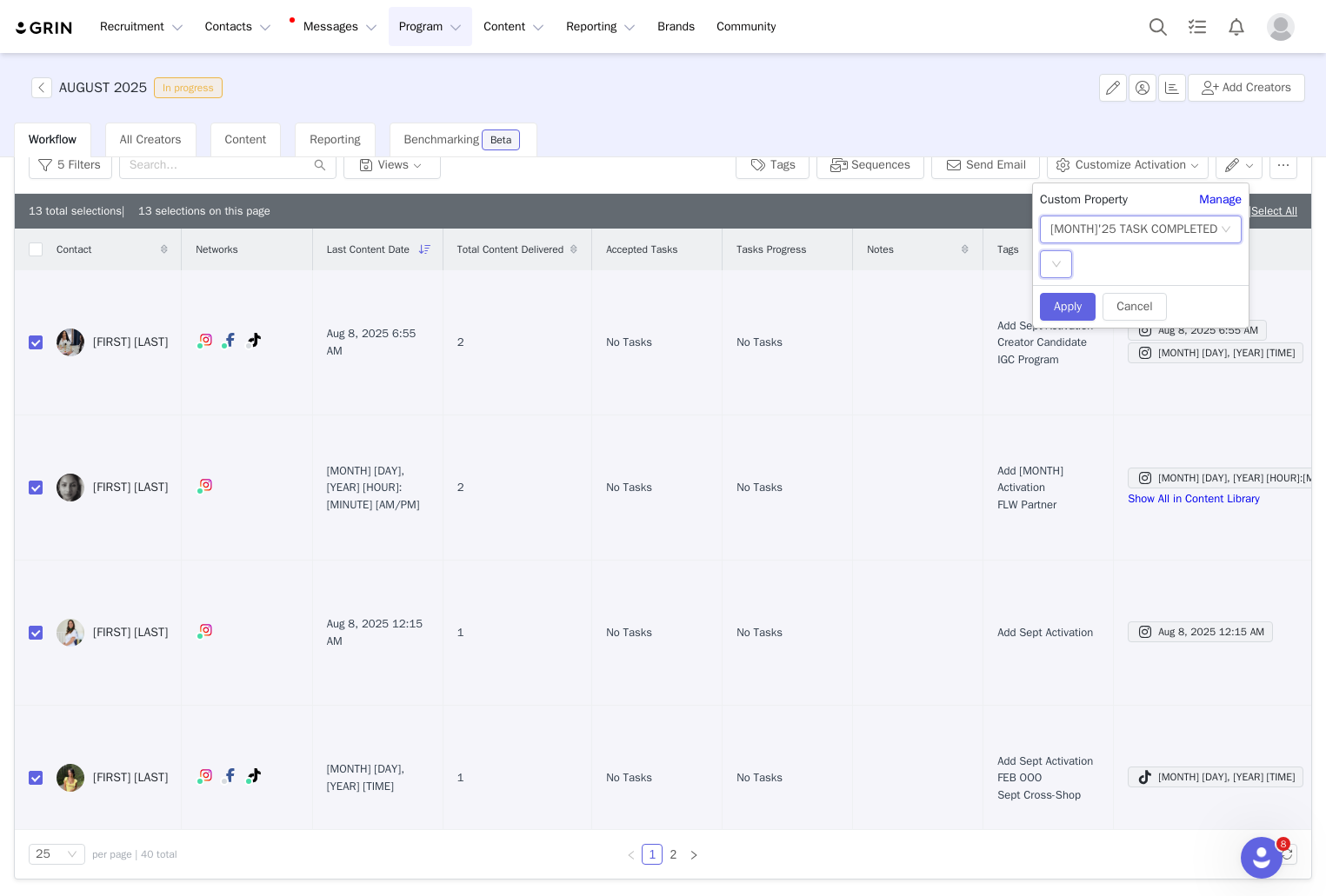 click on "Select" at bounding box center [1056, 264] 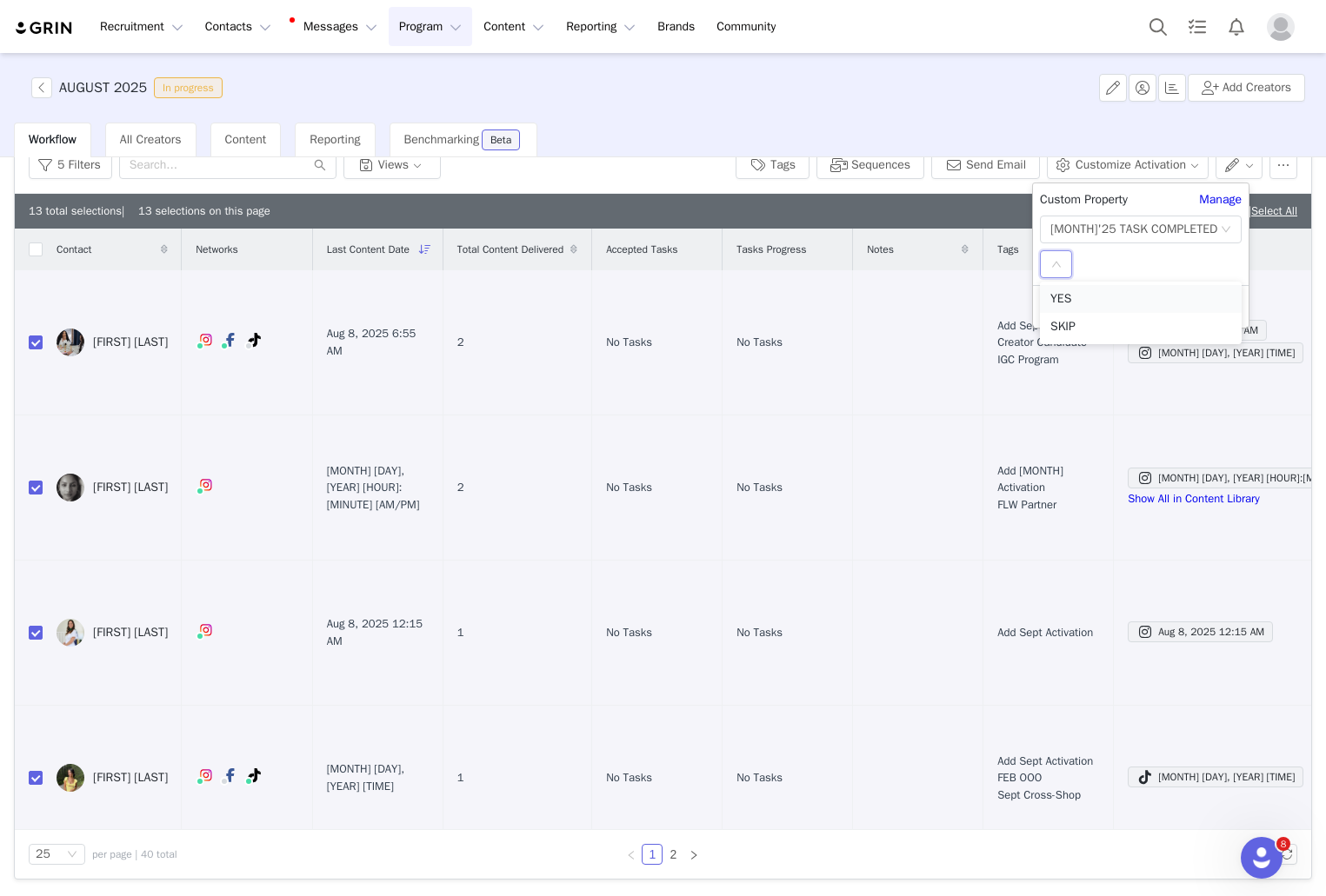 click on "YES" at bounding box center [1141, 299] 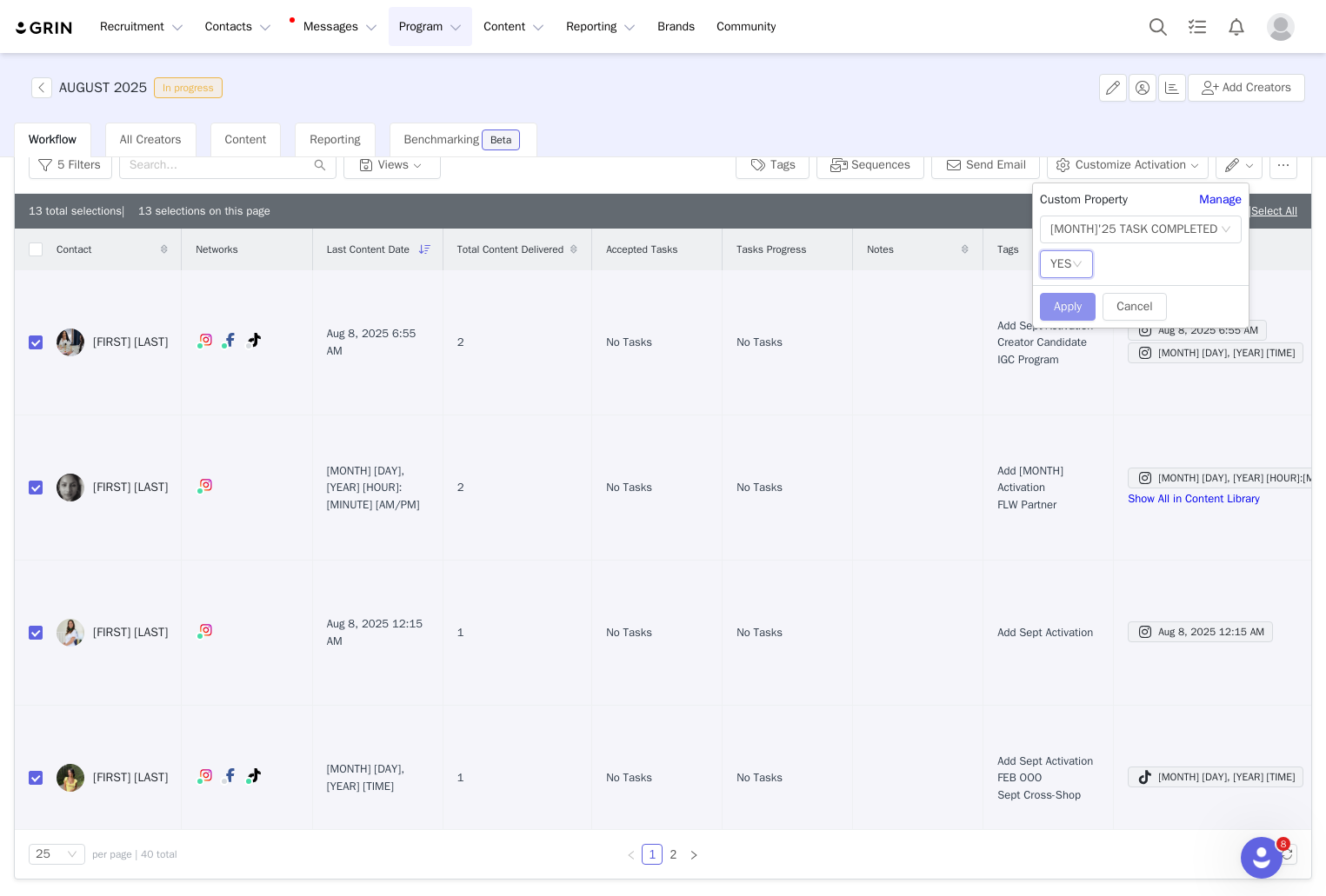 click on "Apply" at bounding box center [1068, 307] 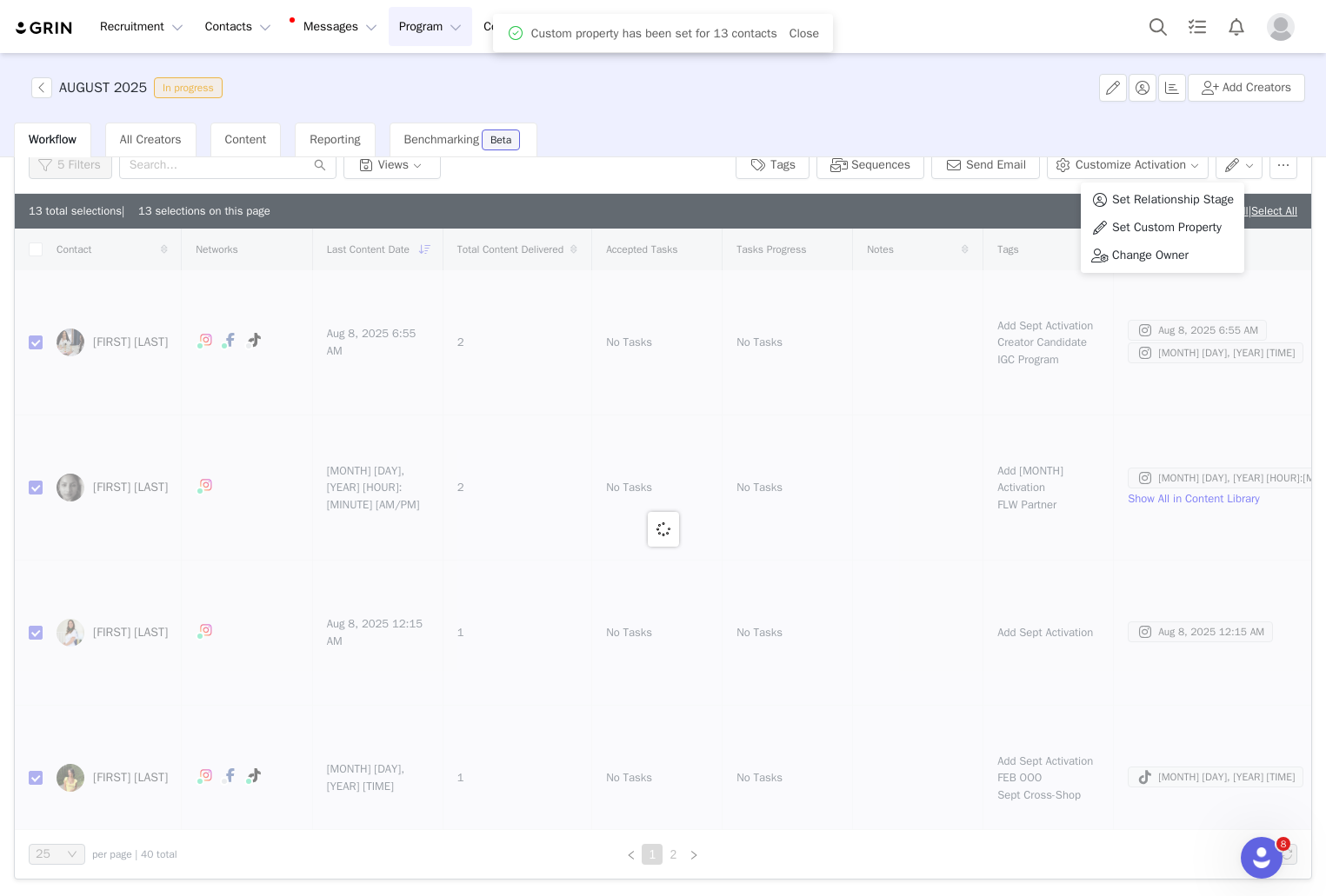click on "[NUMBER] total selections | [NUMBER] selections on this page Deselect All | Select All" at bounding box center (663, 211) 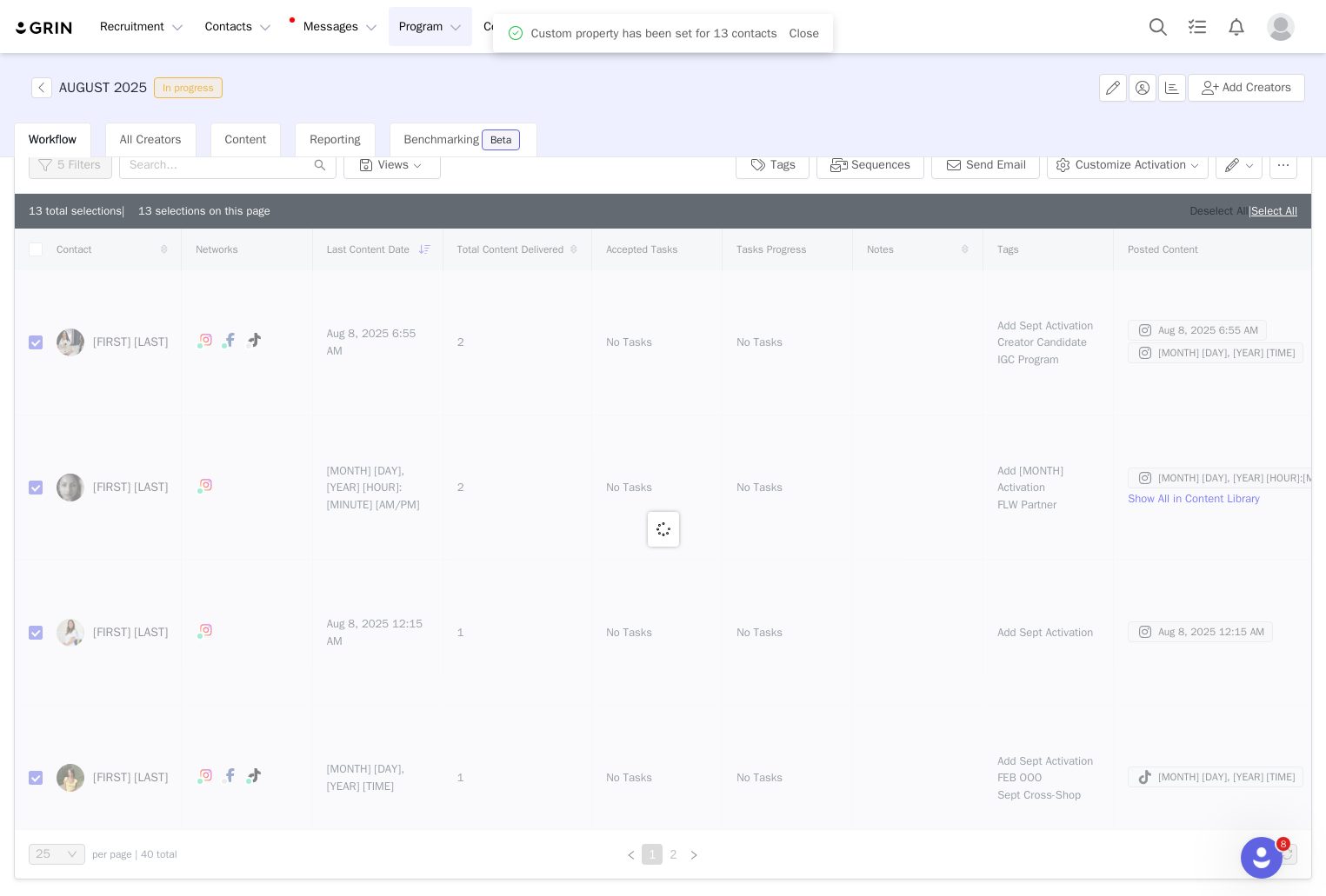 checkbox on "false" 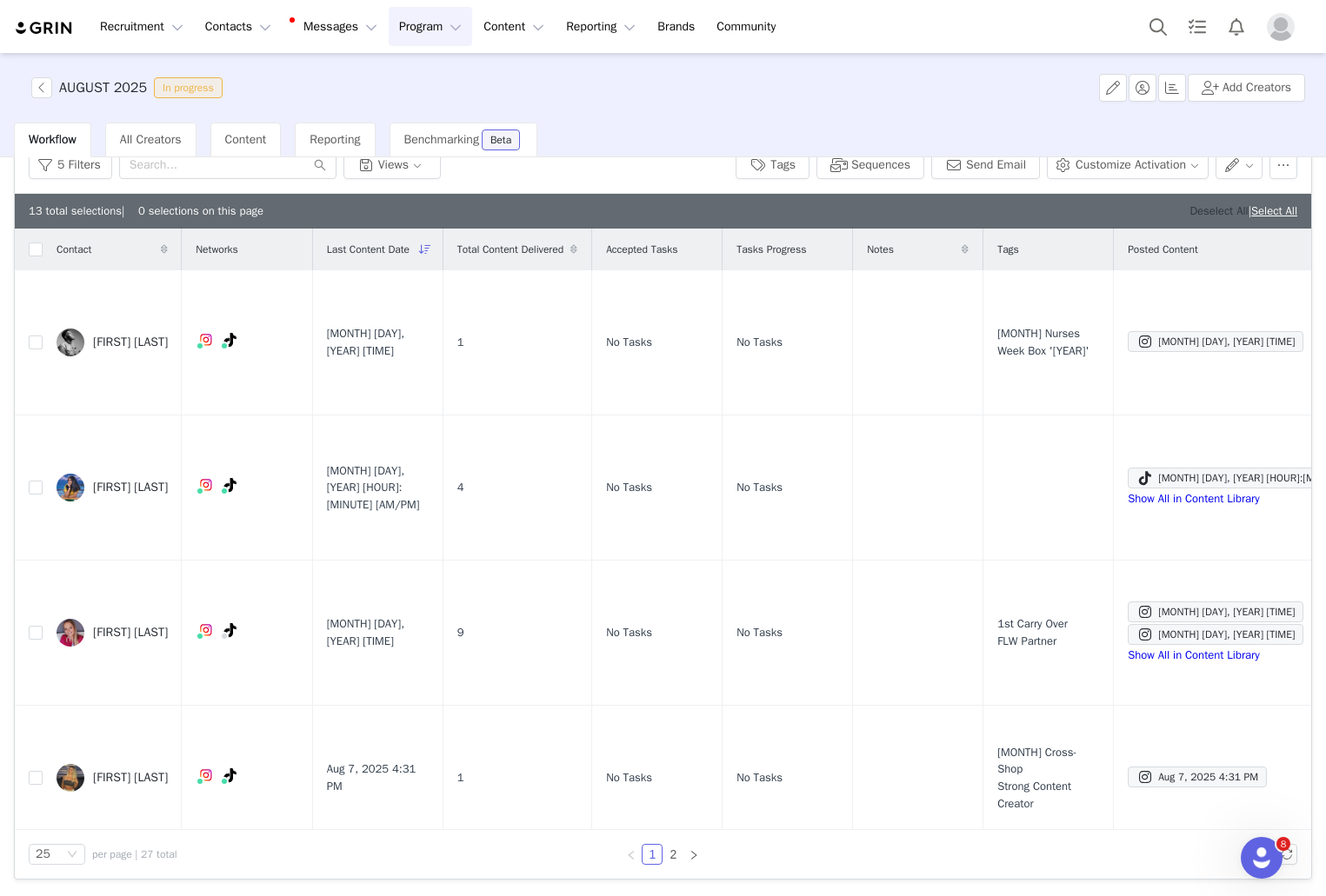 click on "Deselect All" at bounding box center [1218, 210] 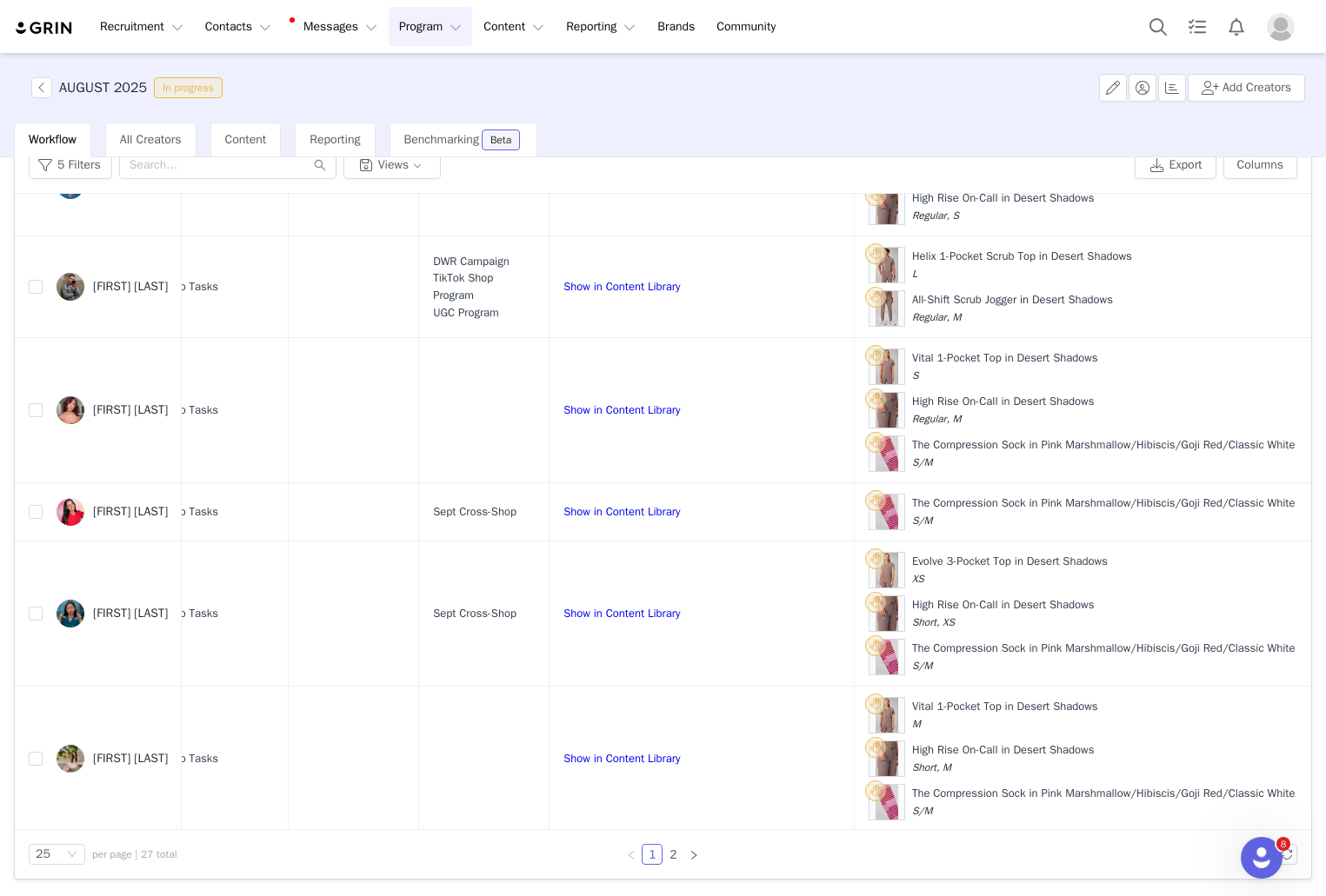 scroll, scrollTop: 1951, scrollLeft: 564, axis: both 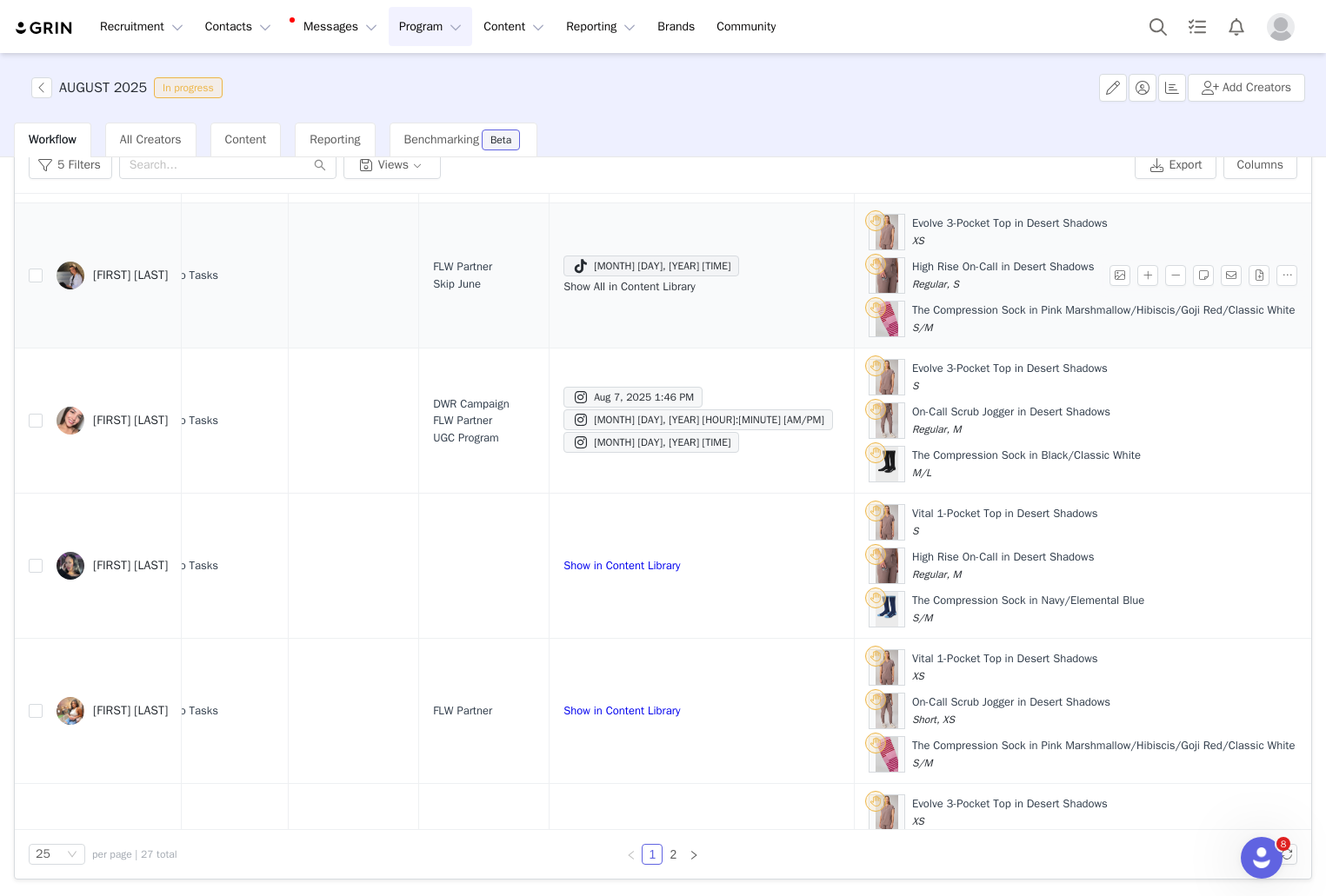 click on "Show All in Content Library" at bounding box center [630, 286] 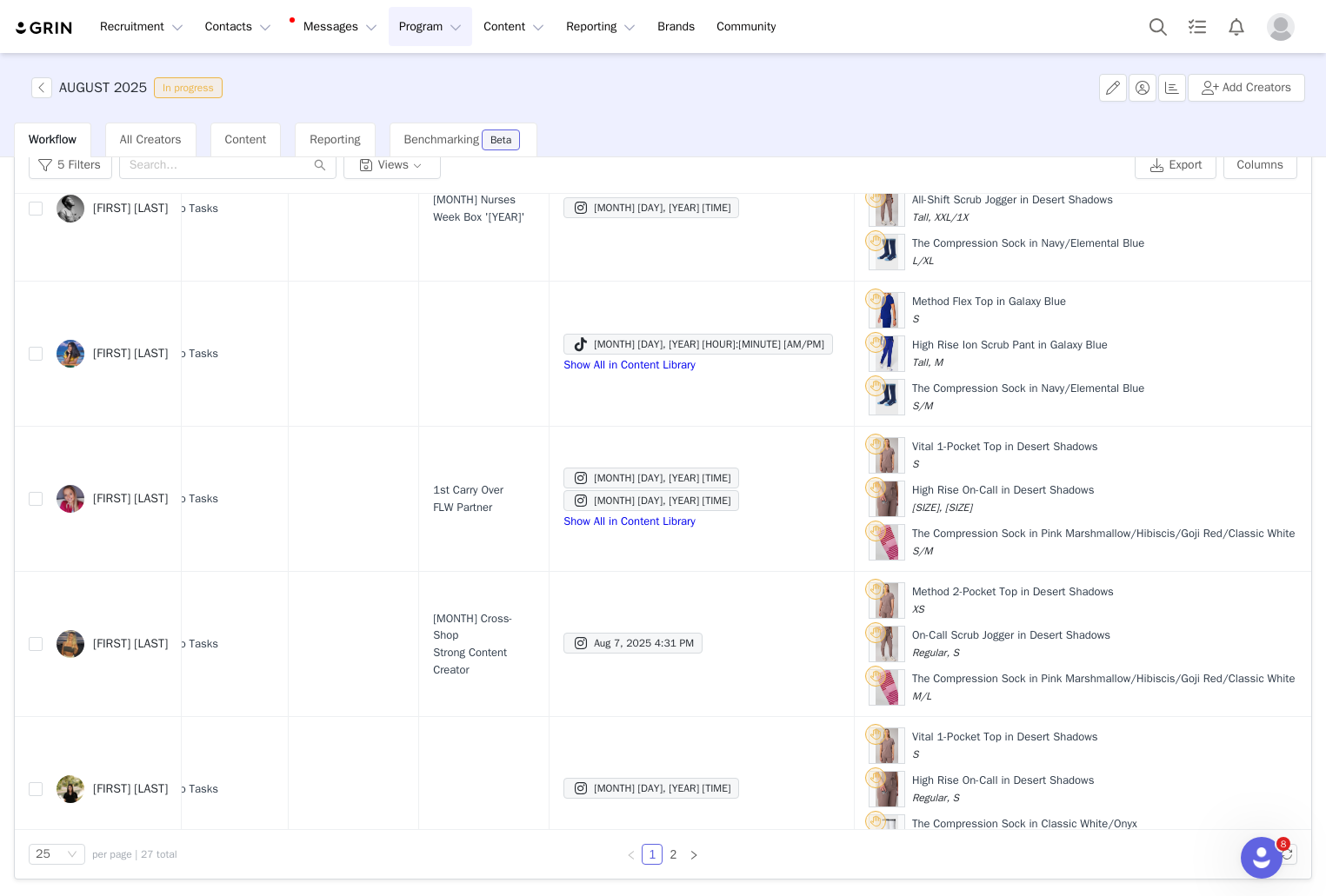 scroll, scrollTop: 0, scrollLeft: 564, axis: horizontal 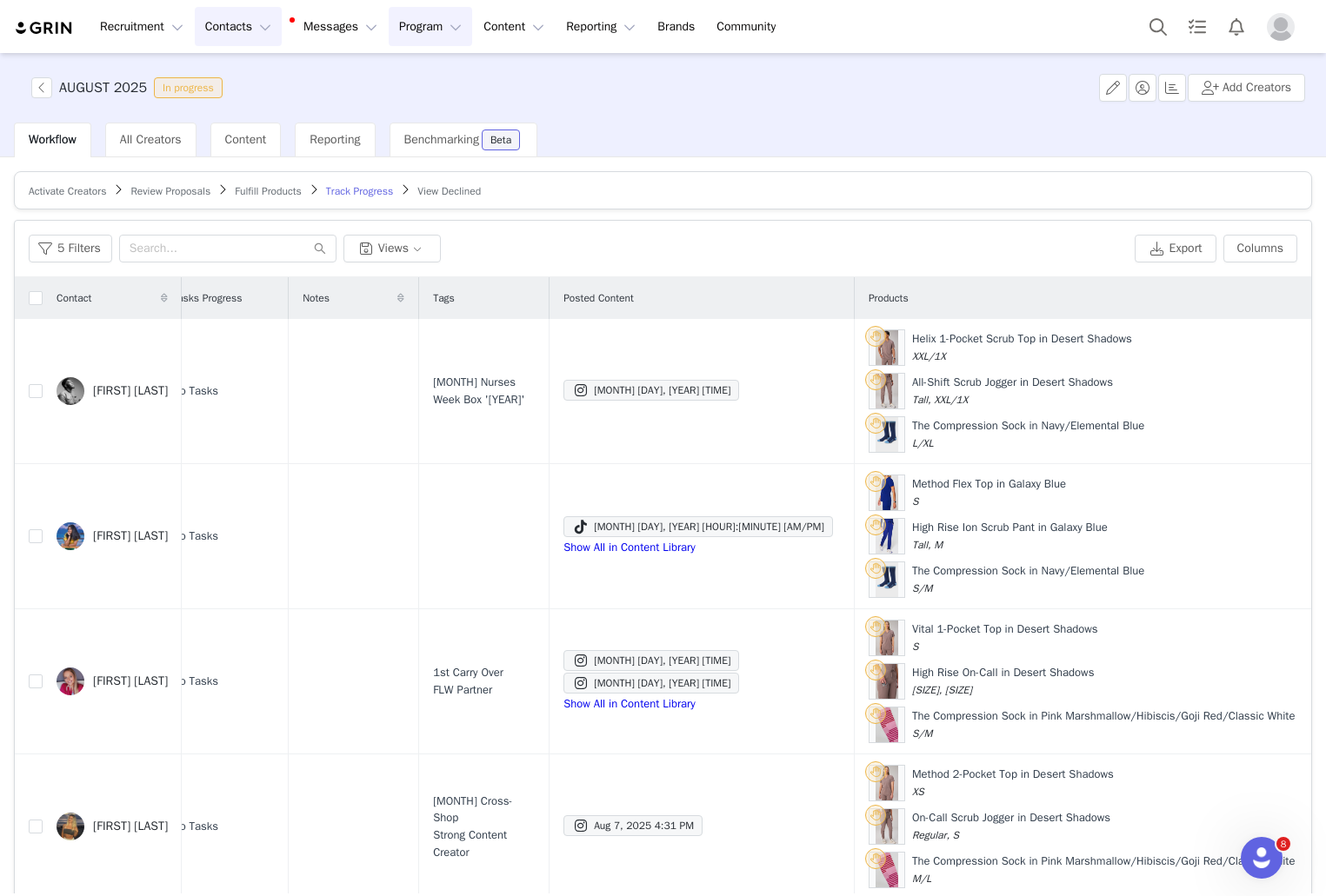 click on "Contacts Contacts" at bounding box center (238, 26) 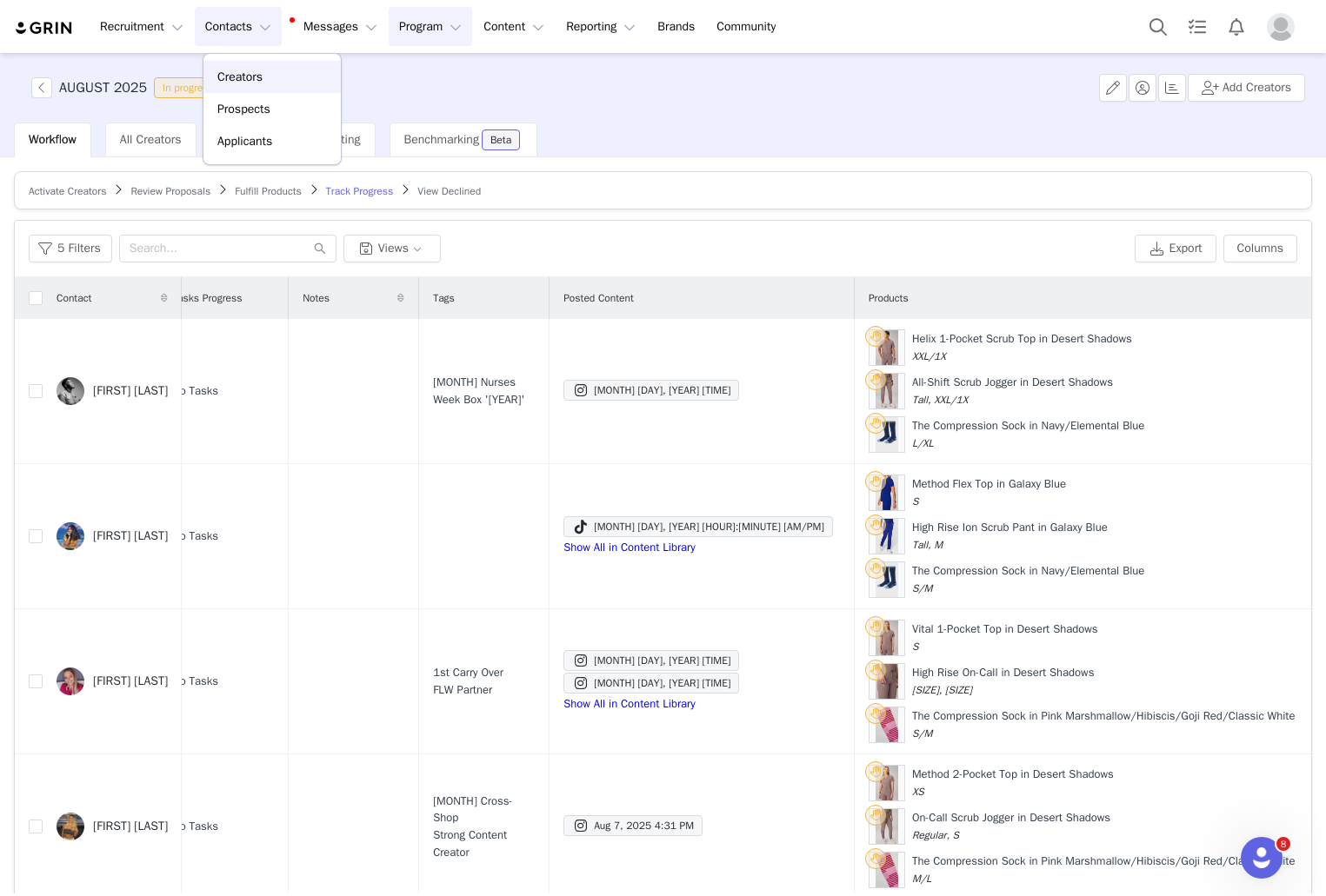 click on "Creators" at bounding box center [240, 76] 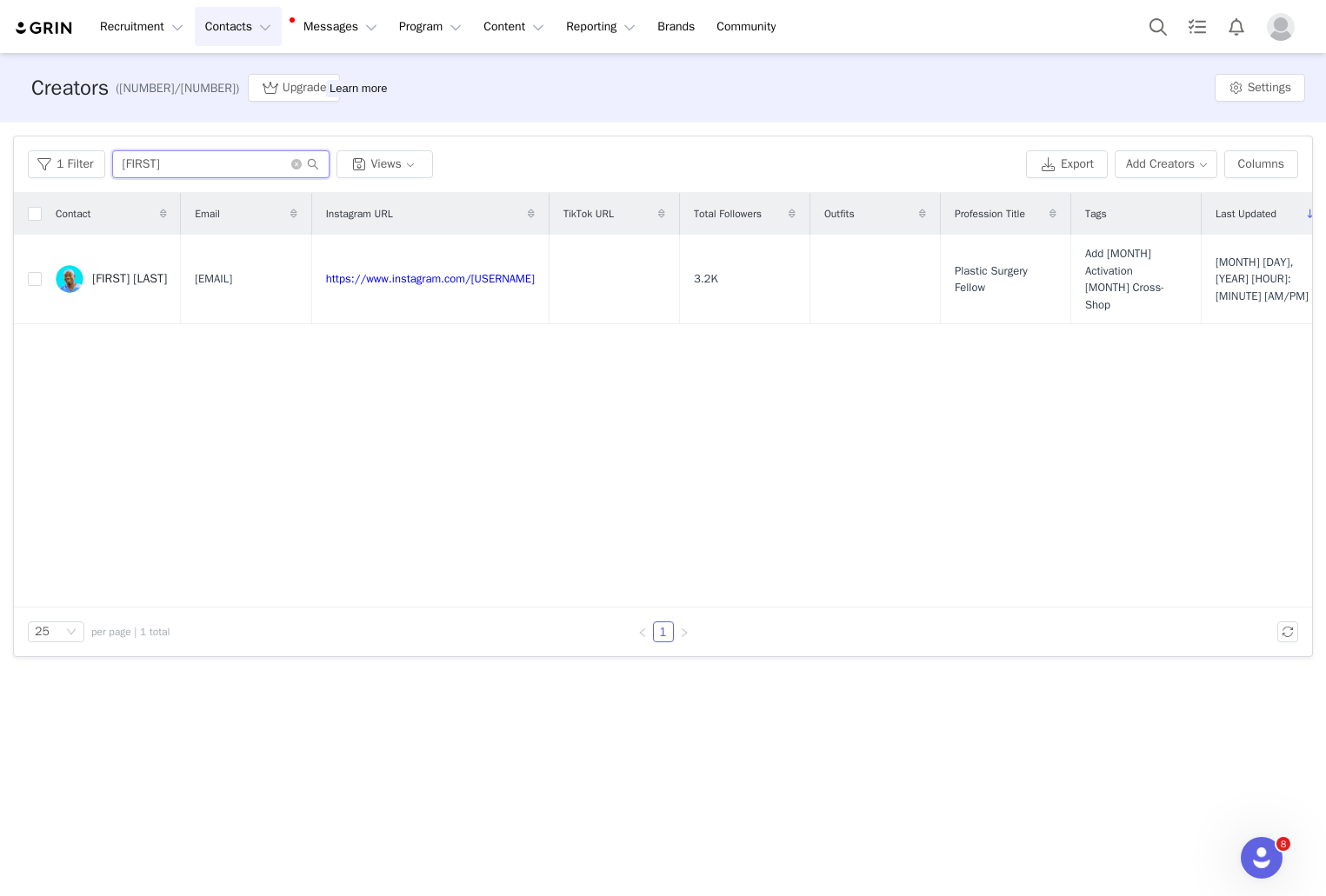drag, startPoint x: 163, startPoint y: 165, endPoint x: 107, endPoint y: 163, distance: 56.0357 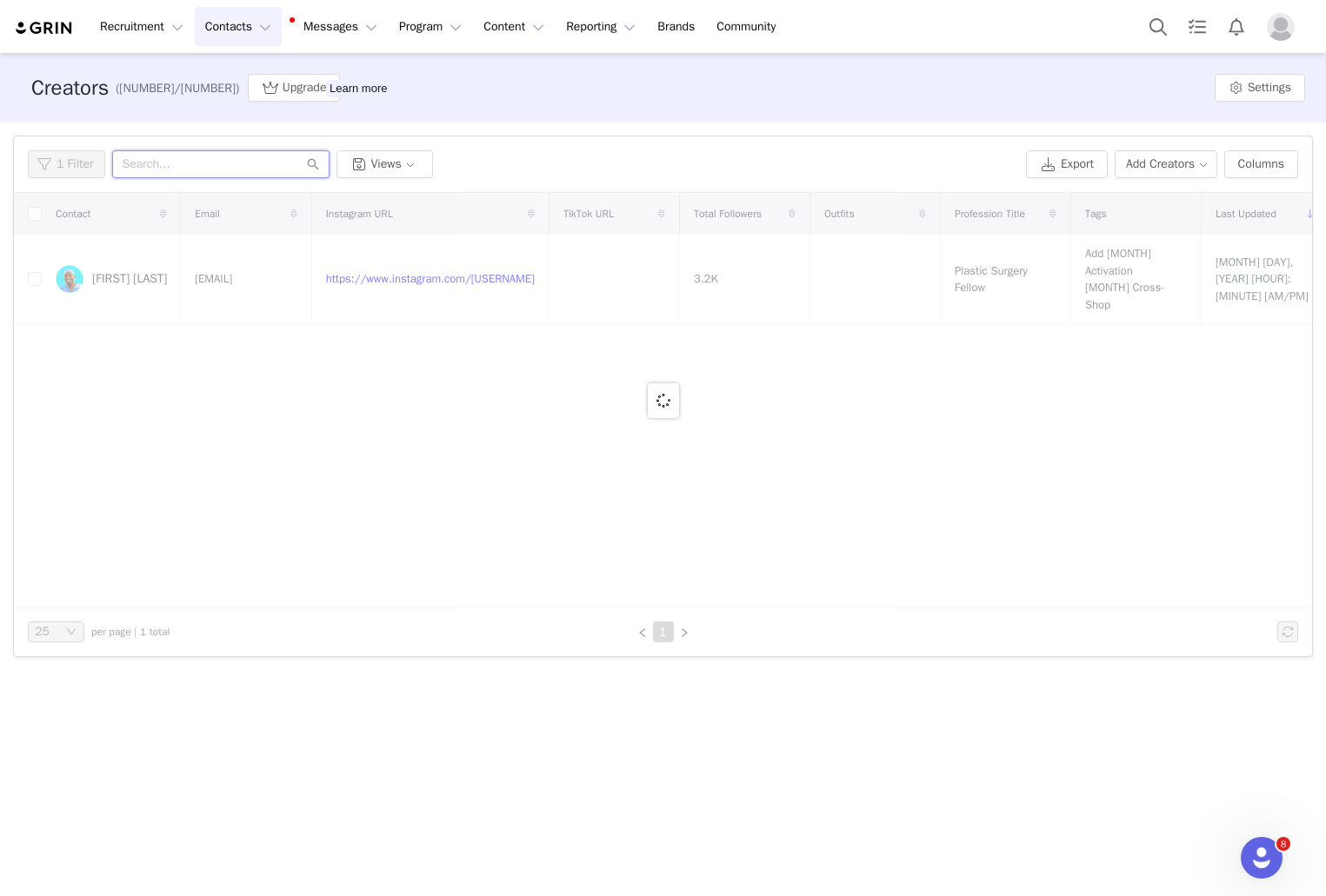 type 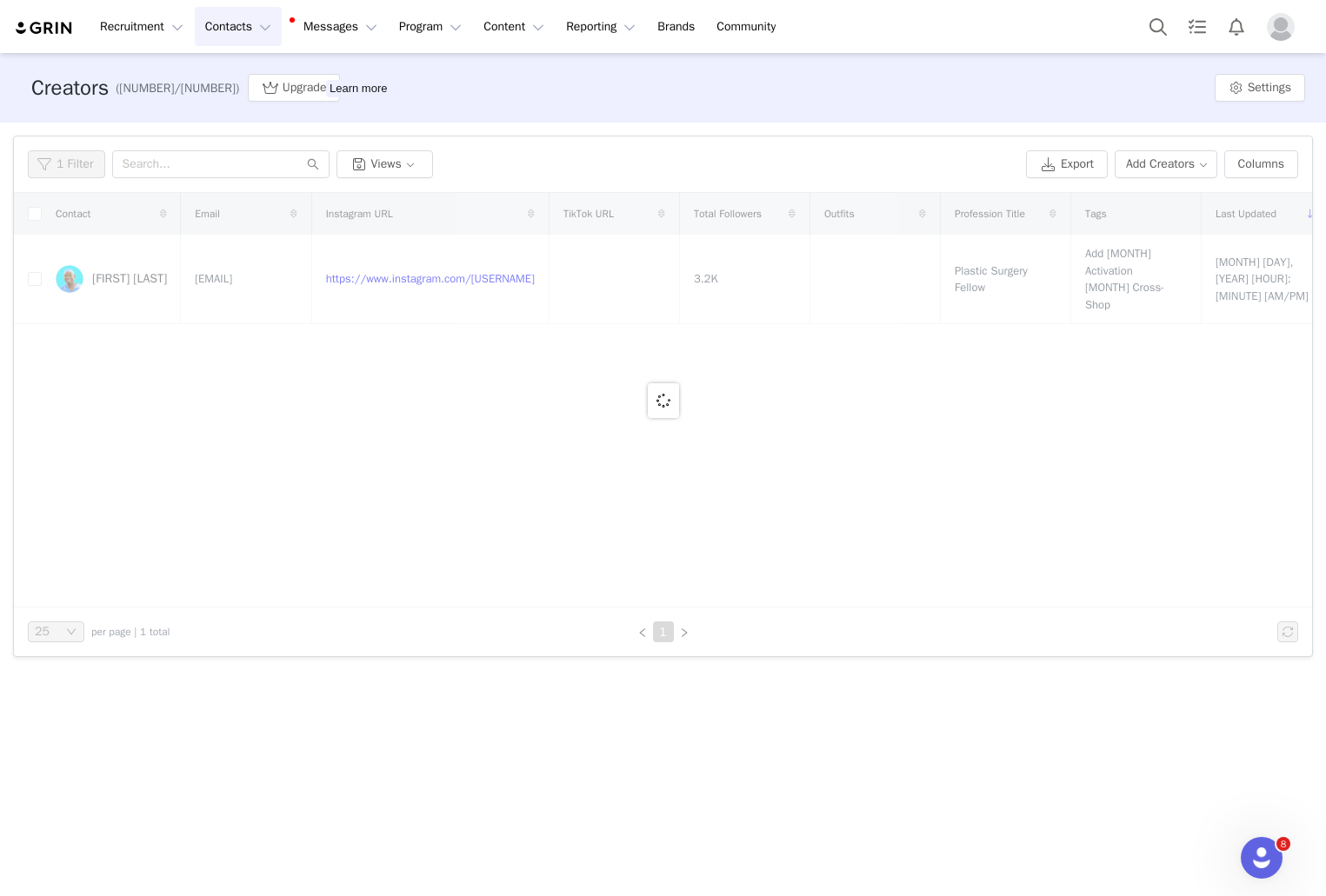 click on "1 Filter" at bounding box center [66, 164] 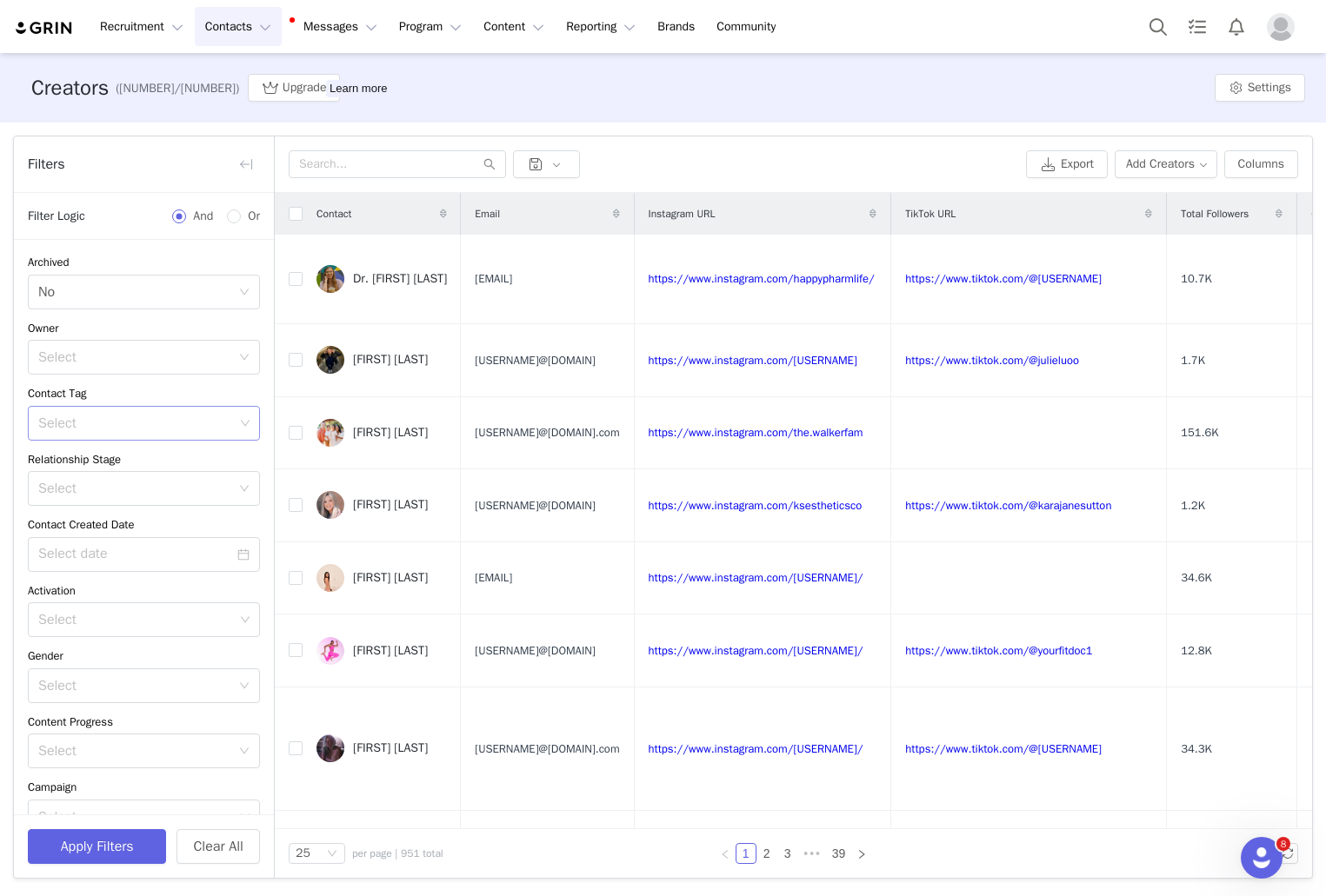 click on "Select" at bounding box center (136, 423) 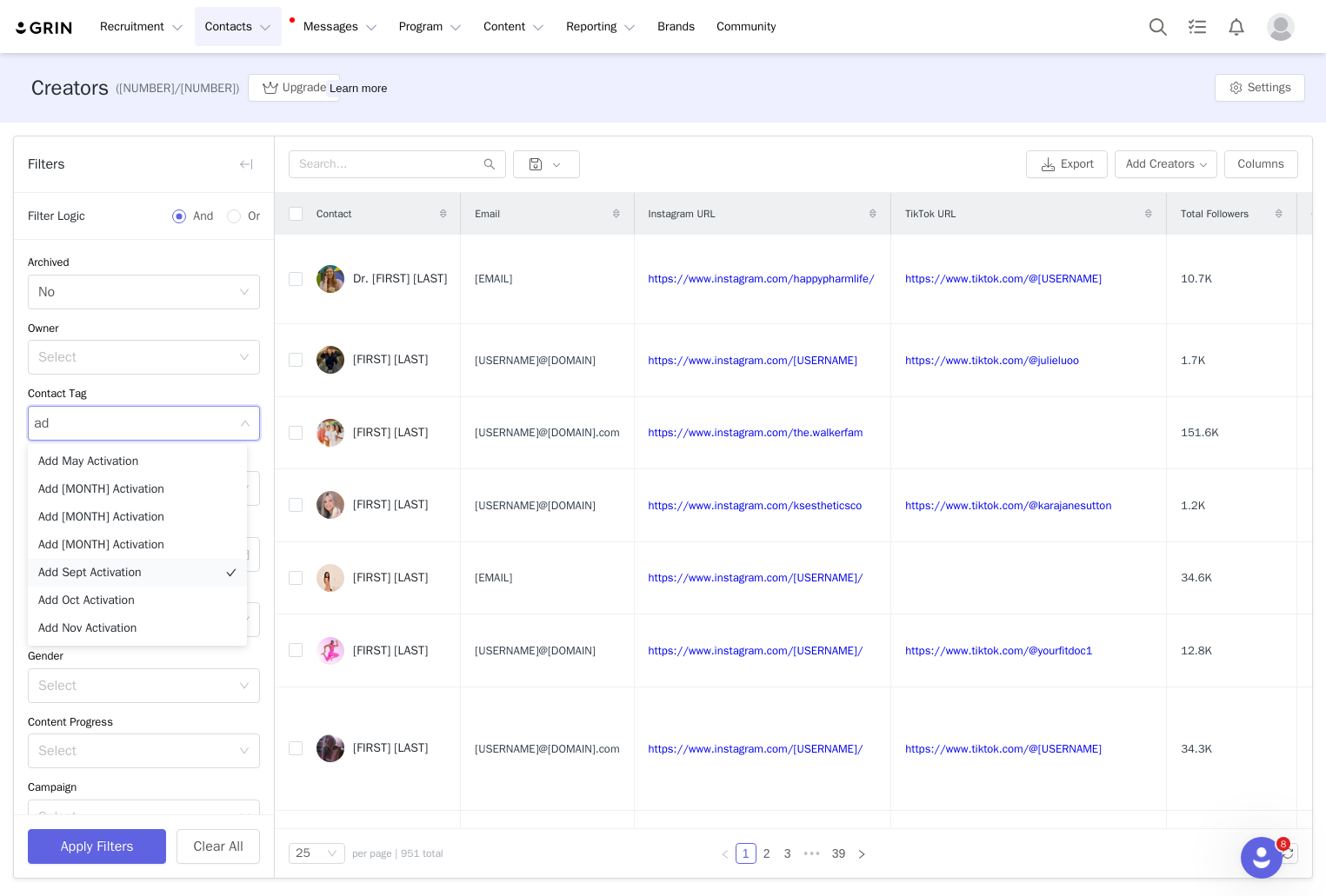 type on "add" 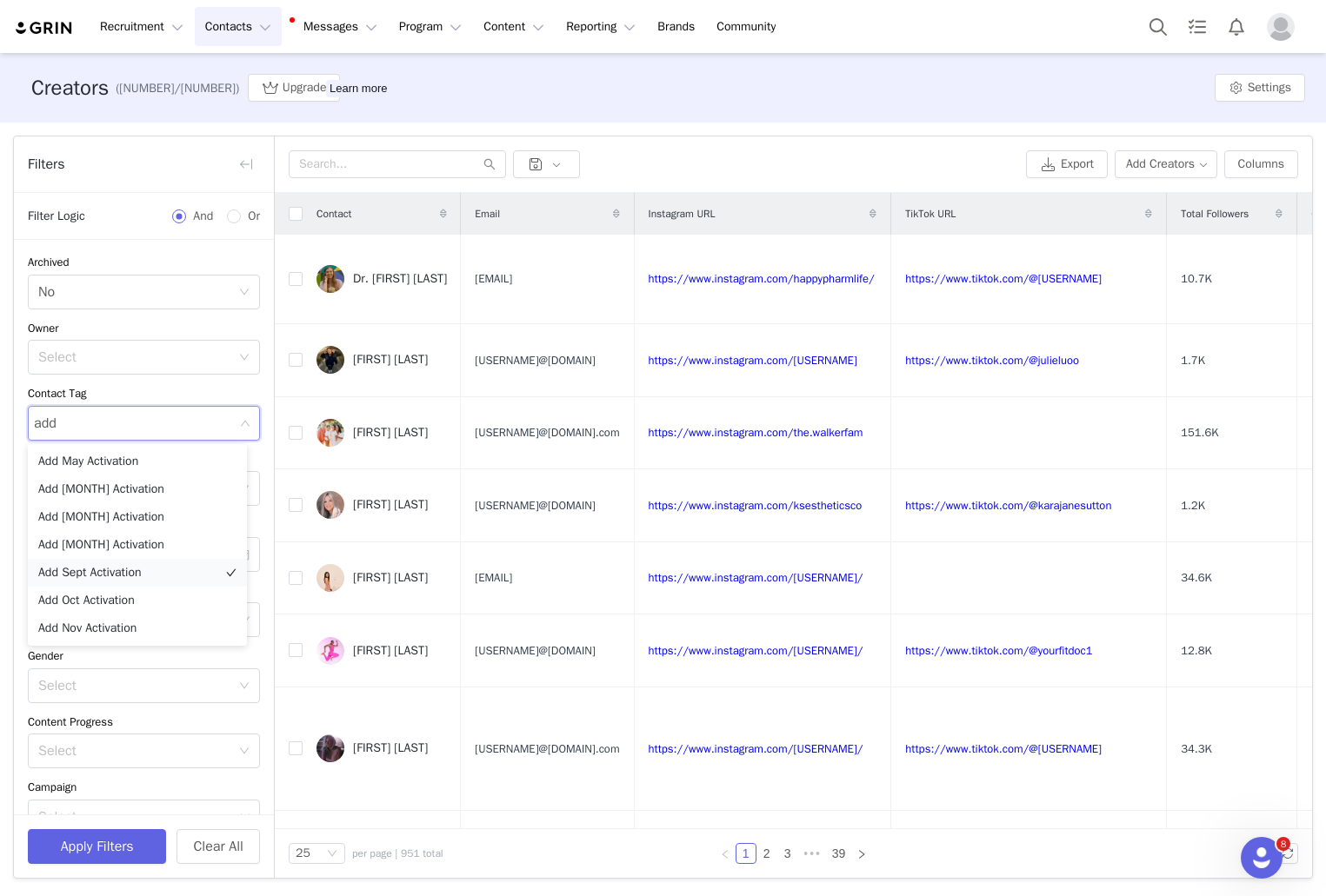 click on "Add Sept Activation" at bounding box center (137, 573) 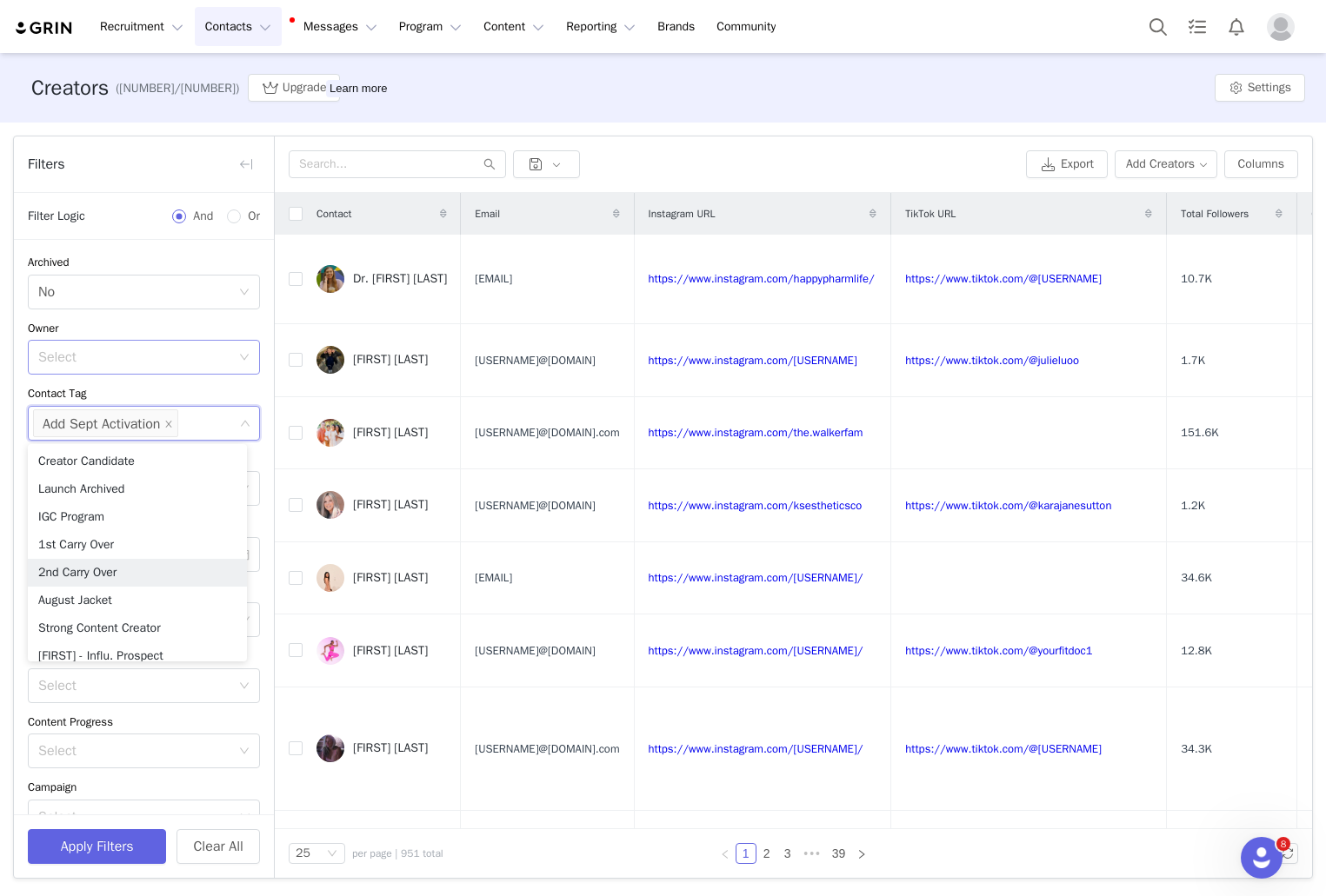 scroll, scrollTop: 37, scrollLeft: 0, axis: vertical 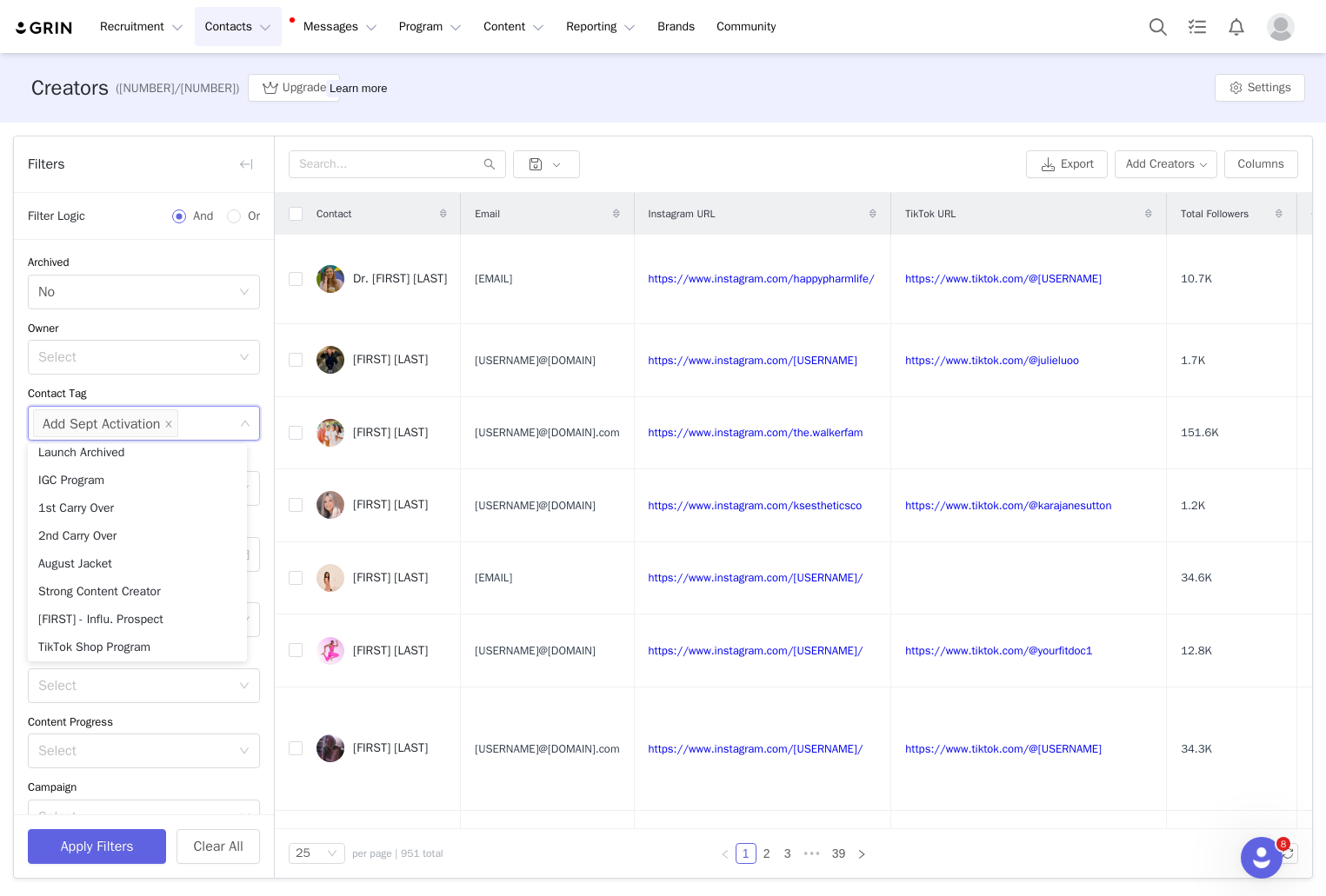 click on "Contact Tag" at bounding box center [143, 394] 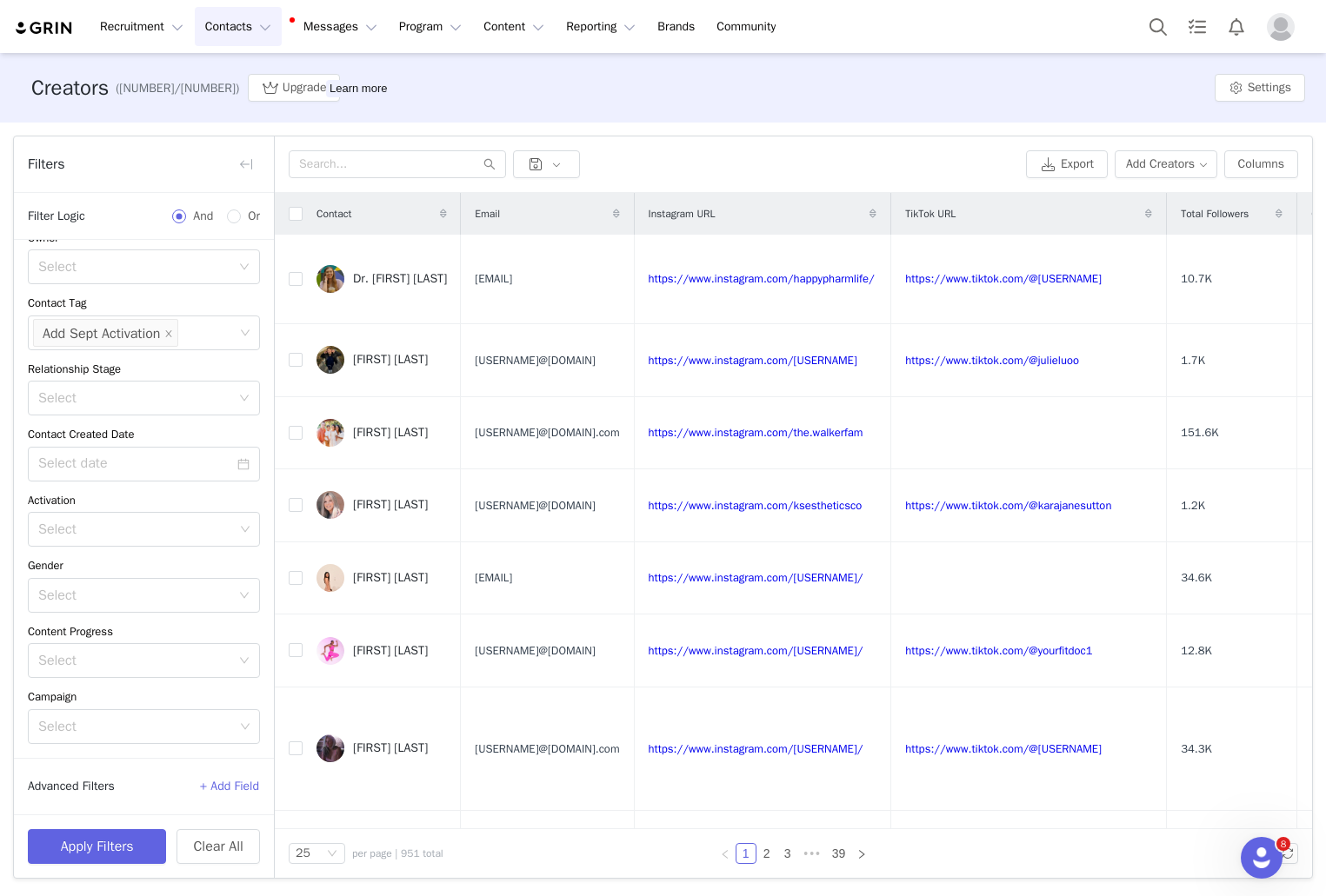 click on "+ Add Field" at bounding box center (230, 786) 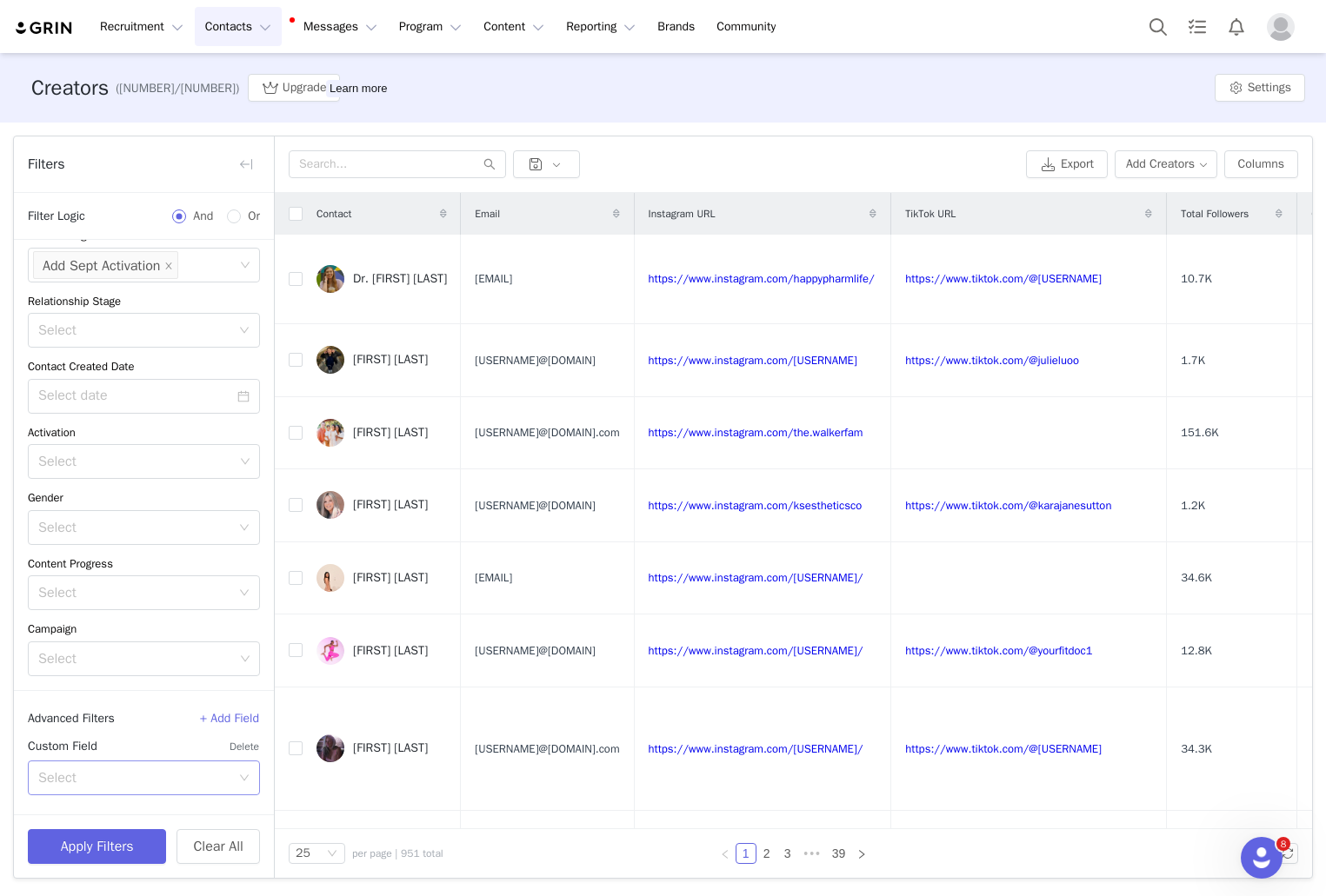 scroll, scrollTop: 160, scrollLeft: 0, axis: vertical 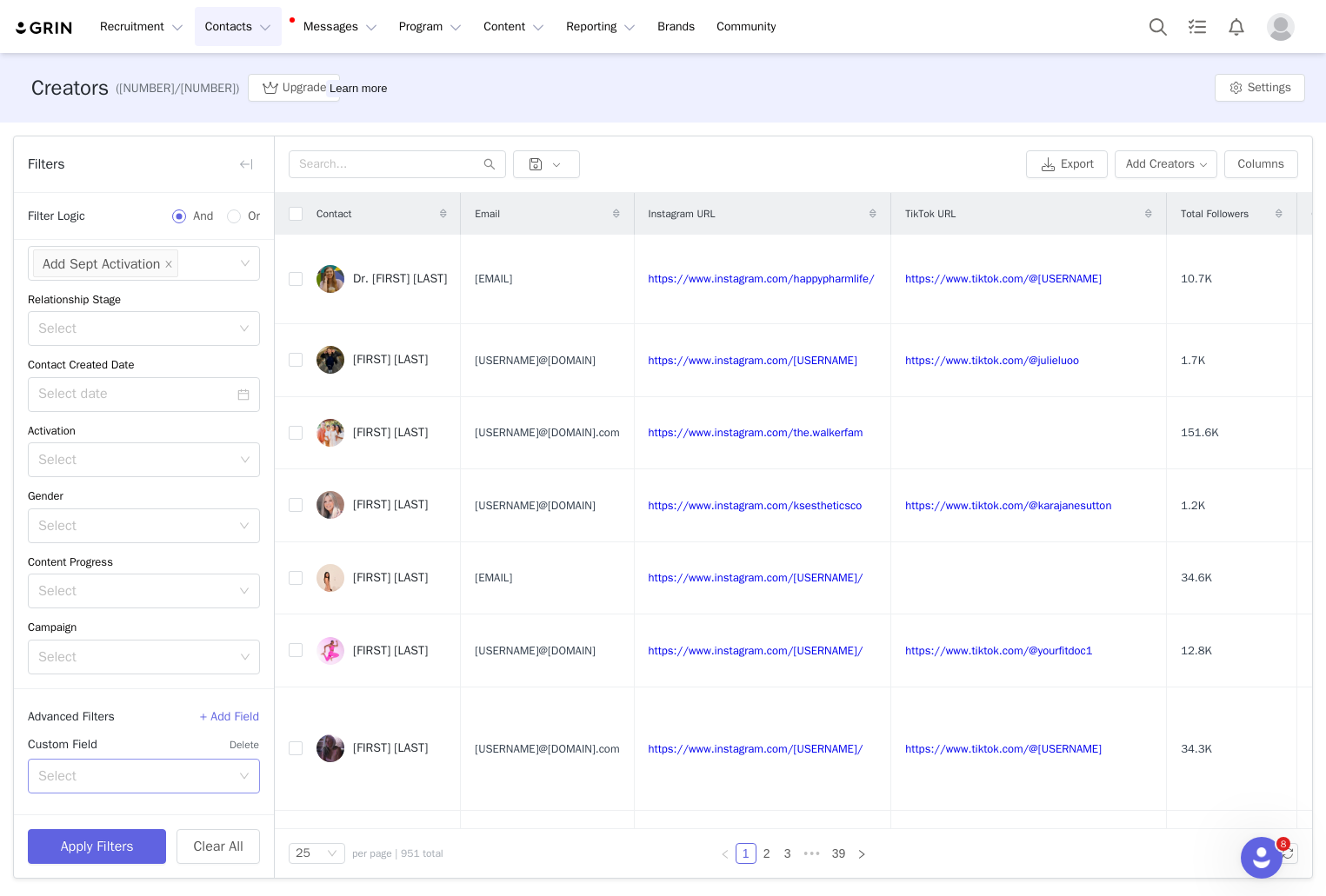 click on "Select" at bounding box center (134, 776) 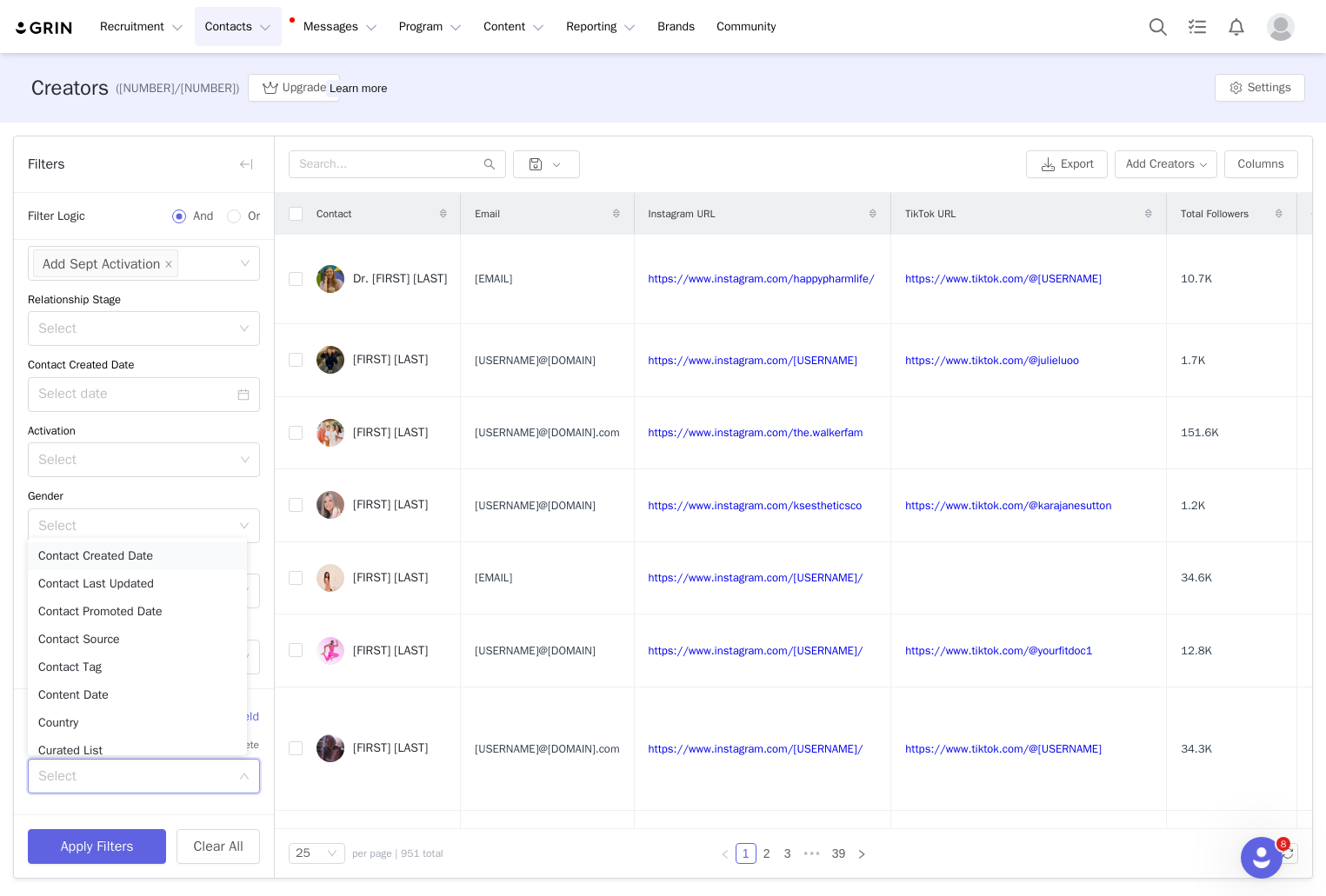 scroll, scrollTop: 225, scrollLeft: 0, axis: vertical 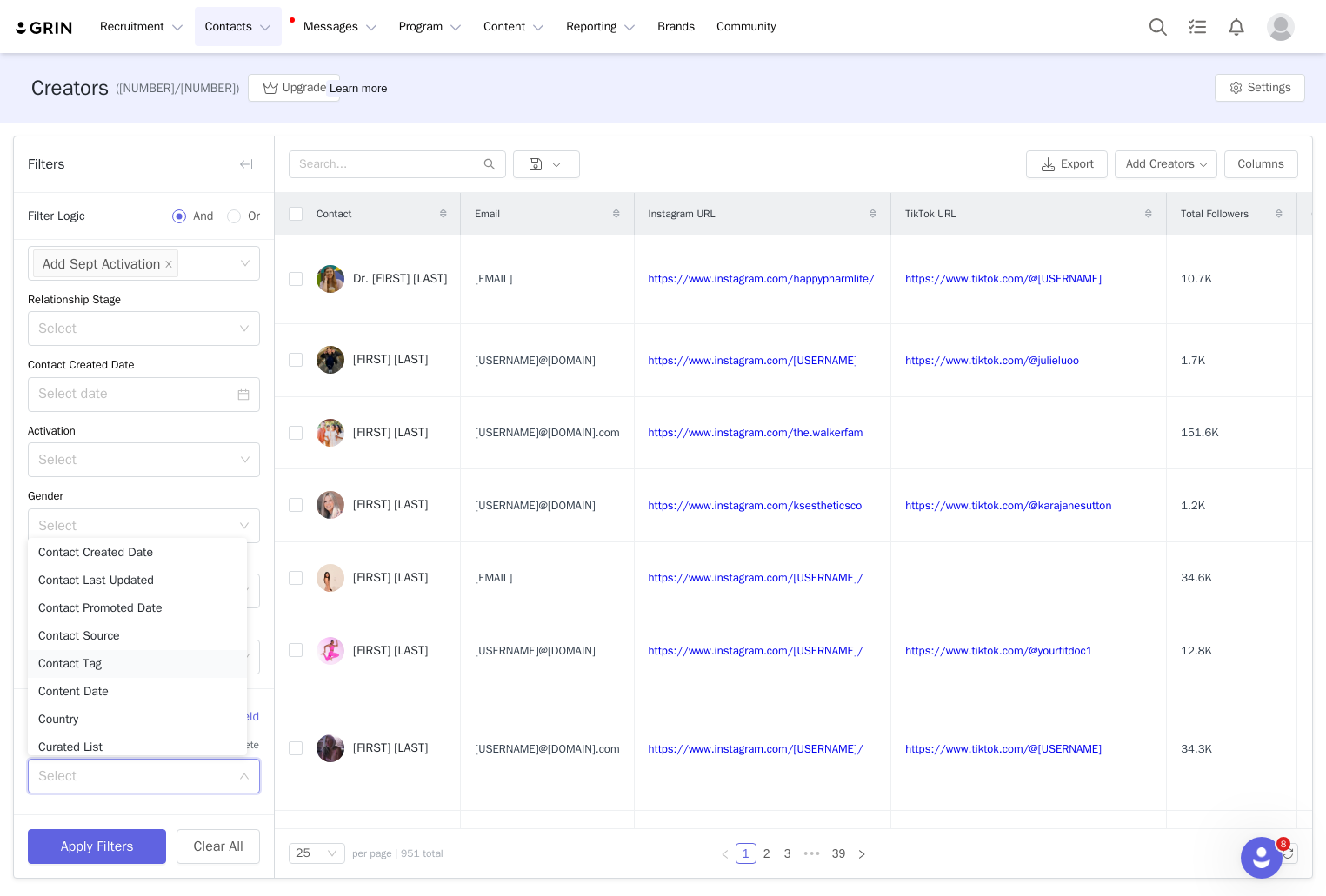 click on "Contact Tag" at bounding box center (137, 664) 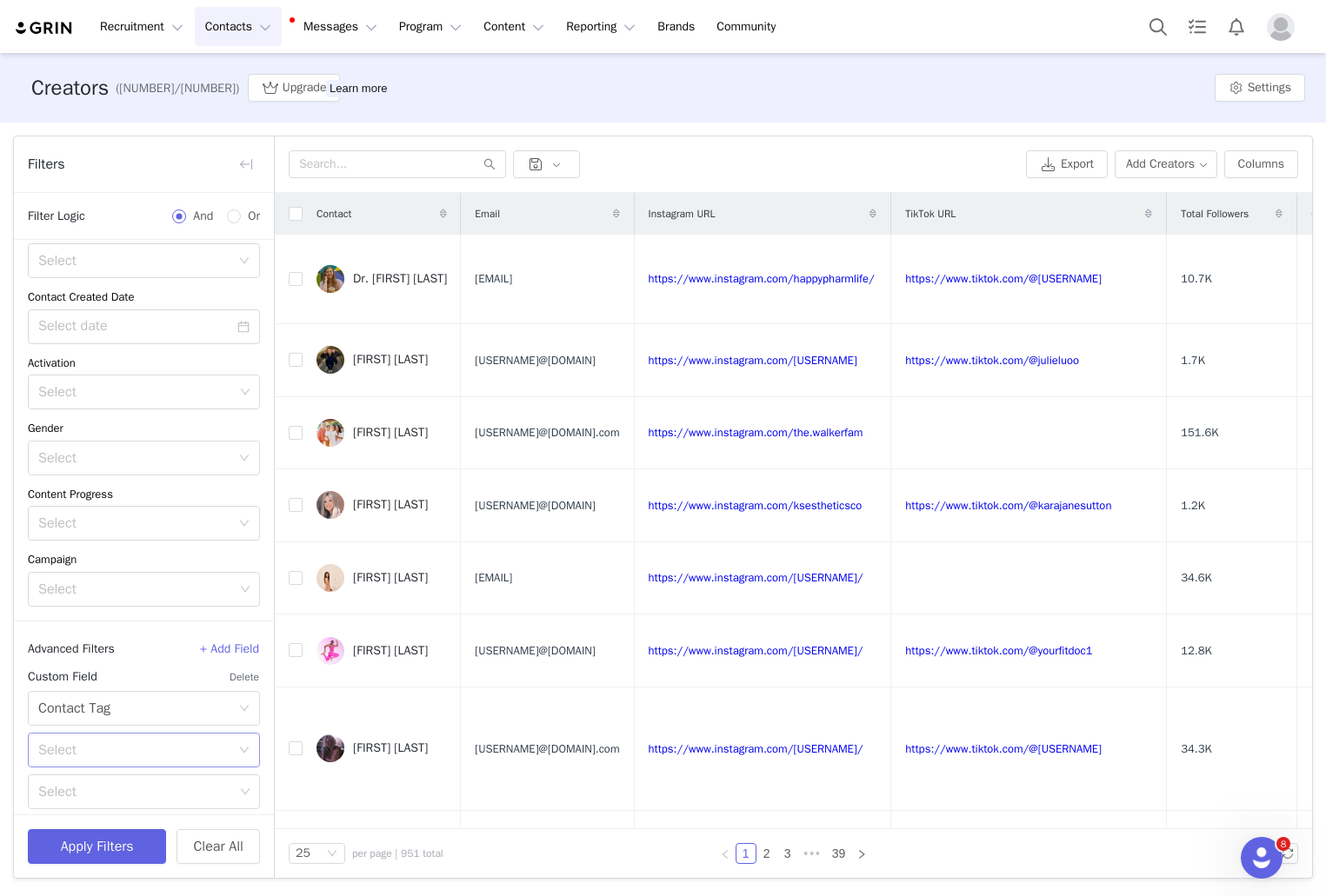 scroll, scrollTop: 236, scrollLeft: 0, axis: vertical 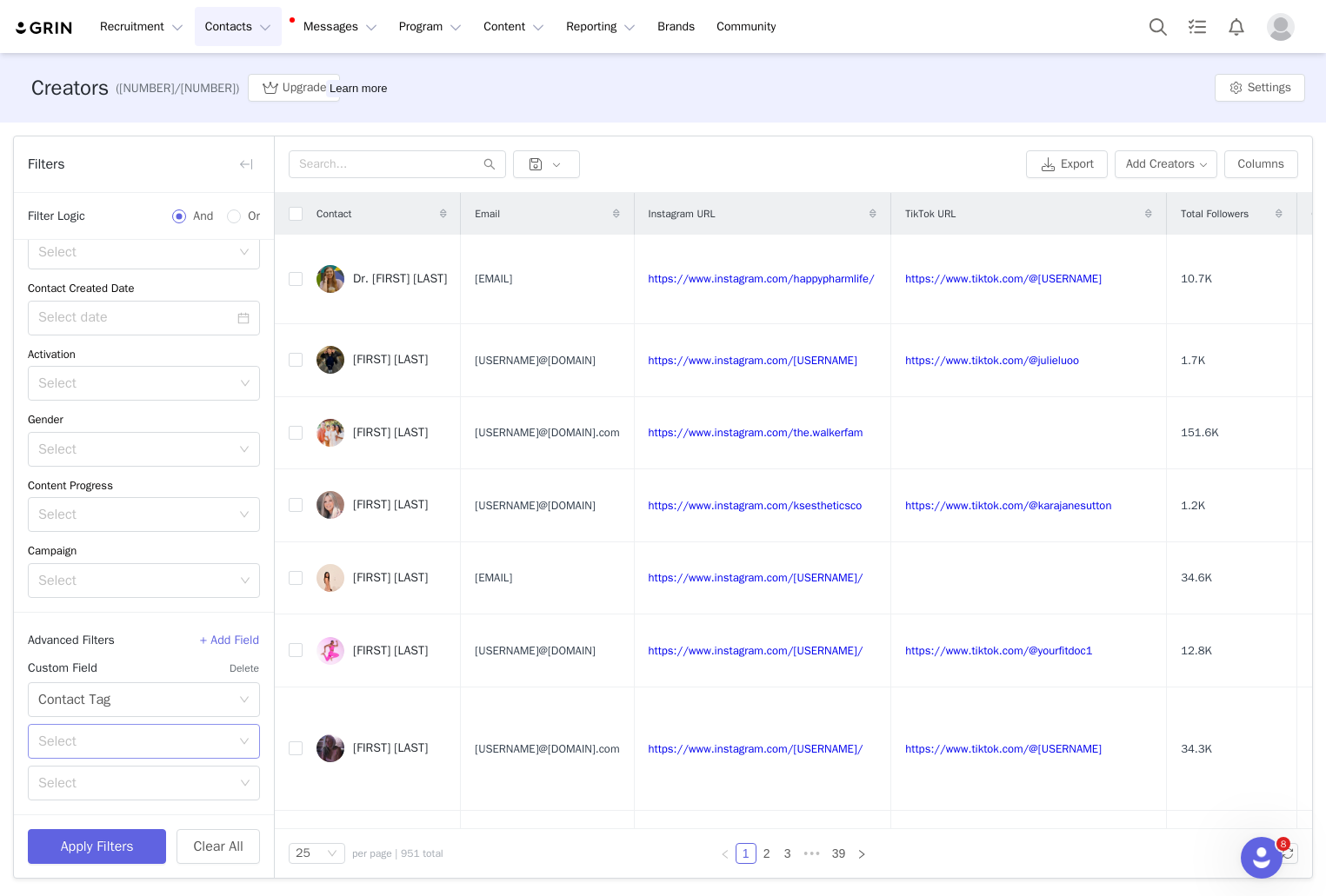 click on "Select" at bounding box center [134, 741] 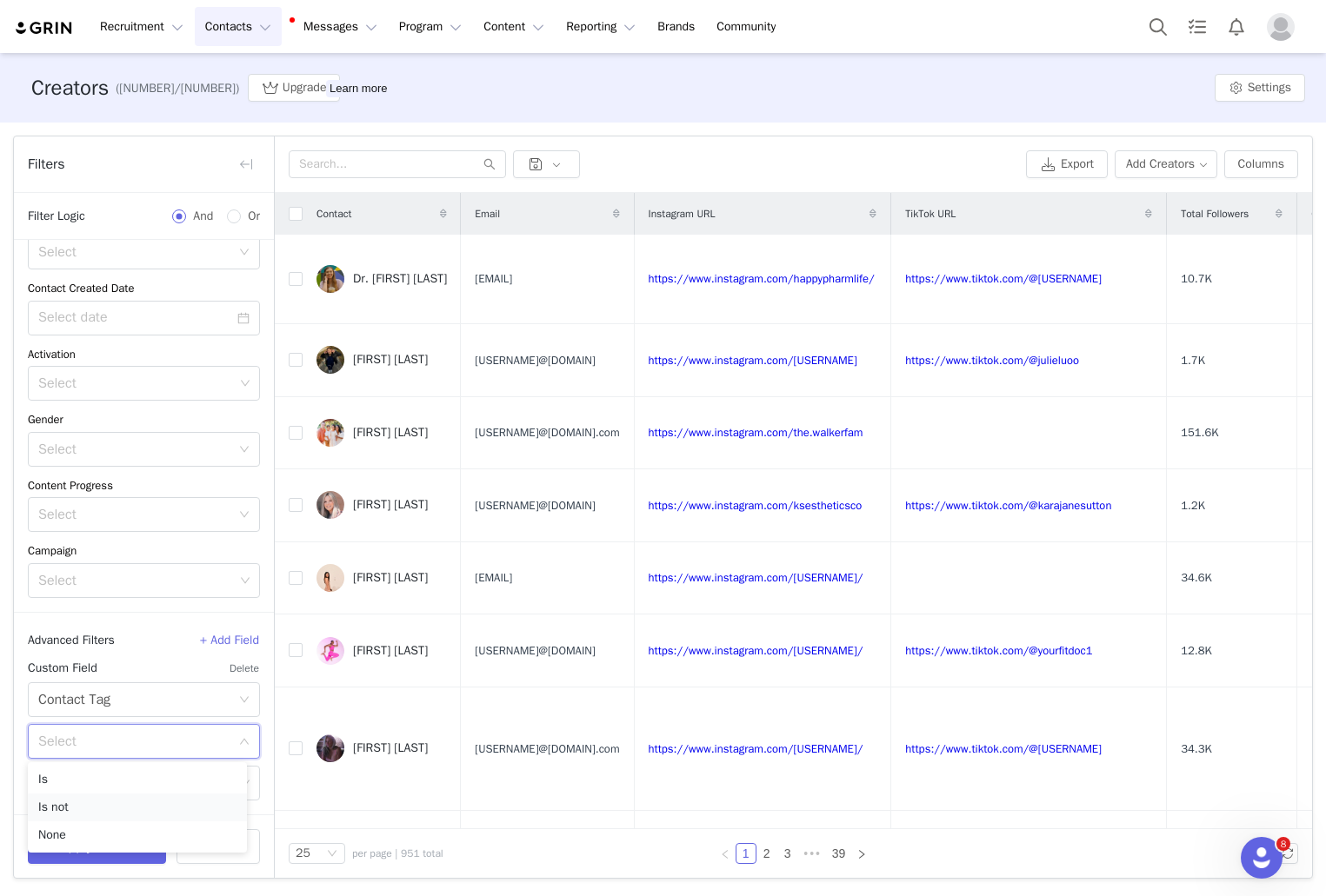 click on "Is not" at bounding box center [137, 807] 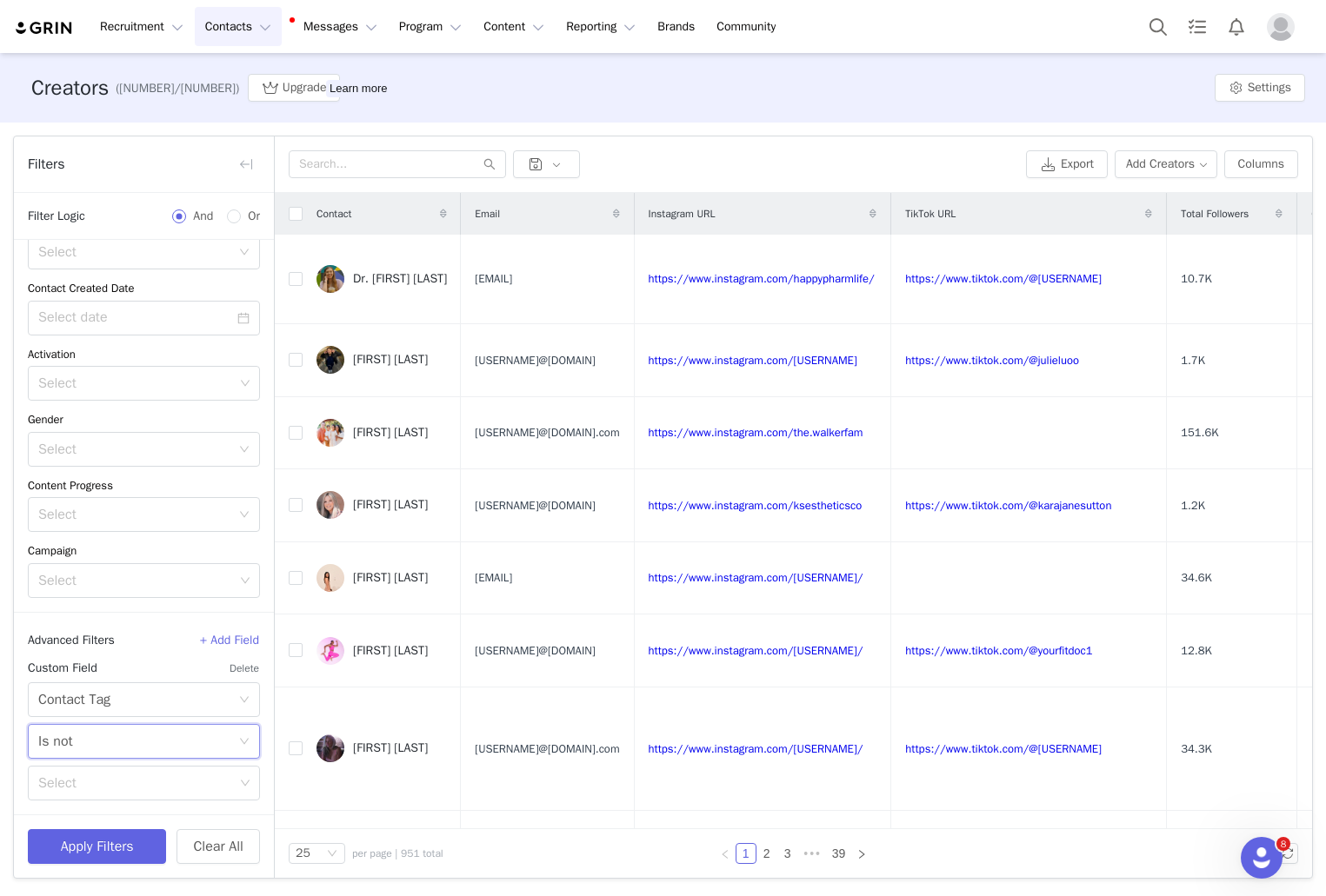 click on "Select  Is not" at bounding box center [138, 741] 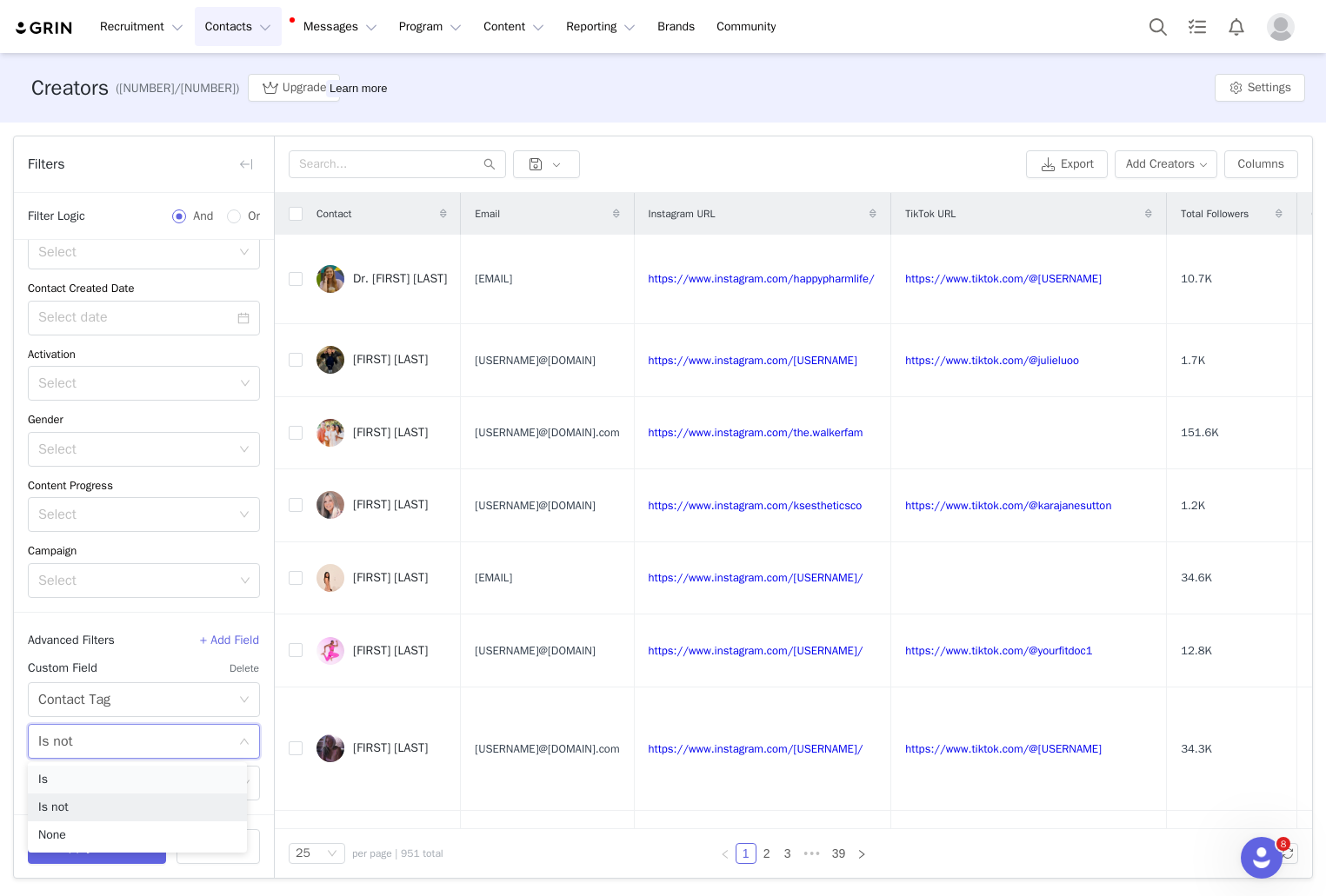 click on "Is" at bounding box center (137, 780) 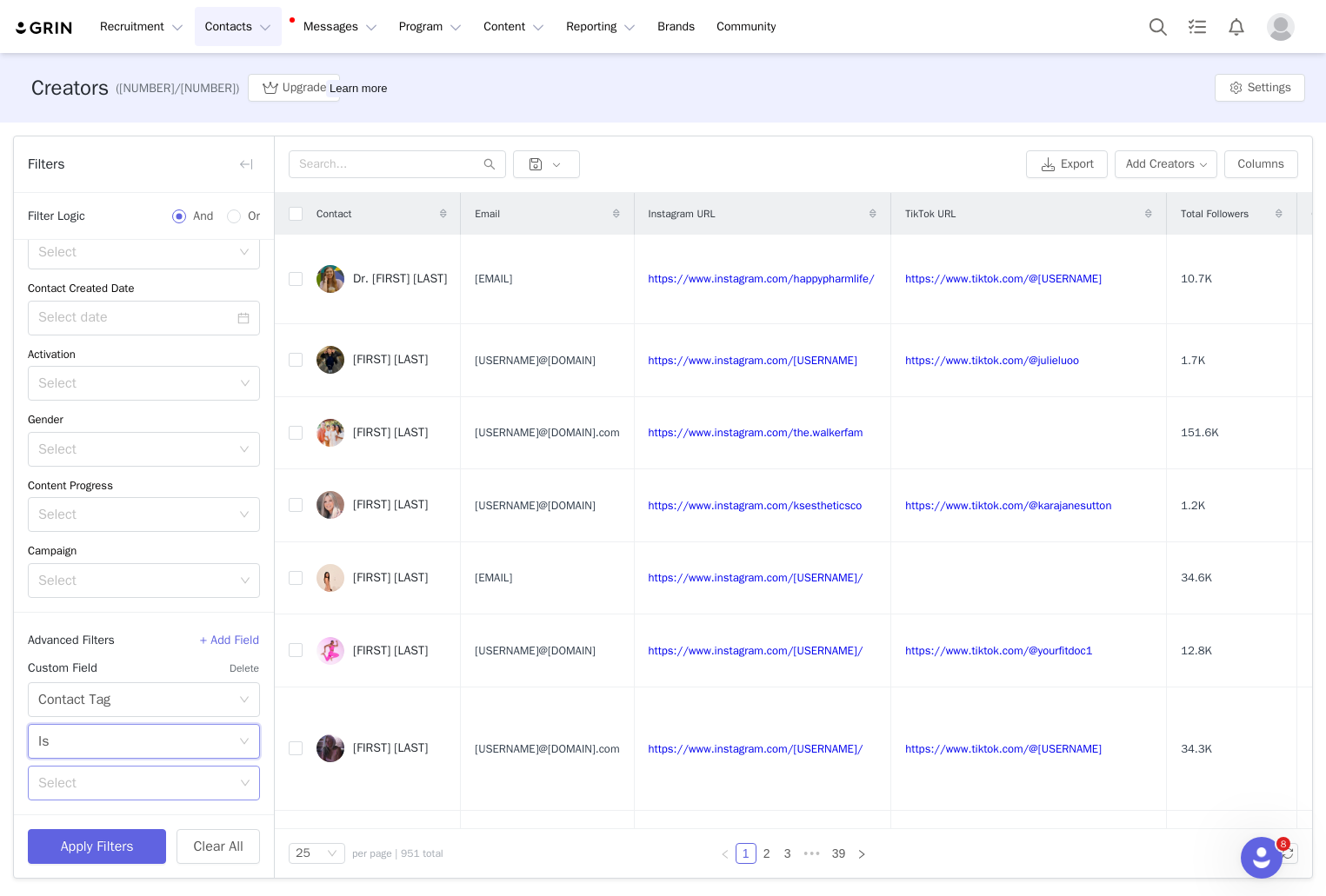 click on "Select" at bounding box center [136, 783] 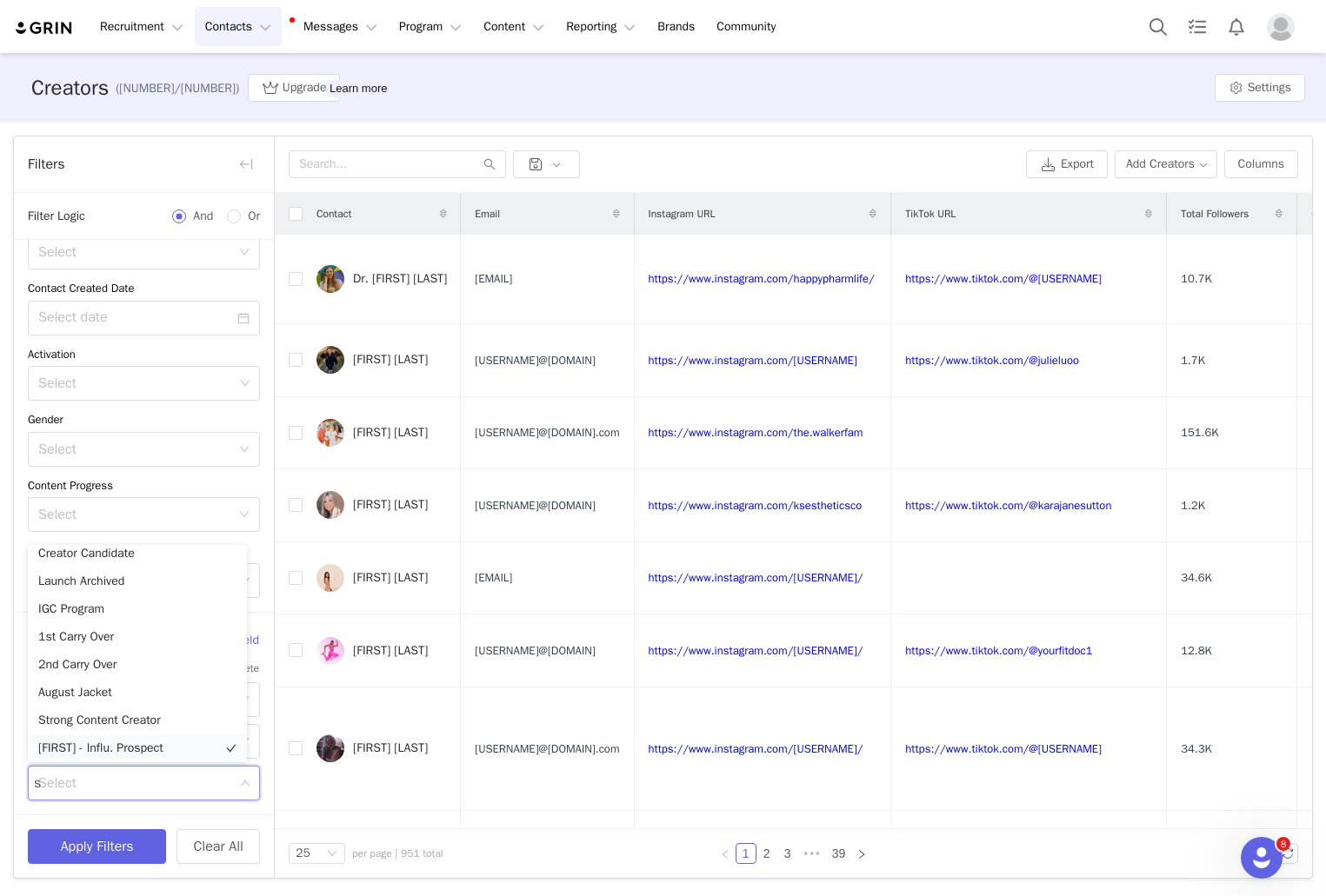 scroll, scrollTop: 3, scrollLeft: 0, axis: vertical 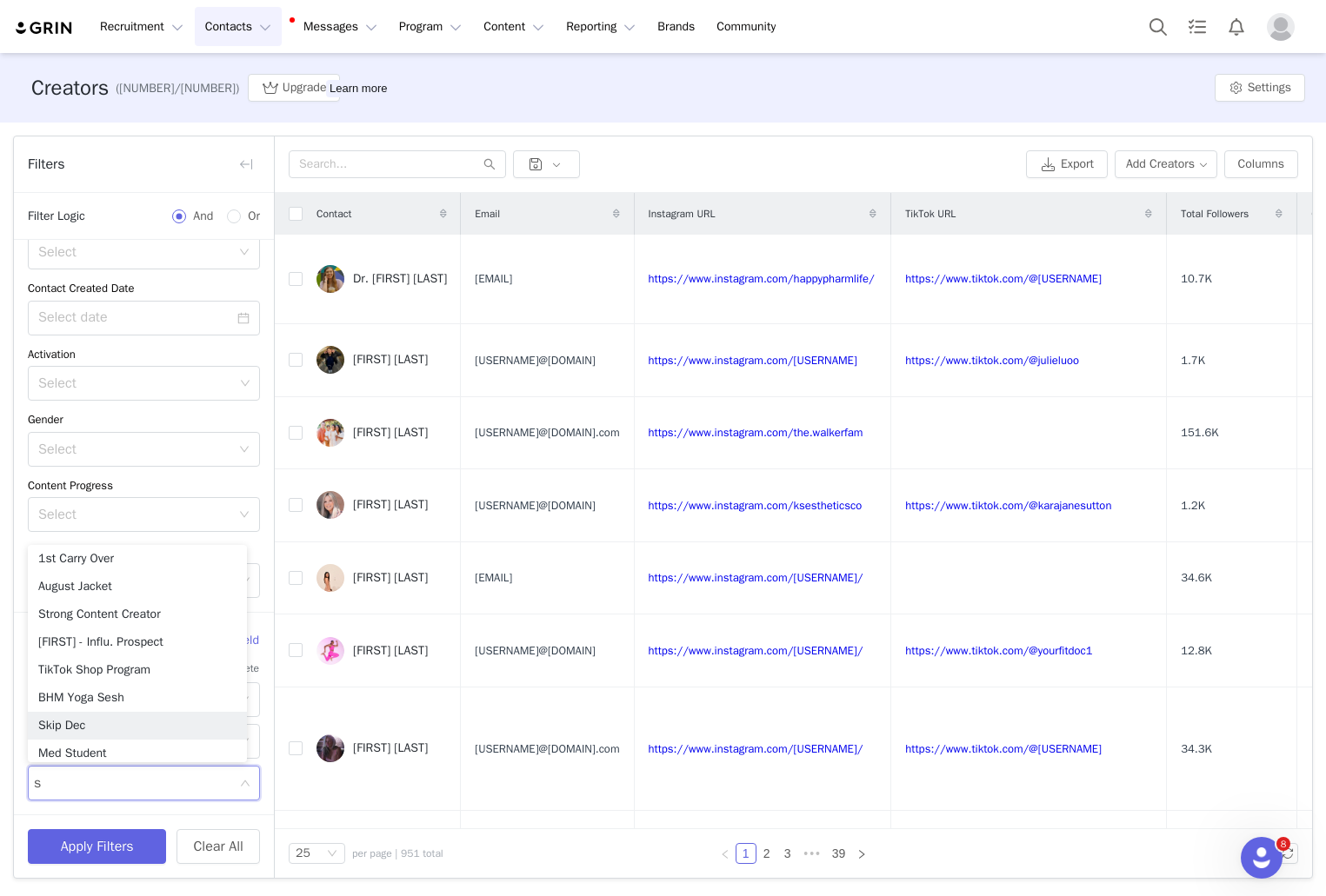 type on "se" 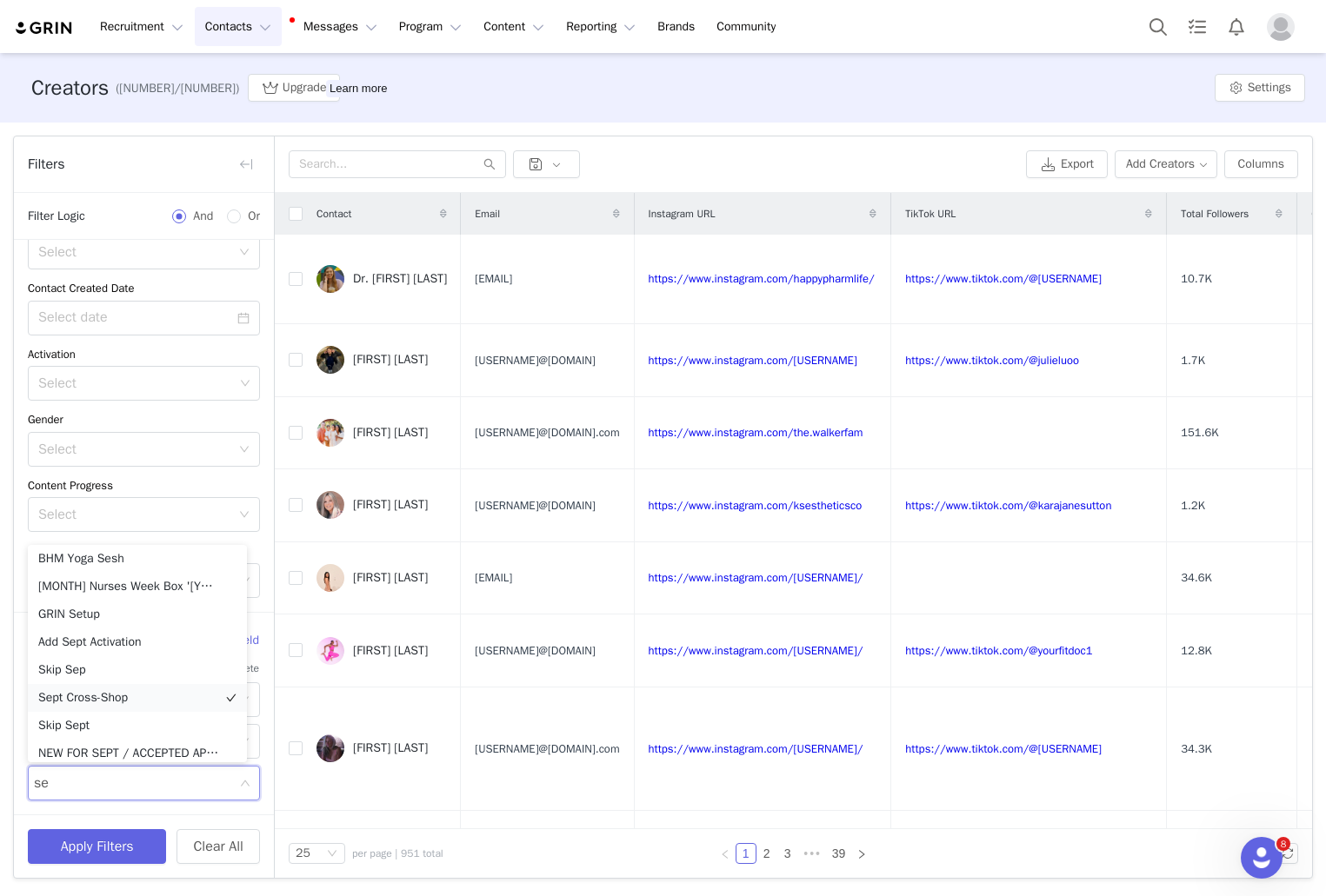 click on "Sept Cross-Shop" at bounding box center (137, 698) 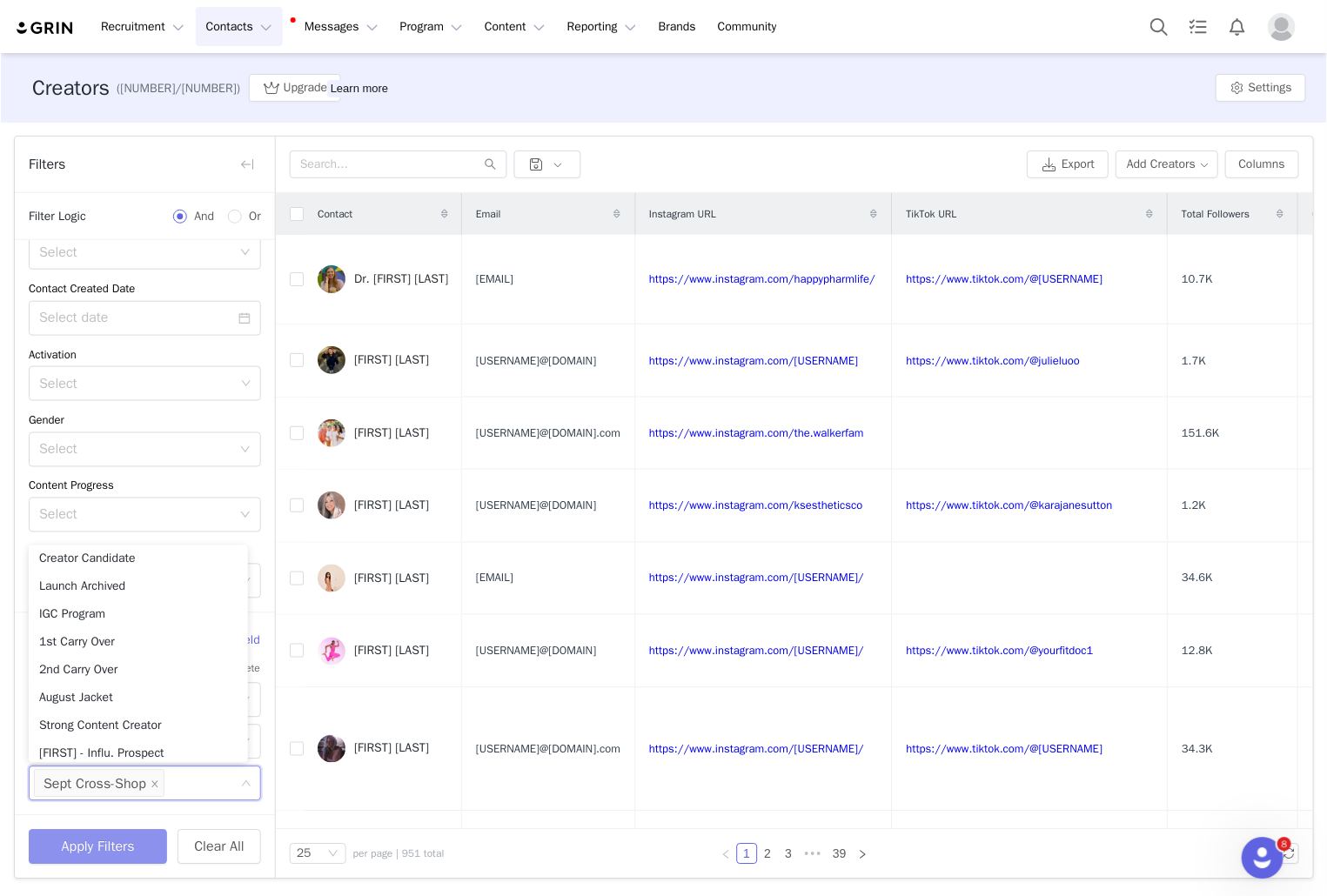 scroll, scrollTop: 9, scrollLeft: 0, axis: vertical 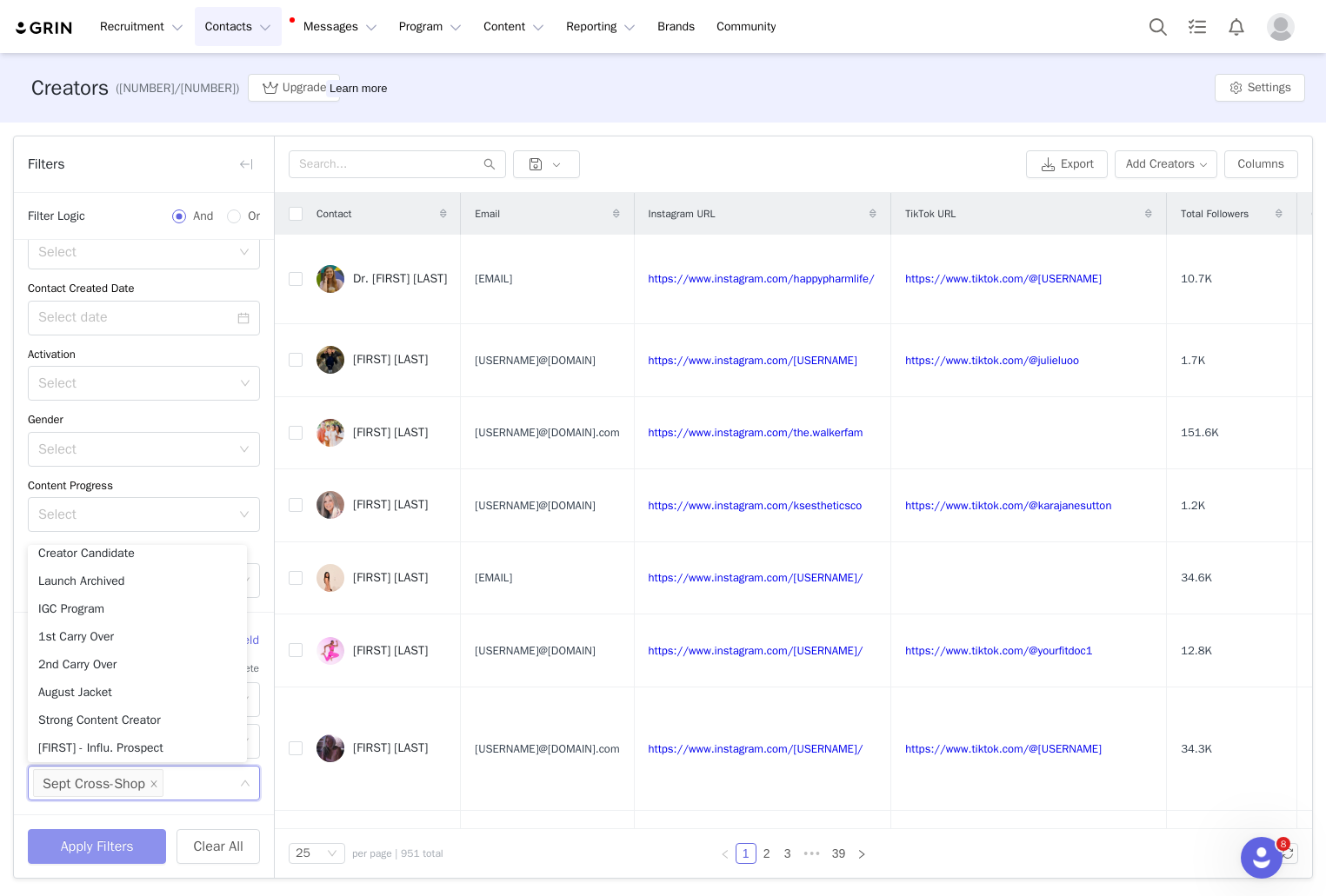 click on "Apply Filters" at bounding box center [97, 846] 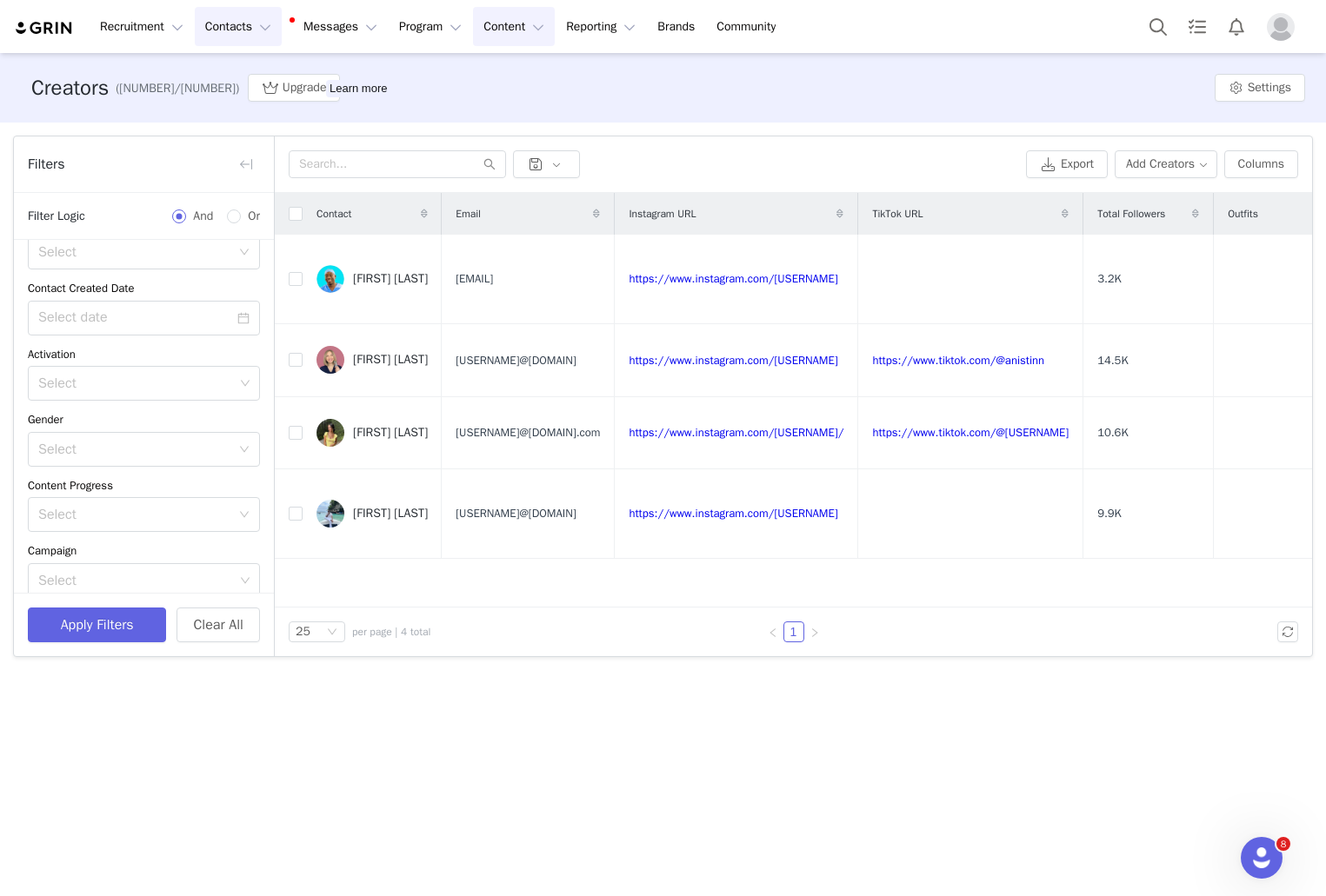 click on "Content Content" at bounding box center (514, 26) 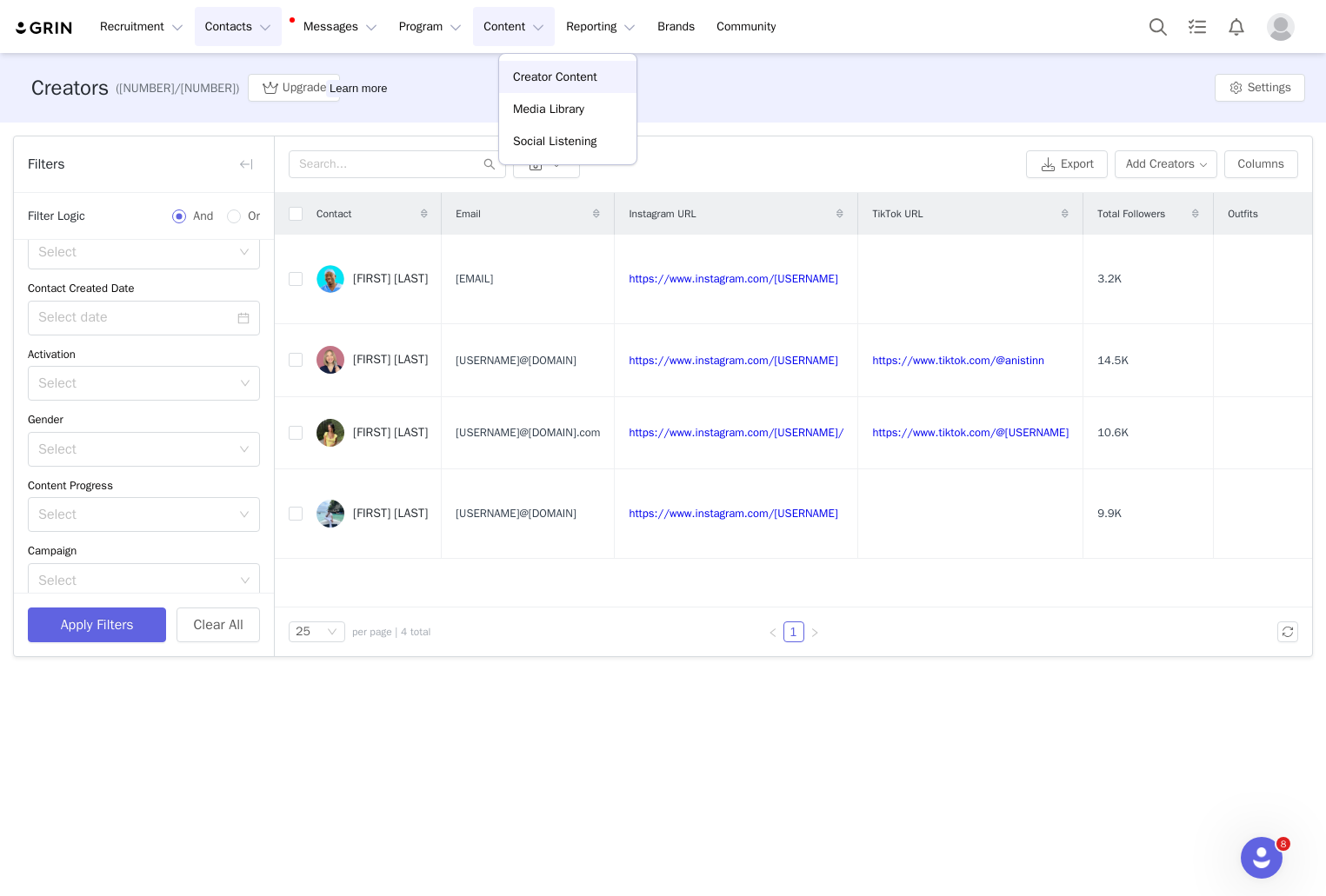 drag, startPoint x: 555, startPoint y: 84, endPoint x: 499, endPoint y: 31, distance: 77.1038 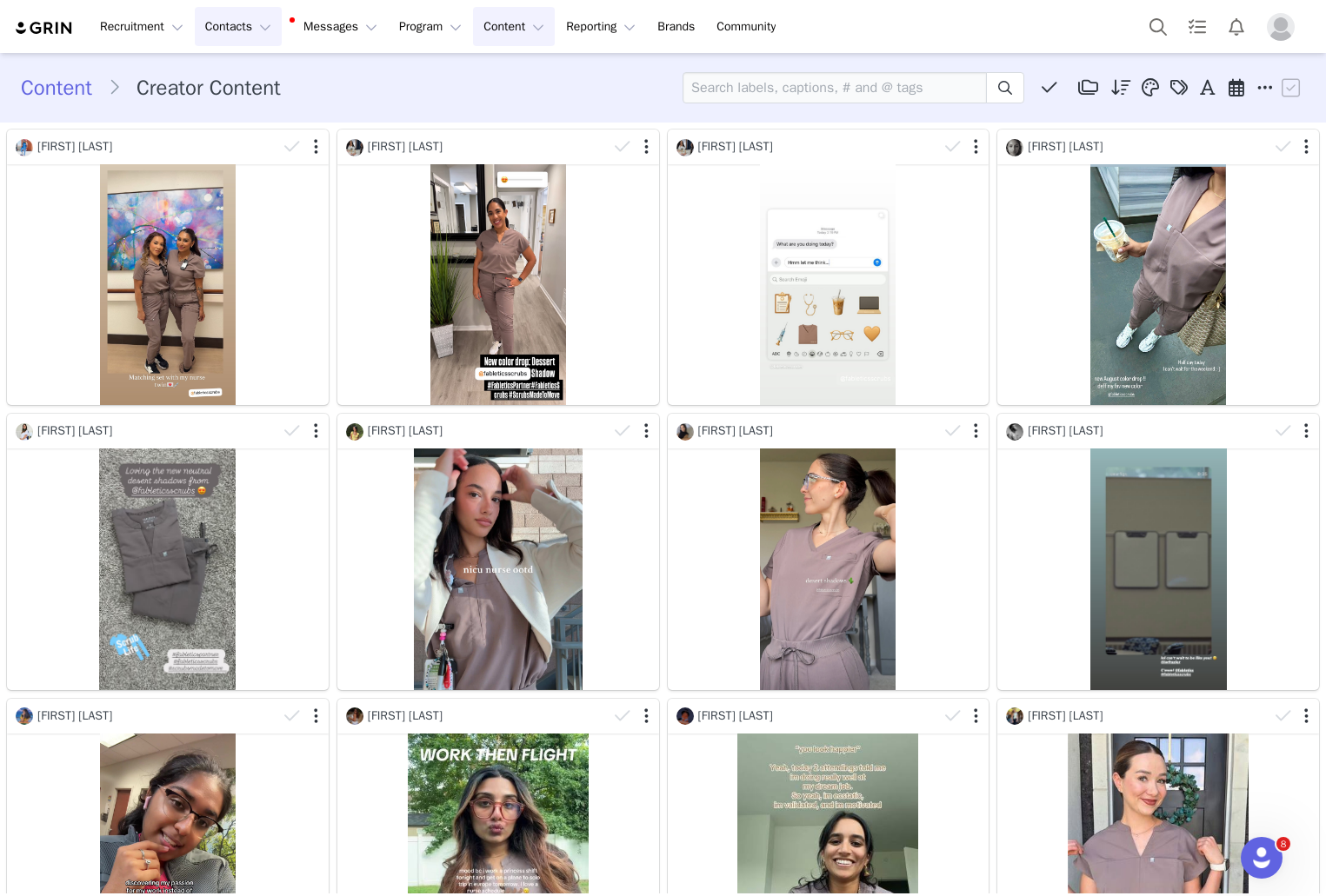 click on "Contacts Contacts" at bounding box center [238, 26] 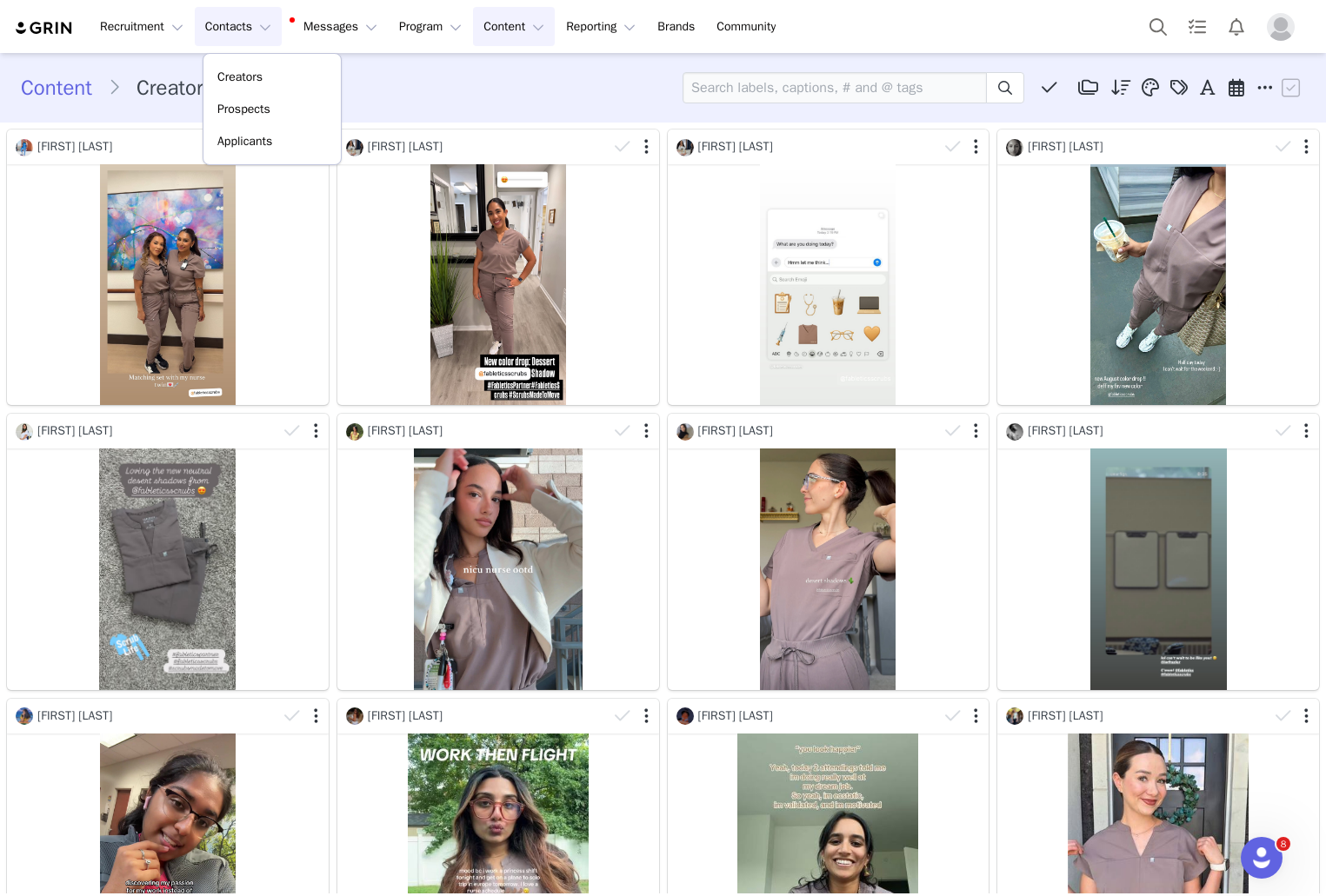 click on "Malden [STATE] [POSTAL_CODE]" at bounding box center [663, 88] 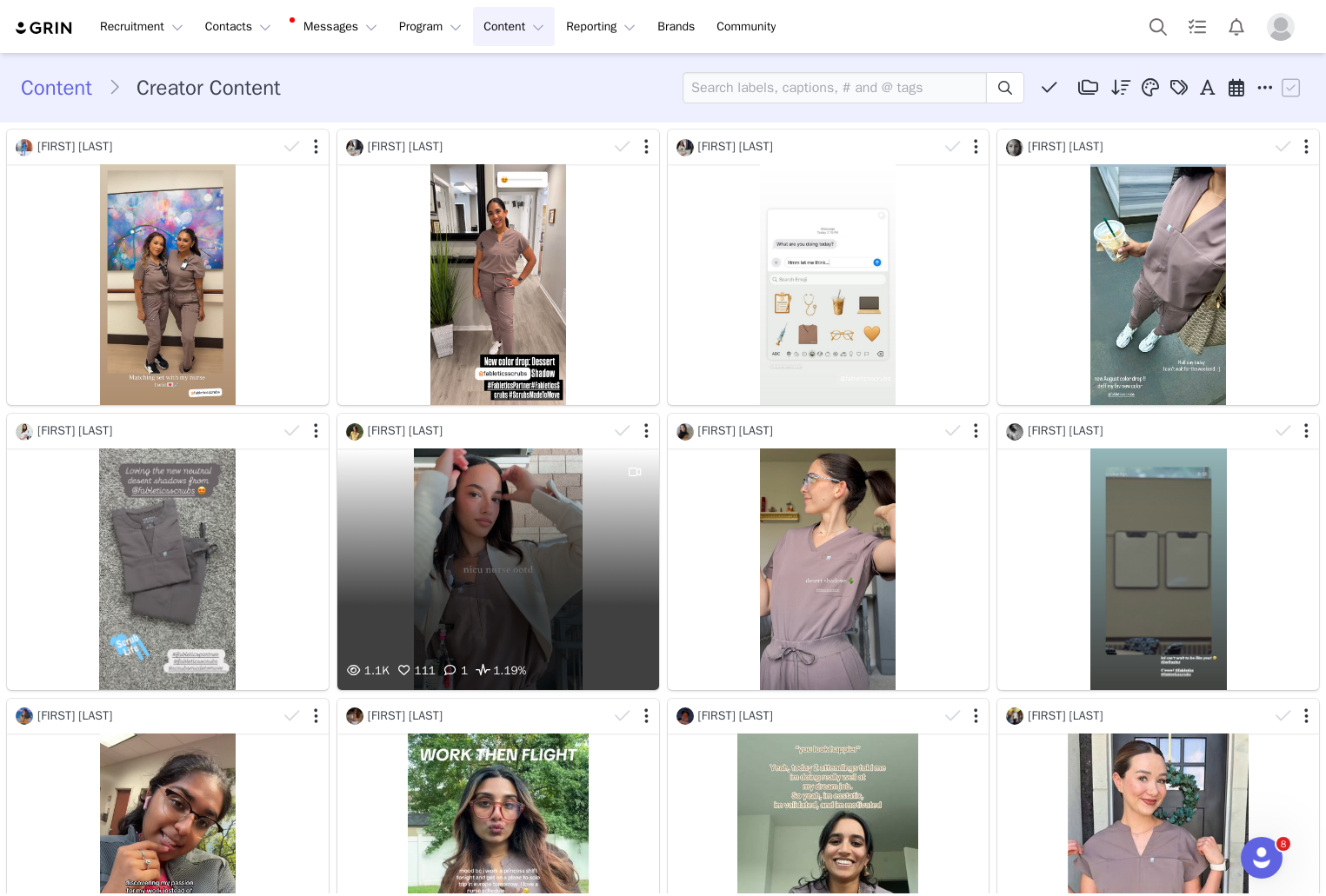 click on "1.1K  111  1  1.19%" at bounding box center (498, 568) 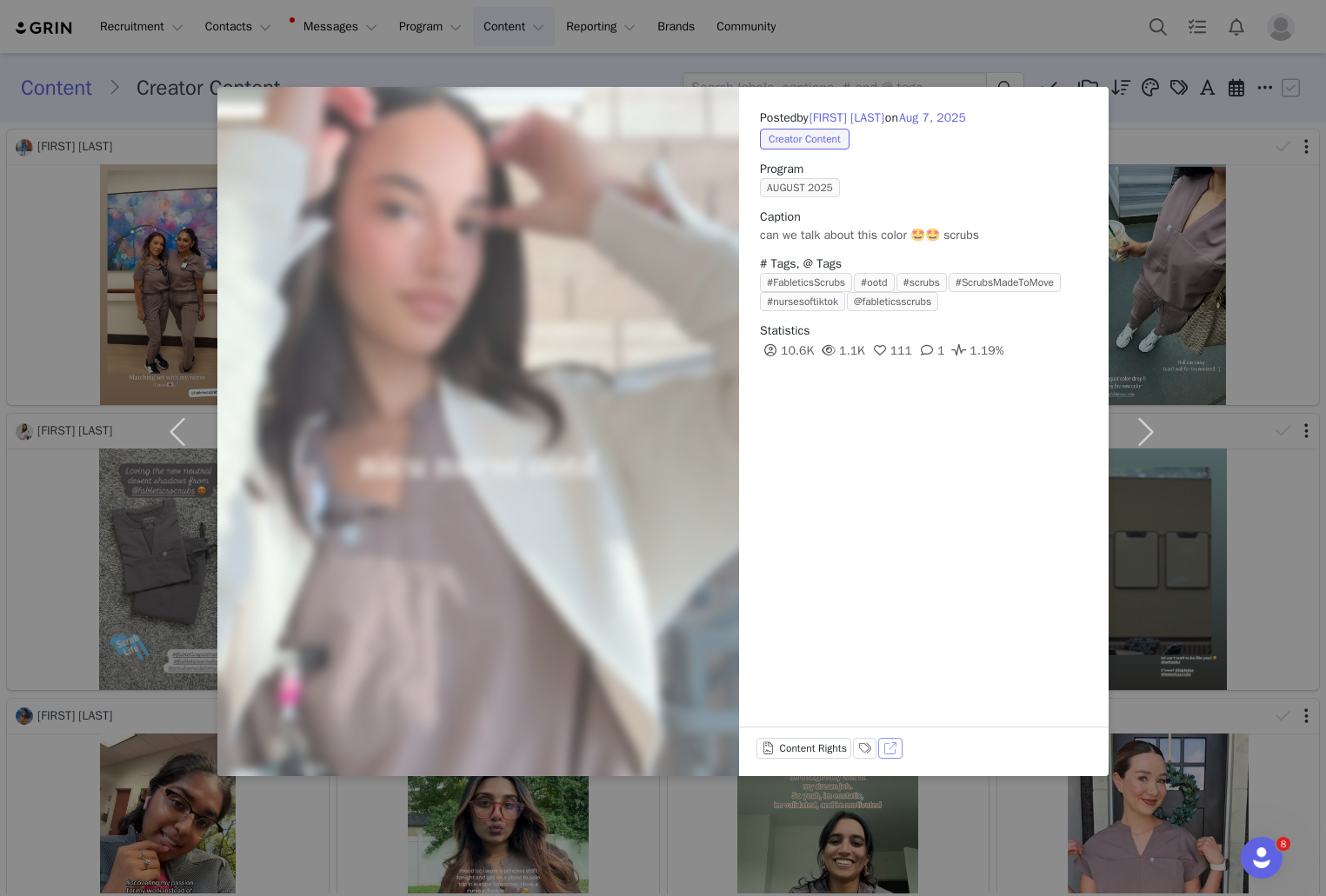 click on "View on TikTok" at bounding box center [890, 748] 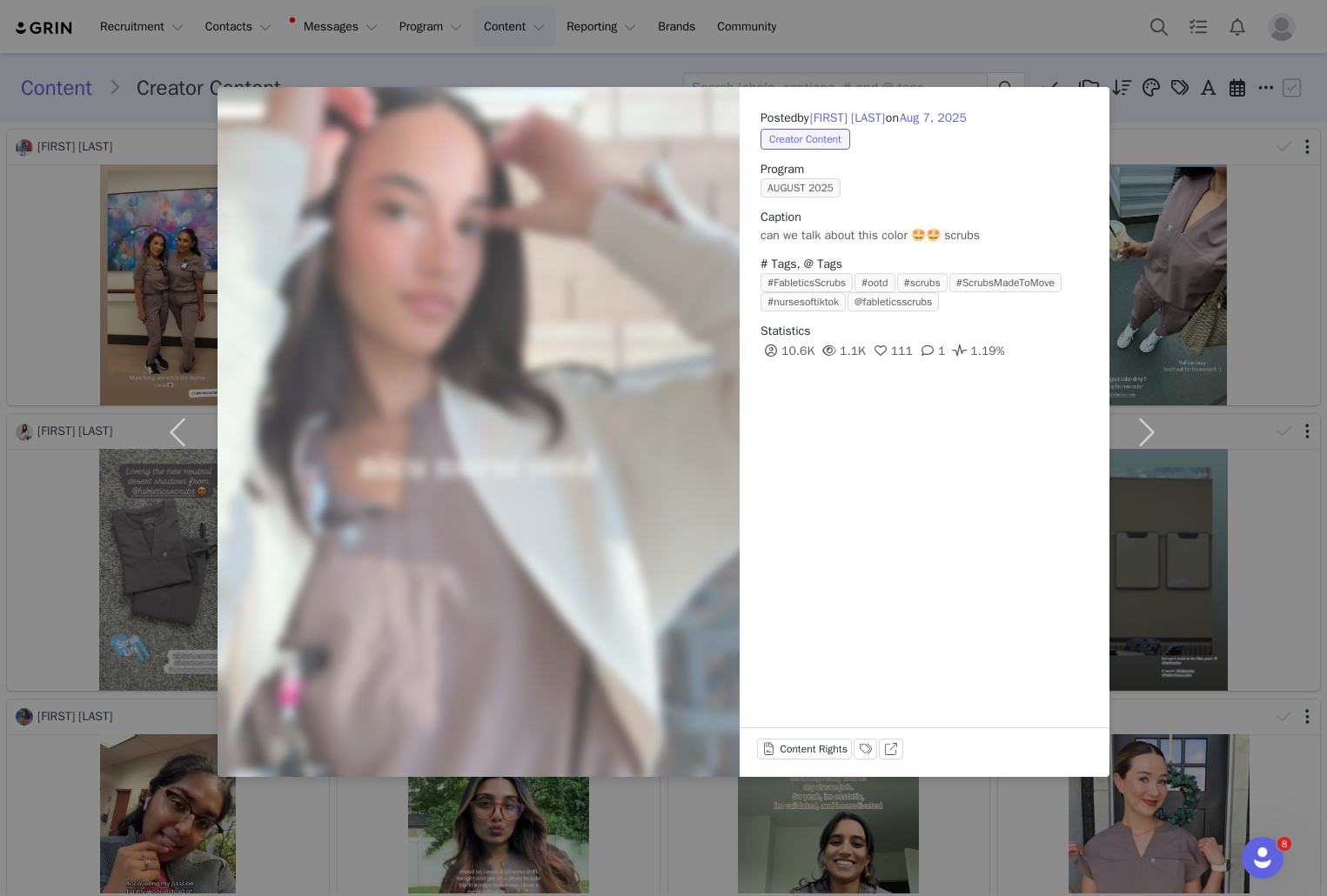 click on "Posted by [FIRST] [LAST] on [MONTH] [DAY], [YEAR] Creator Content Program [MONTH] [YEAR] Caption can we talk about this color 🤩🤩 scrubs # Tags, @ Tags #FableticsScrubs #ootd #scrubs #ScrubsMadeToMove #nursesoftiktok @fableticsscrubs Statistics 10.6K 1.1K 111 1 1.19% Content Rights Labels & Tags View on TikTok" at bounding box center (663, 448) 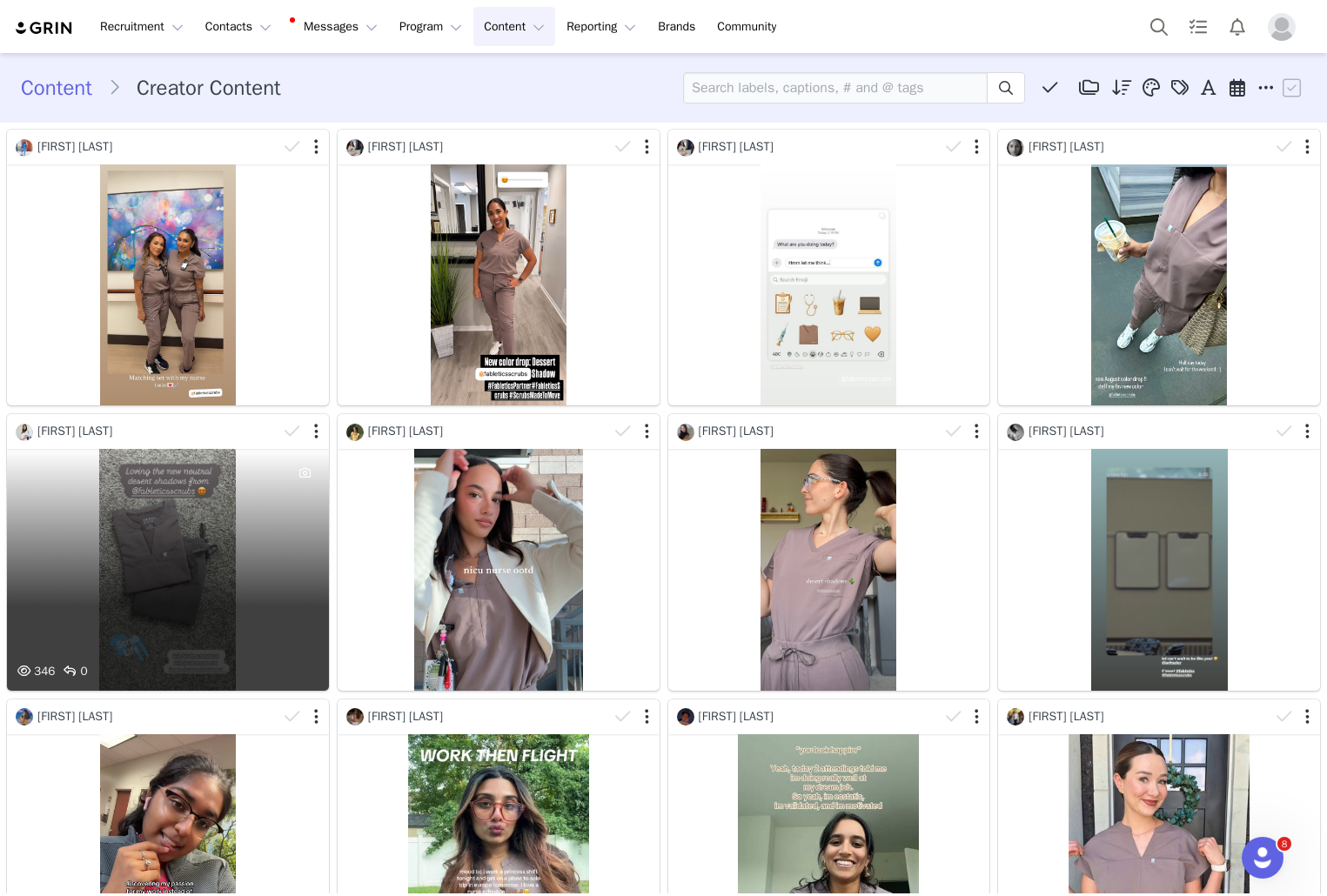 scroll, scrollTop: 43, scrollLeft: 0, axis: vertical 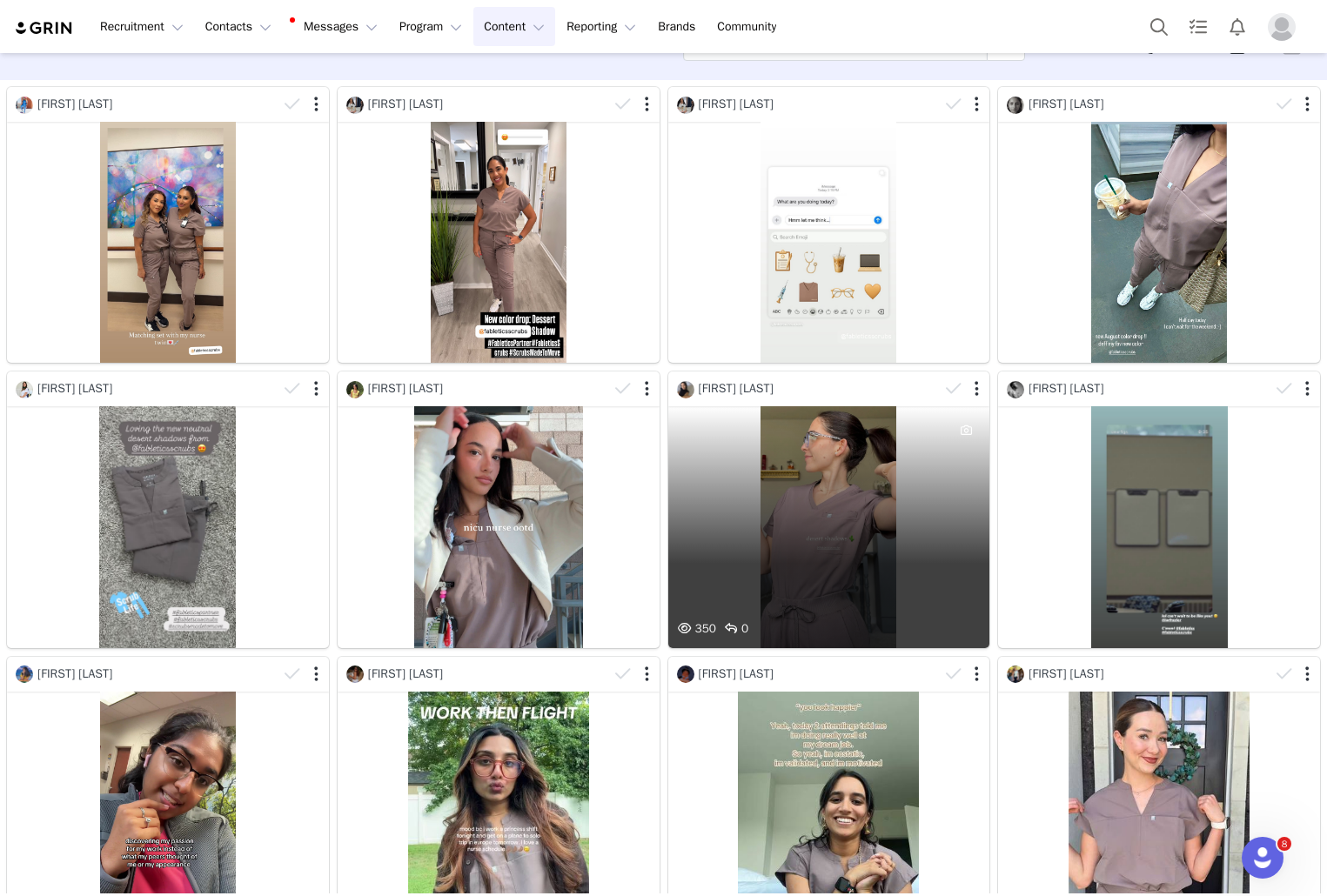 drag, startPoint x: 683, startPoint y: 471, endPoint x: 804, endPoint y: 505, distance: 125.68612 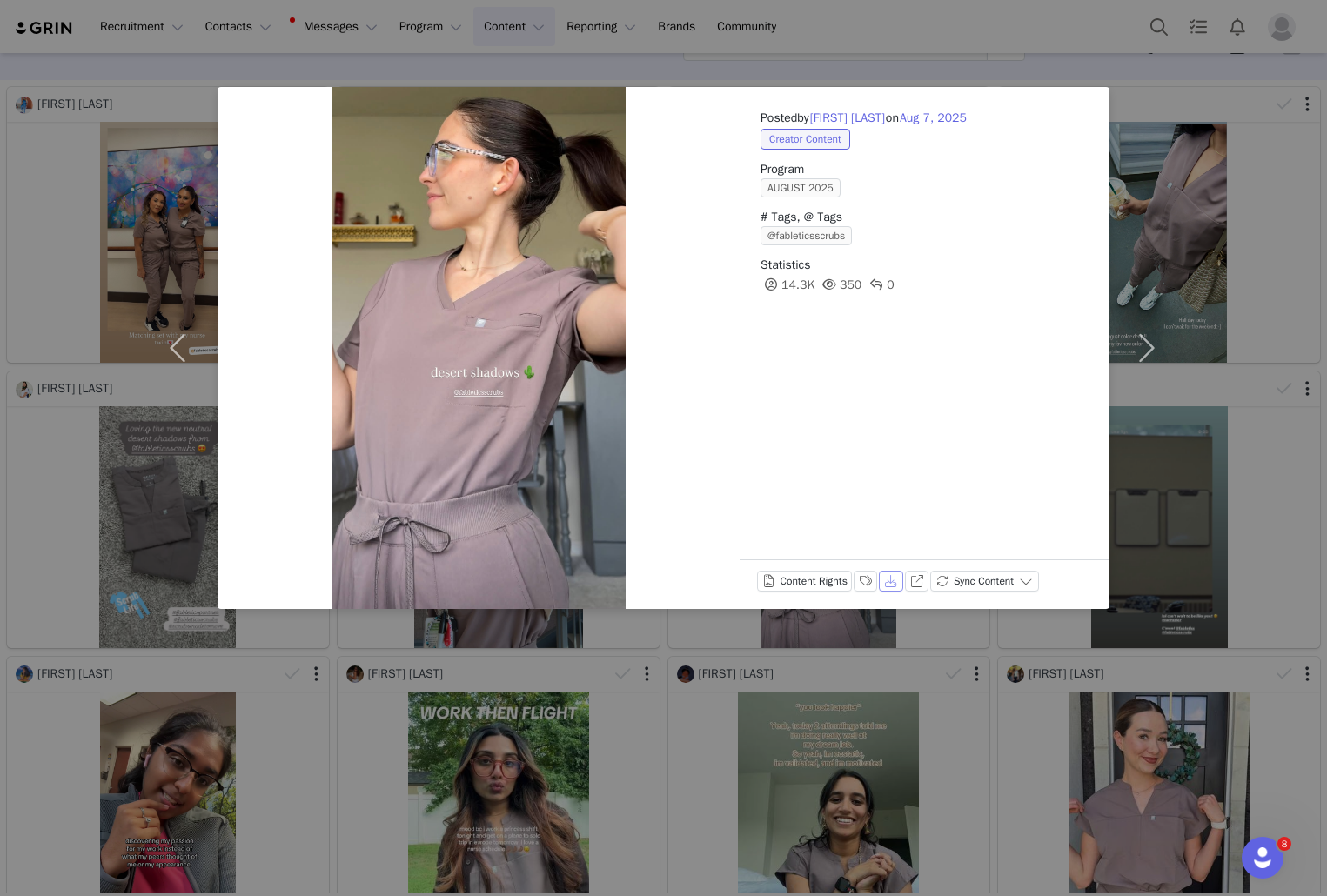 click on "Download" at bounding box center (891, 581) 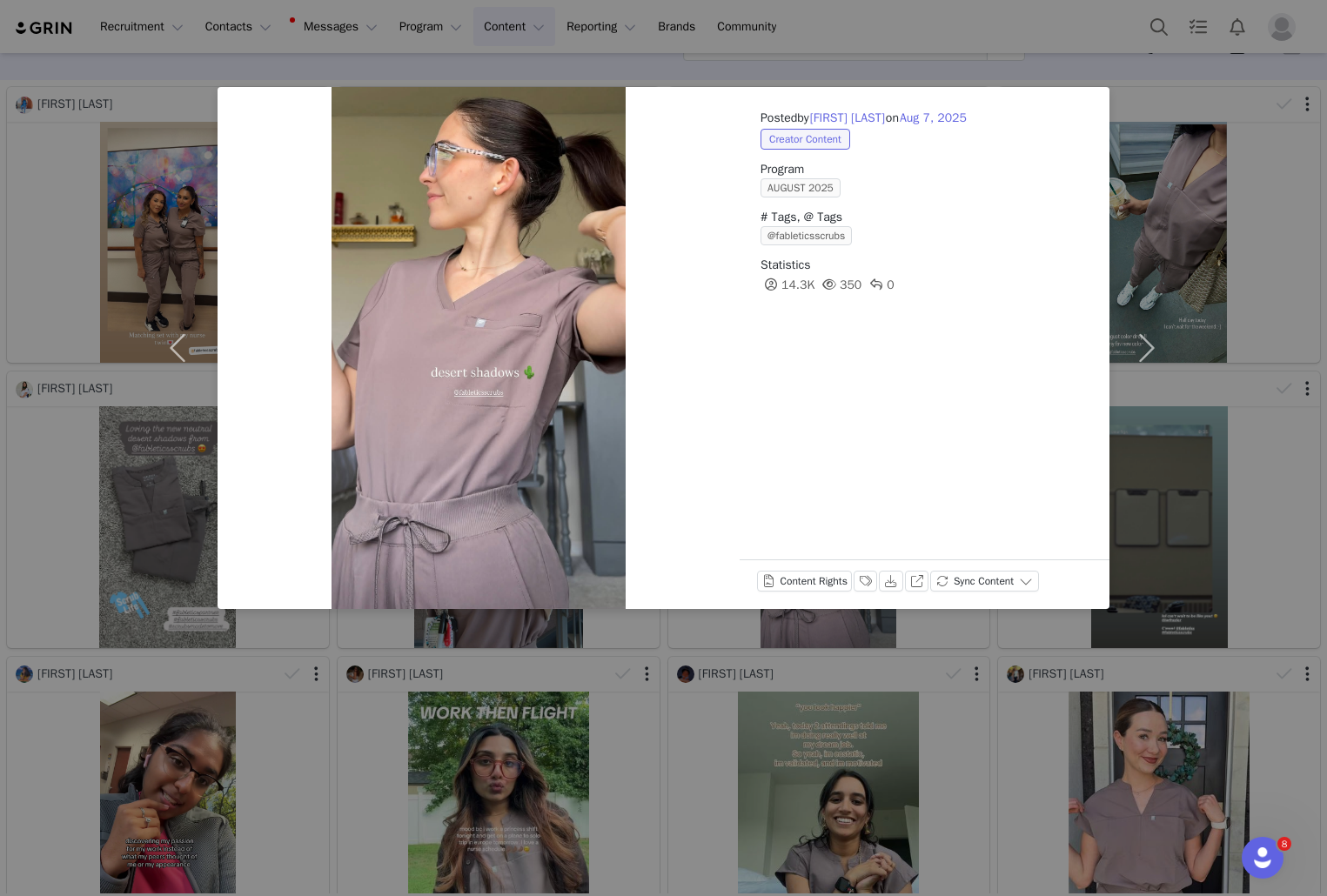 click on "Posted by [FIRST] [LAST] on [MONTH] [DAY], [YEAR] Creator Content Program [MONTH] [YEAR] # Tags, @ Tags @fableticsscrubs Statistics [NUMBER] [NUMBER] [NUMBER] Content Rights Labels & Tags Download View on Instagram Sync Content" at bounding box center (663, 448) 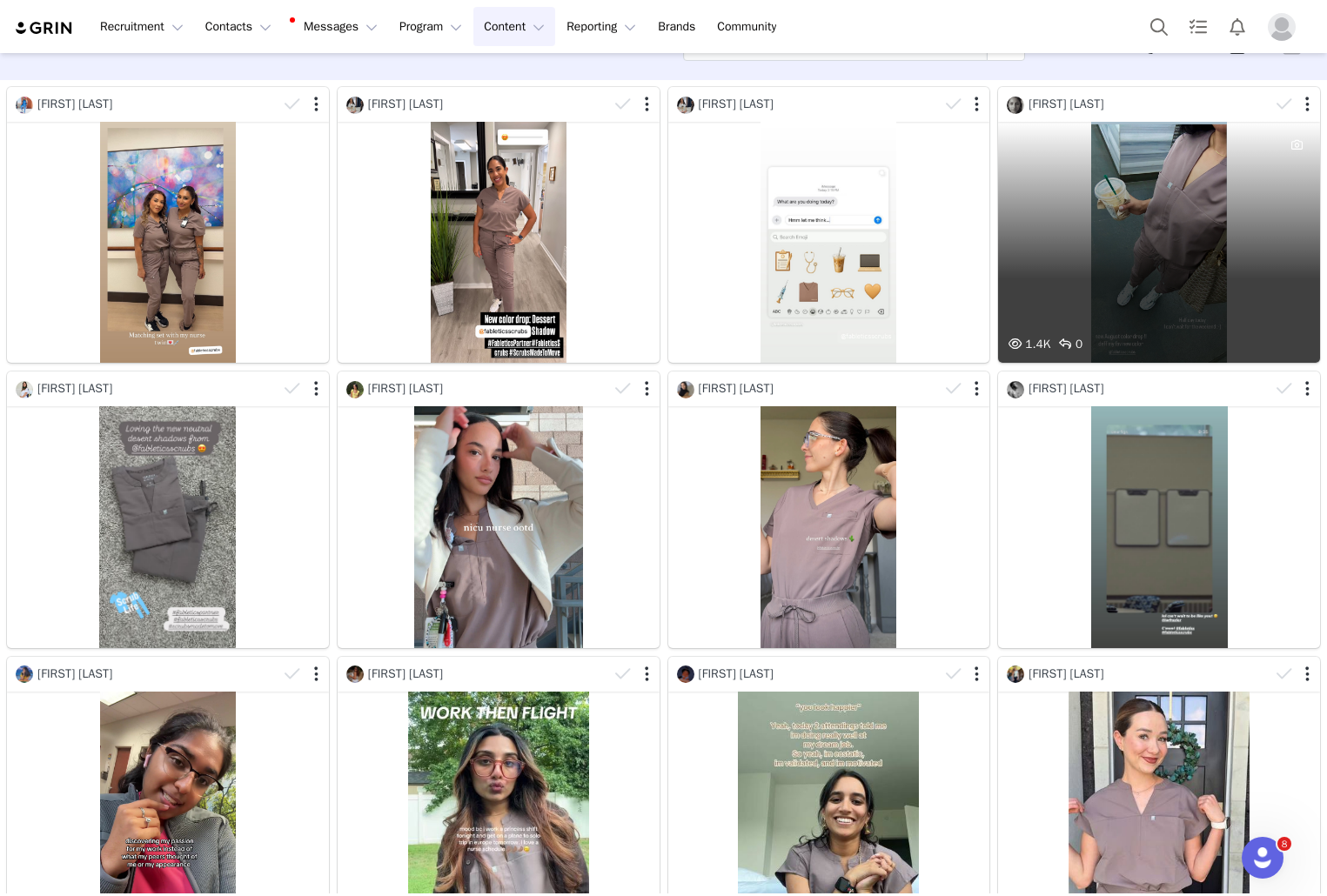 click on "1.4K  0" at bounding box center (1159, 242) 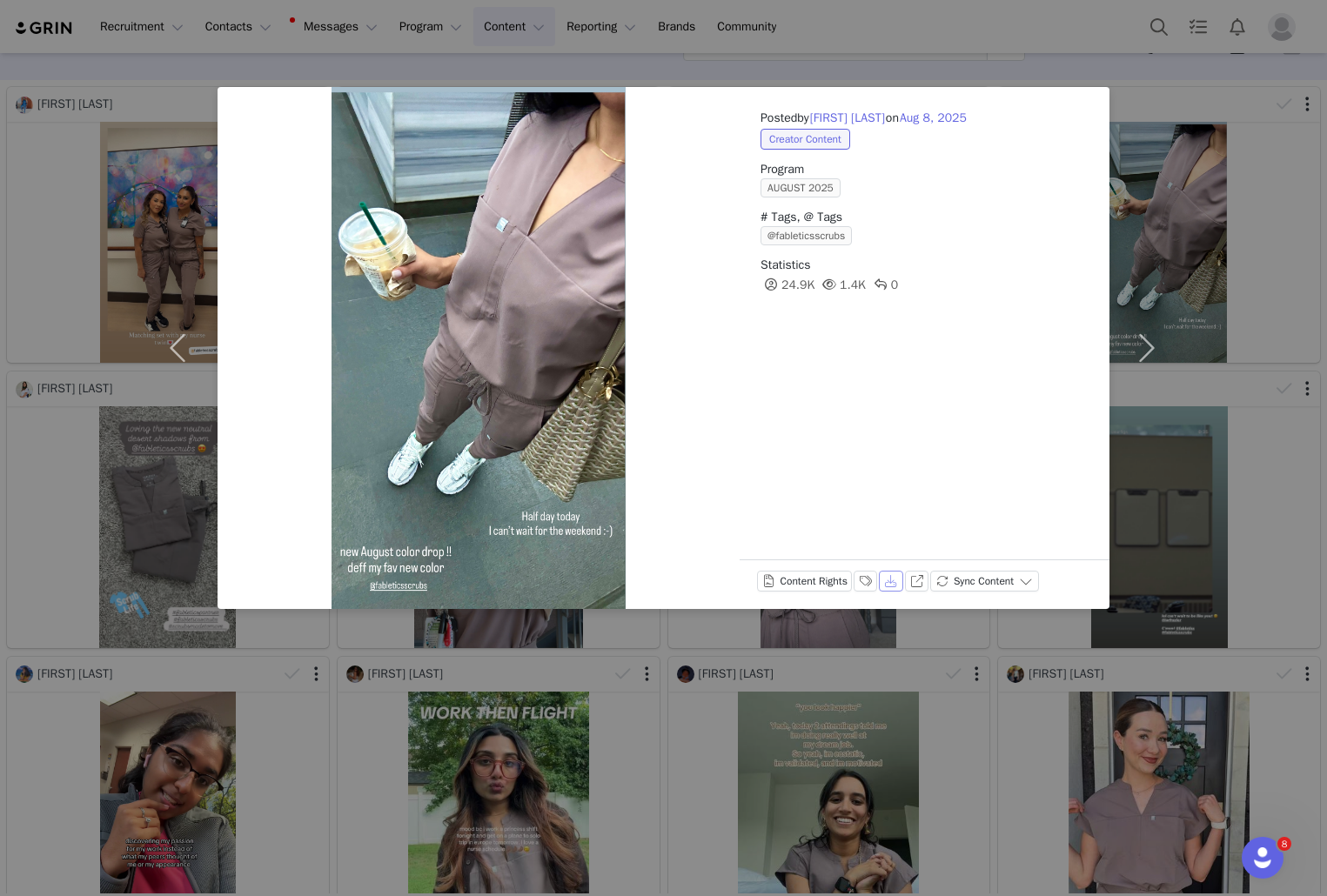 click on "Download" at bounding box center (891, 581) 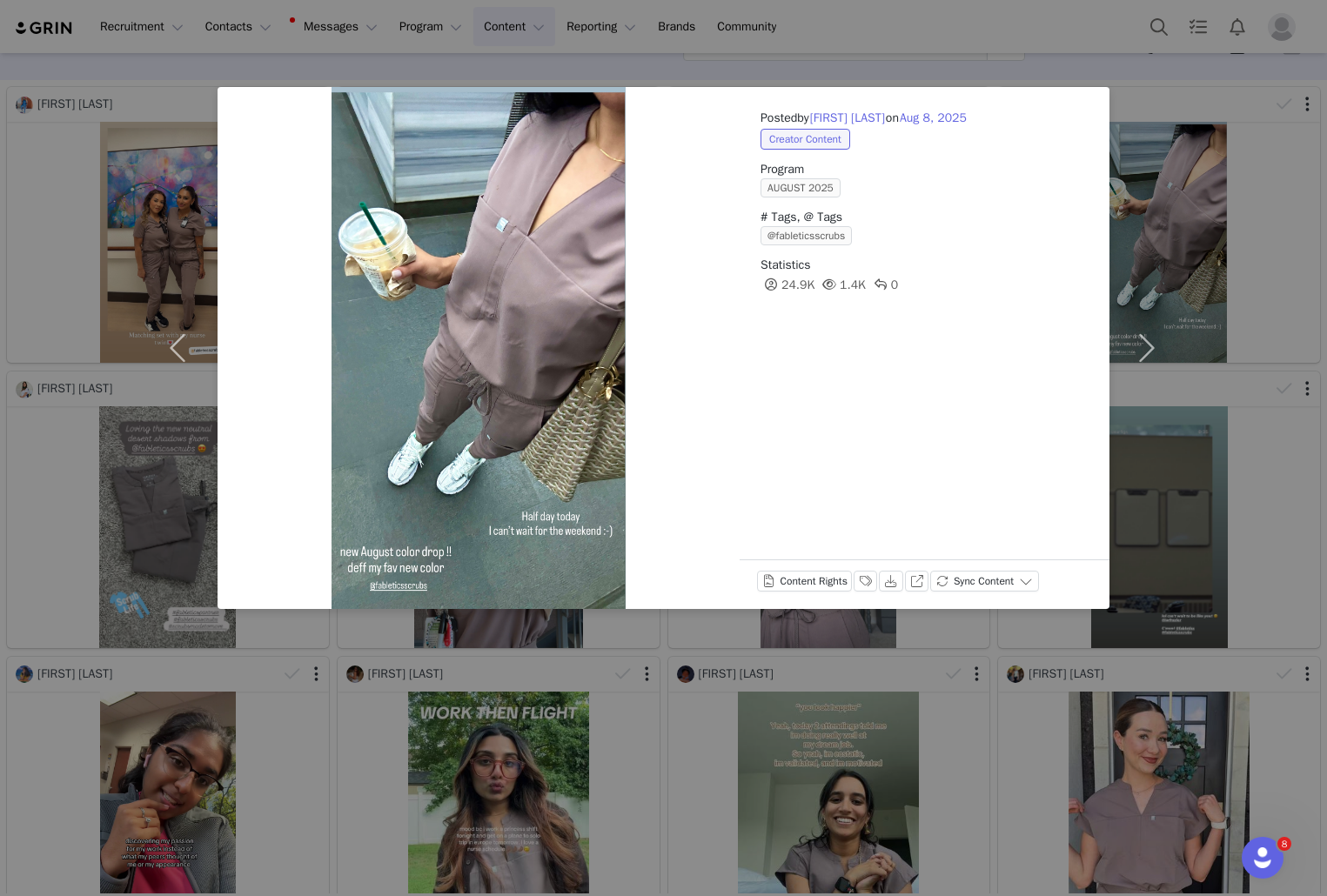 click on "Posted  by  [FIRST] [LAST]  on  Aug 8, 2025  Creator Content  Program AUGUST 2025 # Tags, @ Tags  @fableticsscrubs      Statistics 24.9K  1.4K  0  Content Rights Labels & Tags Download View on Instagram Sync Content" at bounding box center [663, 448] 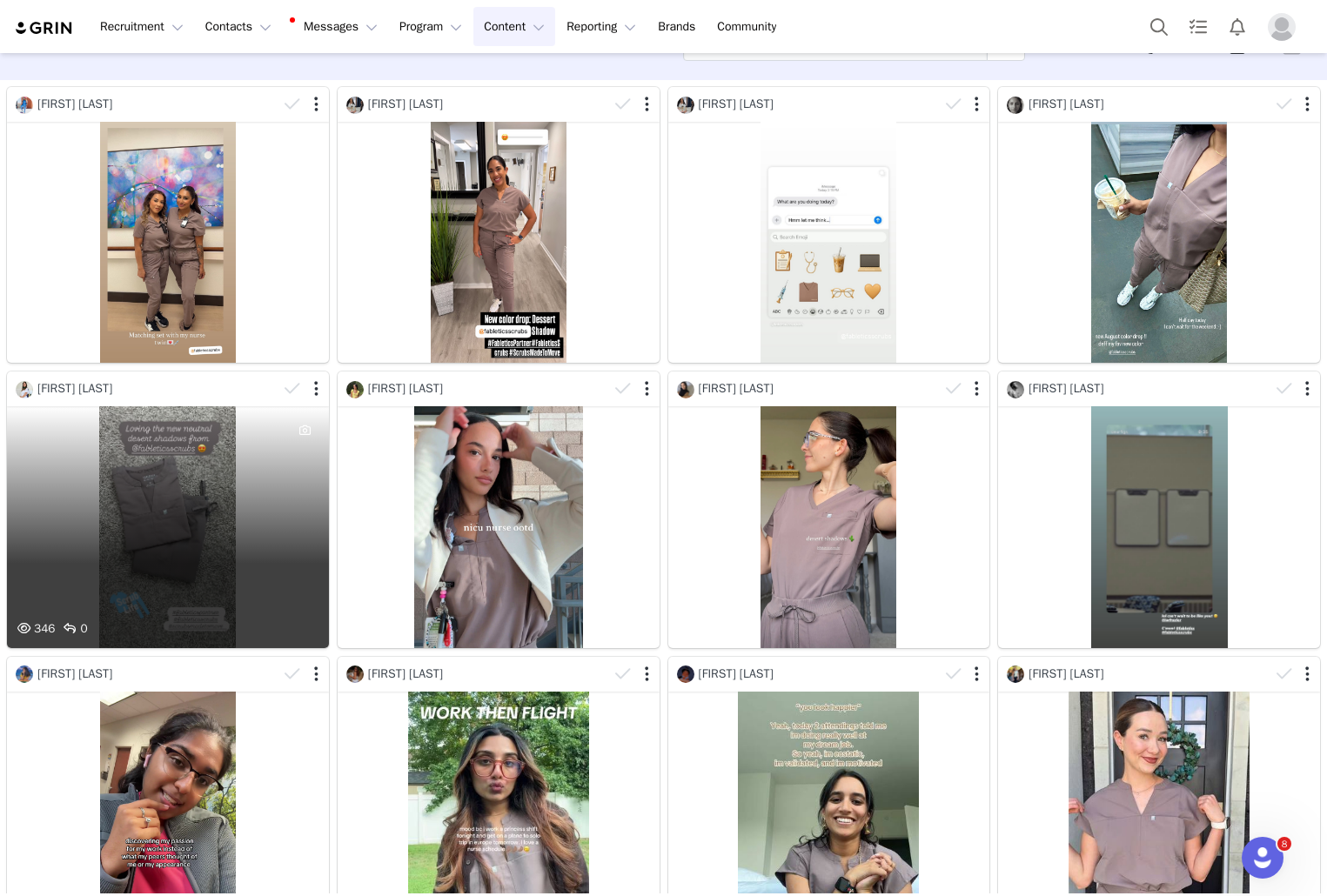 scroll, scrollTop: 331, scrollLeft: 0, axis: vertical 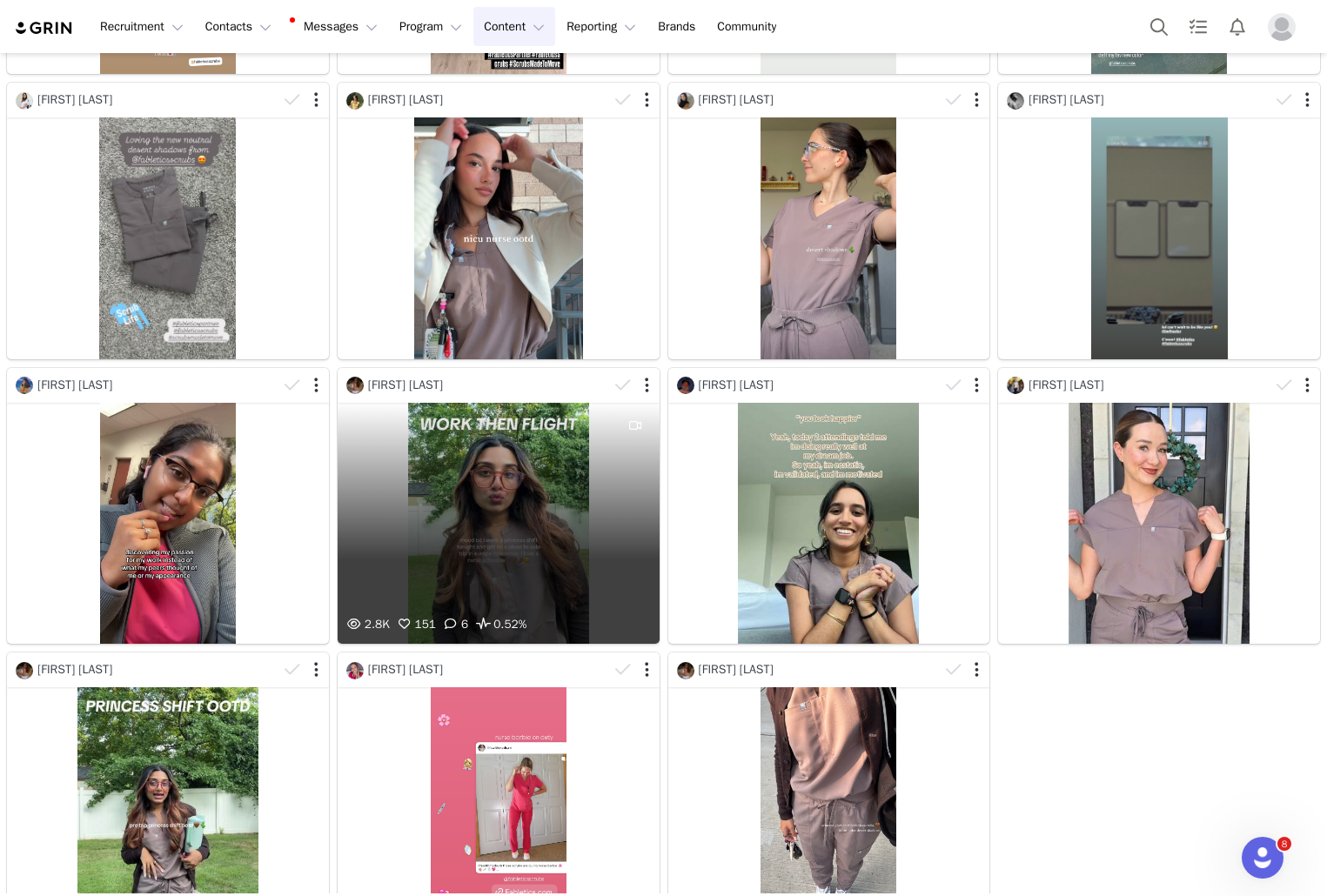click on "2.8K 151 6 0.52%" at bounding box center (499, 523) 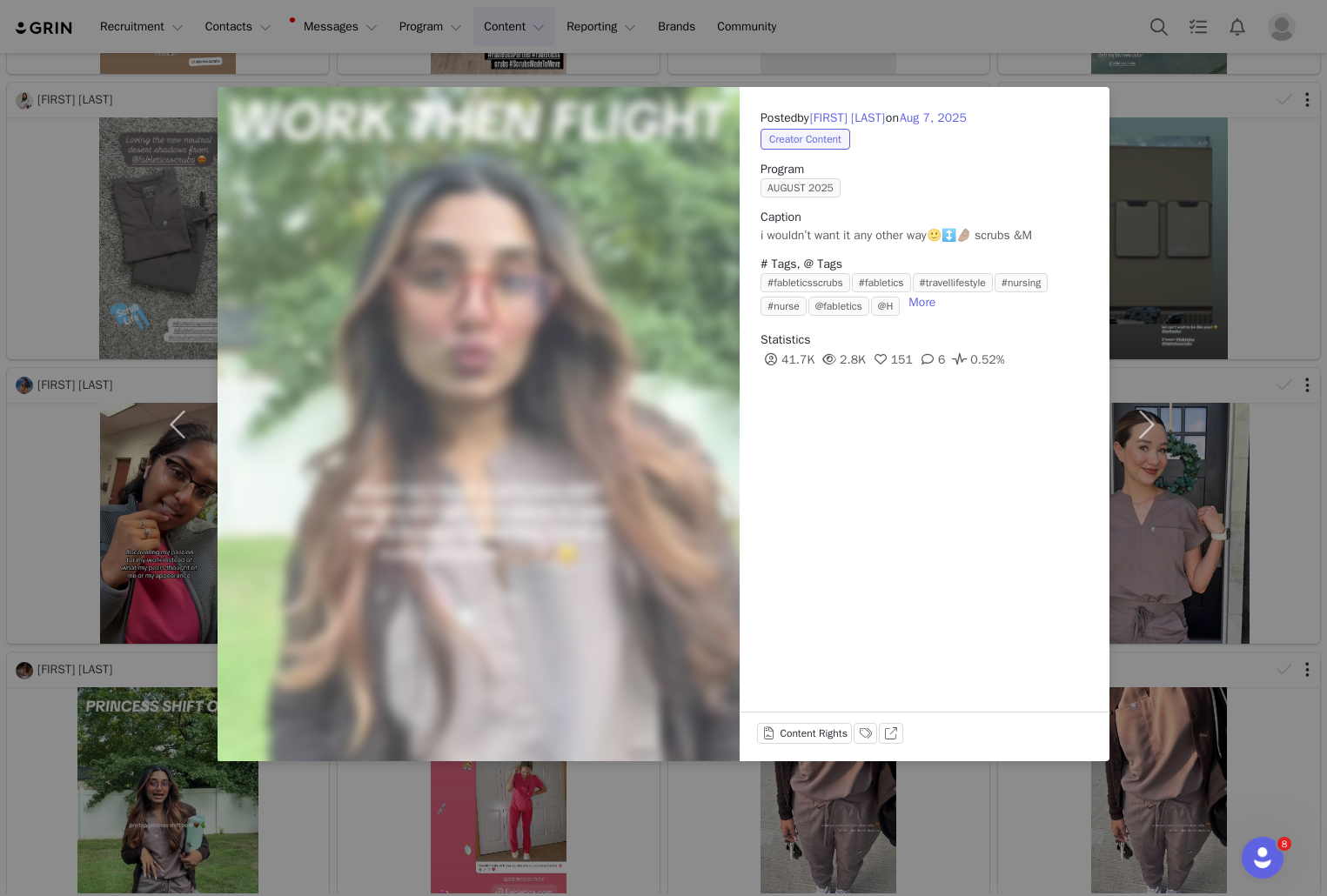 click on "Posted  by  [FIRST] [LAST]  on  [MONTH] [DAY], [YEAR]  Creator Content  Program [MONTH] [YEAR] Caption i wouldn’t want it any other way🙂‍↕️🤌🏽  scrubs &M                    # Tags, @ Tags  #fableticsscrubs   #fabletics   #travellifestyle   #nursing   #nurse   @fabletics   @H  More     Statistics [NUMBER]K  [NUMBER]K  [NUMBER]  [NUMBER]  [NUMBER]%  Content Rights Labels & Tags View on TikTok" at bounding box center [663, 448] 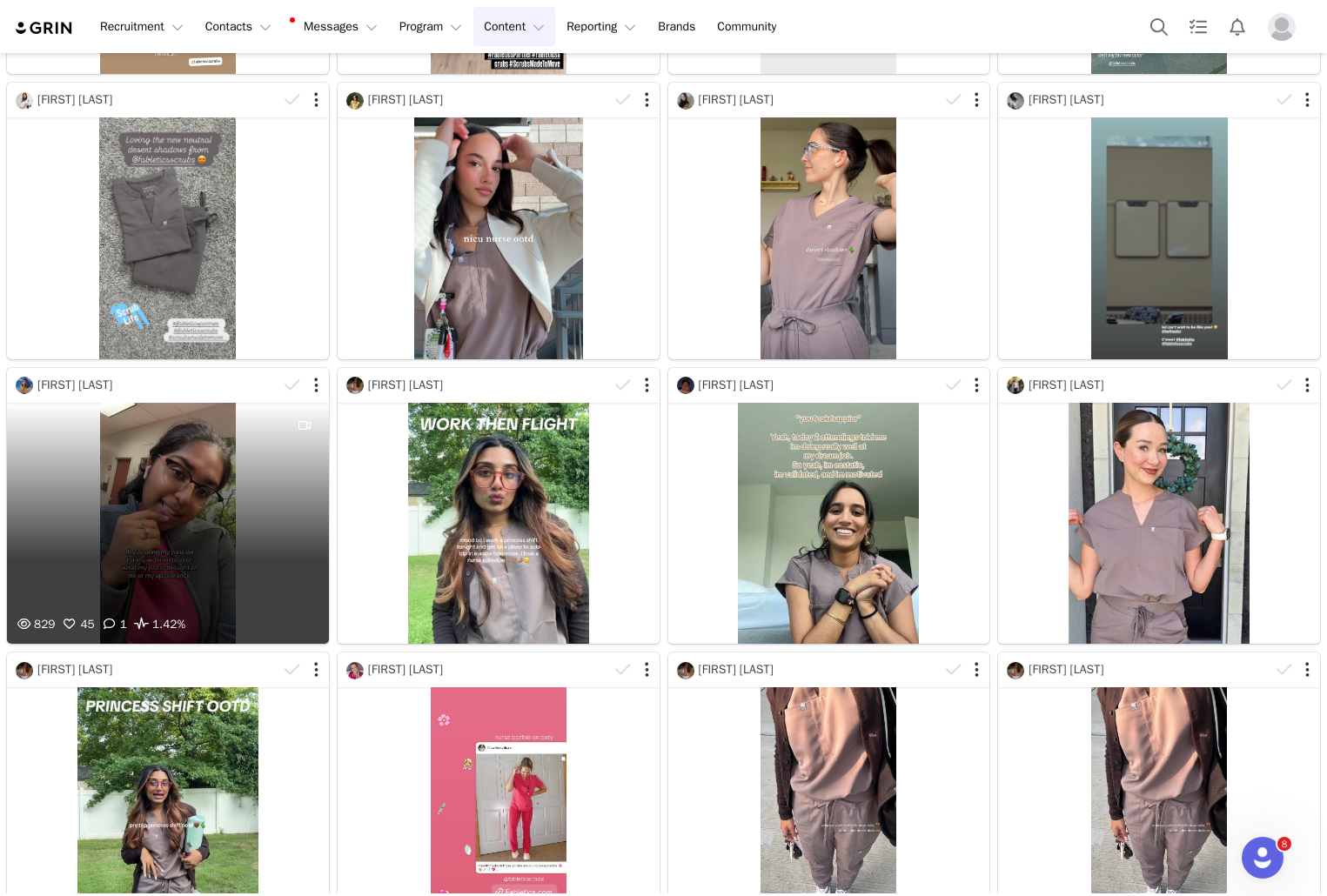 scroll, scrollTop: 488, scrollLeft: 0, axis: vertical 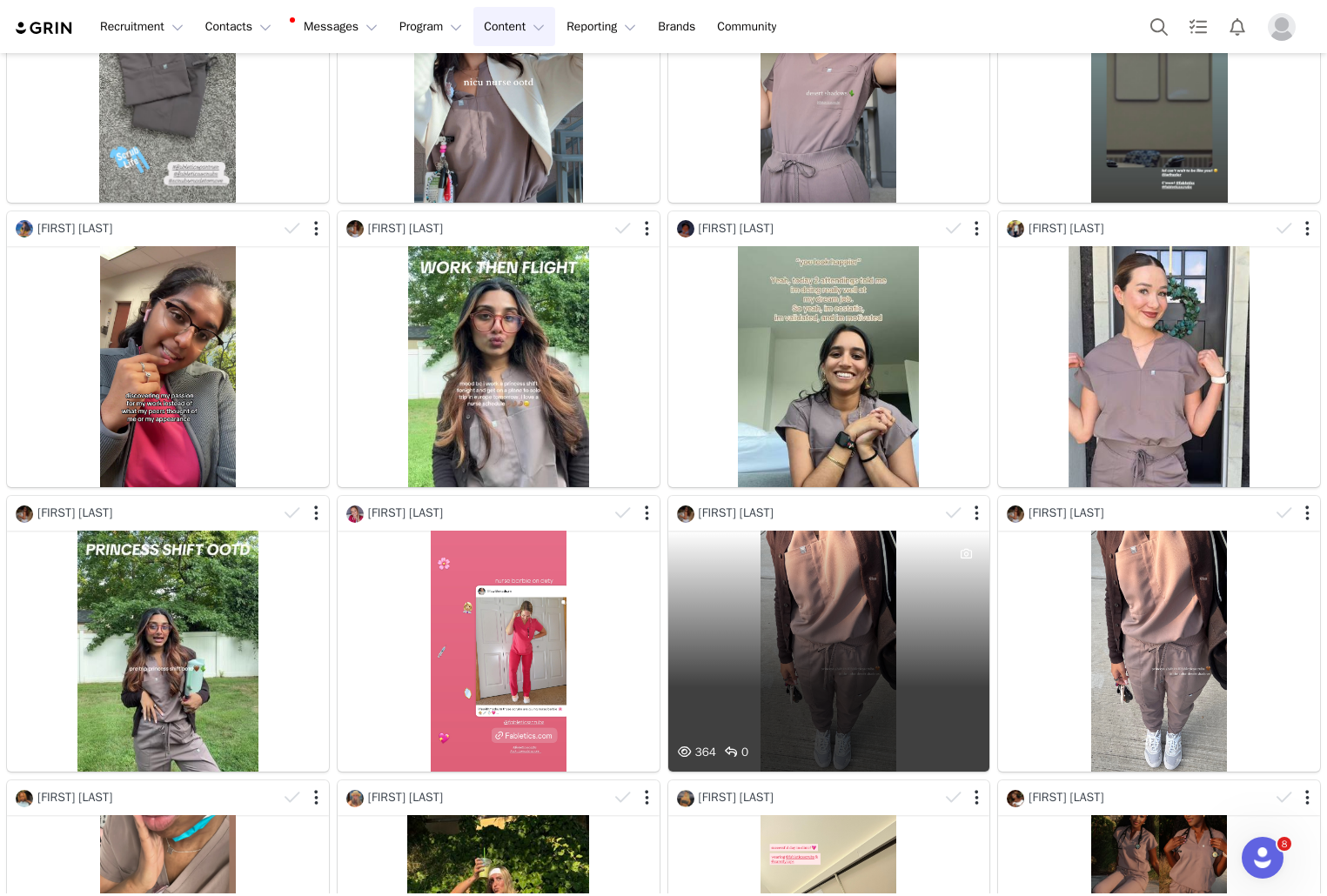 click on "[NUMBER] [NUMBER]" at bounding box center (829, 651) 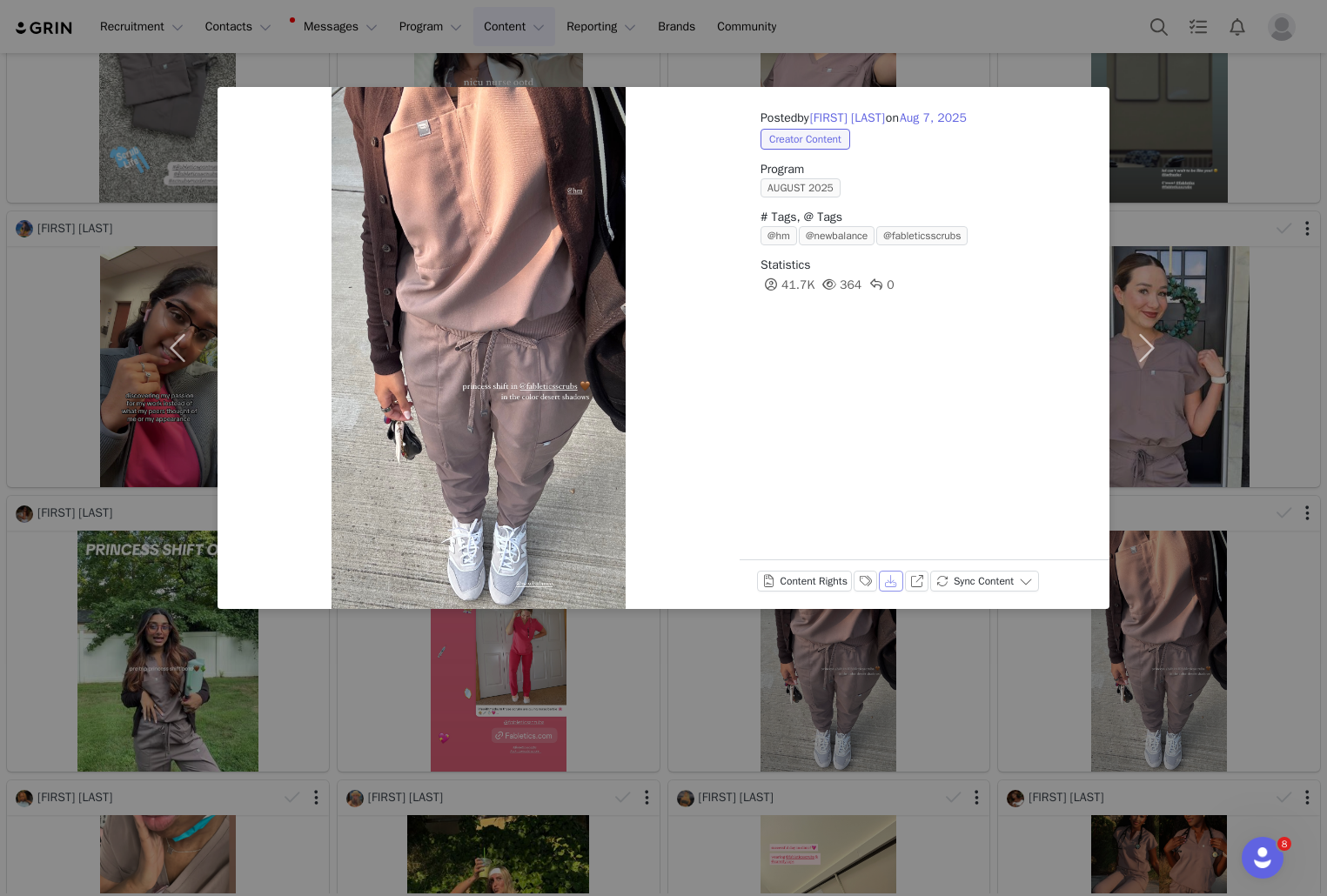 click on "Download" at bounding box center (891, 581) 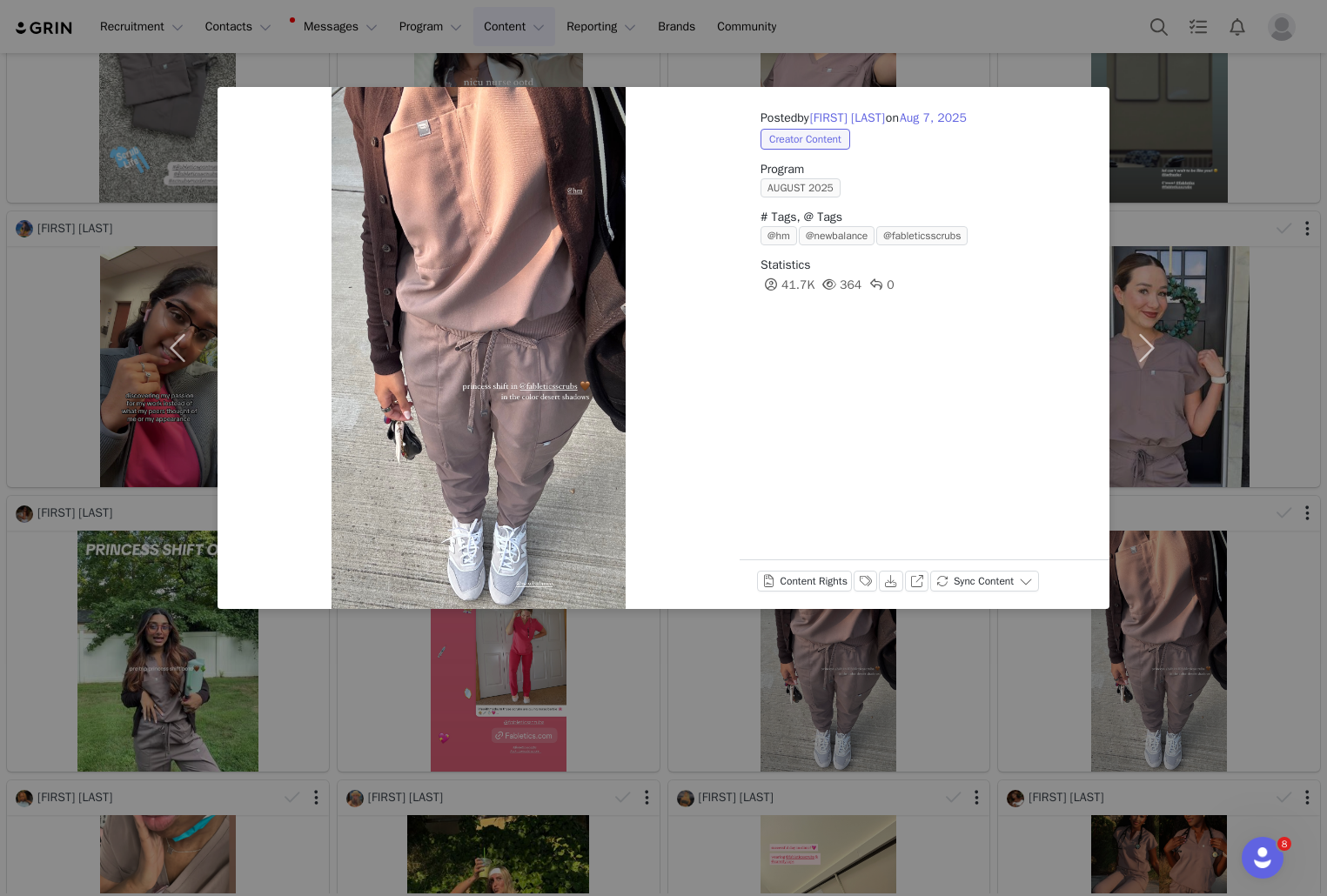 click on "Posted by [FIRST] [LAST] on [MONTH] [DAY], [YEAR] Creator Content Program [MONTH] [YEAR] # Tags, @ Tags @hm @newbalance @fableticsscrubs Statistics 41.7K 364 0 Content Rights Labels & Tags Download View on Instagram Sync Content" at bounding box center [663, 448] 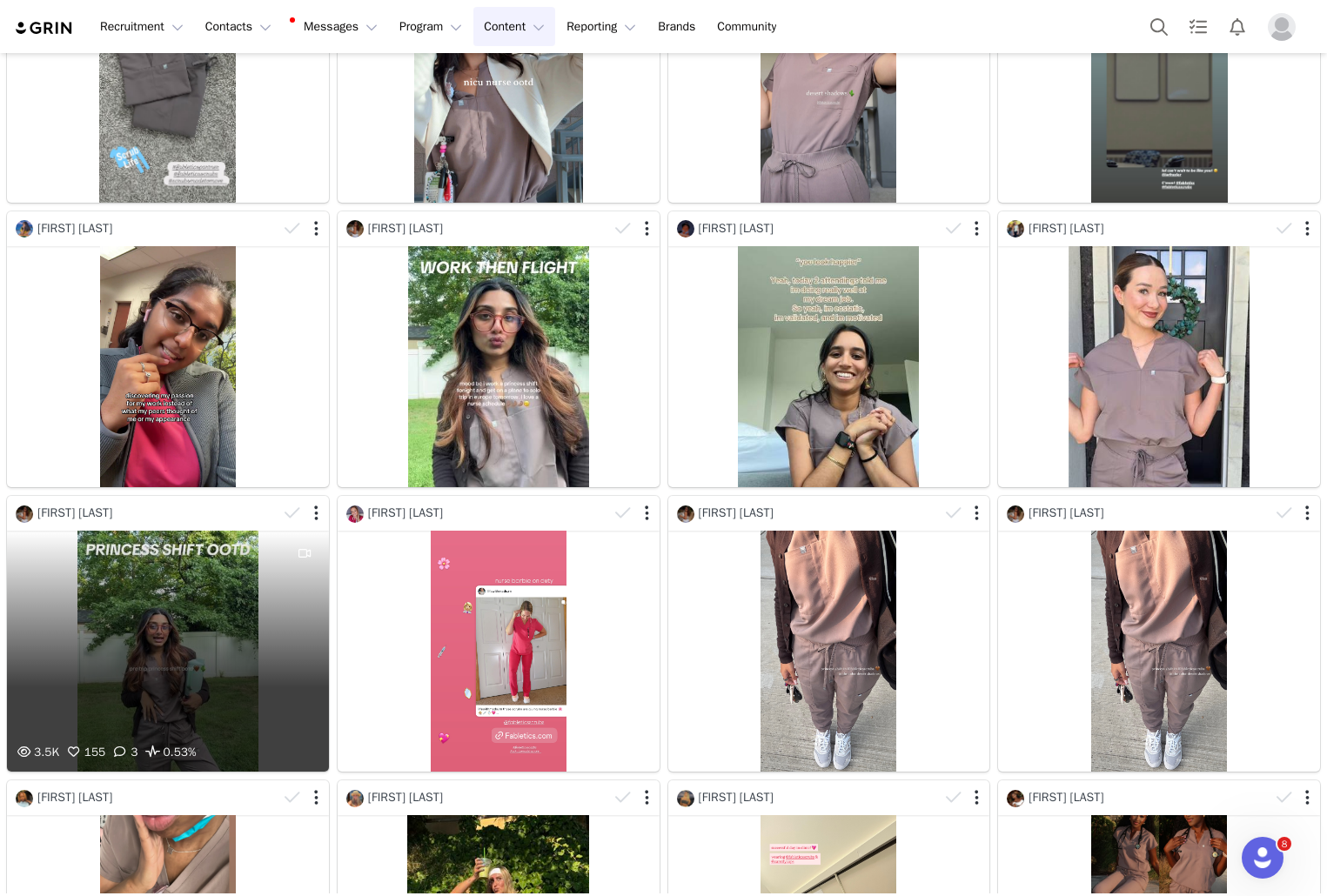 click on "3.5K 155 3 0.53%" at bounding box center (168, 651) 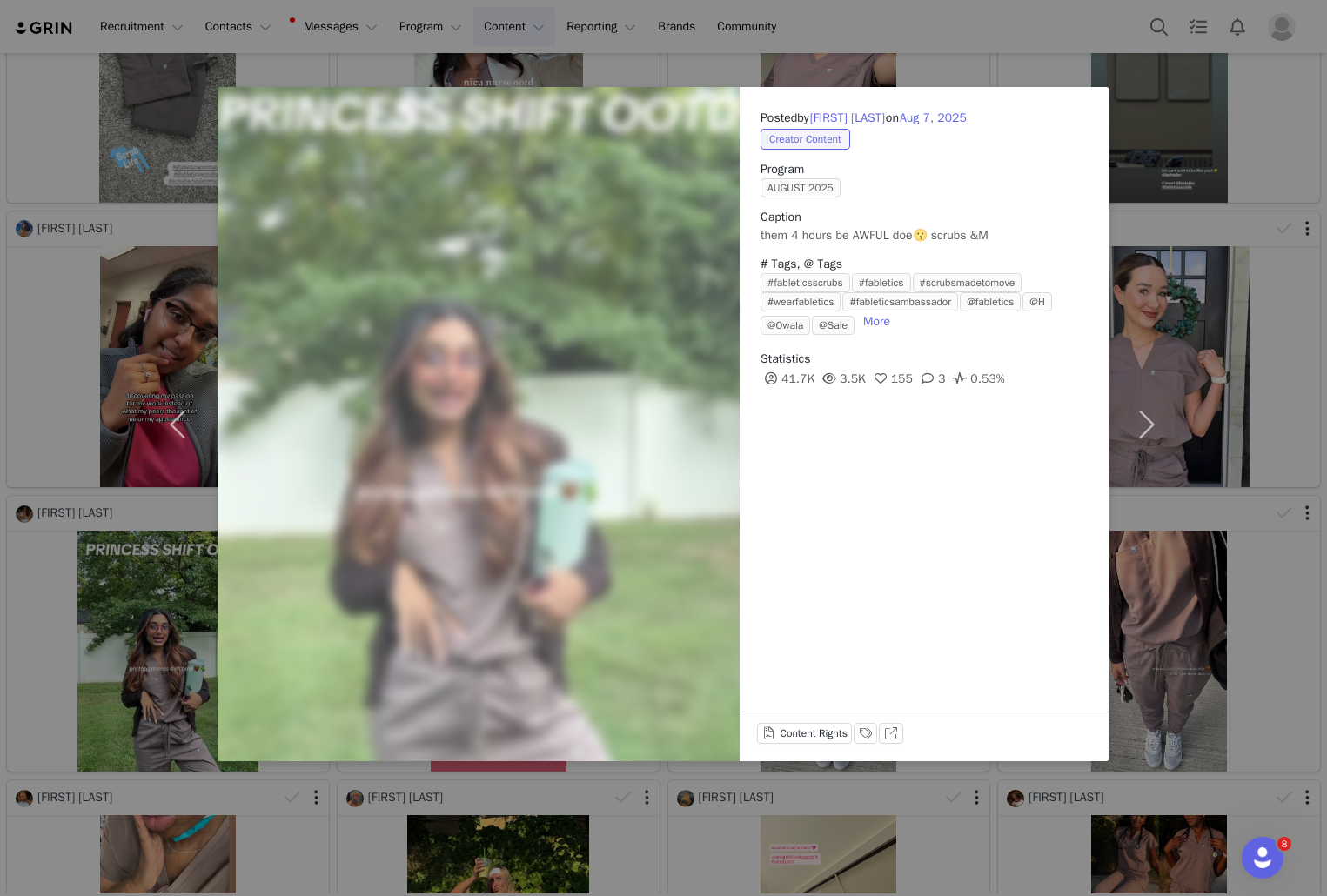click on "Posted  by  [FIRST] [LAST]  on  Aug 7, 2025  Creator Content  Program AUGUST 2025 Caption them 4 hours be AWFUL doe😗  scrubs &M                    # Tags, @ Tags  #fableticsscrubs   #fabletics   #scrubsmadetomove   #wearfabletics   #fableticsambassador   @fabletics   @H   @Owala   @Saie  More     Statistics 41.7K  3.5K  155  3  0.53%  Content Rights Labels & Tags View on TikTok" at bounding box center [663, 448] 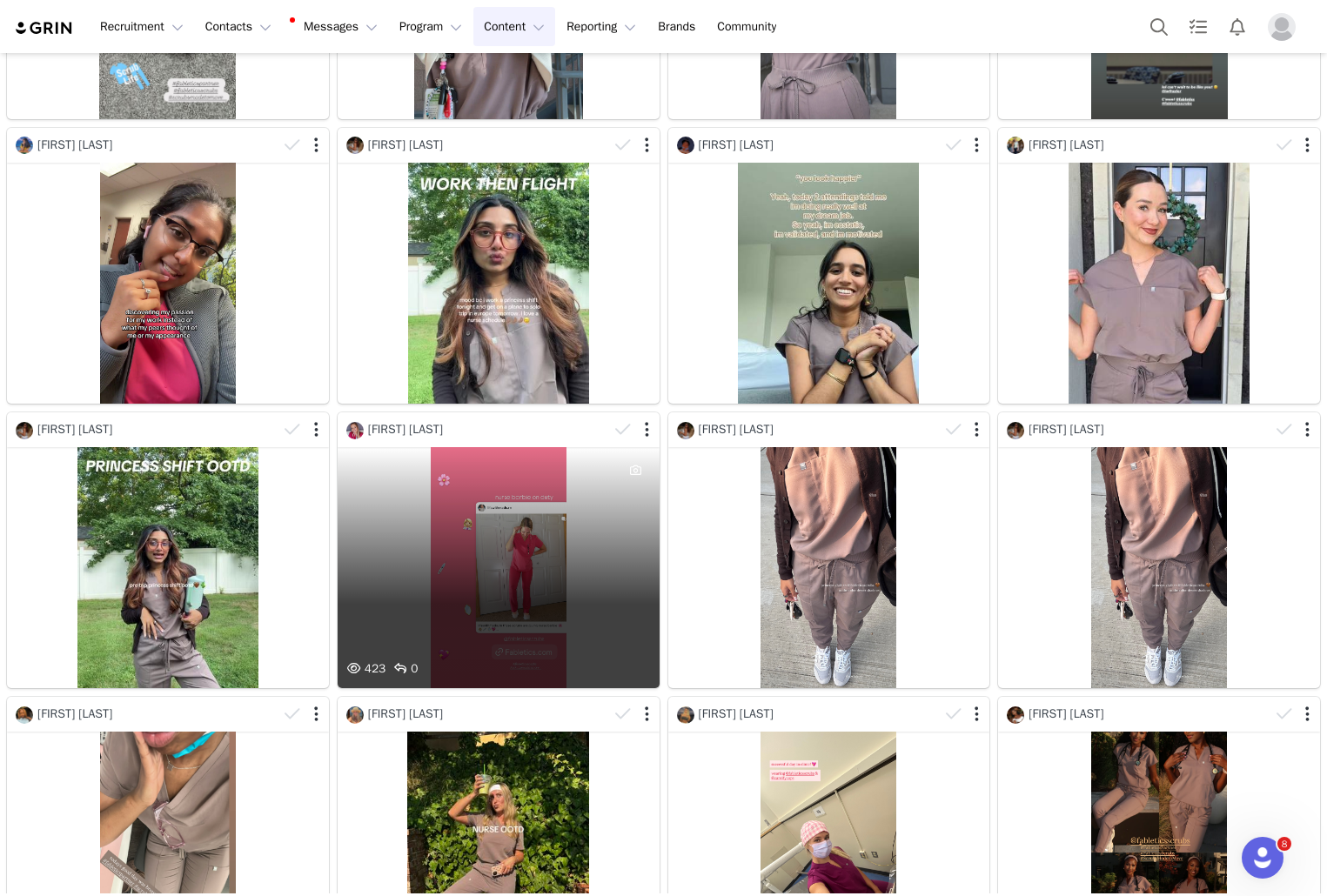 scroll, scrollTop: 585, scrollLeft: 0, axis: vertical 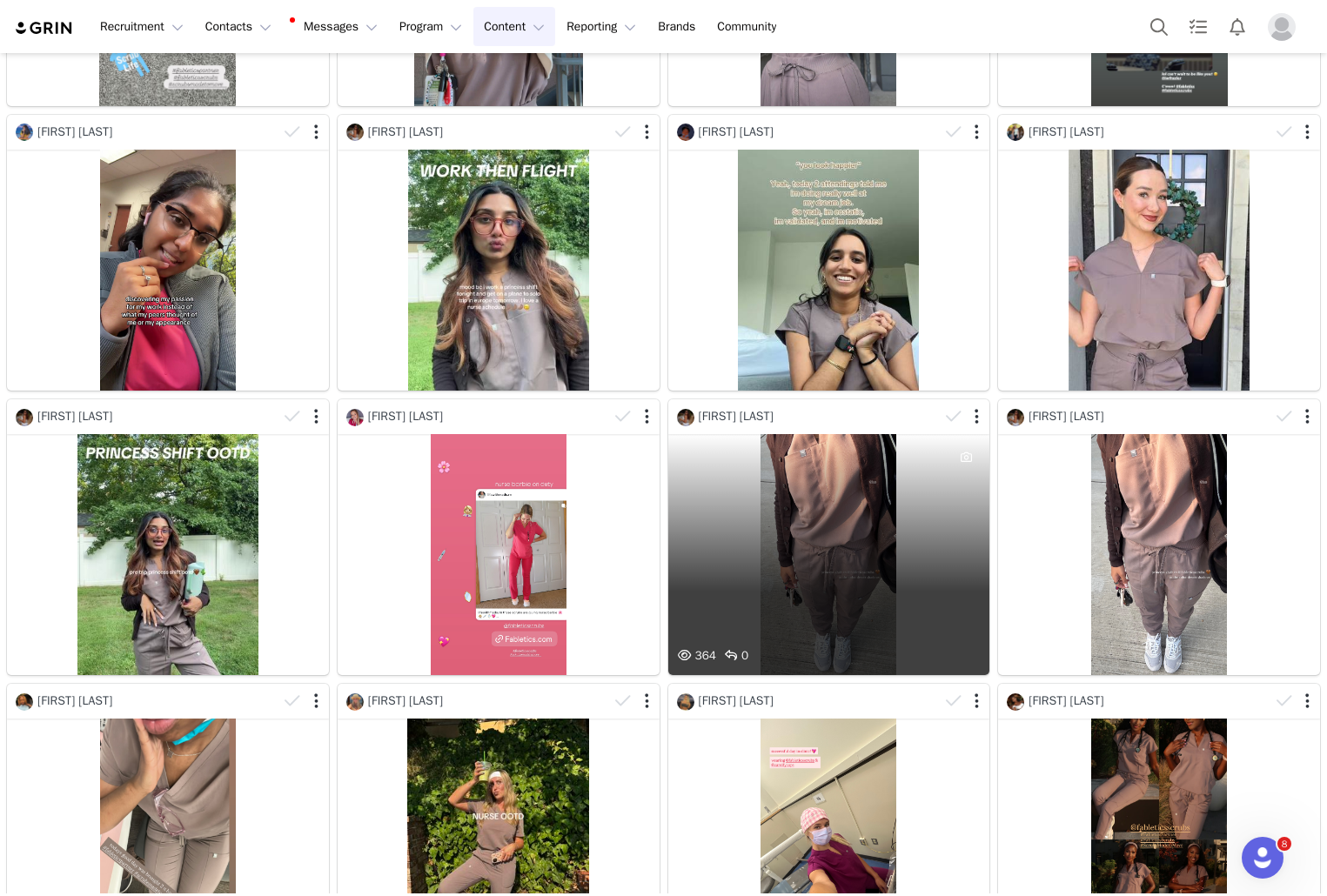 click on "[NUMBER] [NUMBER]" at bounding box center (829, 554) 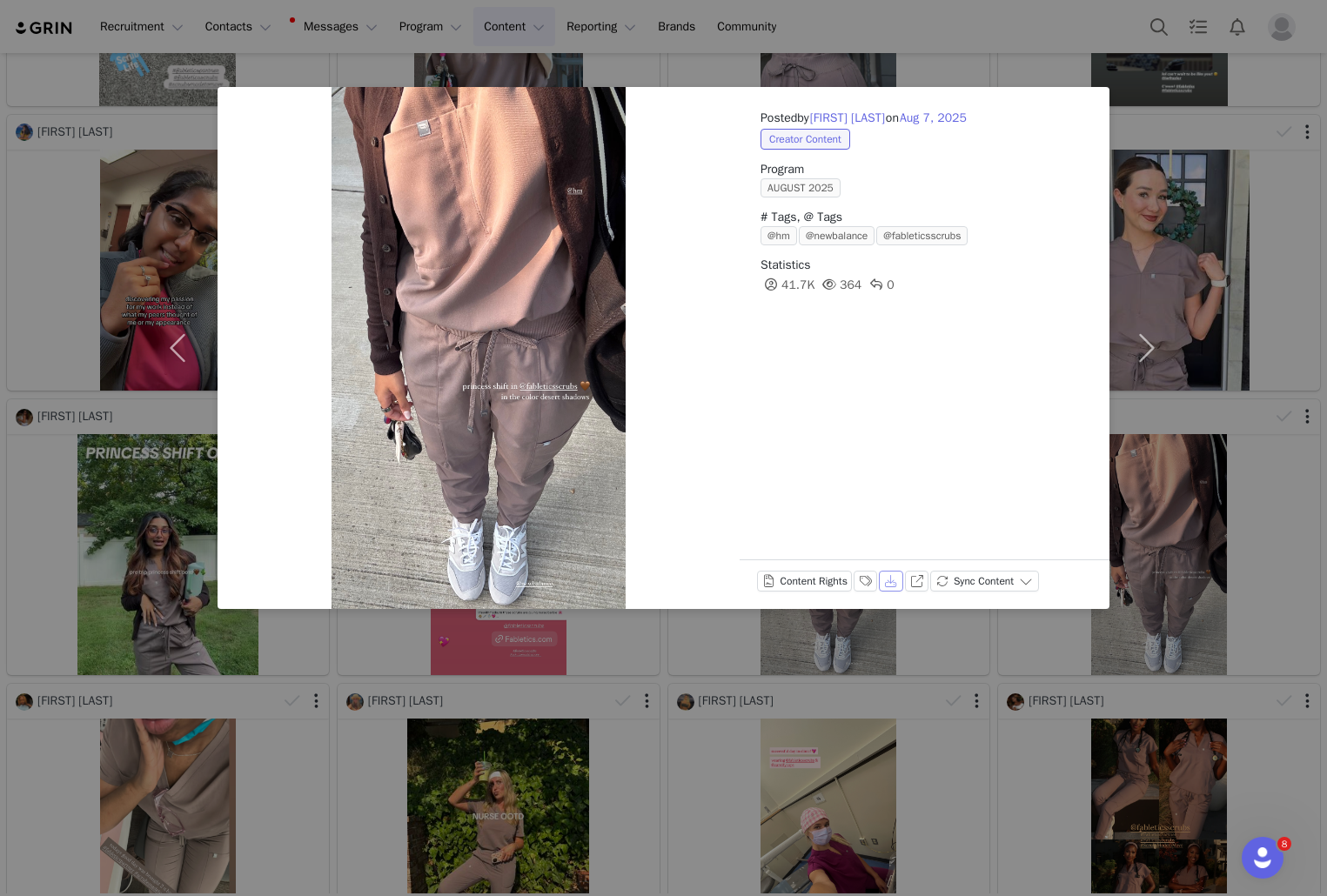 click on "Download" at bounding box center (891, 581) 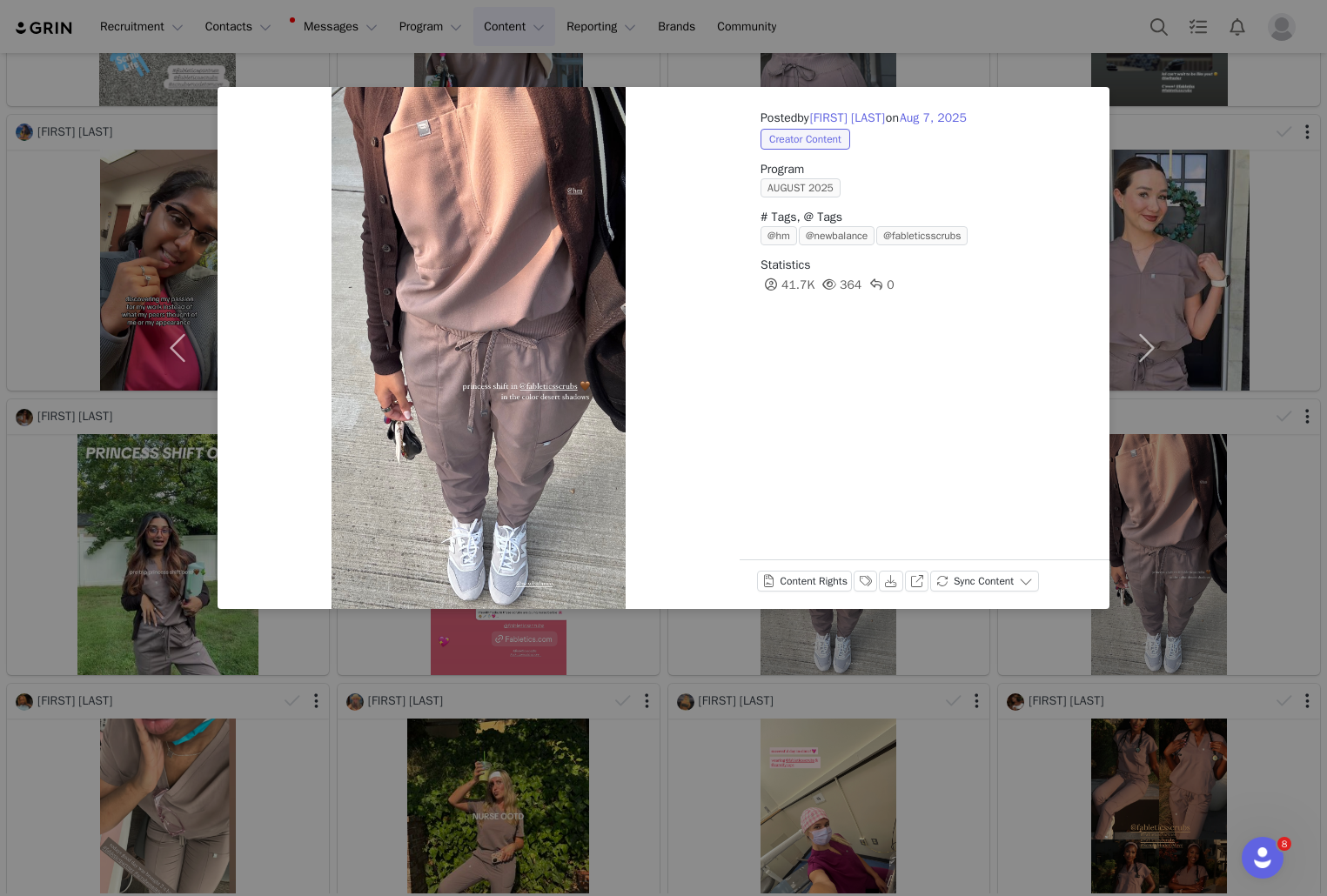 click on "Posted by [FIRST] [LAST] on [MONTH] [DAY], [YEAR] Creator Content Program [MONTH] [YEAR] # Tags, @ Tags @hm @newbalance @fableticsscrubs Statistics 41.7K 364 0 Content Rights Labels & Tags Download View on Instagram Sync Content" at bounding box center [663, 448] 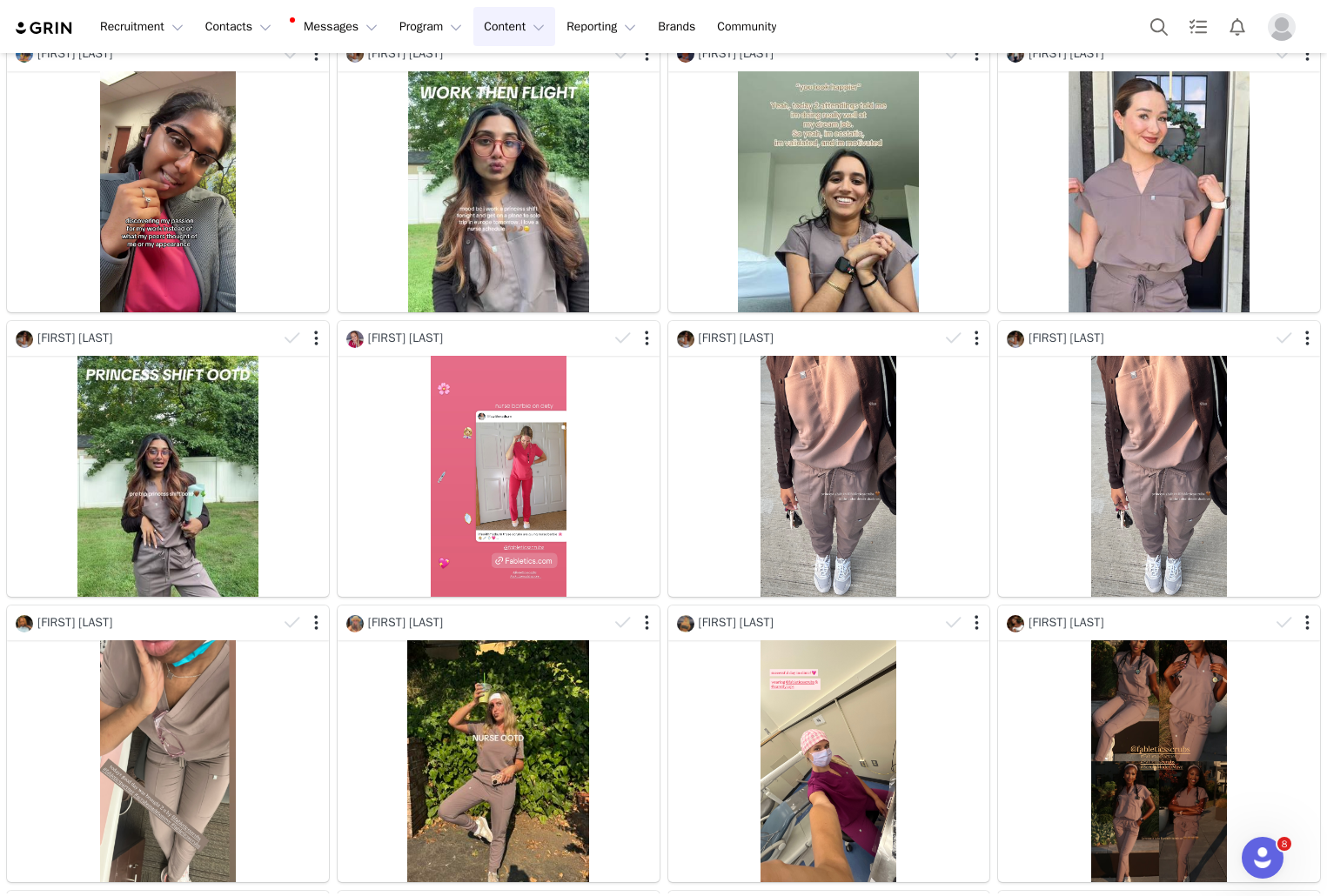 scroll, scrollTop: 955, scrollLeft: 0, axis: vertical 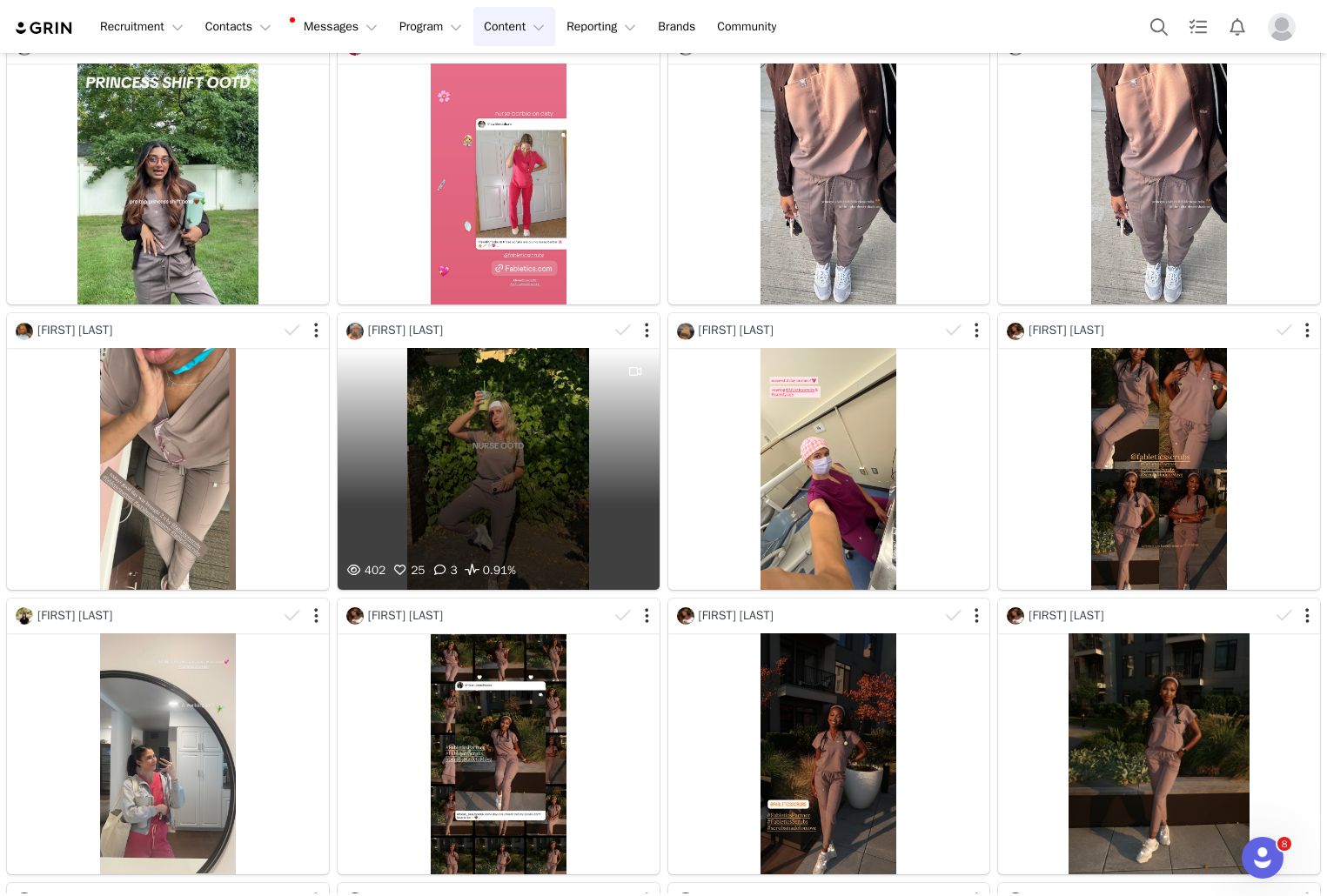 click on "402  25  3  0.91%" at bounding box center (499, 468) 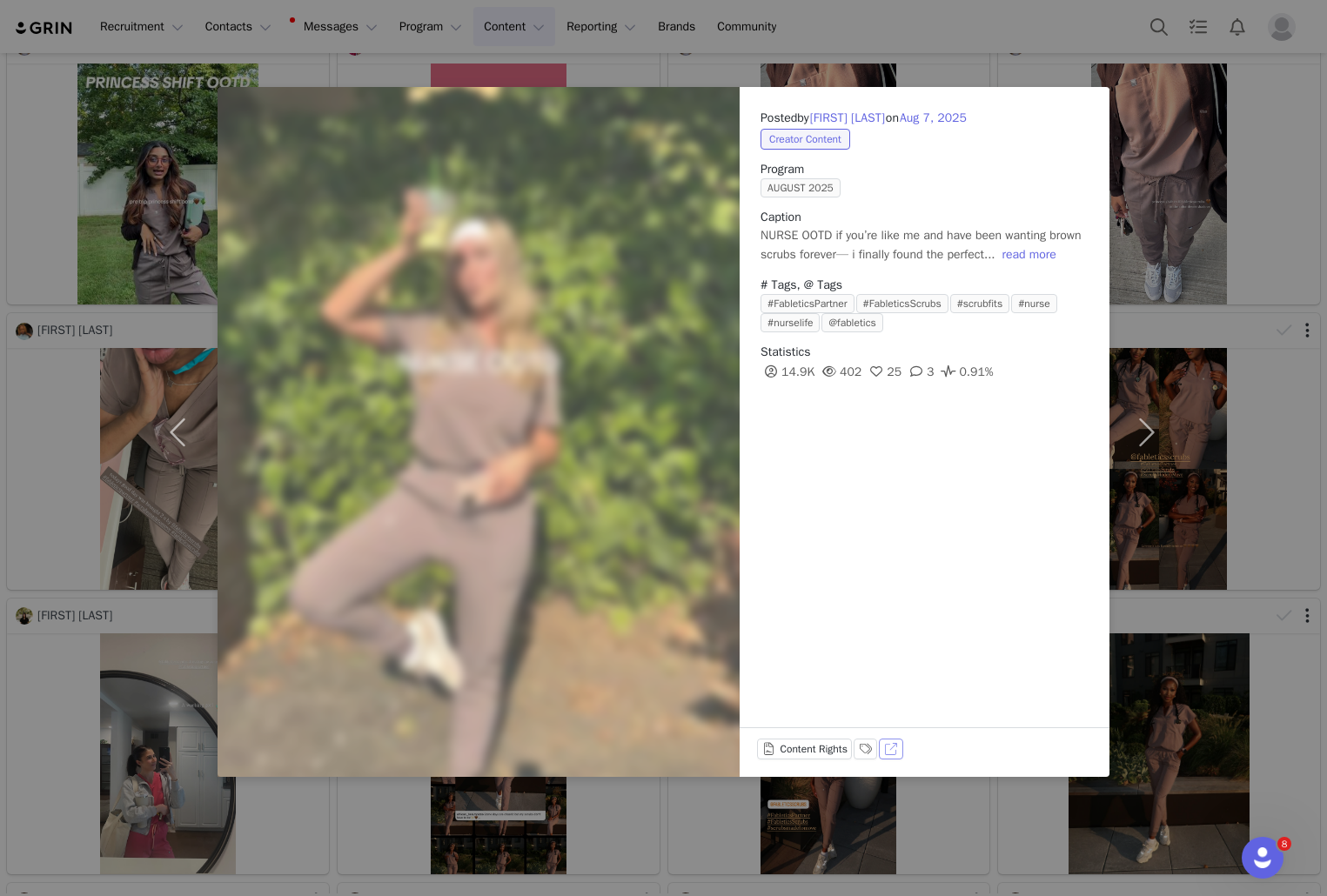 click on "View on TikTok" at bounding box center (891, 749) 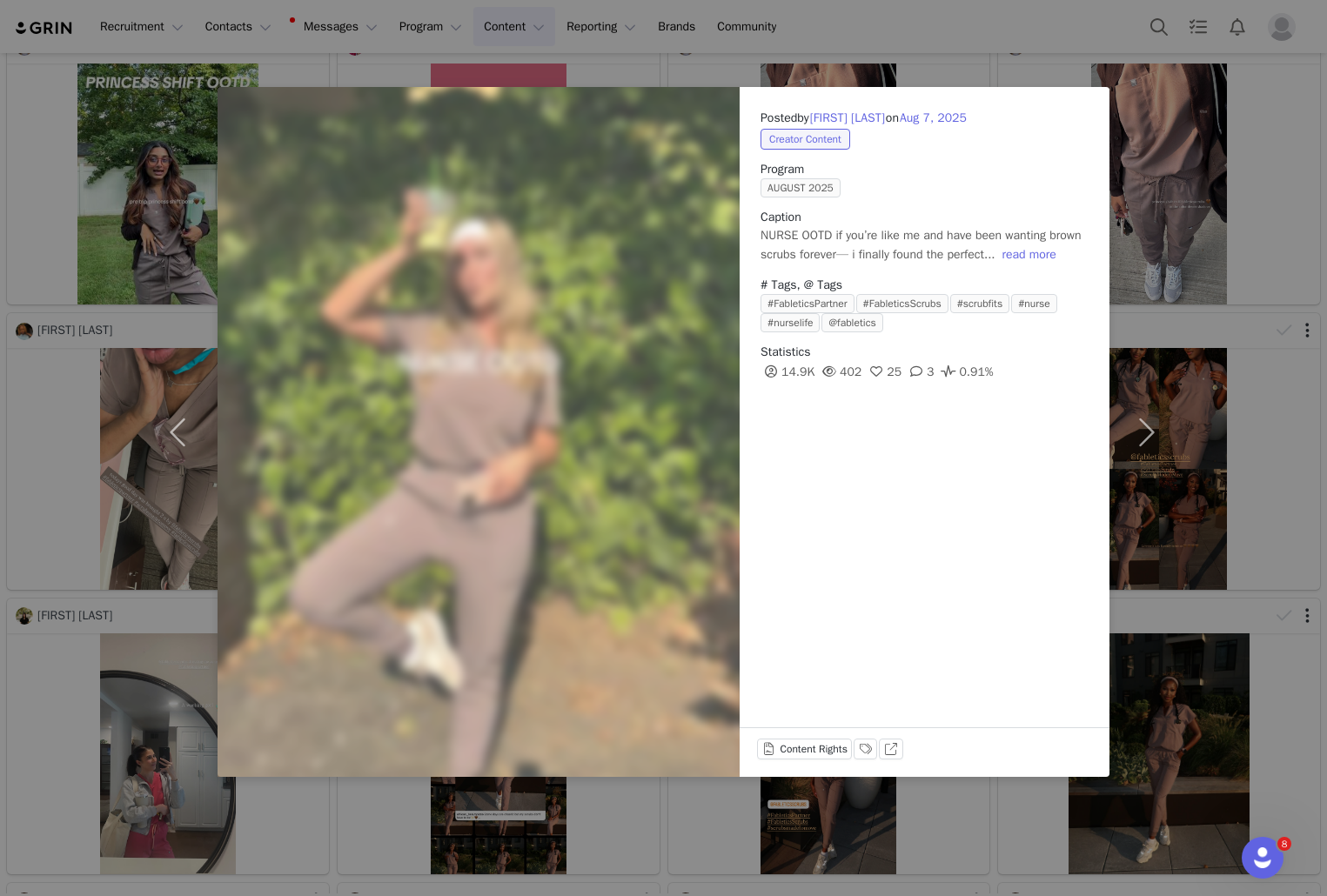 click on "Posted  by  [FIRST] [LAST]  on  [MONTH] [DAY], [YEAR]  Creator Content  Program [MONTH] [YEAR] Caption NURSE OOTD if you’re like me and have been wanting brown scrubs forever— i finally found the perfect... read more # Tags, @ Tags  #FableticsPartner   #FableticsScrubs   #scrubfits   #nurse   #nurselife   @fabletics      Statistics [NUMBER]K  [NUMBER]  [NUMBER]  [NUMBER]  [NUMBER]%  Content Rights Labels & Tags View on TikTok" at bounding box center (663, 448) 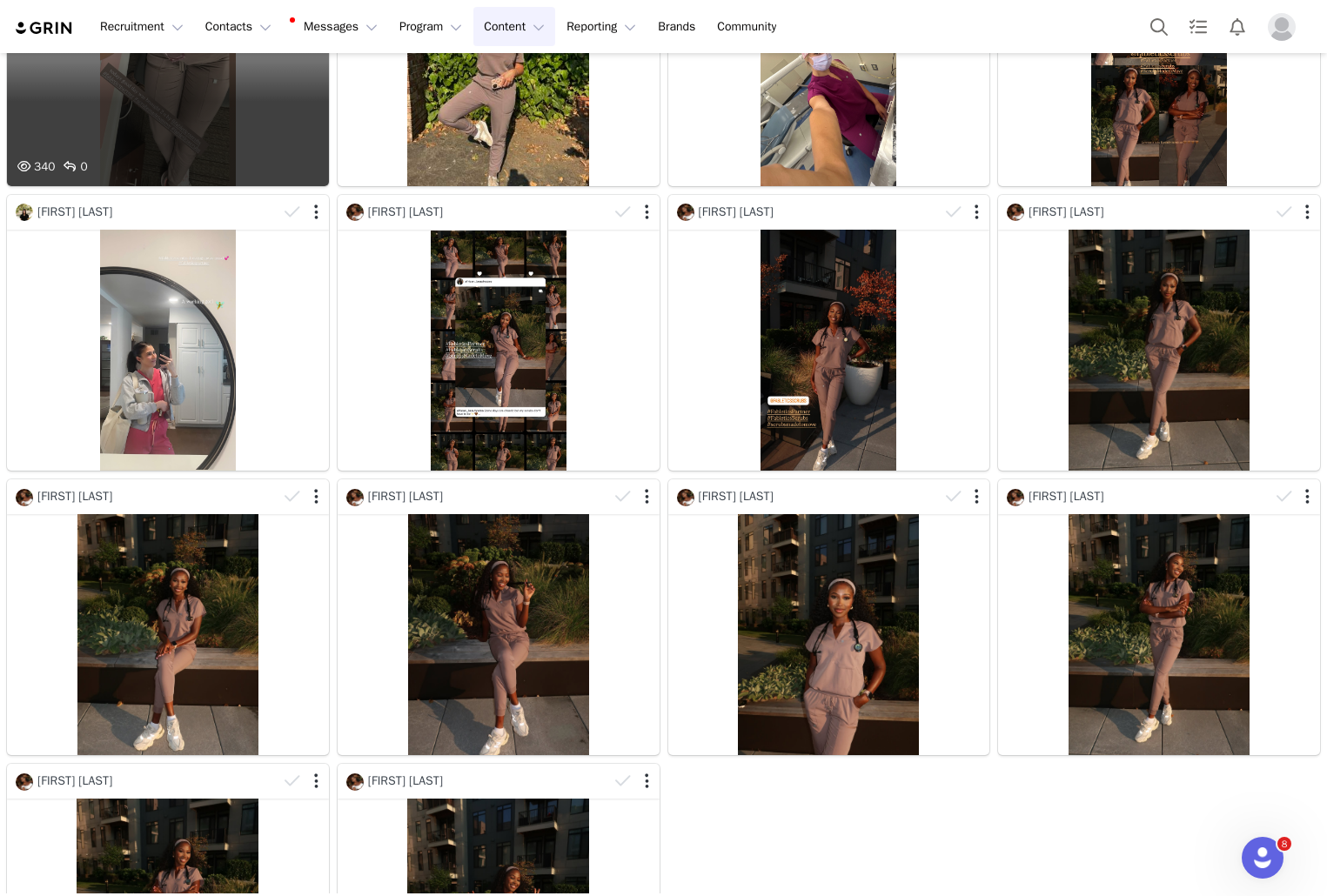 scroll, scrollTop: 1453, scrollLeft: 0, axis: vertical 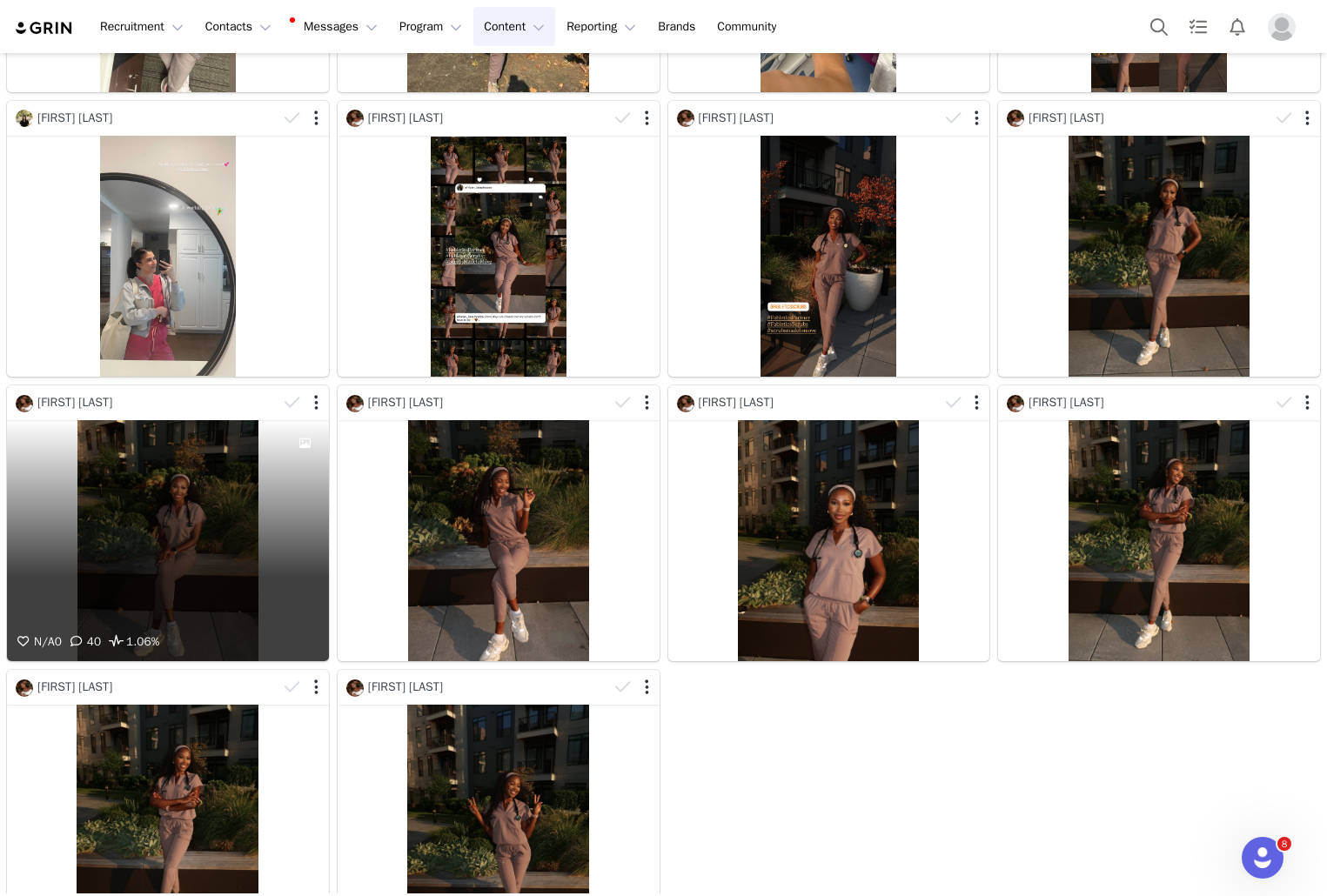 click on "N/A  0  40  1.06%" at bounding box center [168, 540] 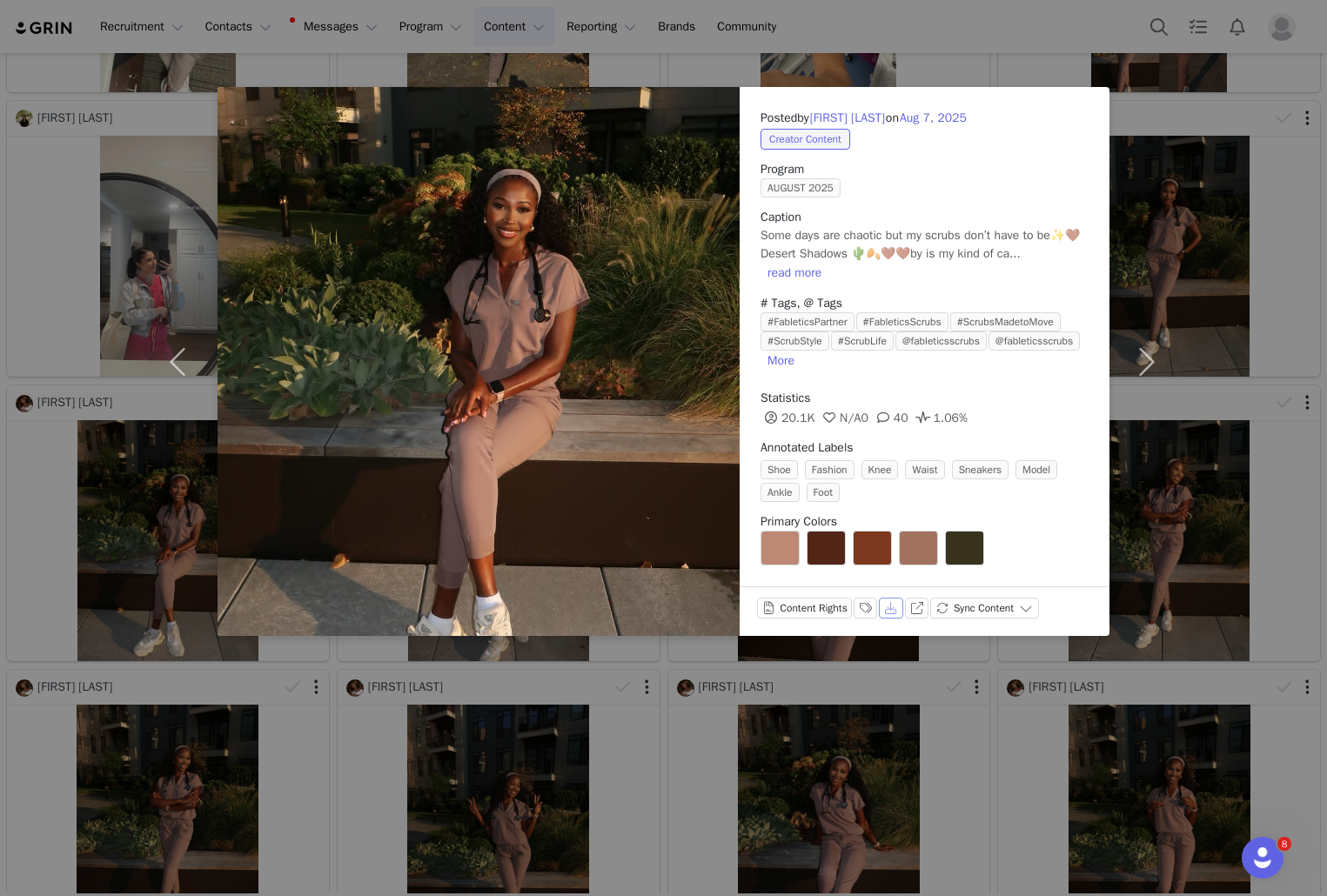 click on "Download" at bounding box center [891, 608] 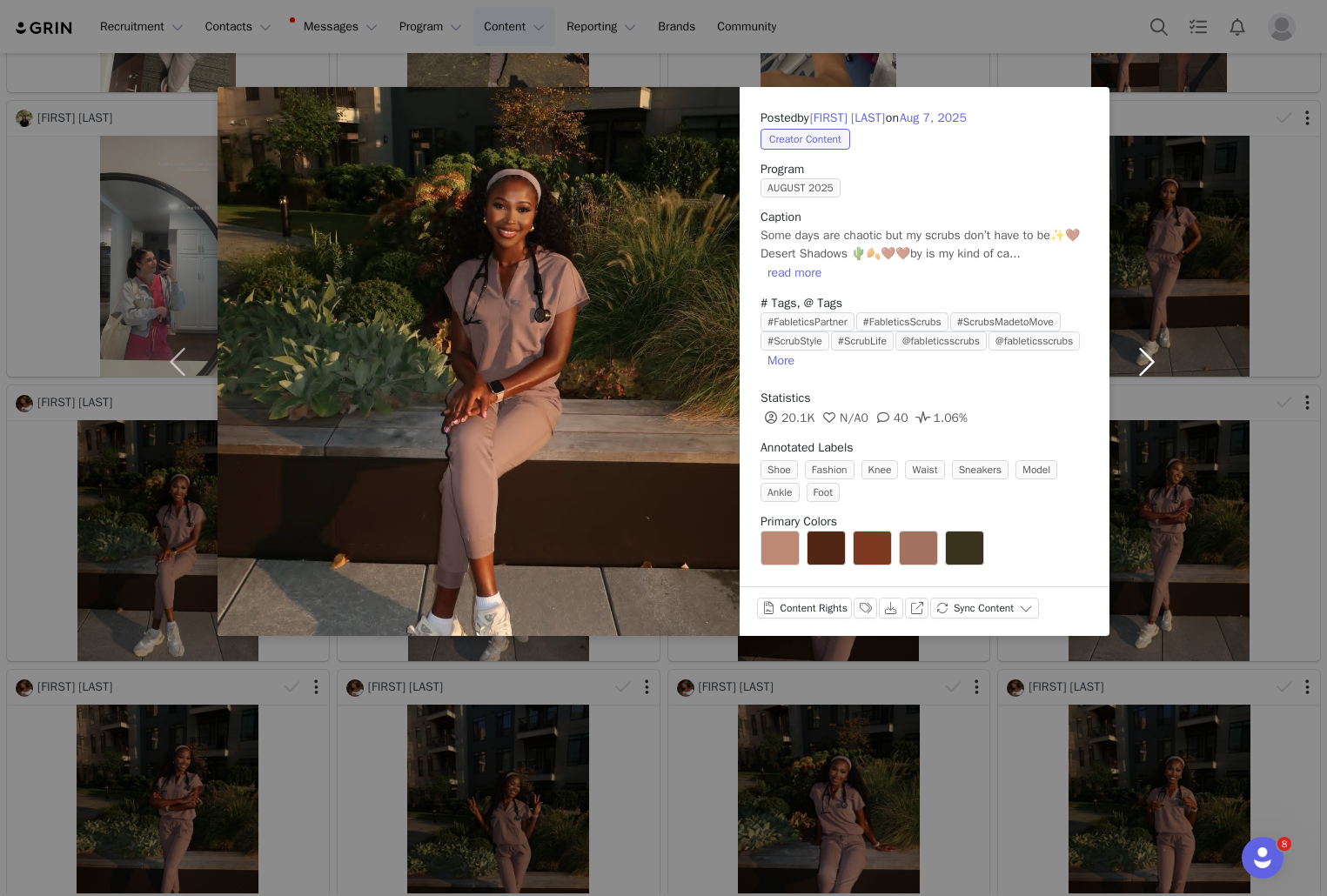 click at bounding box center [1146, 361] 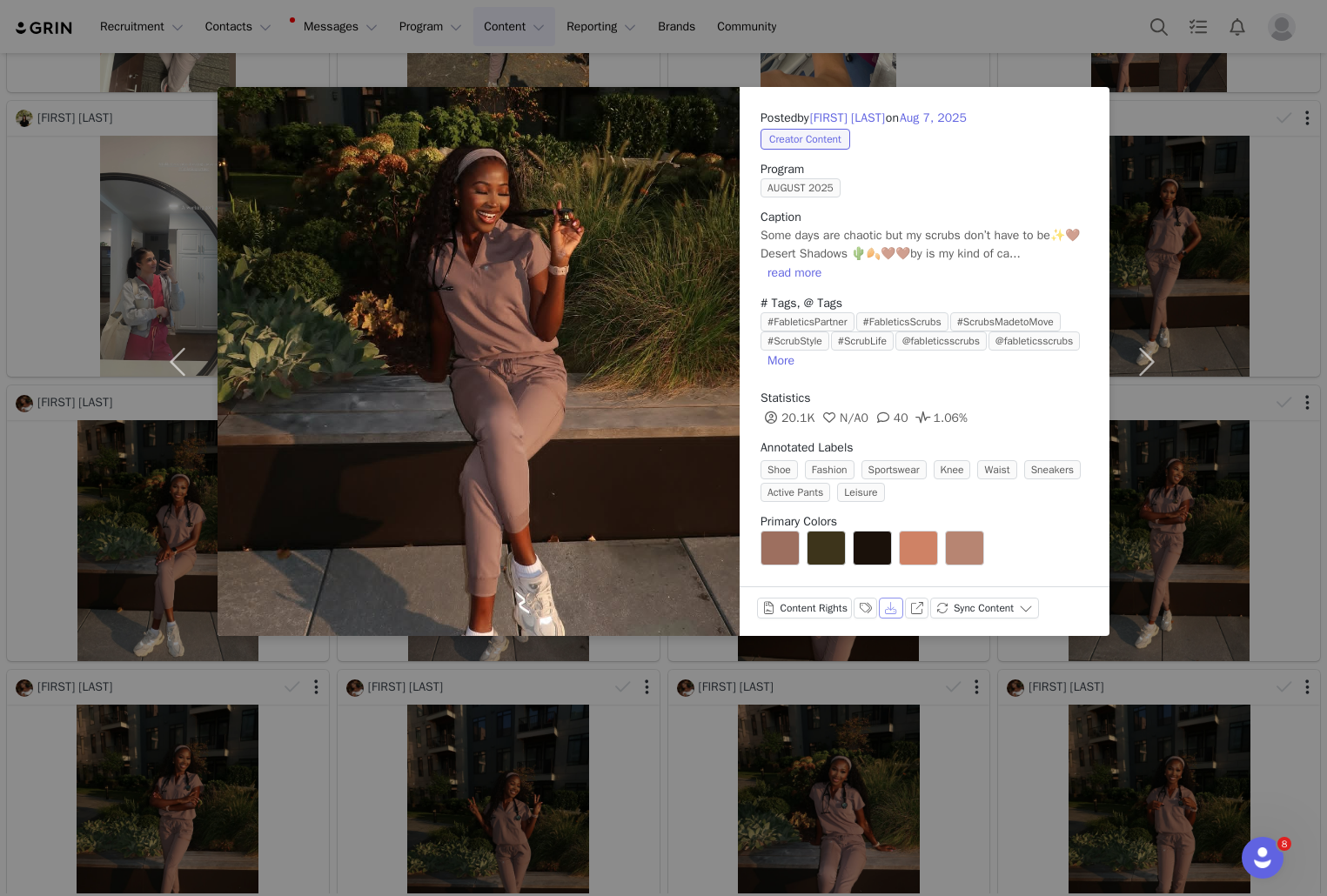 click on "Download" at bounding box center (891, 608) 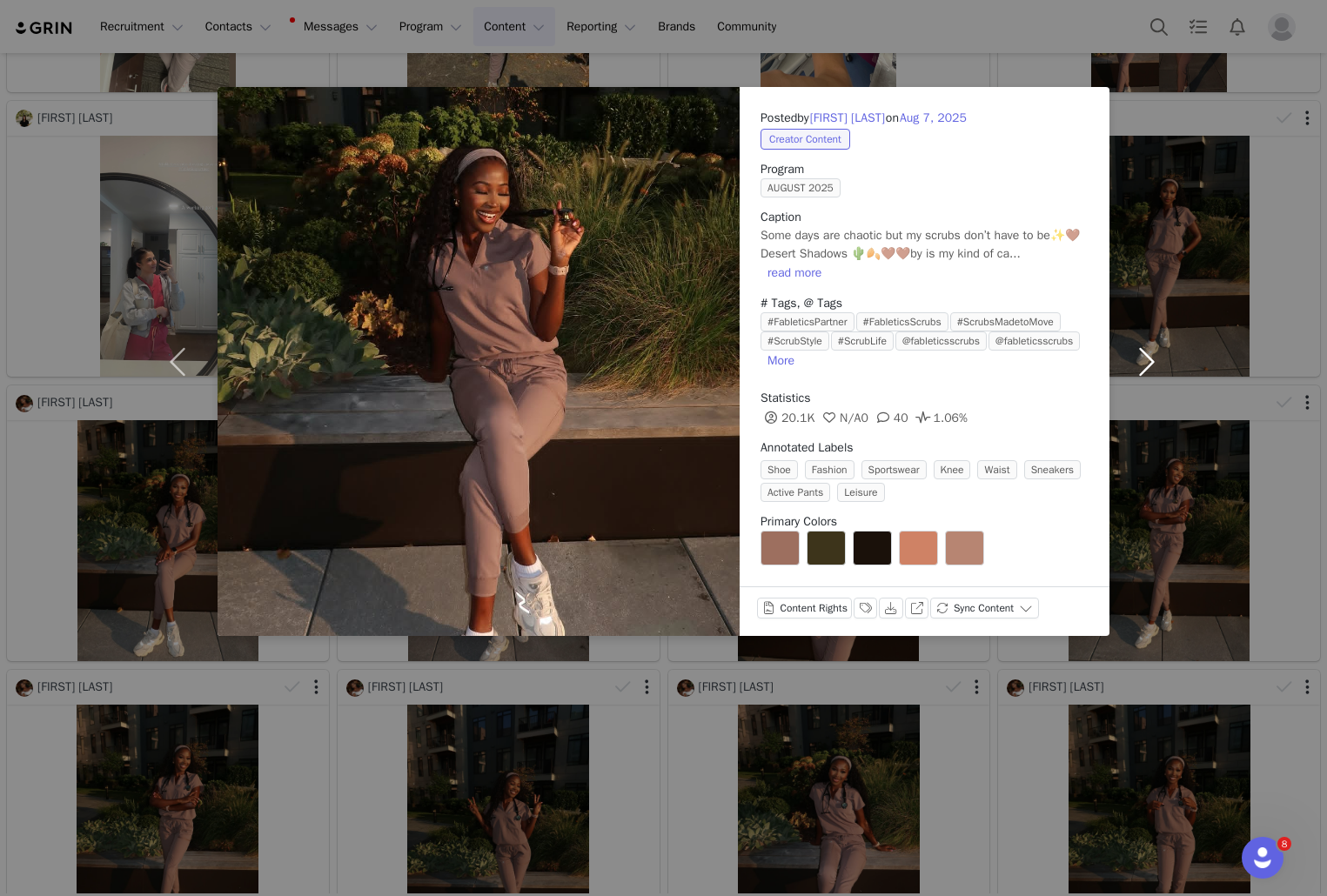 click at bounding box center (1146, 361) 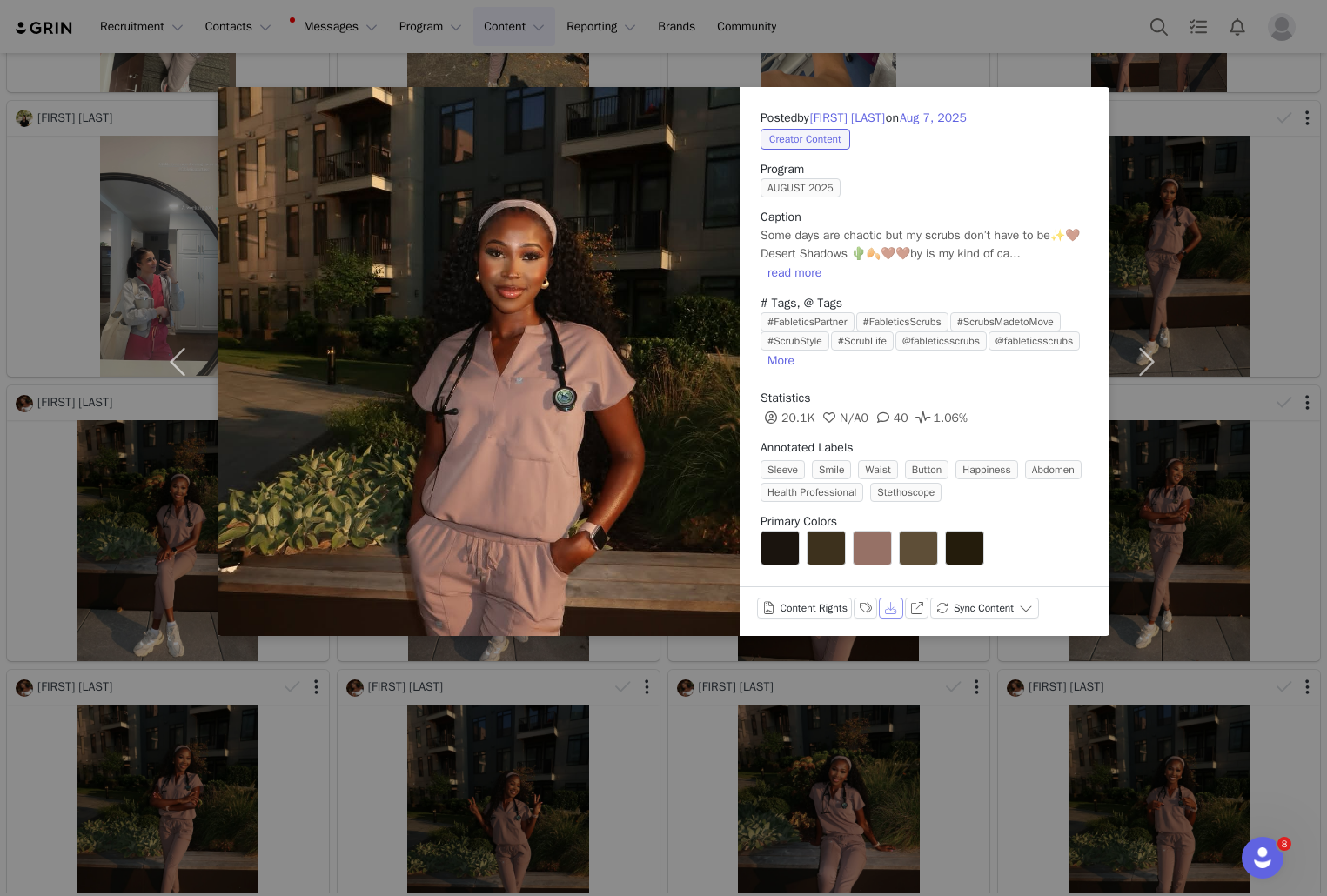 click on "Download" at bounding box center [891, 608] 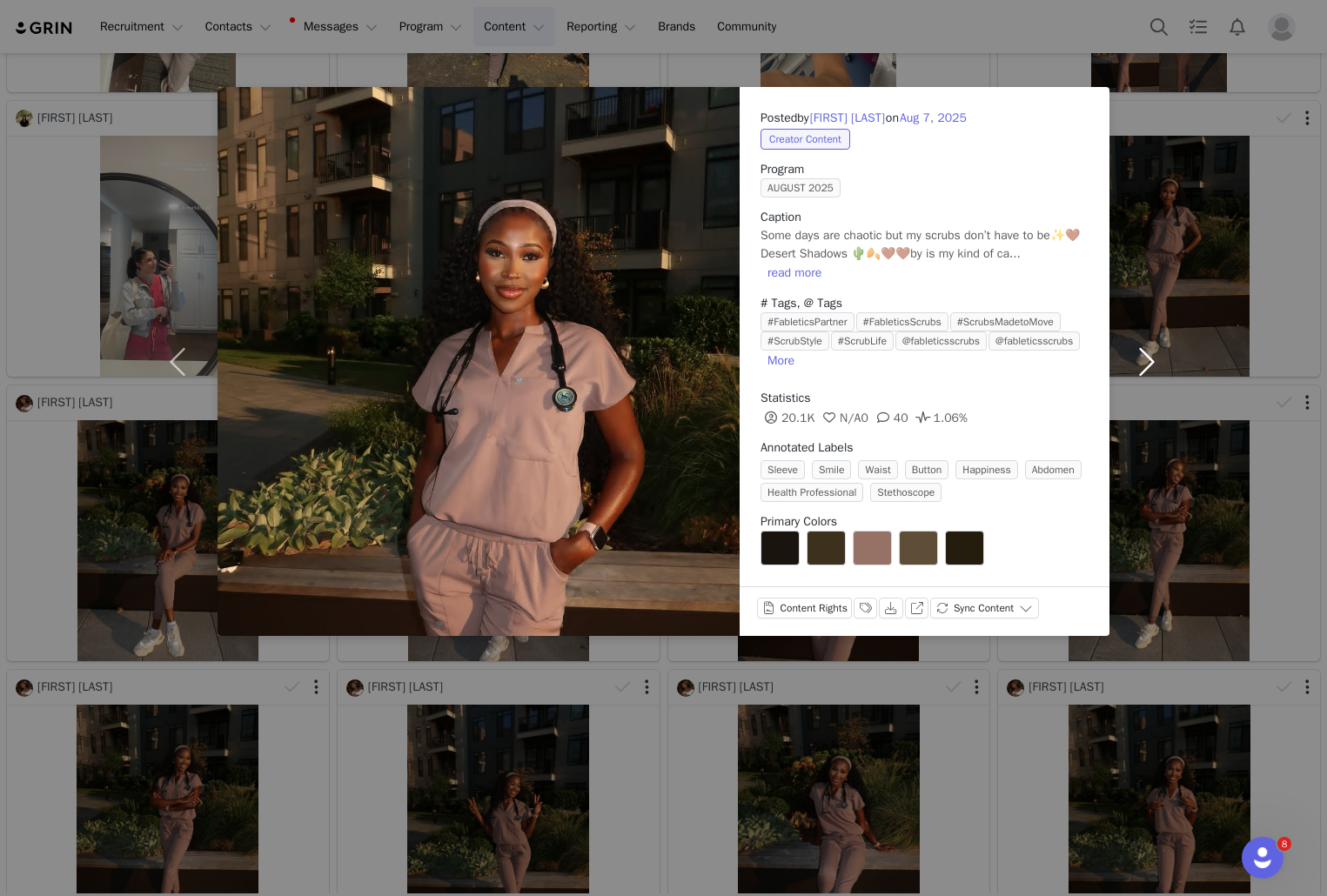 click at bounding box center (1146, 361) 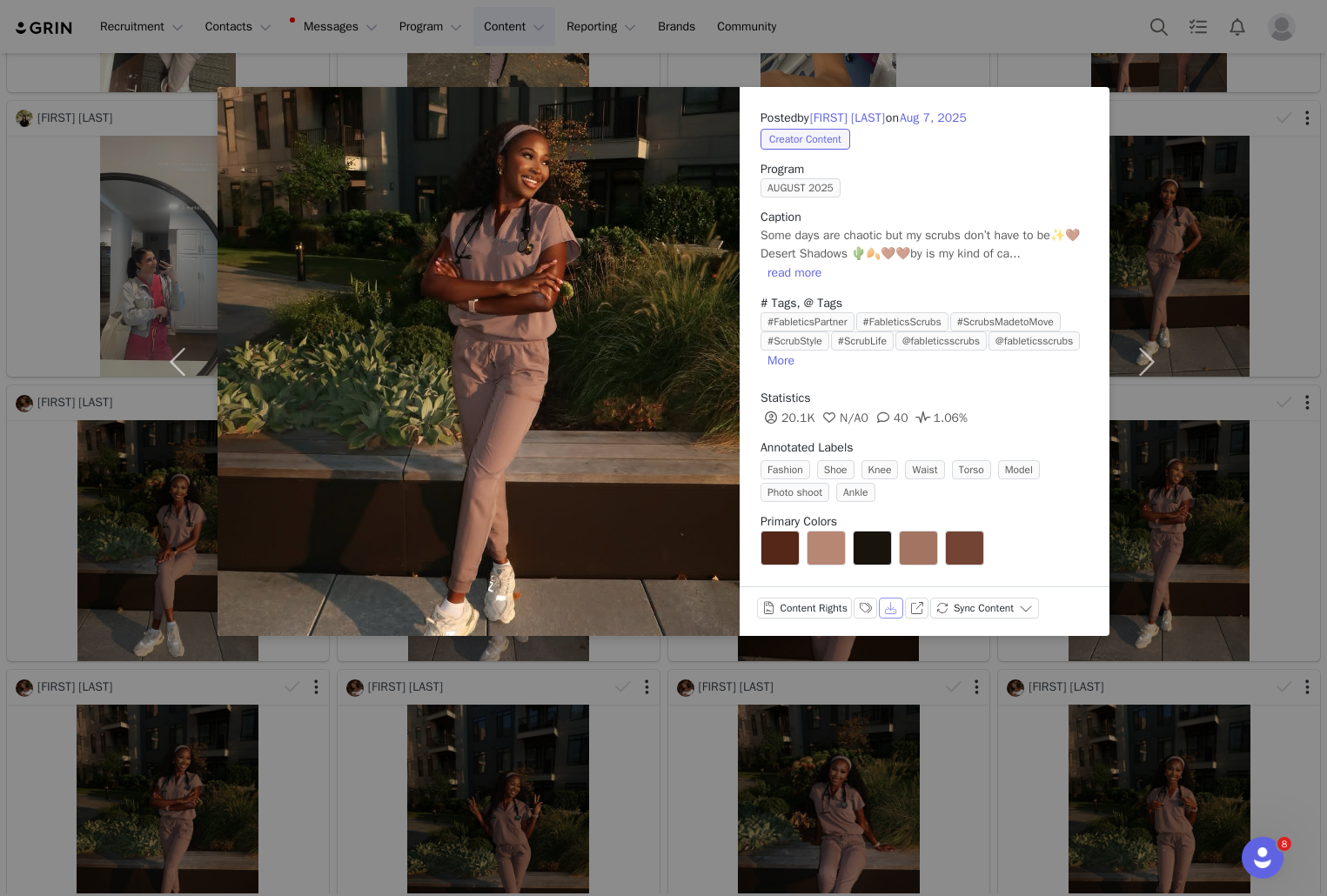click on "Download" at bounding box center (891, 608) 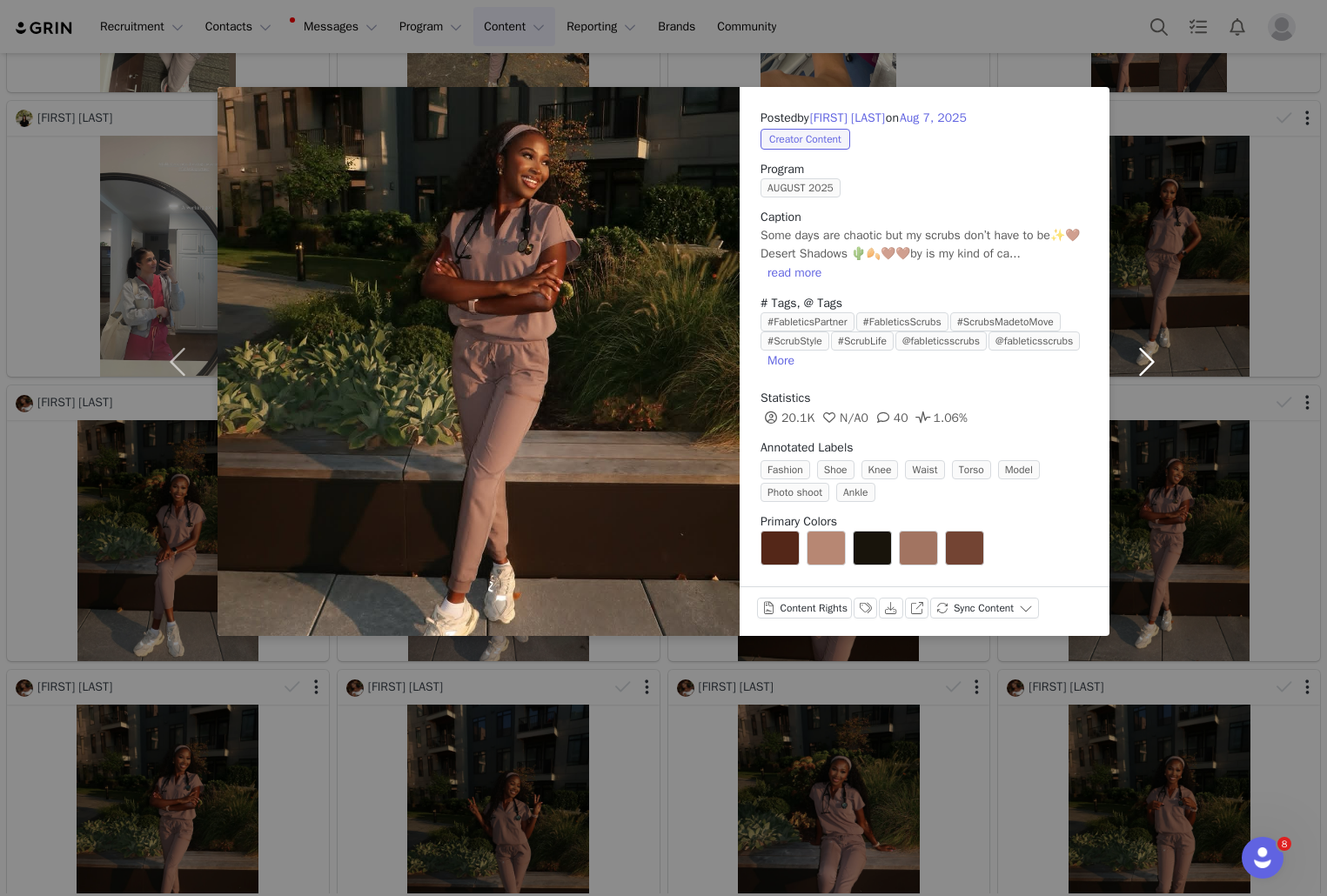 click at bounding box center (1146, 361) 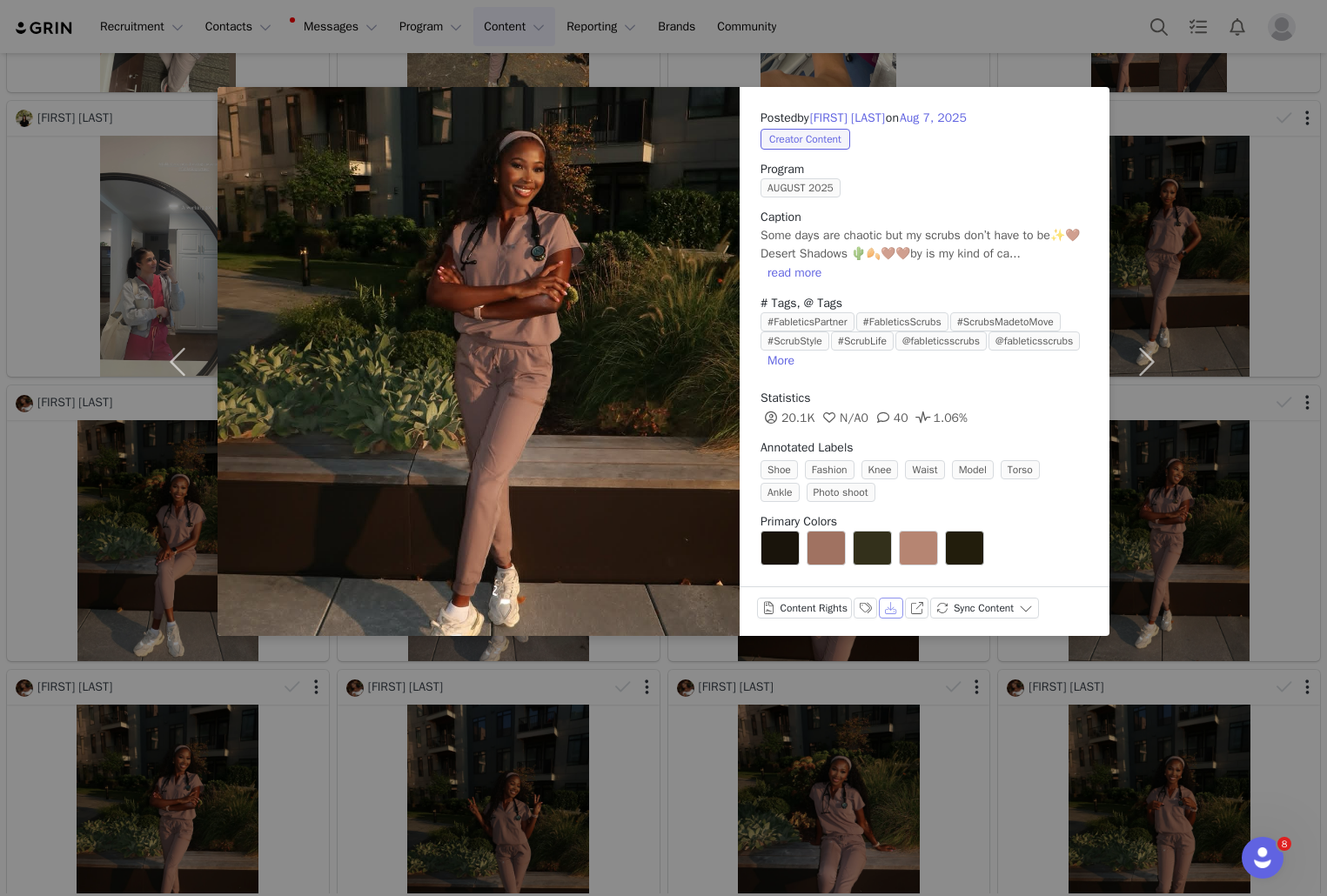 click on "Download" at bounding box center [891, 608] 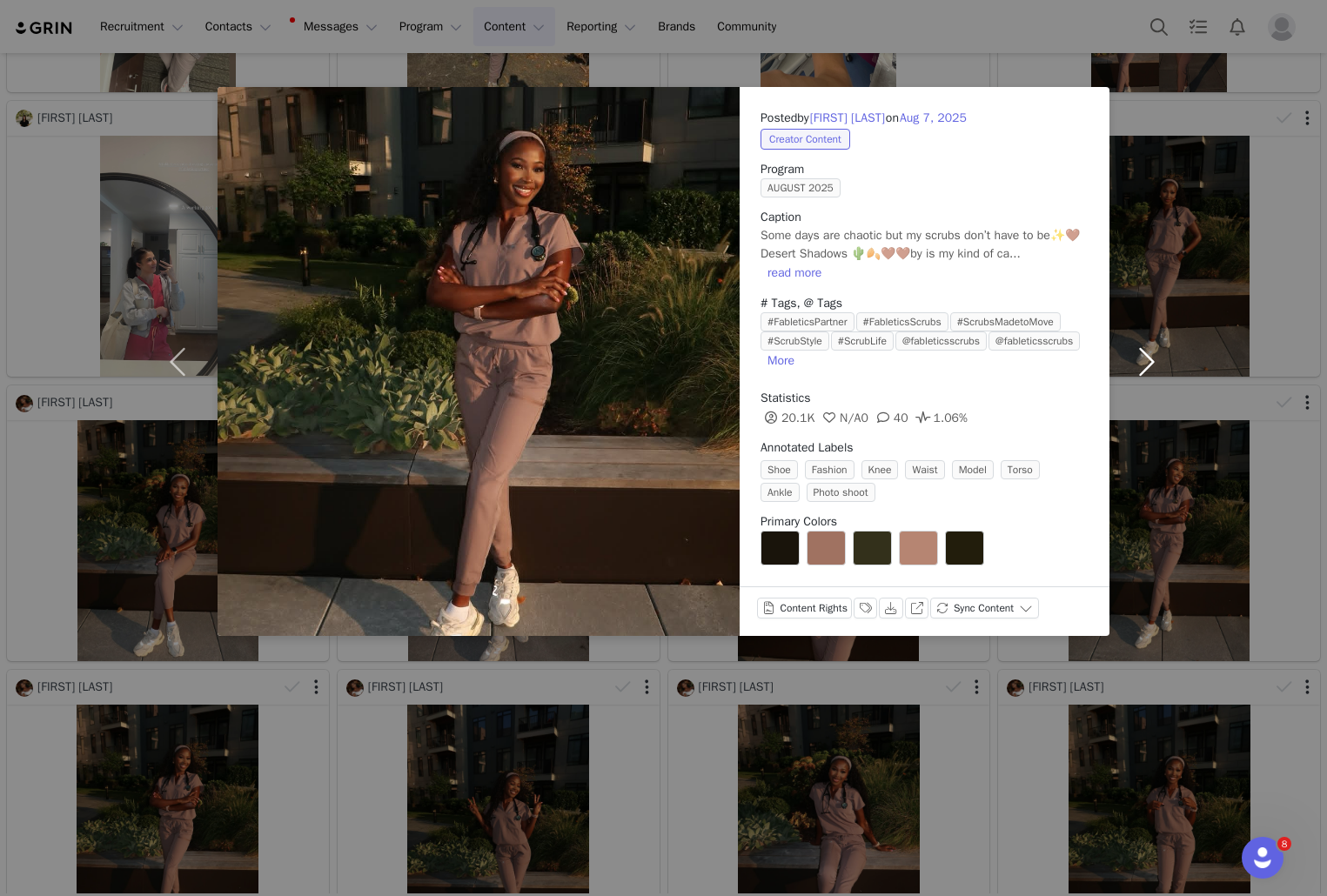 click at bounding box center [1146, 361] 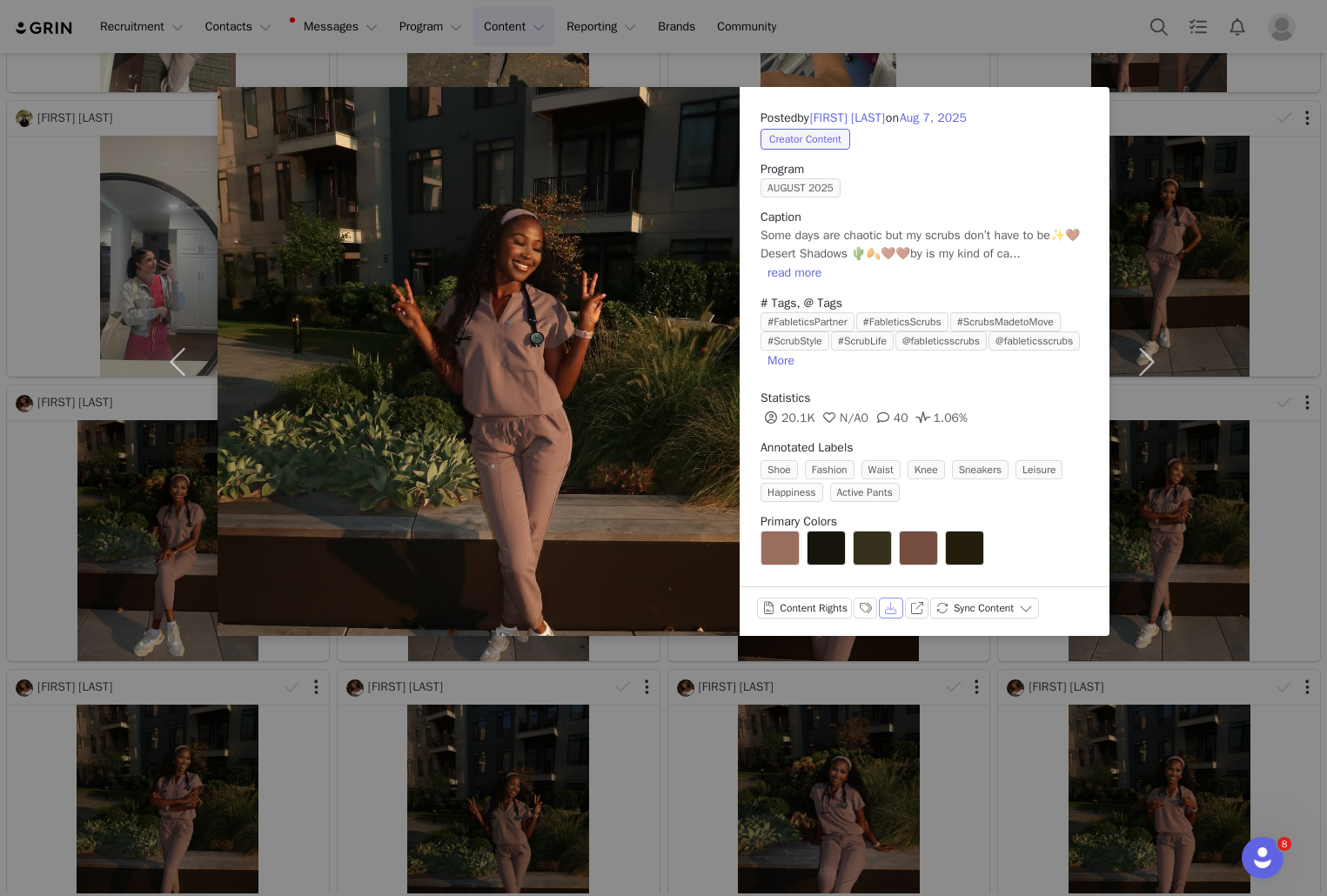 click on "Download" at bounding box center [891, 608] 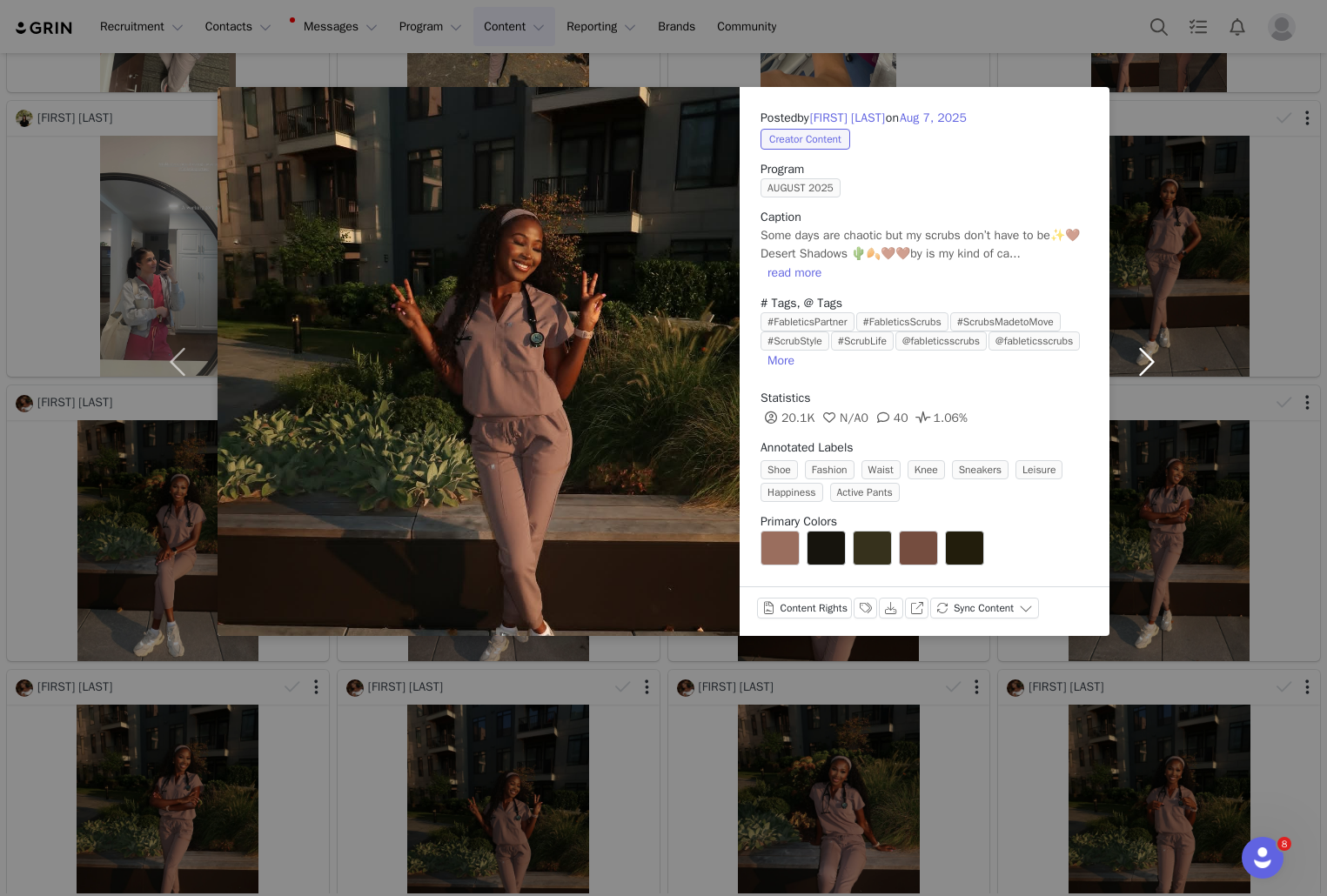 click at bounding box center (1146, 361) 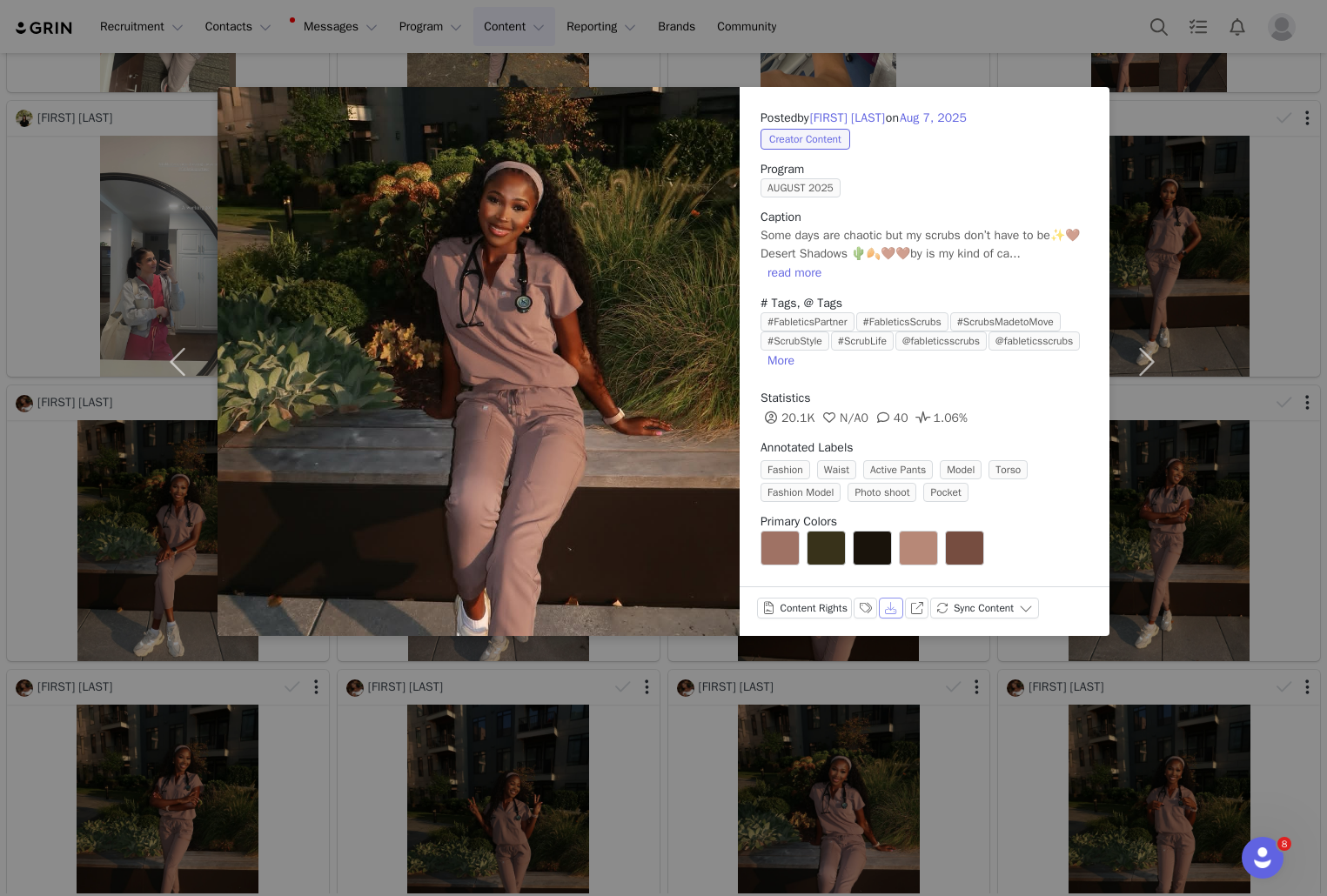 click on "Download" at bounding box center [891, 608] 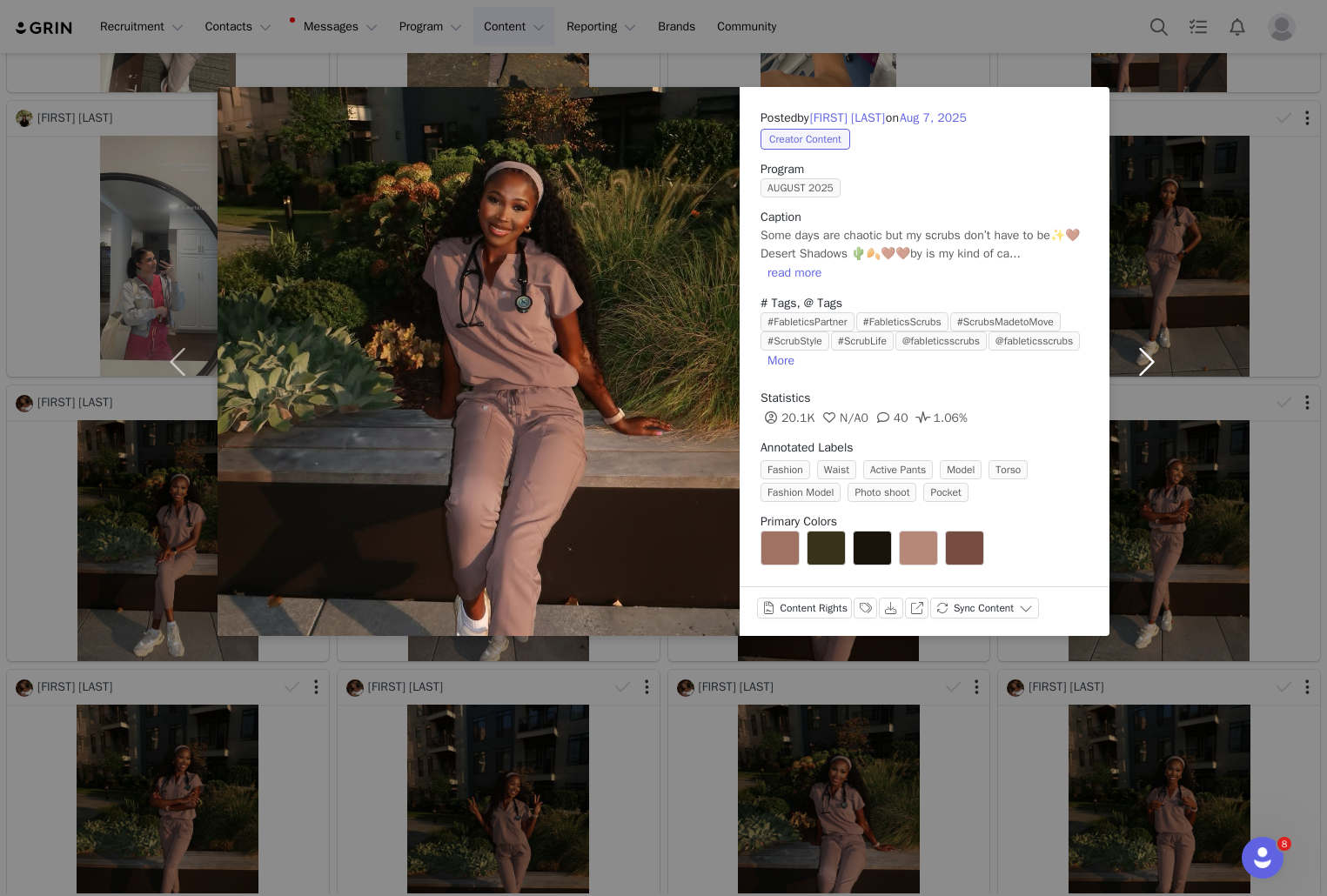 click at bounding box center (1146, 361) 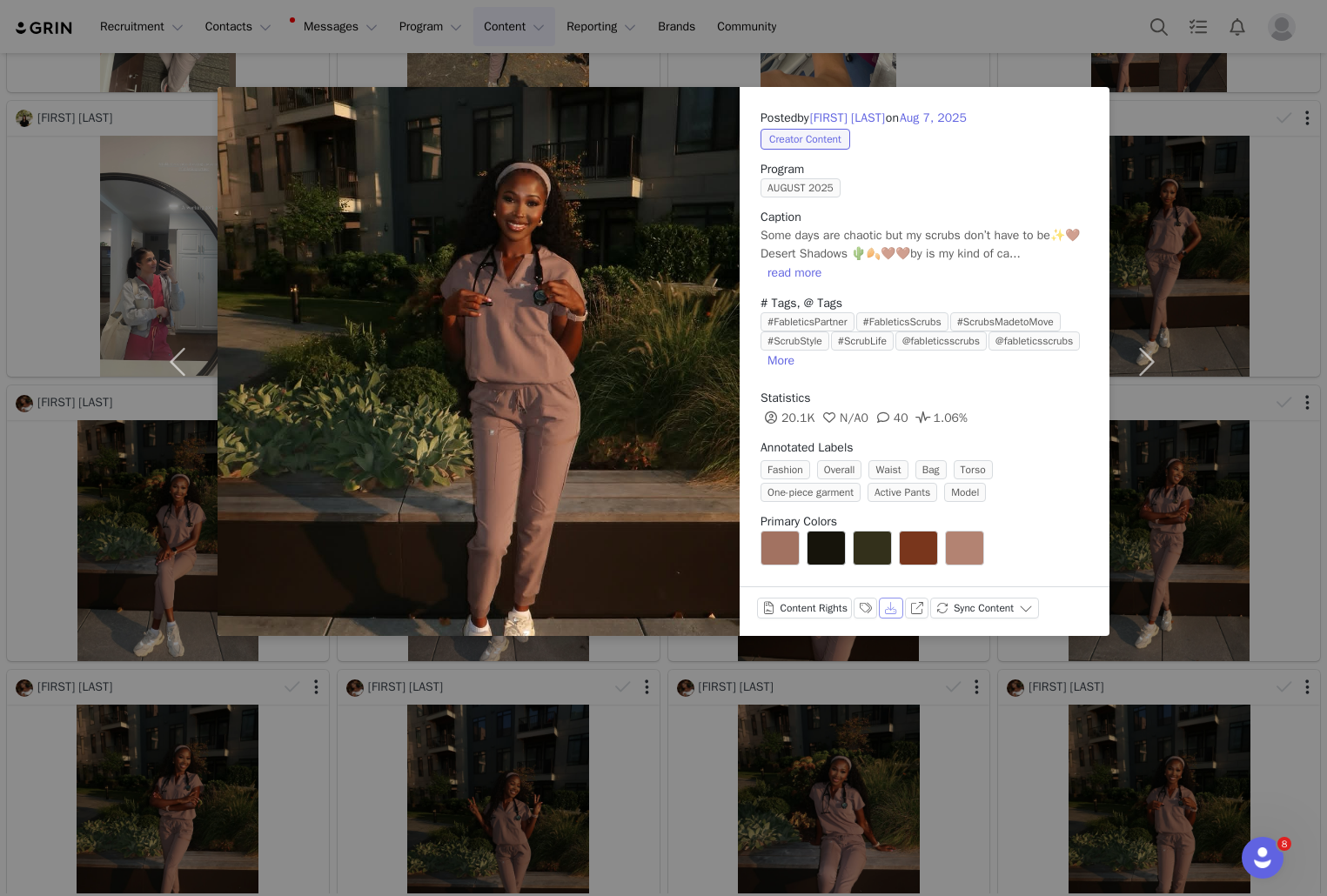 click on "Download" at bounding box center [891, 608] 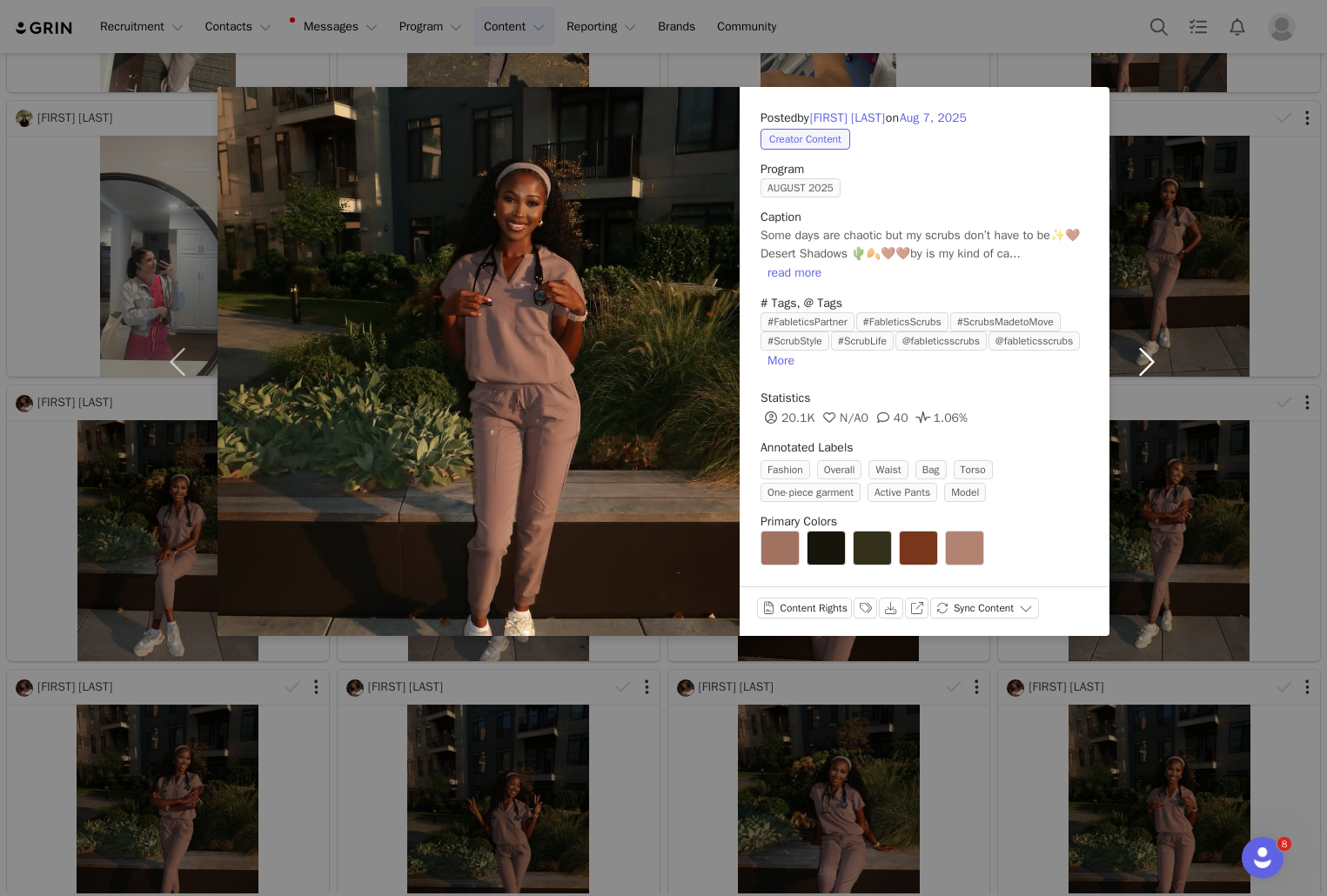 click at bounding box center [1146, 361] 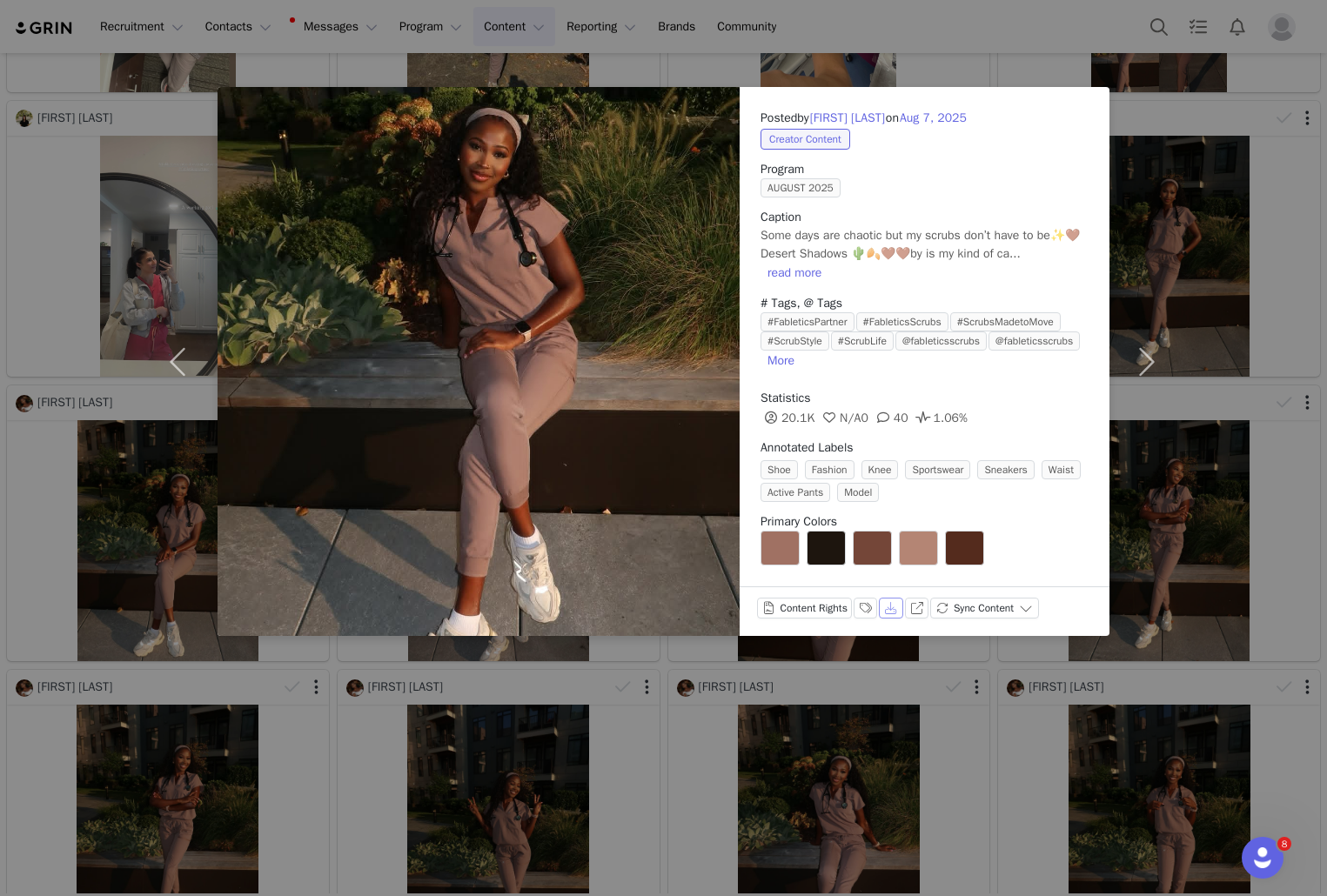 click on "Download" at bounding box center (891, 608) 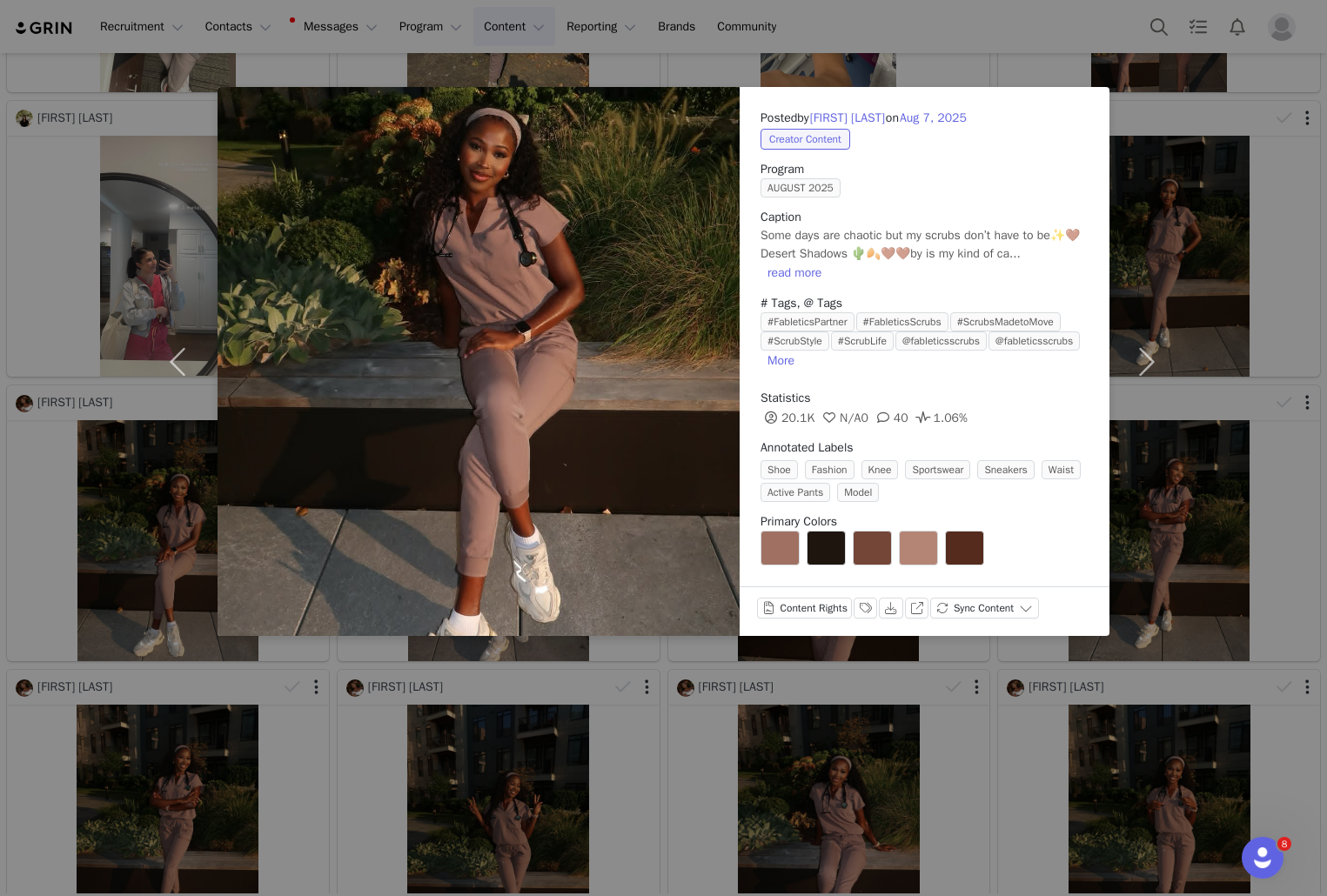 click on "Statistics 20.1K N/A 0 40 1.06%" at bounding box center (924, 408) 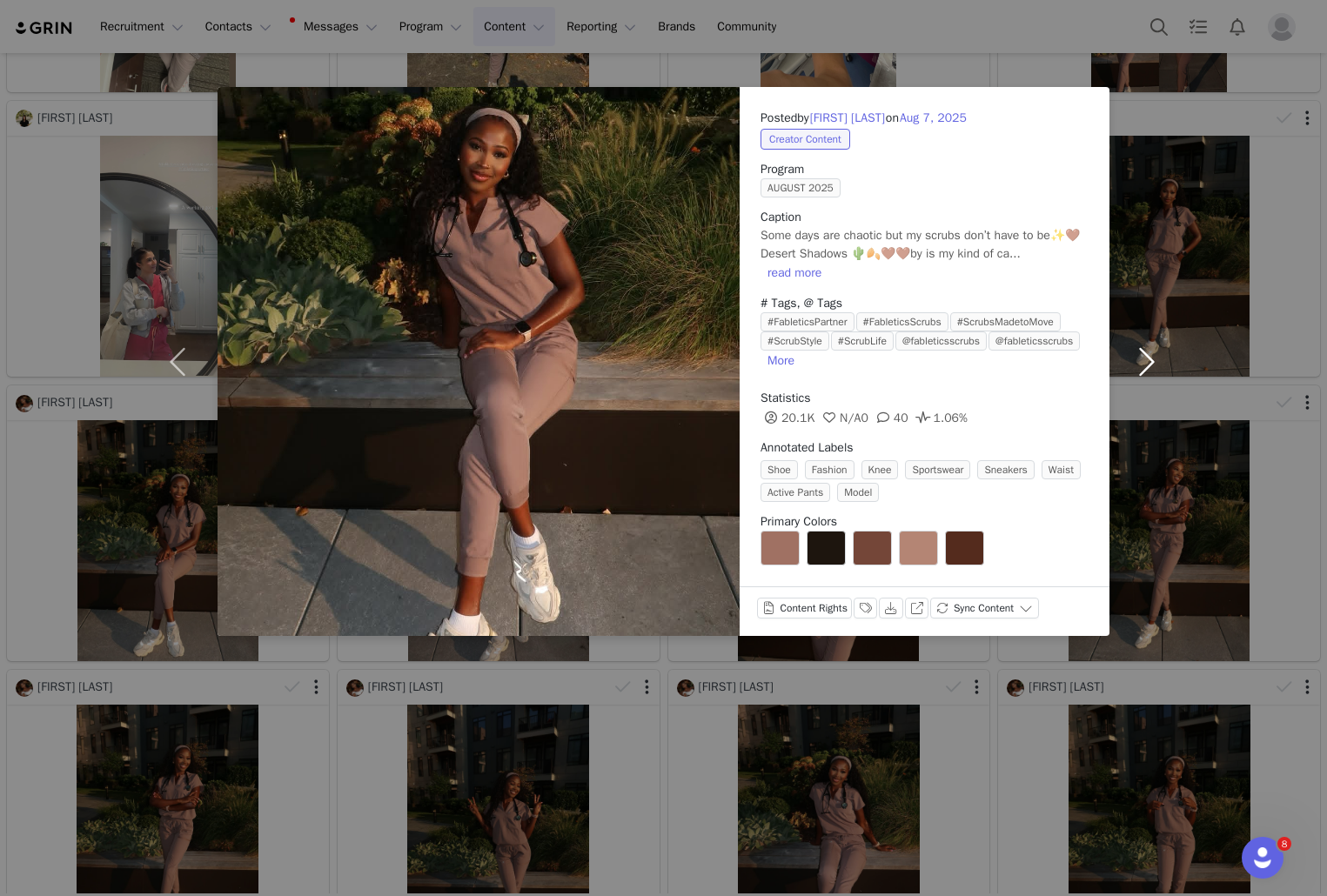 click at bounding box center [1146, 361] 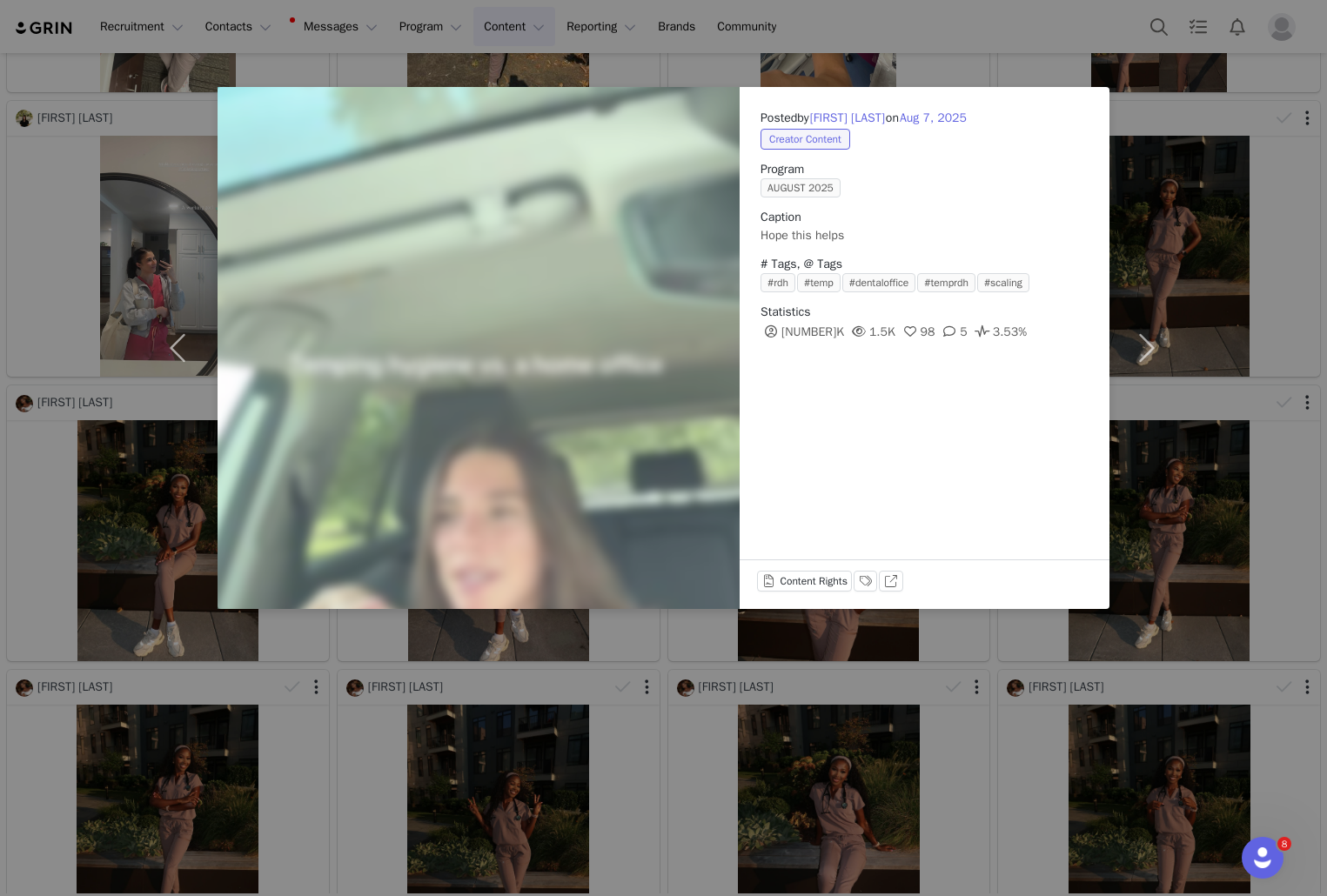 click on "Posted  by  [FIRST] [LAST]  on  [MONTH] [DAY], [YEAR]  Creator Content  Program [MONTH] [YEAR] Caption Hope this helps        # Tags, @ Tags  #rdh   #temp   #dentaloffice   #temprdh   #scaling      Statistics [NUMBER]K  [NUMBER]K  [NUMBER]  [NUMBER]  [NUMBER]%  Content Rights Labels & Tags View on TikTok" at bounding box center (663, 448) 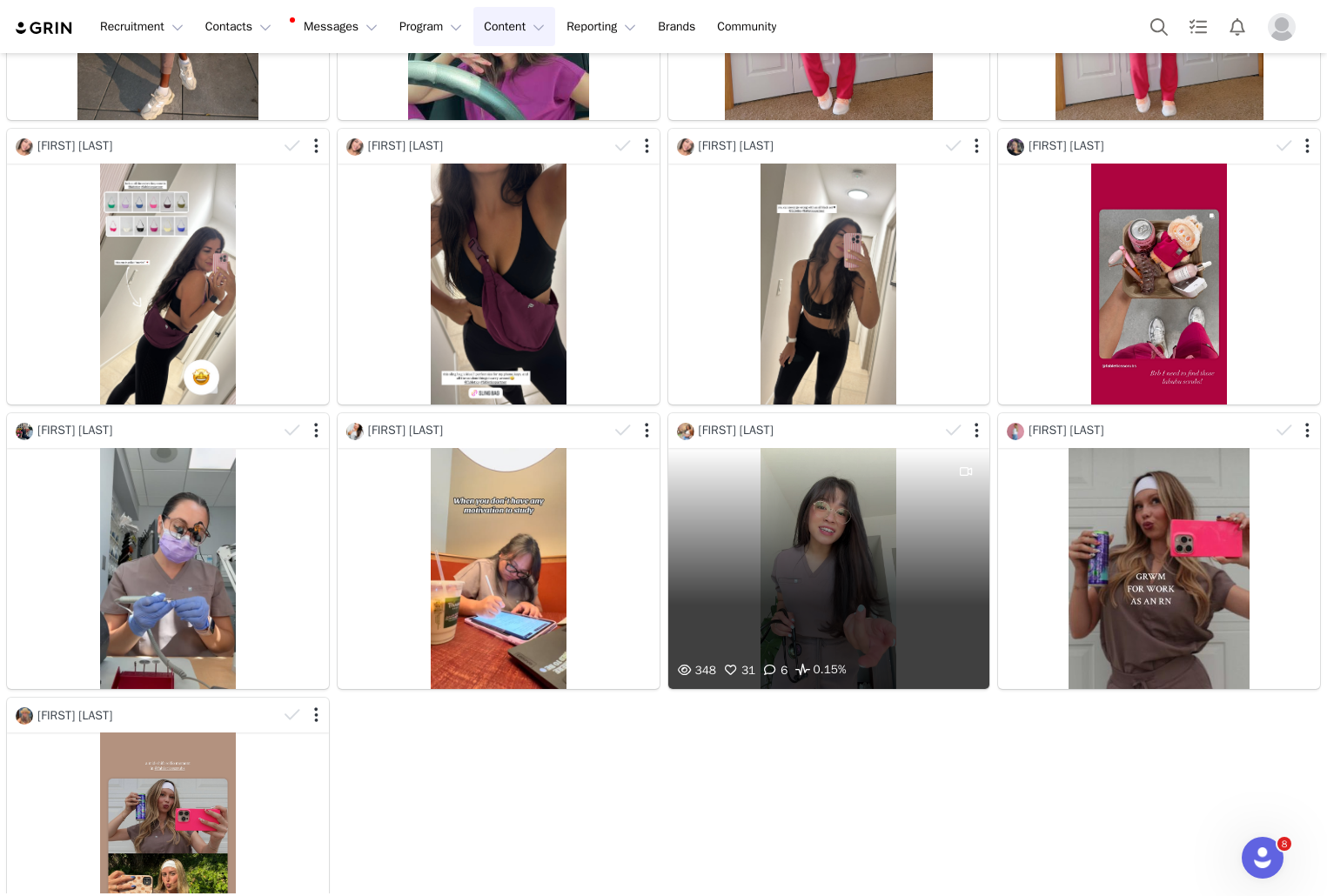 scroll, scrollTop: 2643, scrollLeft: 0, axis: vertical 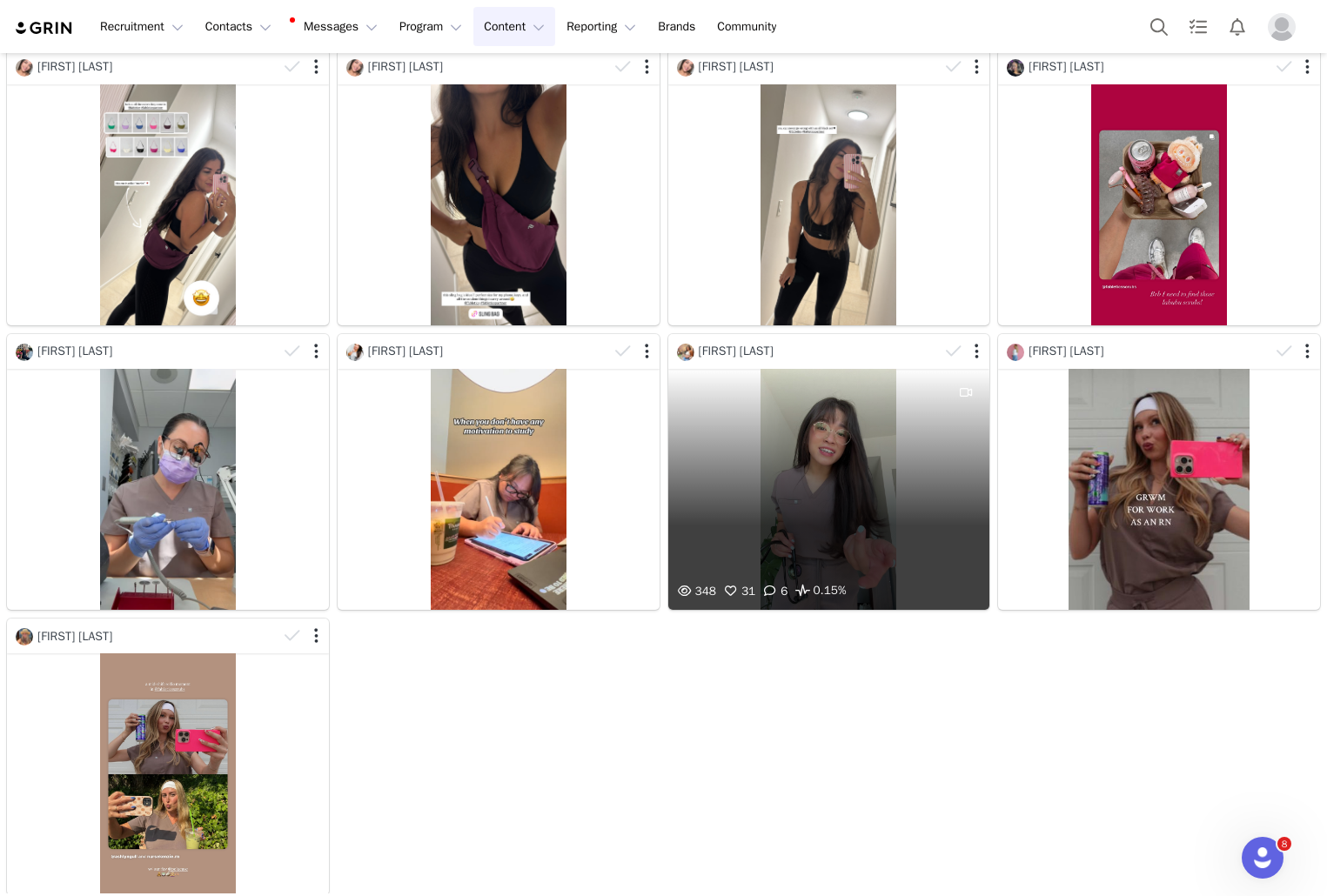 click on "348  31  6  0.15%" at bounding box center (829, 489) 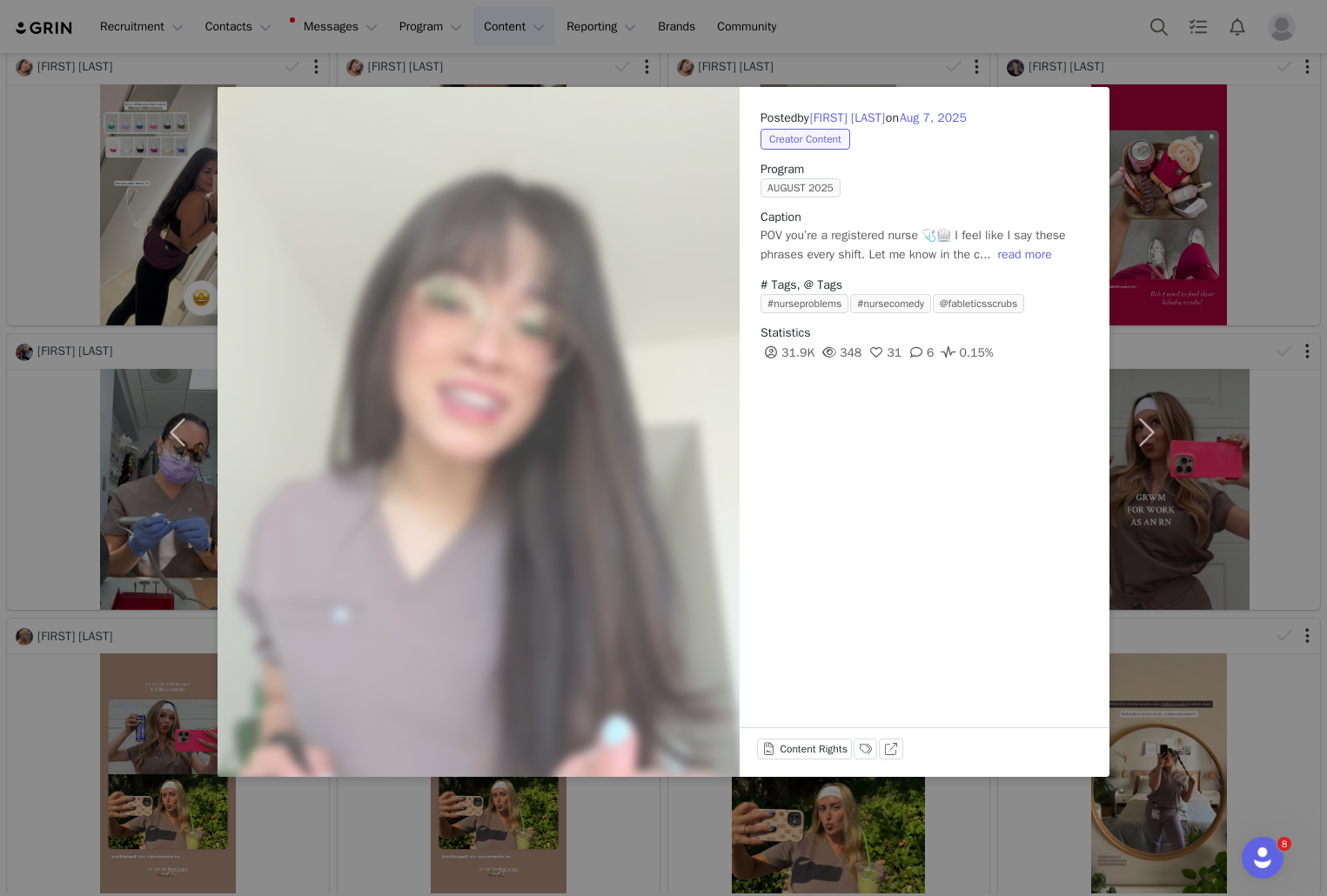 click on "Posted by [FIRST] [LAST] on [MONTH] [DAY], [YEAR] Creator Content Program [MONTH] [YEAR] Caption POV you’re a registered nurse 🩺🏥 I feel like I say these phrases every shift. Let me know in the c... read more # Tags, @ Tags #nurseproblems #nursecomedy @fableticsscrubs Statistics 31.9K 348 31 6 0.15% Content Rights Labels & Tags View on TikTok" at bounding box center [924, 431] 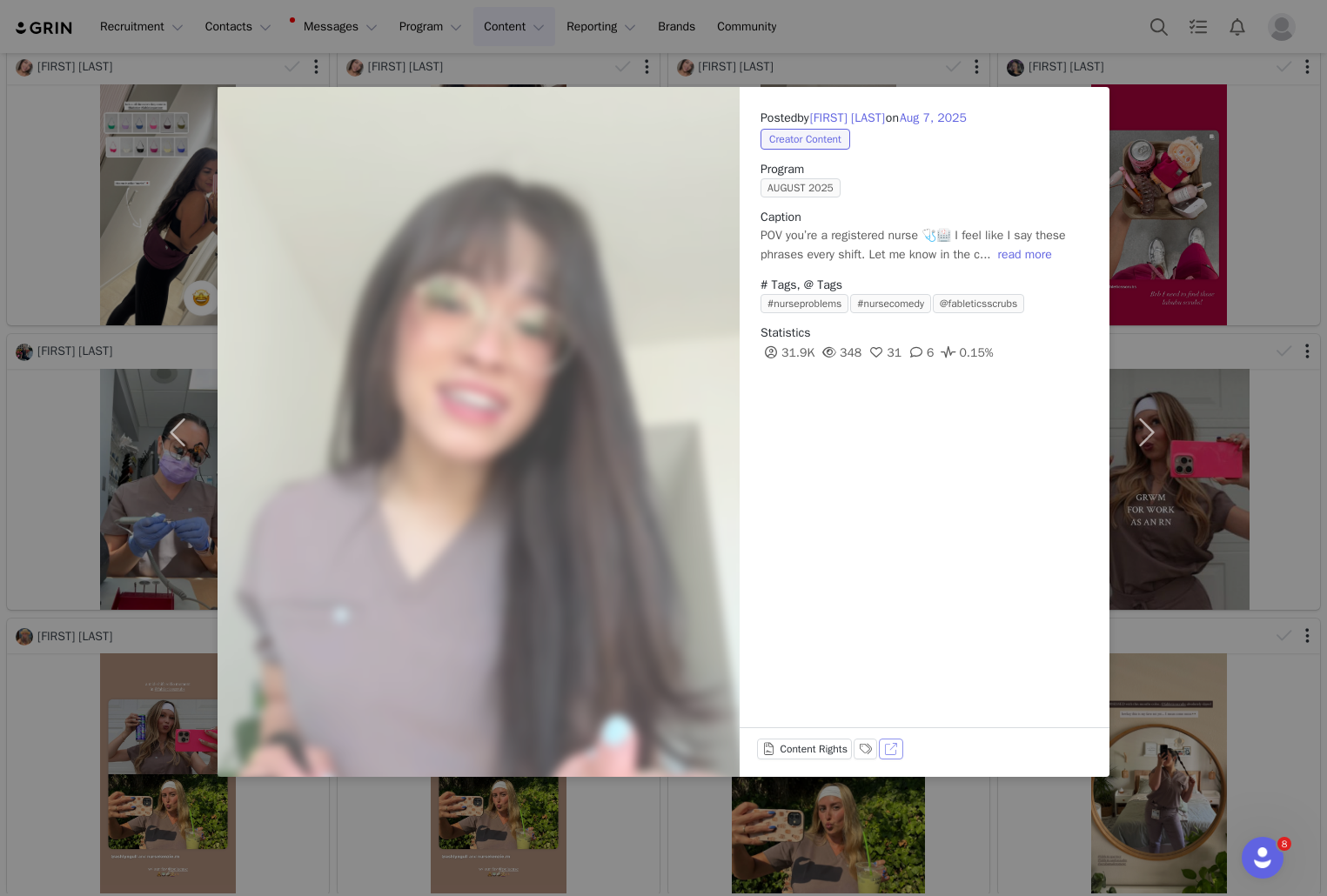 click on "View on TikTok" at bounding box center (891, 749) 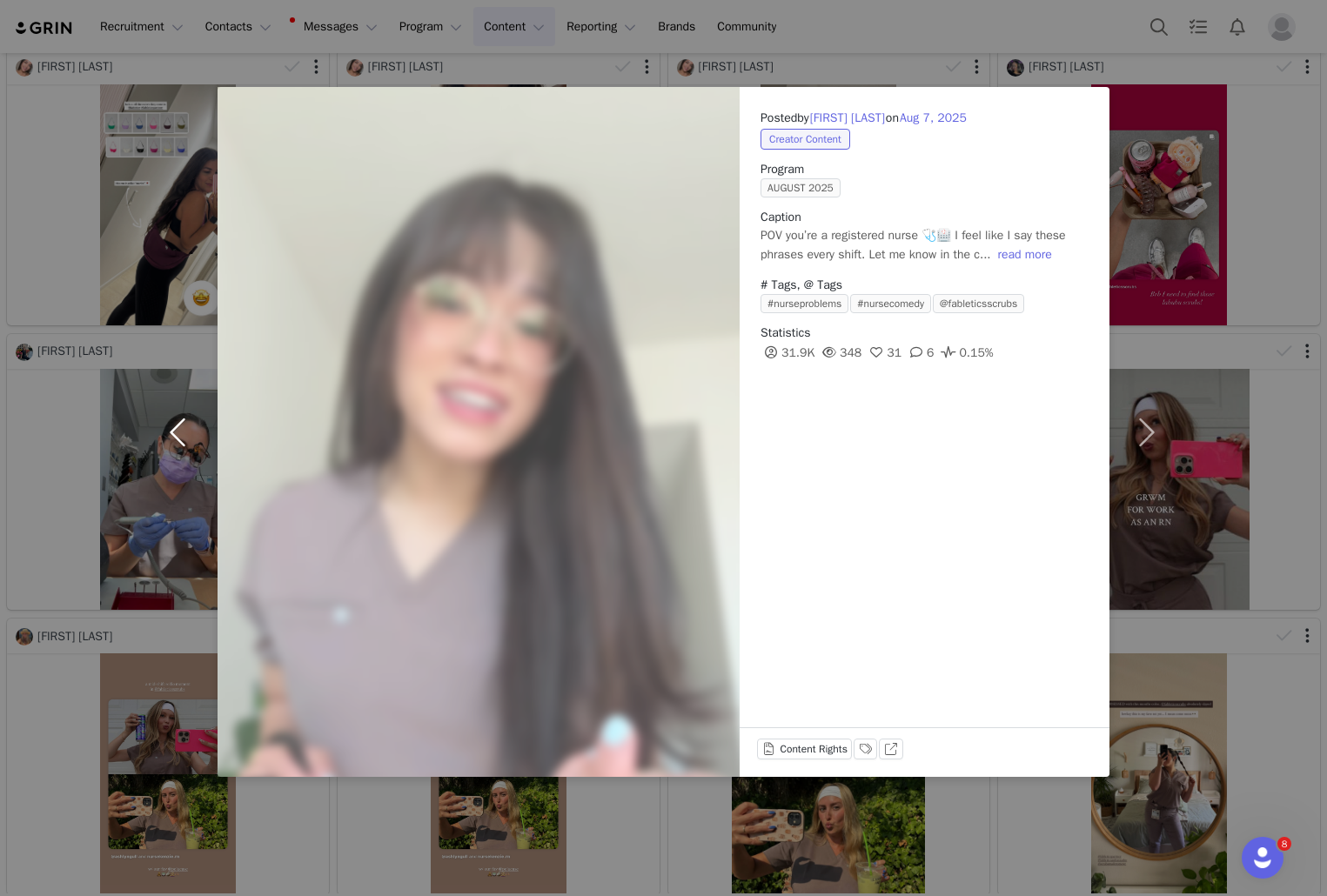 click at bounding box center (181, 431) 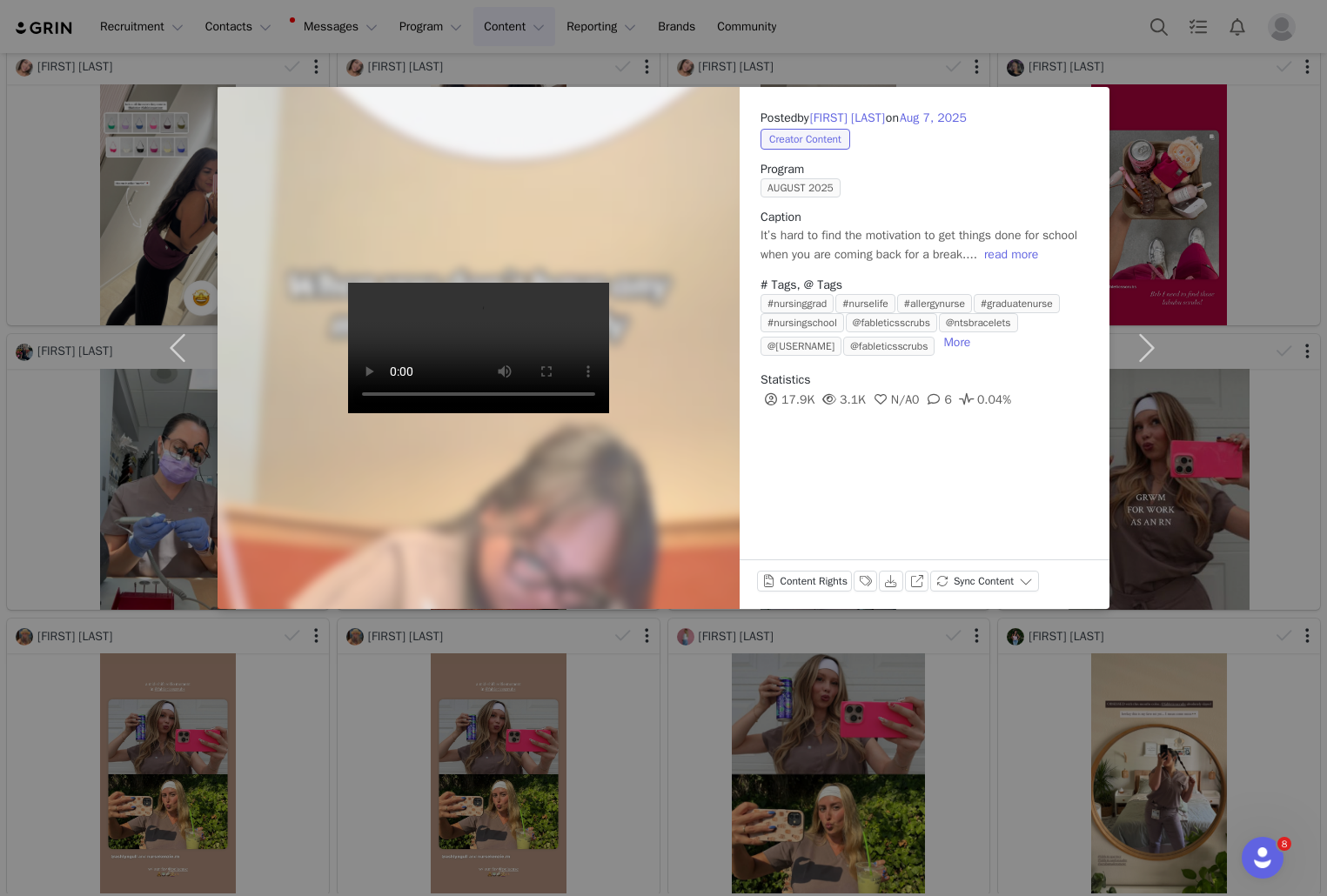 click on "More     Statistics [NUMBER]K  [NUMBER]K   N/A  [NUMBER]  [NUMBER]  [NUMBER]%  Content Rights Labels & Tags Download View on Instagram Sync Content" at bounding box center [663, 448] 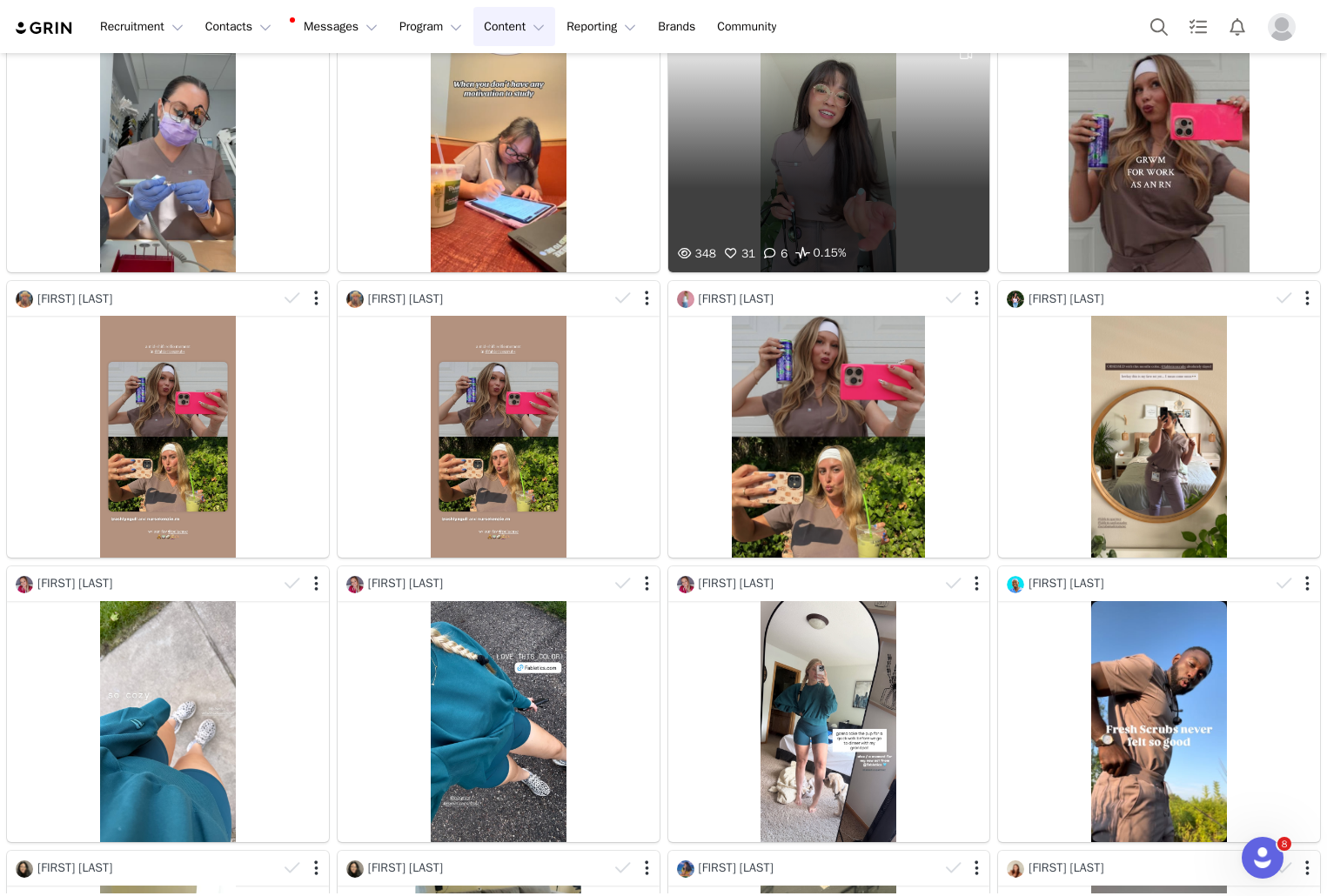 scroll, scrollTop: 2986, scrollLeft: 0, axis: vertical 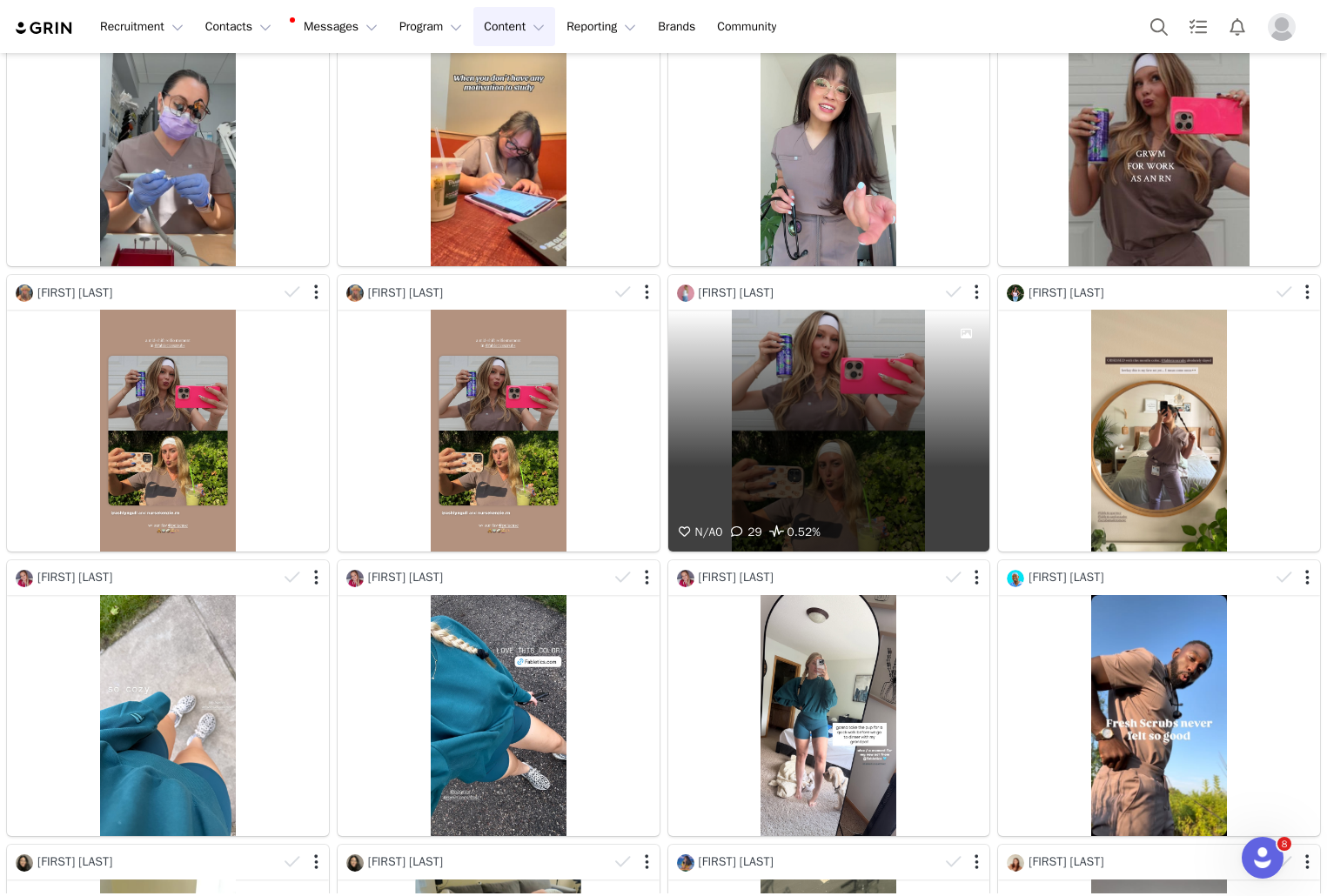 click at bounding box center [966, 415] 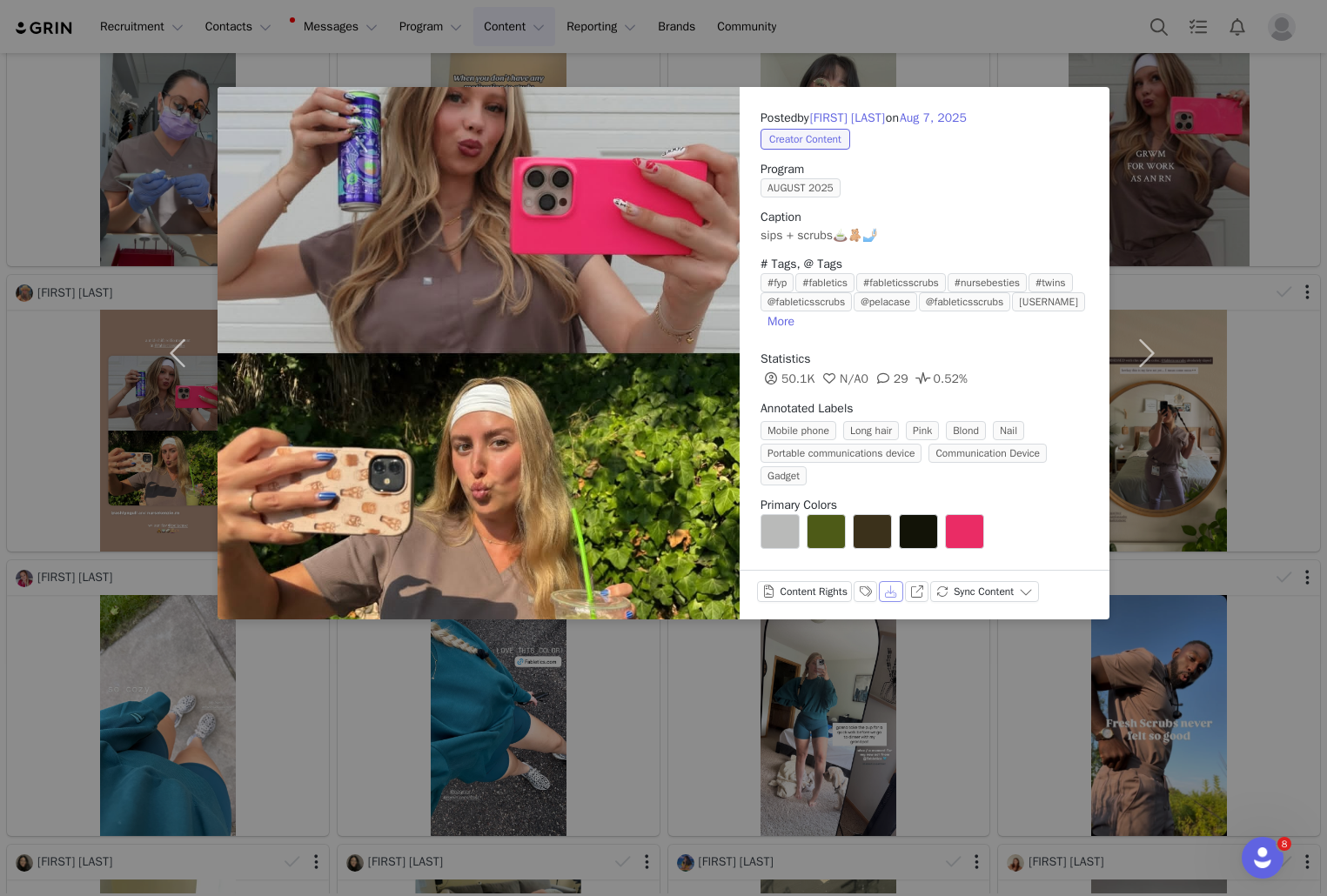 click on "Download" at bounding box center (891, 592) 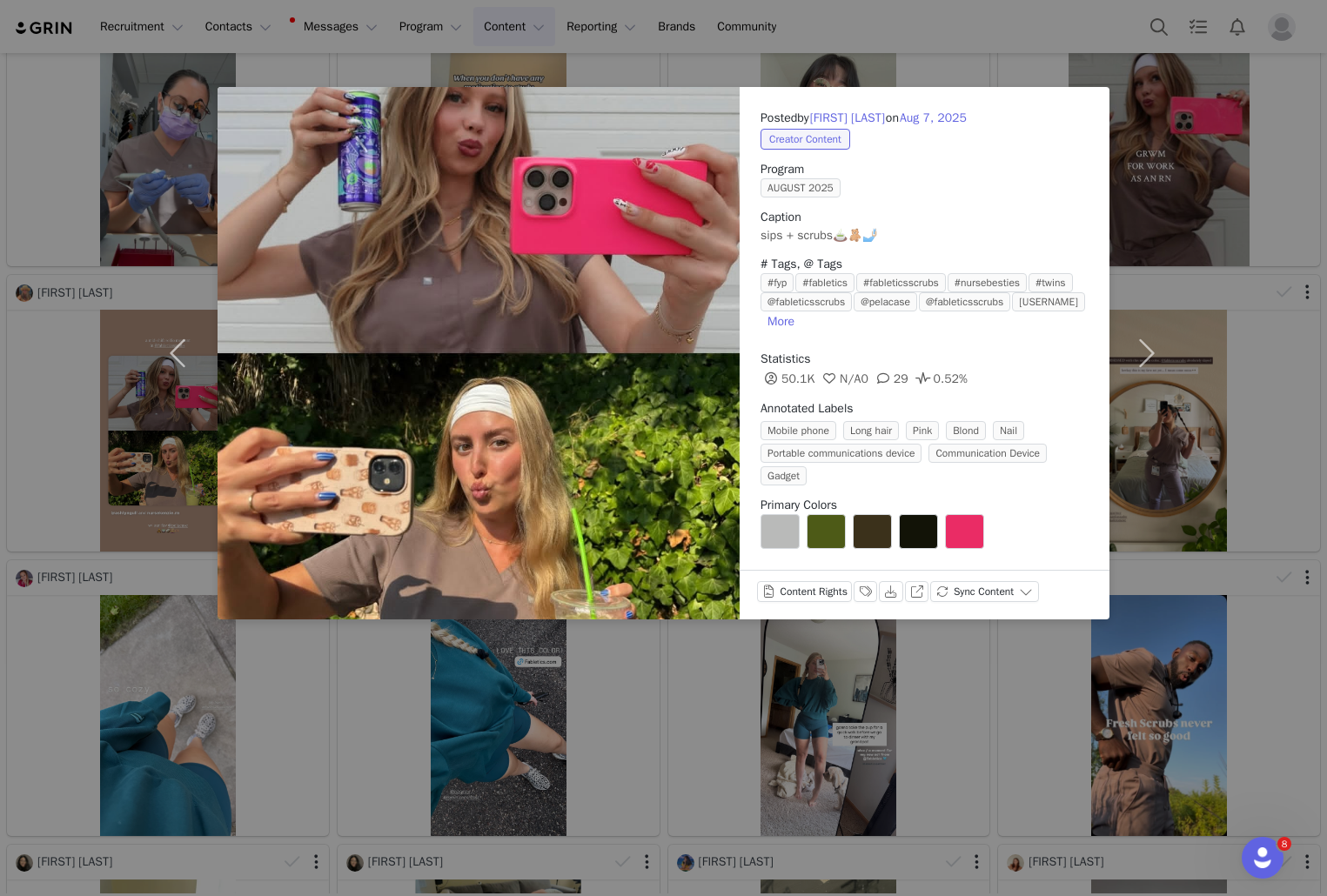 click on "Posted by [FIRST] [LAST] on [MONTH] [DAY], [YEAR] Creator Content Program [MONTH] [YEAR] Caption sips + scrubs🍵🧸🤳🏼
# Tags, @ Tags #fyp #fabletics #fableticsscrubs #nursebesties #twins @fableticsscrubs @pelacase @alaninutrition @nursekenzie.rn More Statistics 50.1K N/A 0 29 0.52% Annotated Labels Mobile phone Long hair Pink Blond Nail Portable communications device Communication Device Gadget Primary Colors Content Rights Labels & Tags Download View on Instagram Sync Content" at bounding box center (663, 448) 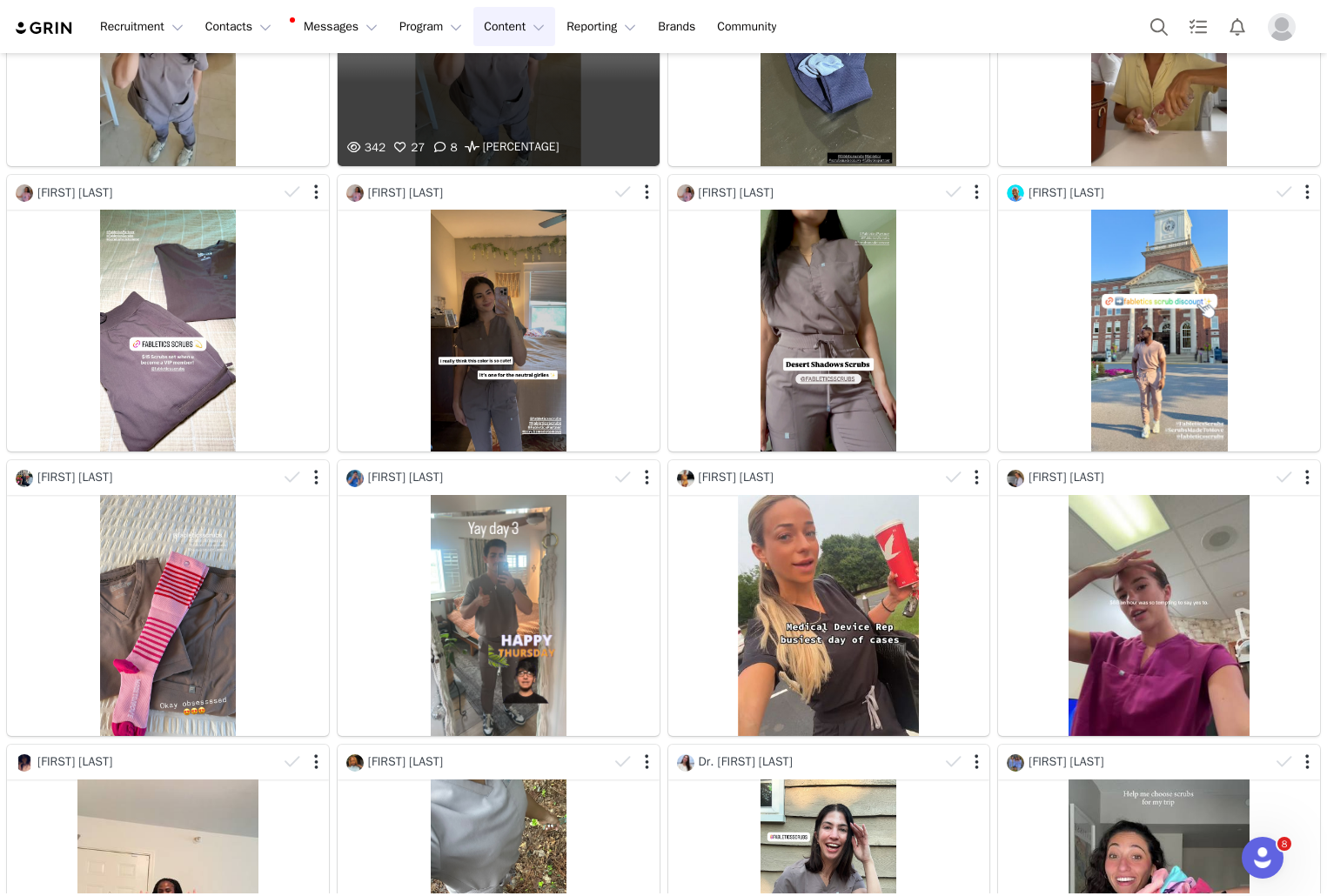 scroll, scrollTop: 3943, scrollLeft: 0, axis: vertical 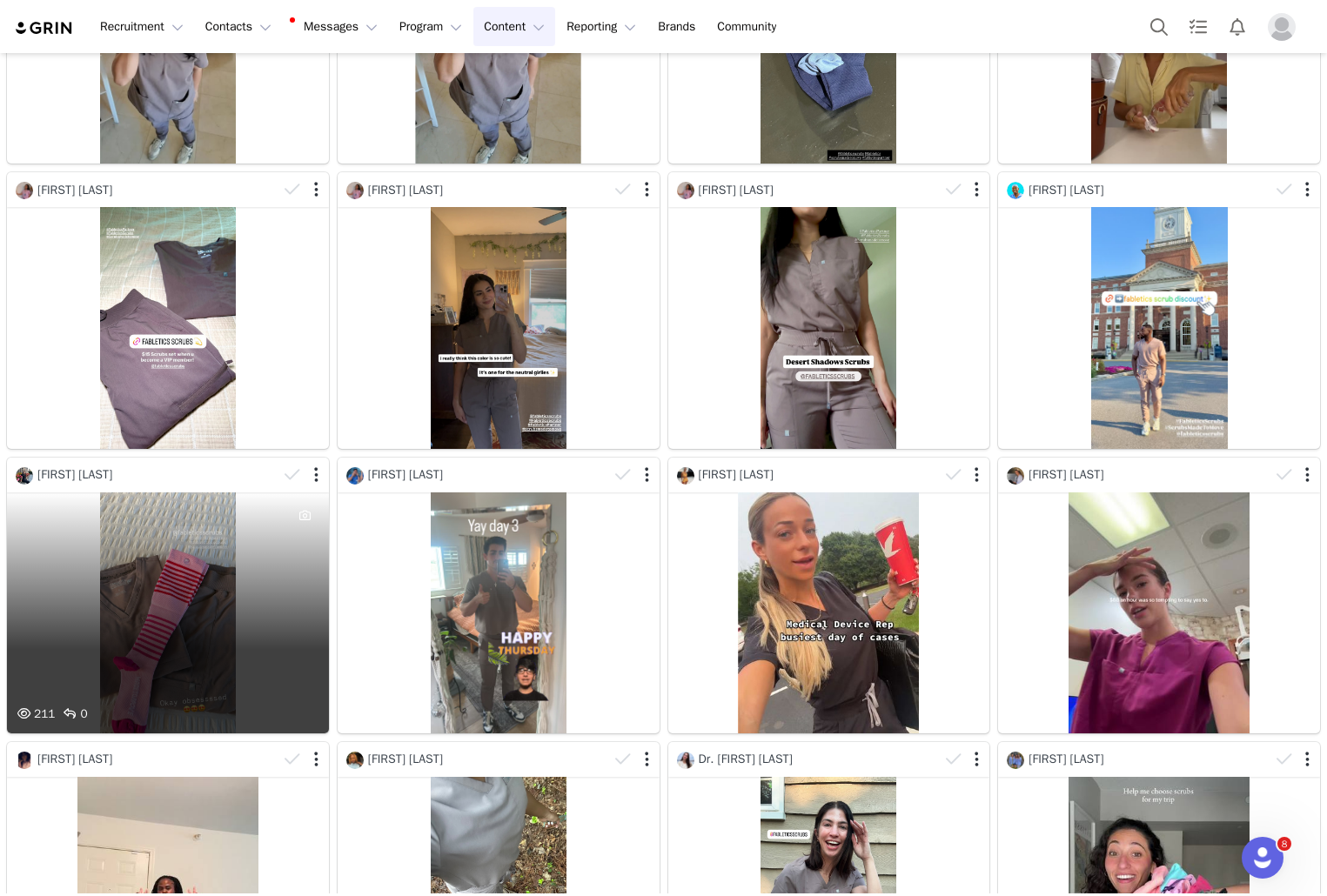 click at bounding box center (305, 598) 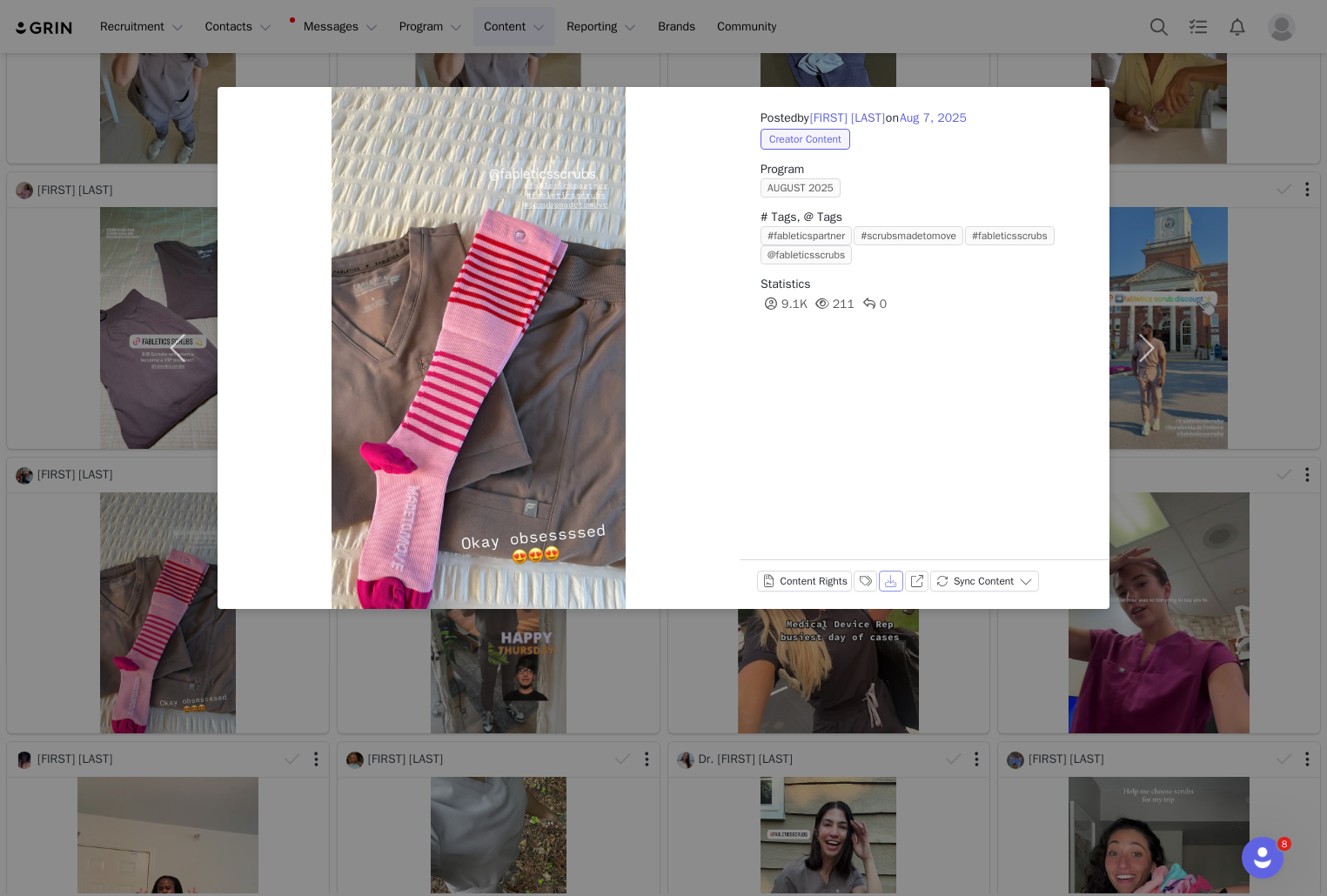 click on "Download" at bounding box center [891, 581] 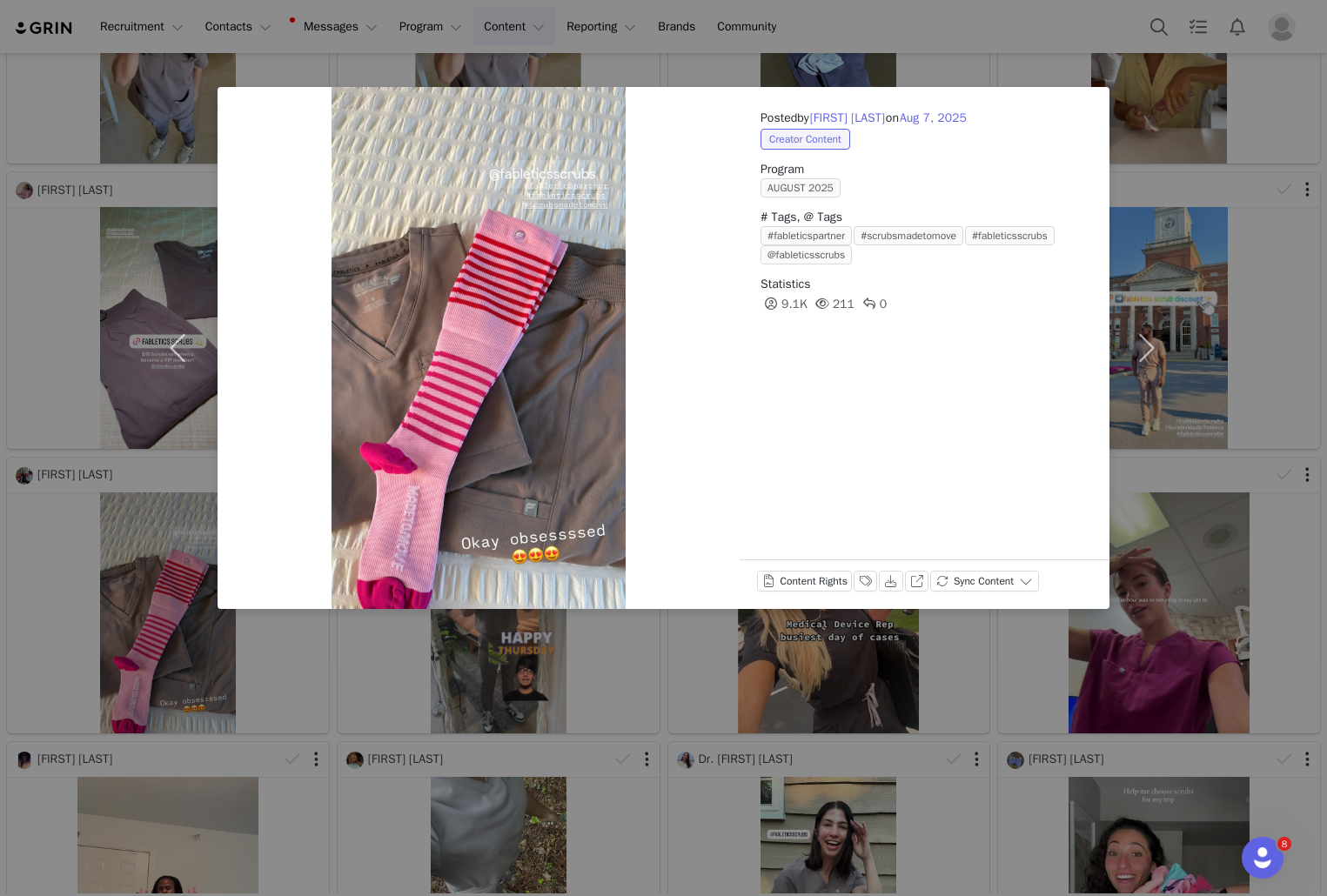 click on "Posted  by  [FIRST] [LAST]  on  [MONTH] [DAY], [YEAR]  Creator Content  Program [MONTH] [YEAR] # Tags, @ Tags  #fableticspartner   #scrubsmadetomove   #fableticsscrubs   @fableticsscrubs      Statistics [NUMBER]K  [NUMBER]  [NUMBER]  Content Rights Labels & Tags Download View on Instagram Sync Content" at bounding box center [663, 448] 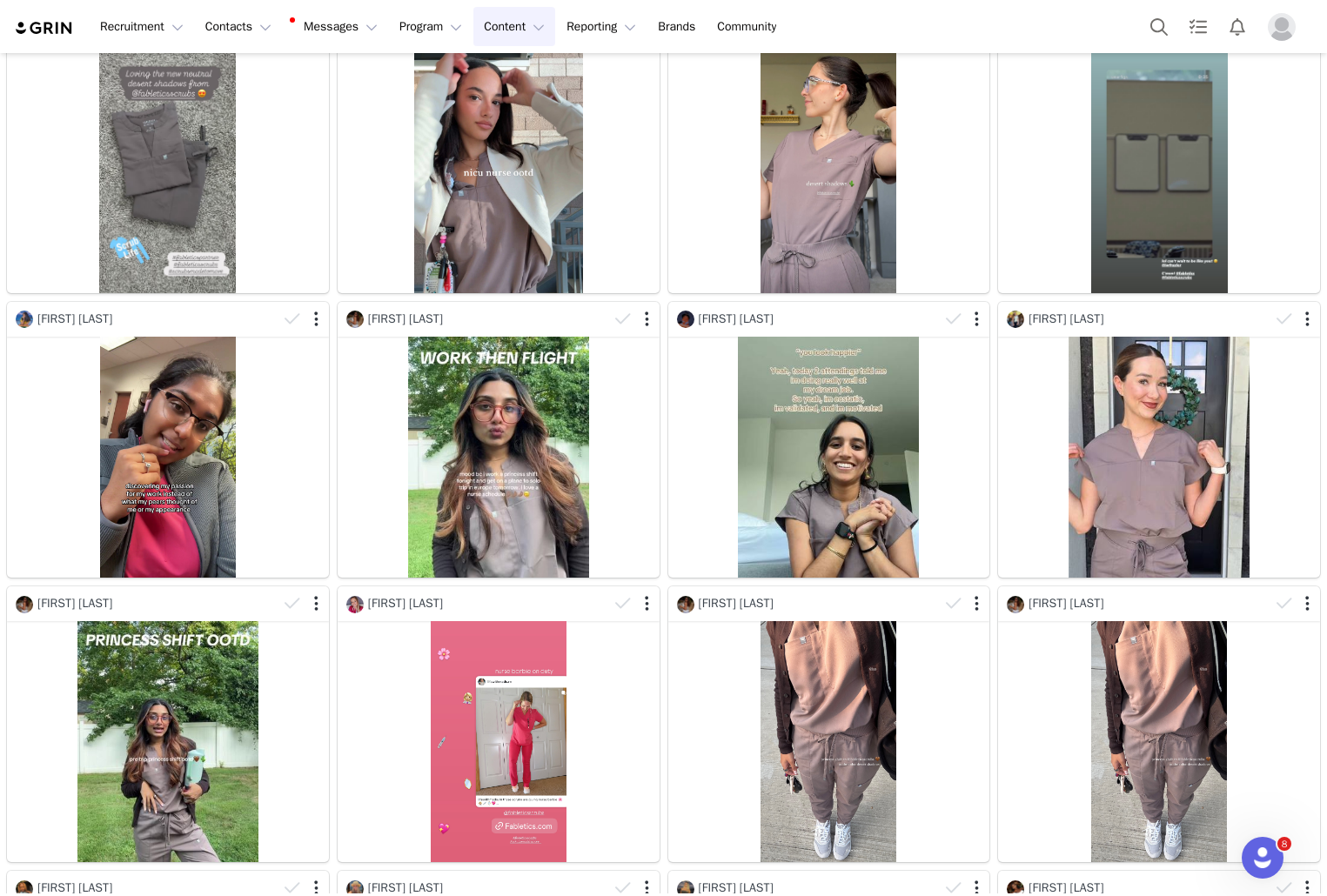 scroll, scrollTop: 0, scrollLeft: 0, axis: both 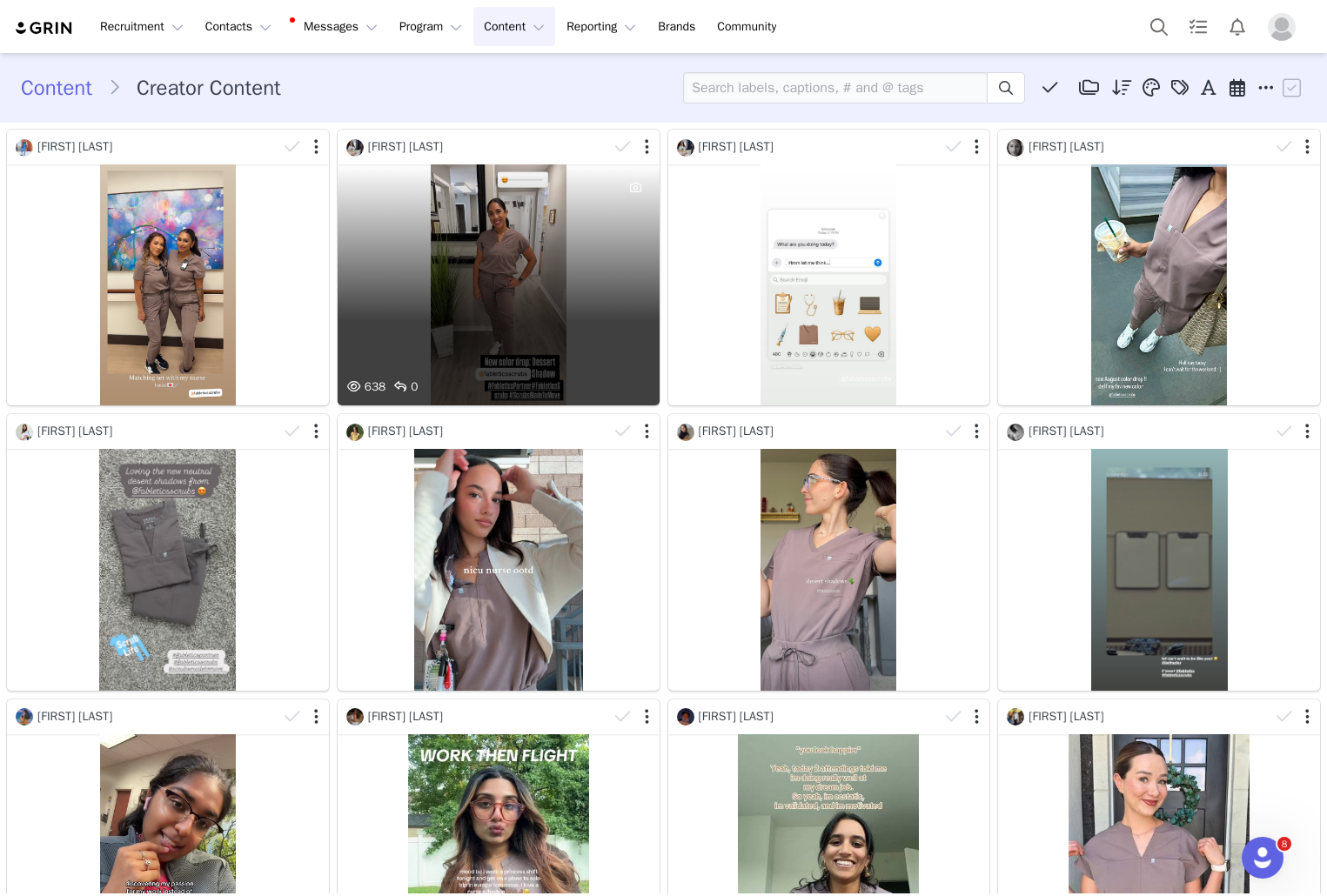 click on "638  0" at bounding box center (499, 284) 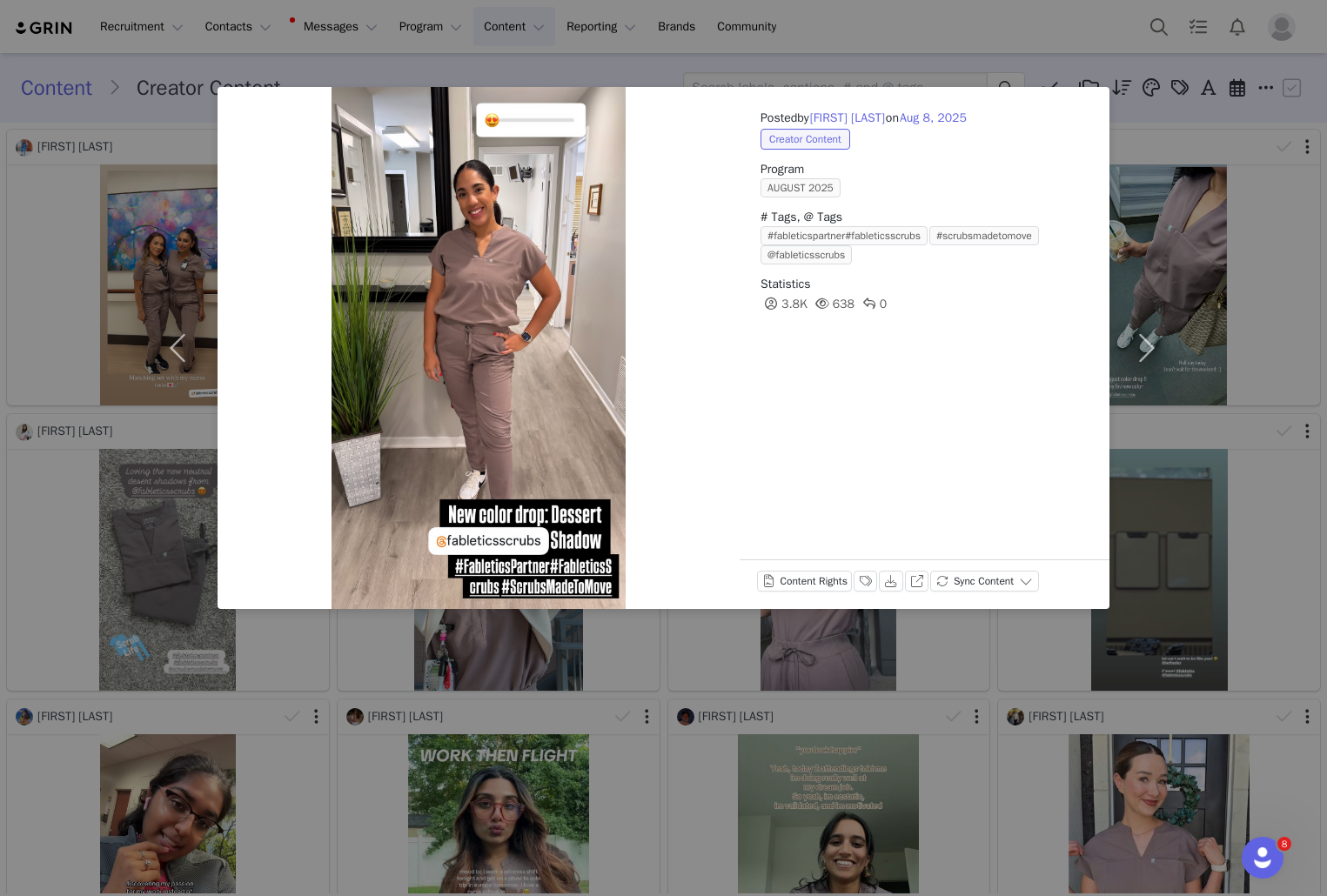 click on "Posted by [FIRST] [LAST] on [MONTH] [DAY], [YEAR] Creator Content Program [MONTH] [YEAR] # Tags, @ Tags #fableticspartner#fableticsscrubs #scrubsmadetomove @fableticsscrubs Statistics 3.8K 638 0 Content Rights Labels & Tags Download View on Instagram Sync Content" at bounding box center [663, 448] 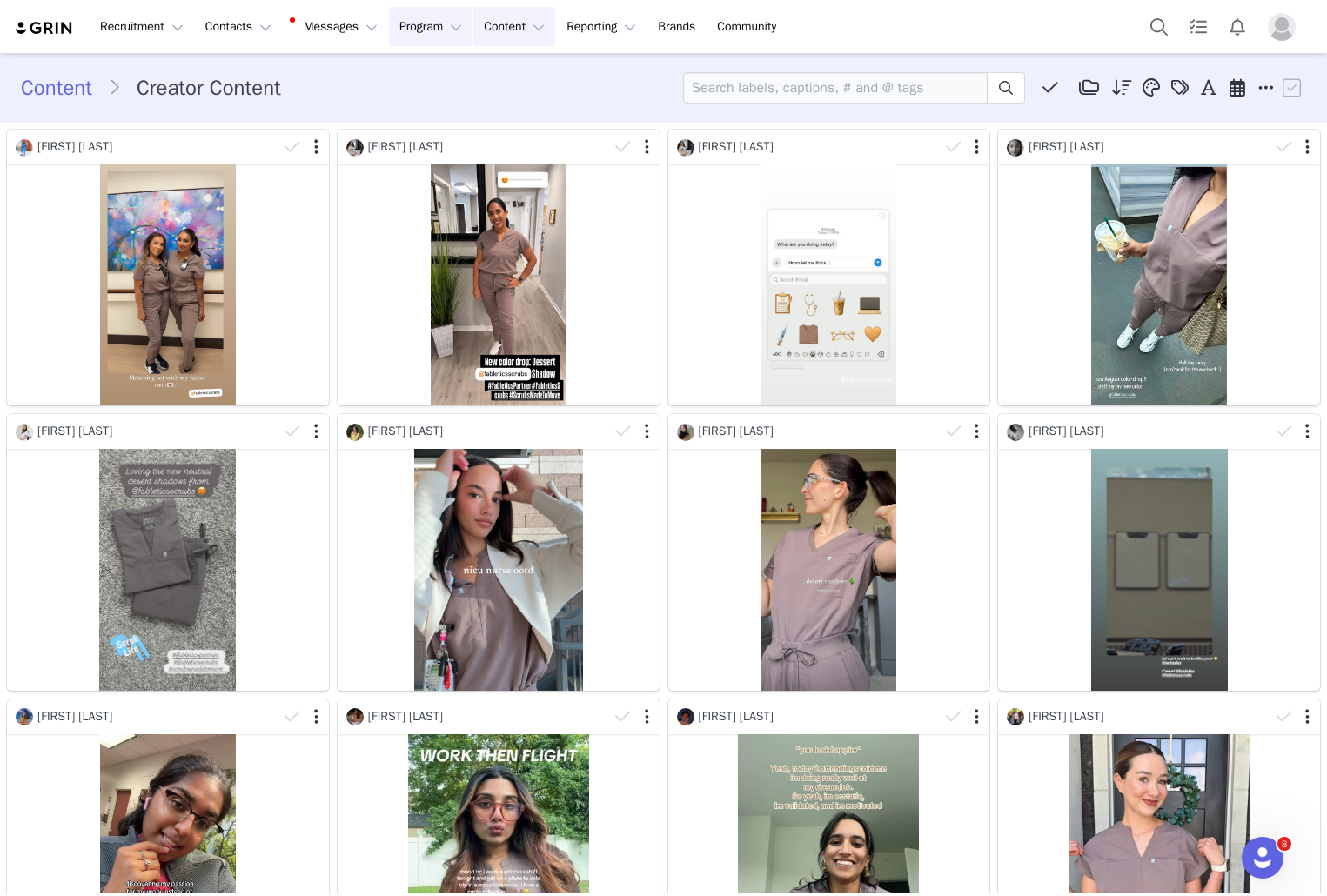 click on "Program Program" at bounding box center (431, 26) 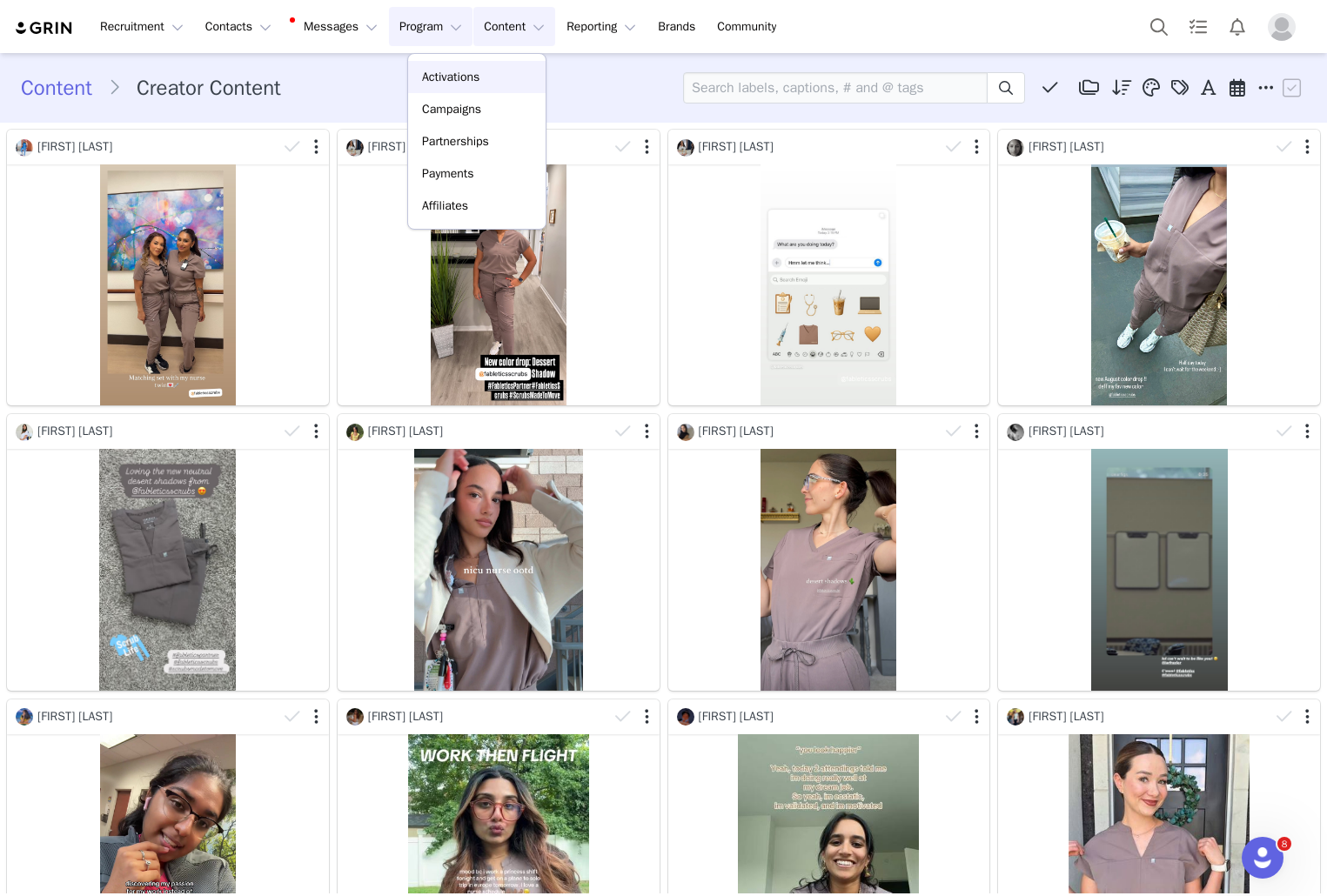 click on "Activations" at bounding box center (451, 77) 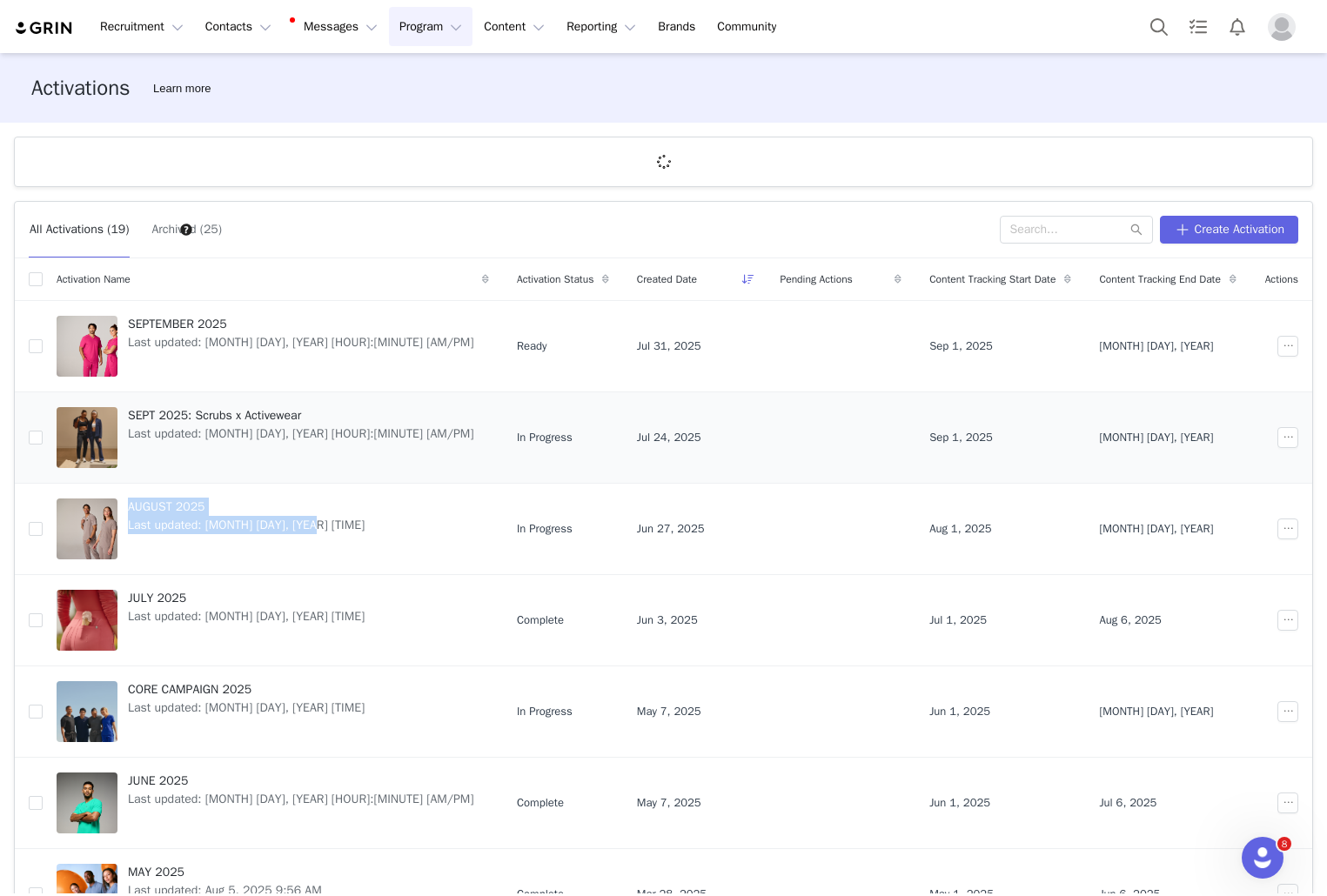 click on "SEPT 2025: Scrubs x Activewear" at bounding box center [301, 415] 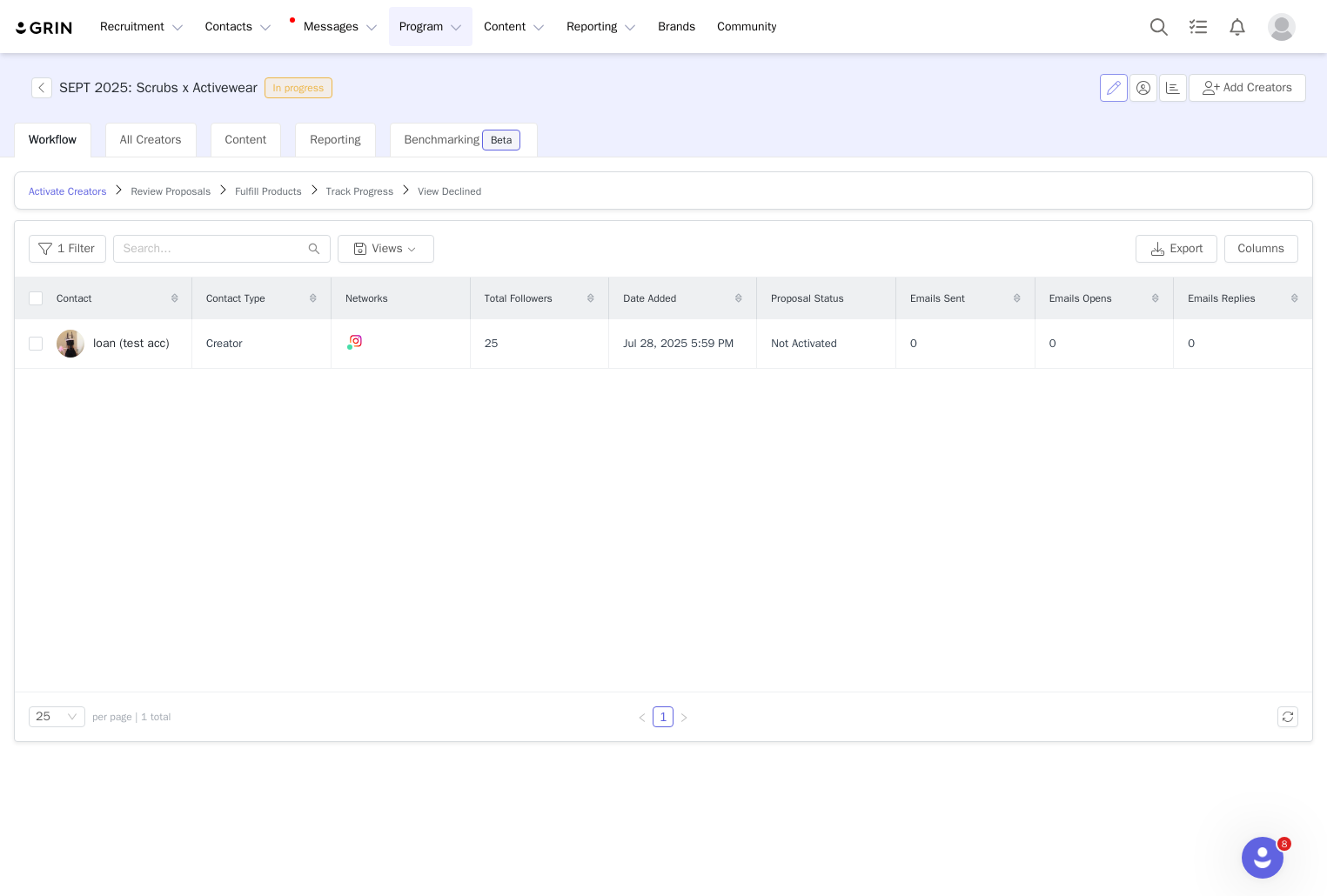 click at bounding box center (1114, 88) 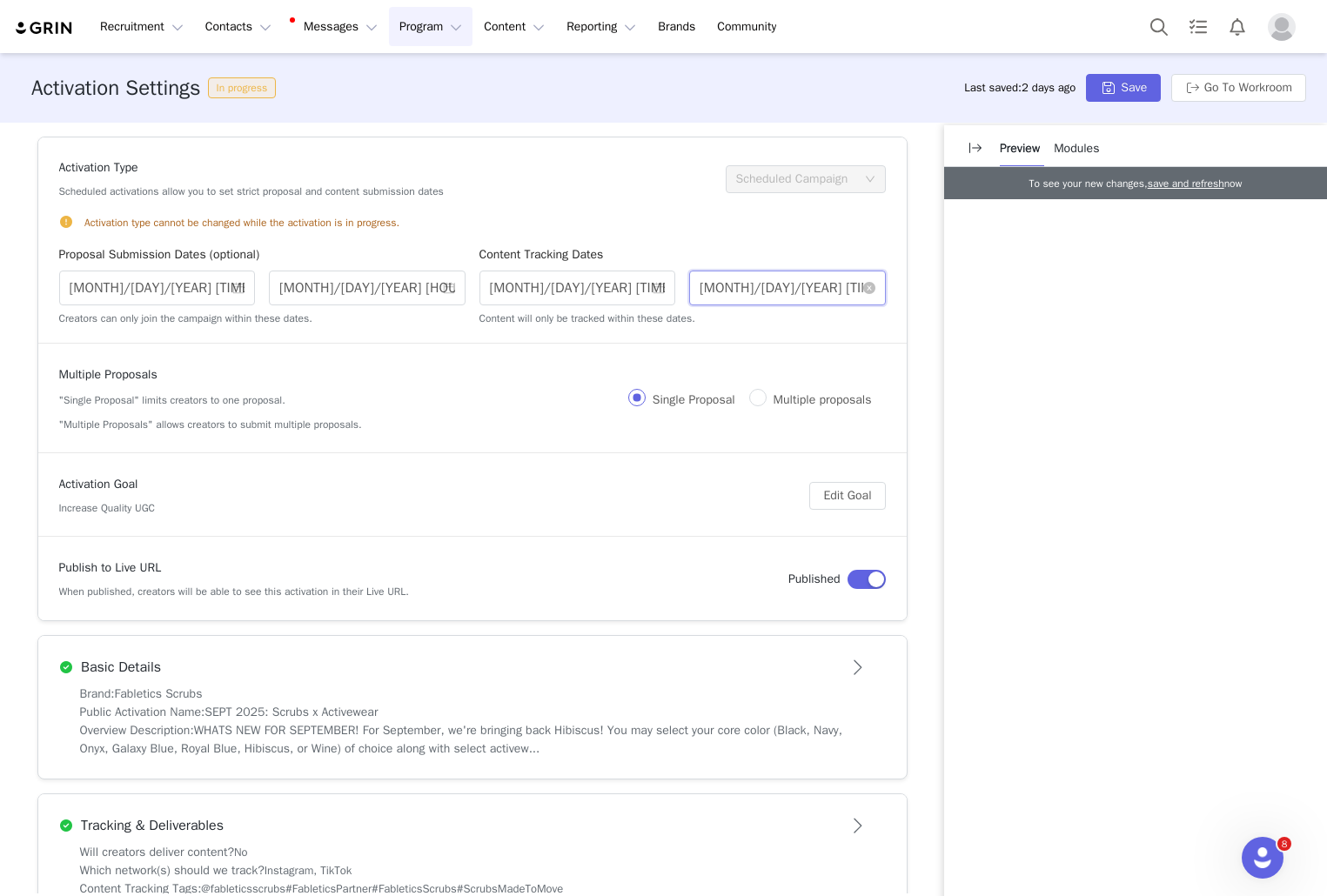 click on "[MONTH]/[DAY]/[YEAR] [TIME]" at bounding box center [787, 288] 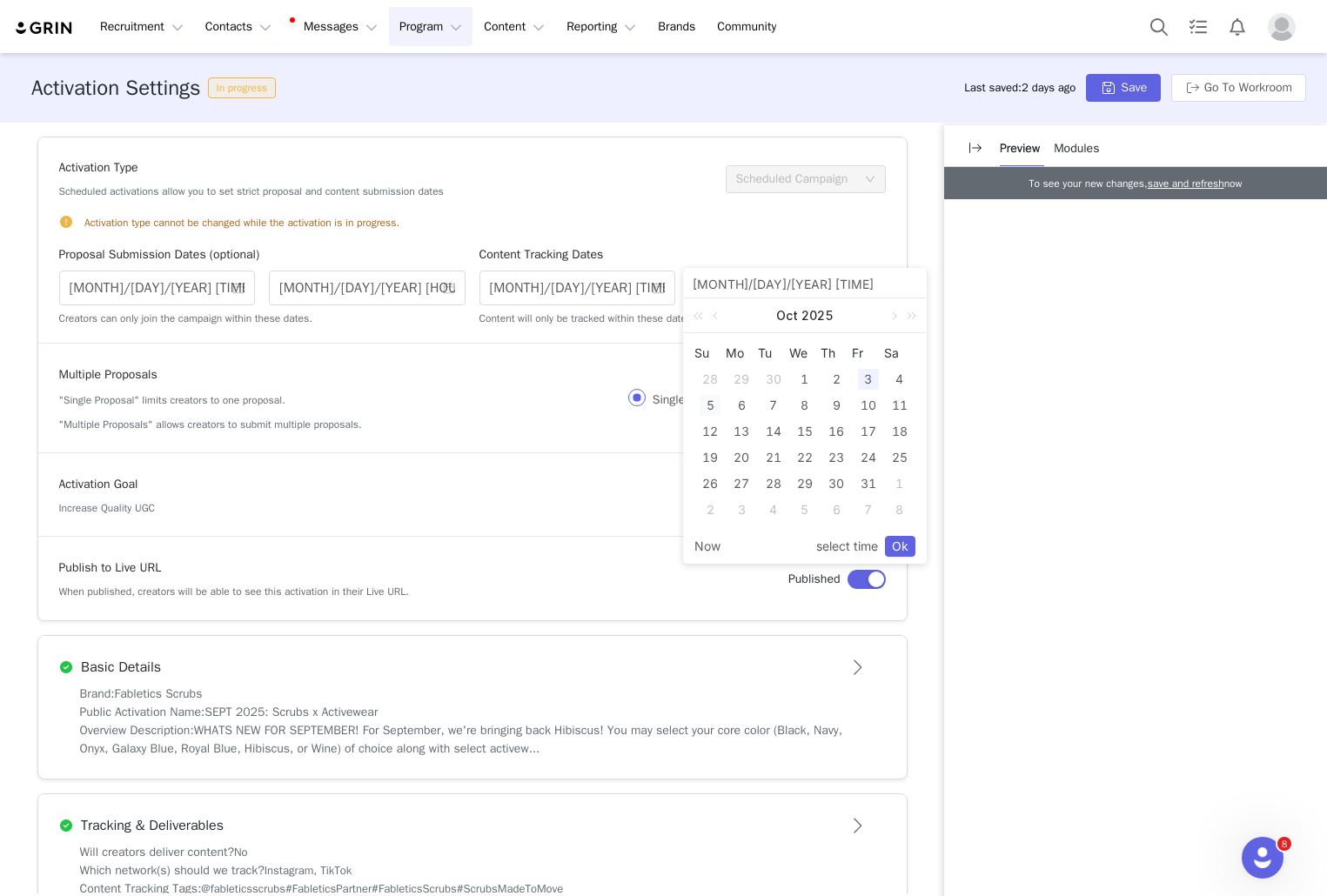 click on "5" at bounding box center [710, 405] 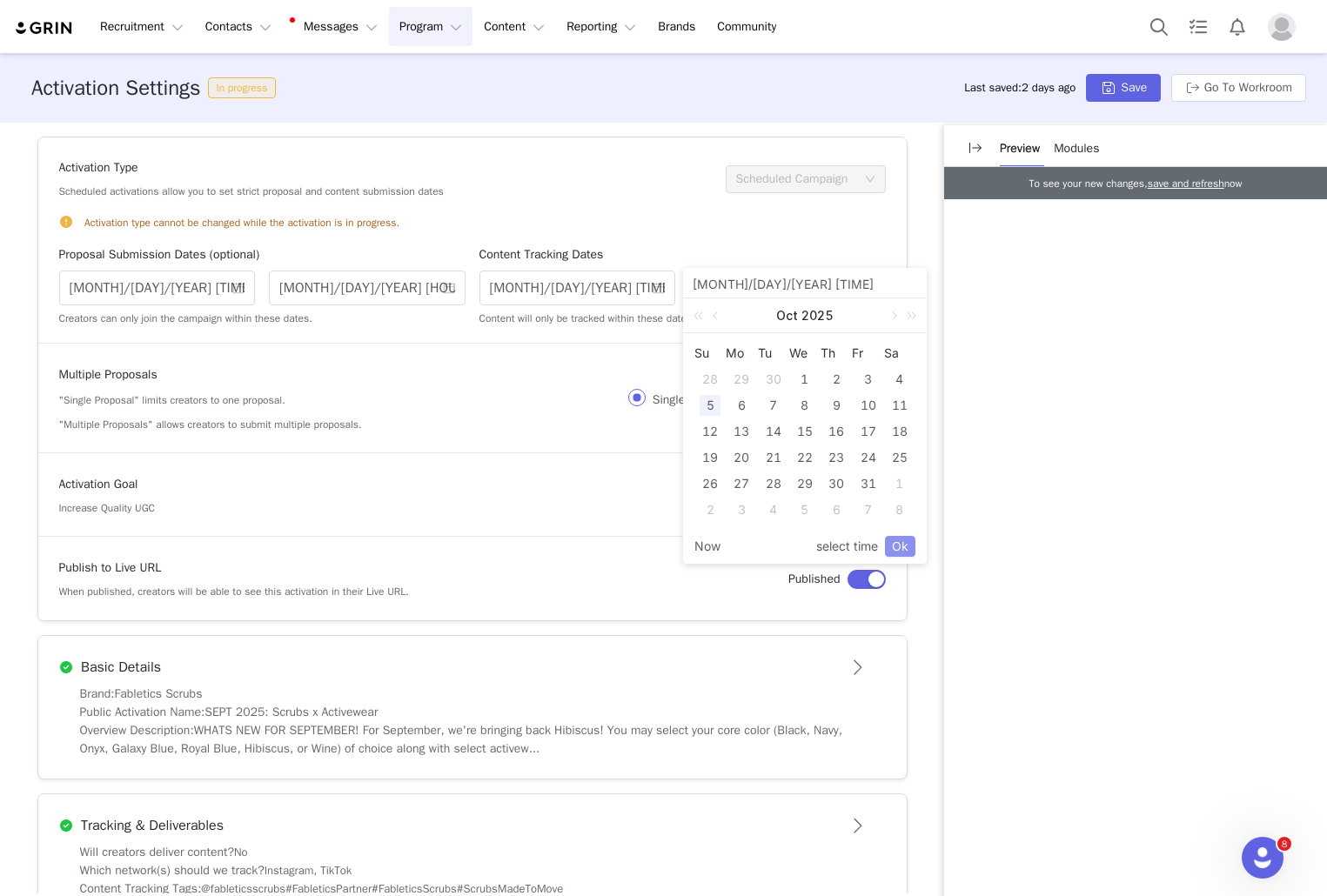 click on "Ok" at bounding box center (900, 546) 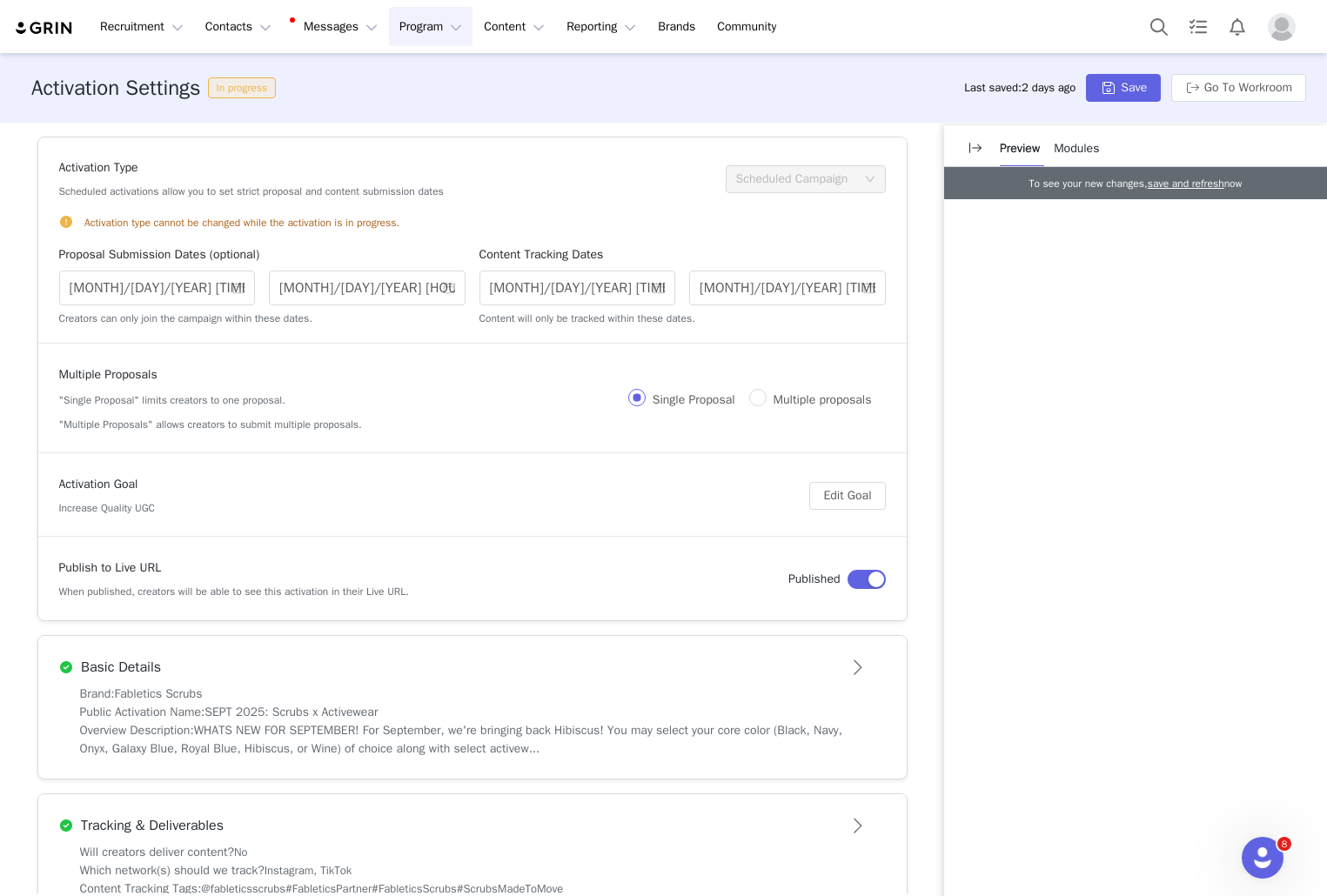 click on "Last saved:
2 days ago
Save Go To Workroom" at bounding box center [1135, 88] 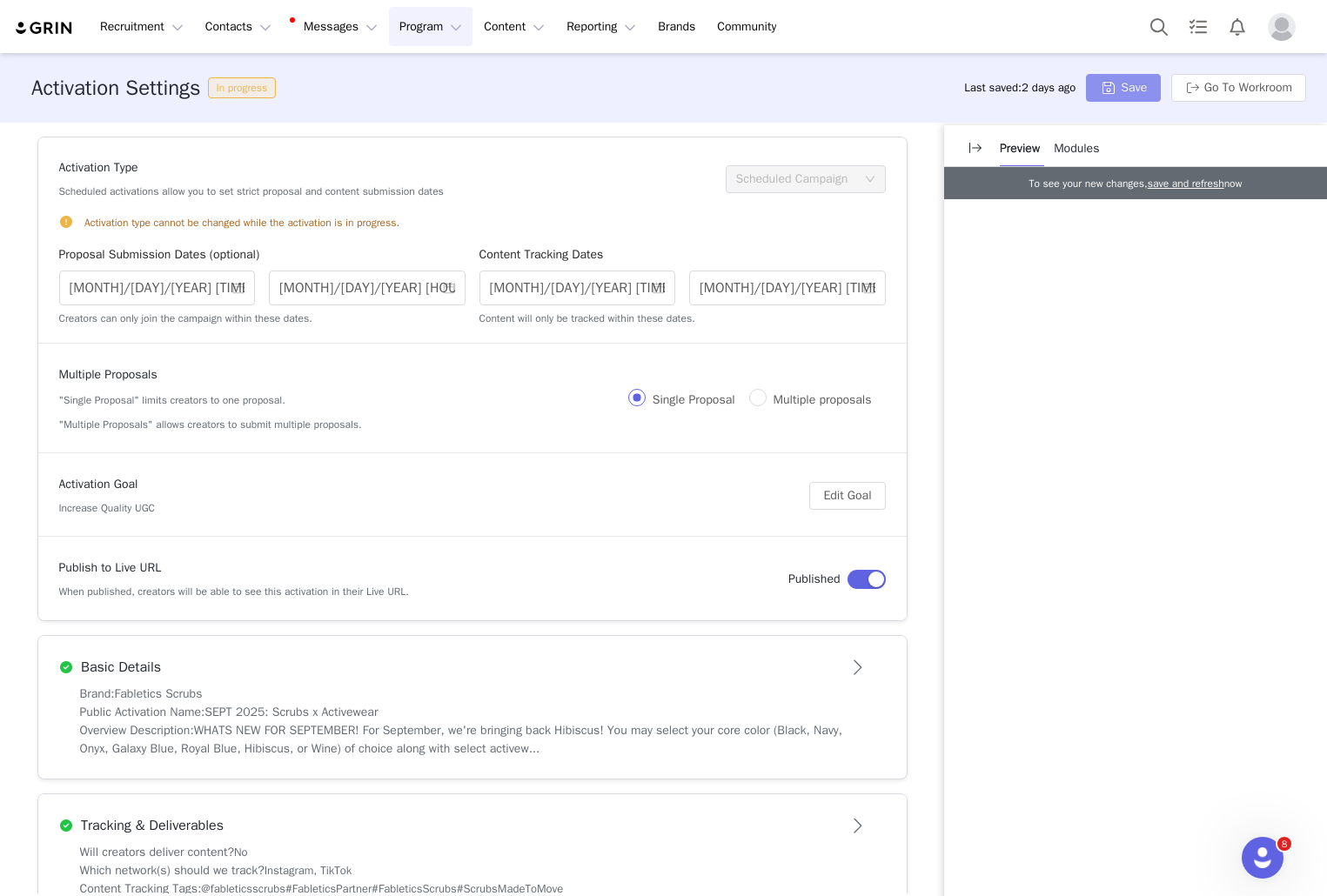 click on "Save" at bounding box center (1123, 88) 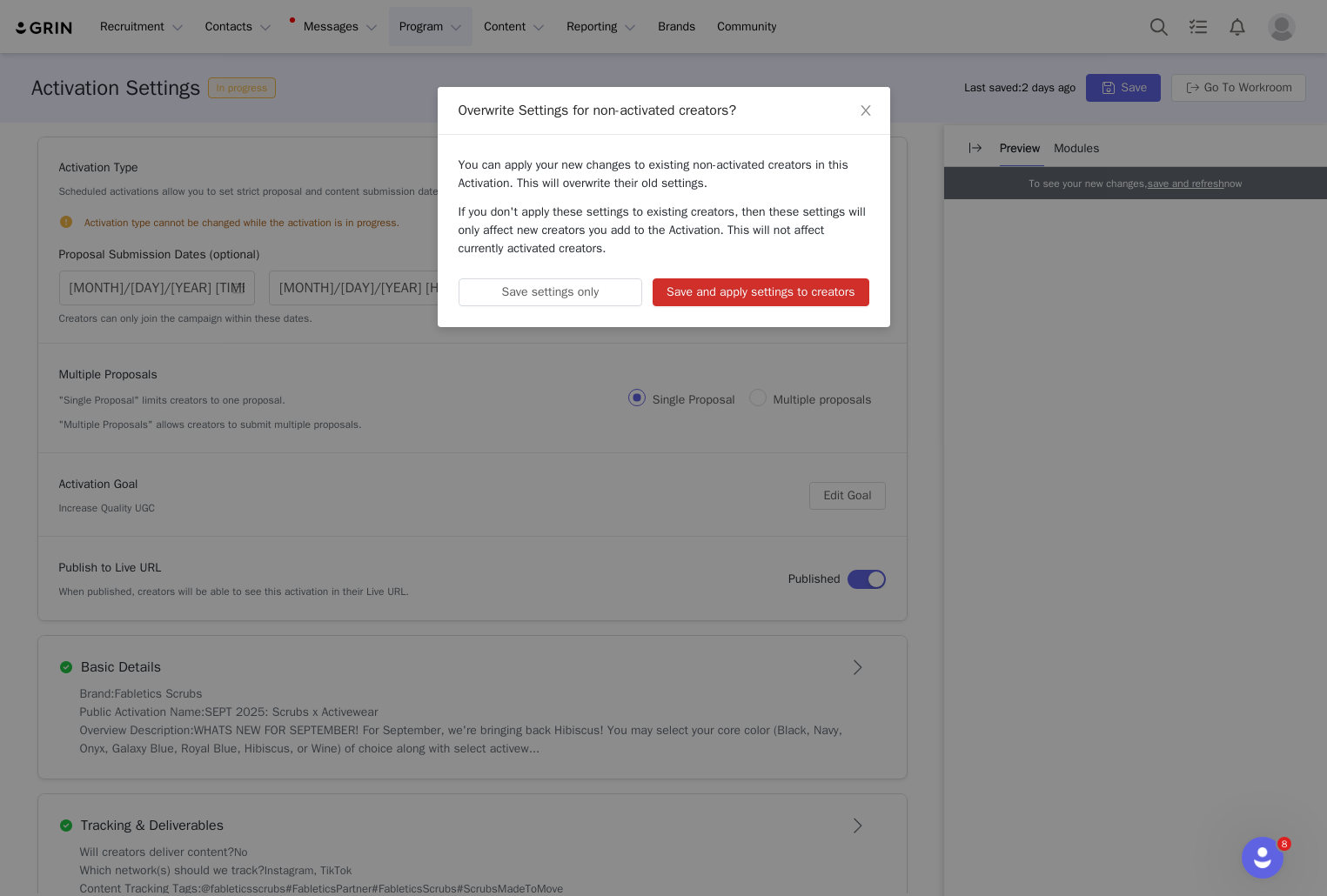 click on "Save and apply settings to creators" at bounding box center [761, 292] 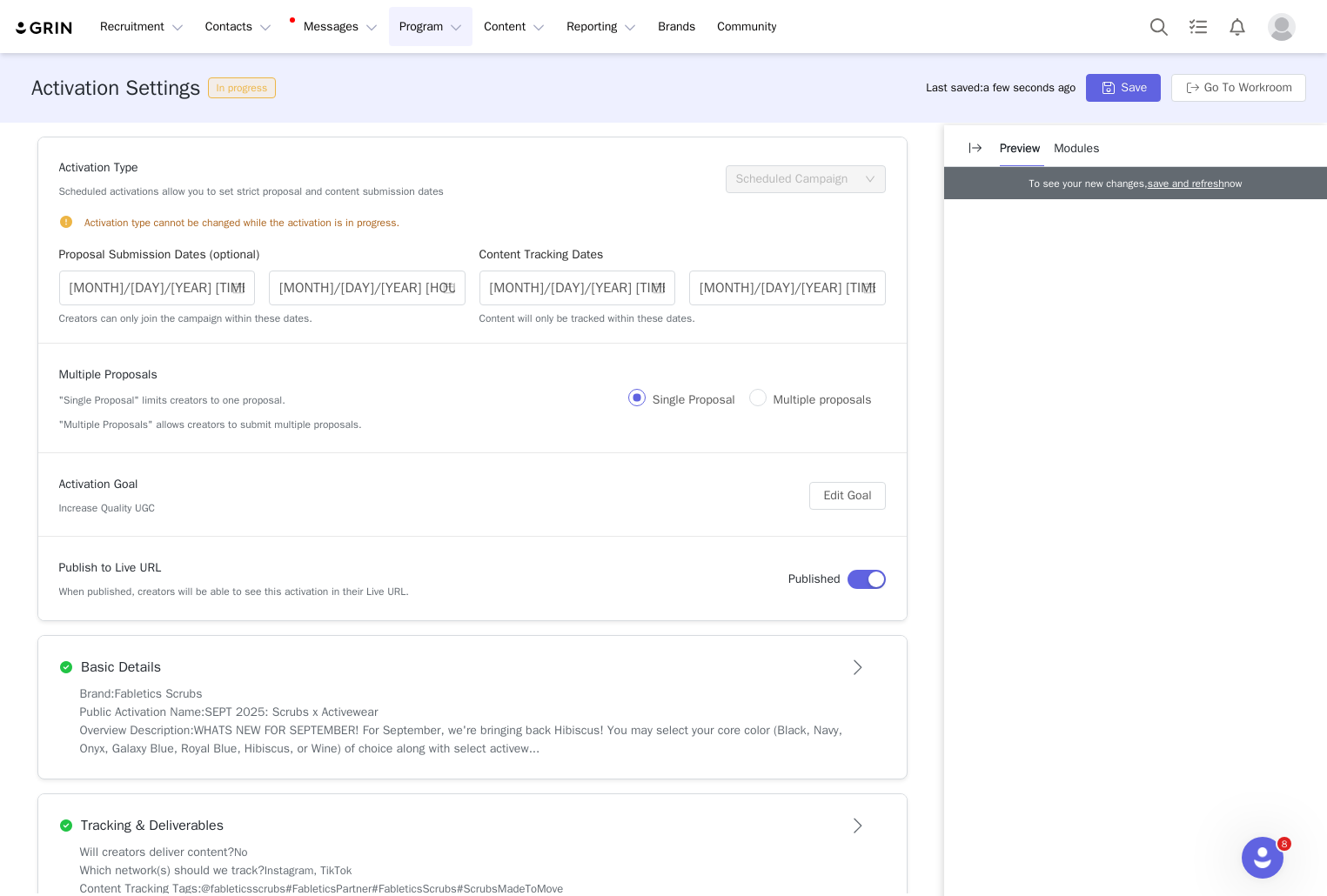 click at bounding box center (44, 28) 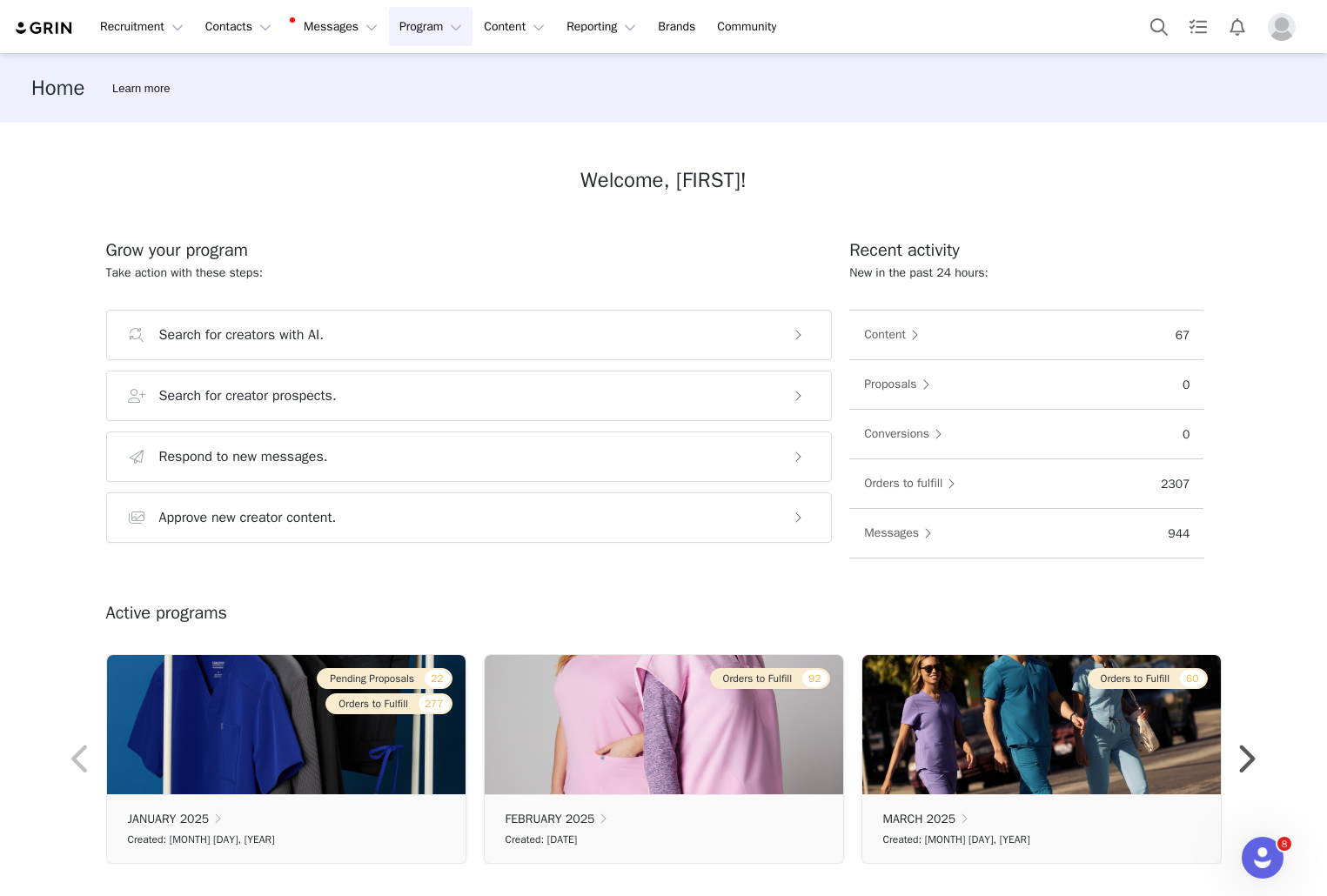 click on "Program Program" at bounding box center (431, 26) 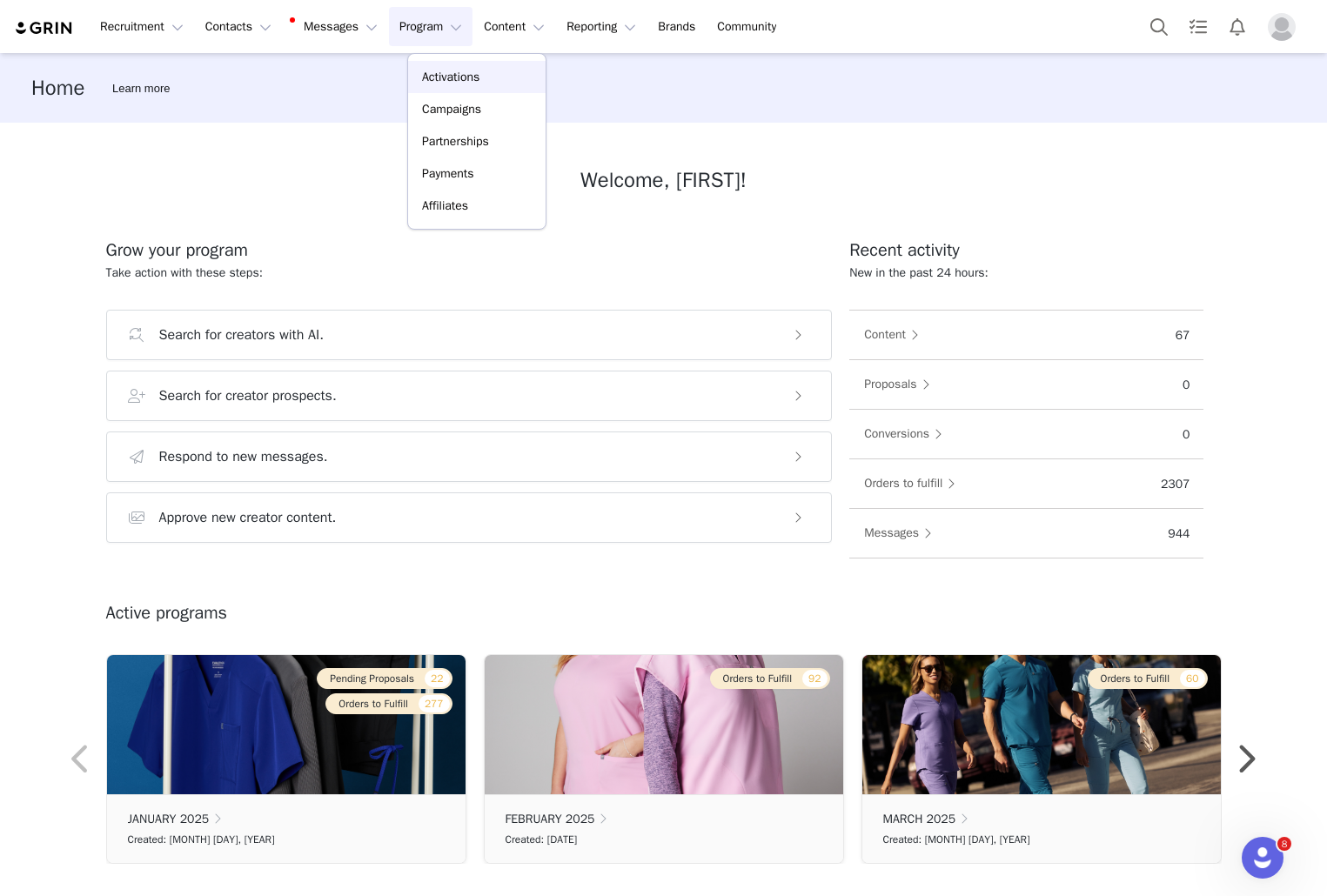 click on "Activations" at bounding box center [451, 77] 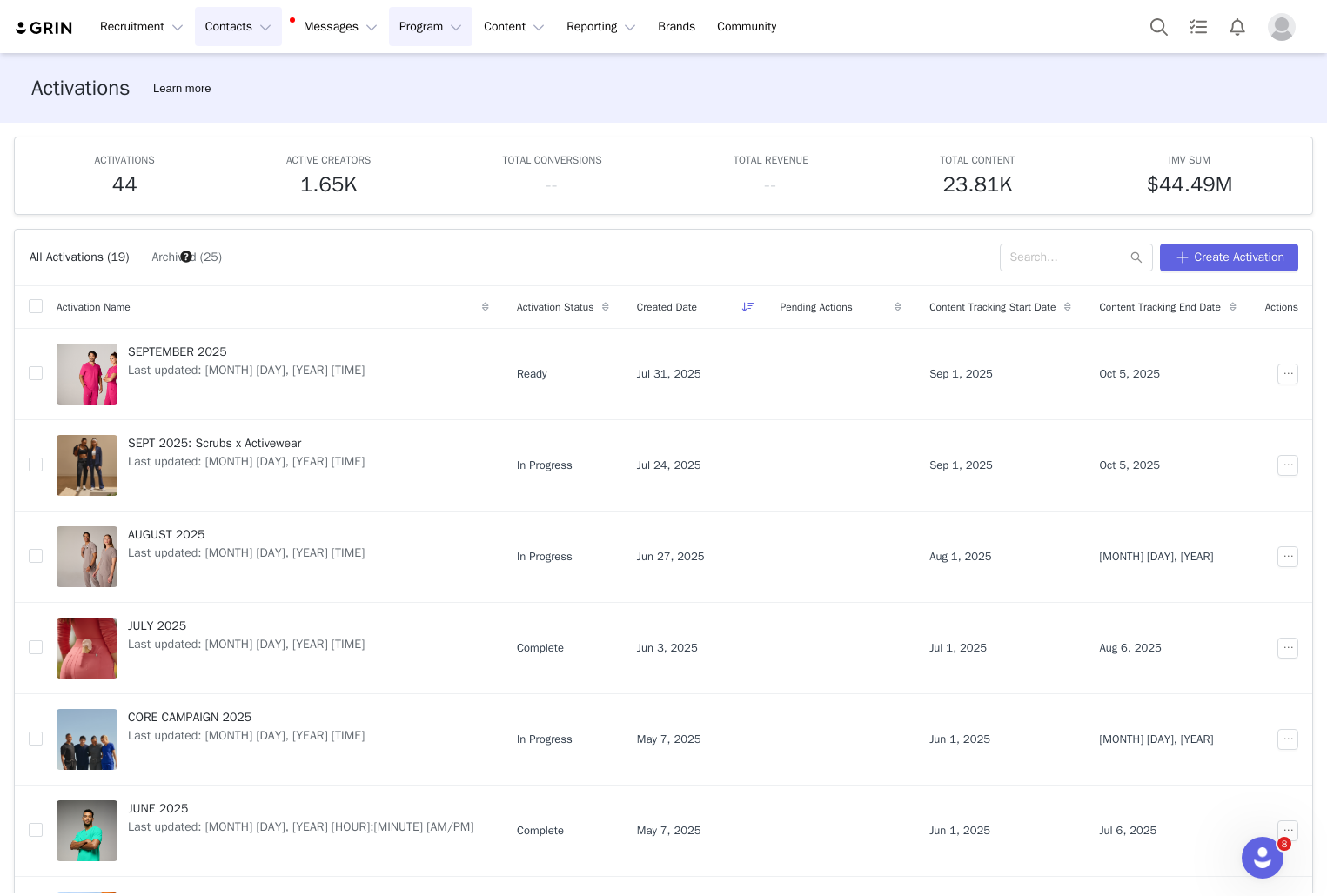 click on "Contacts Contacts" at bounding box center [238, 26] 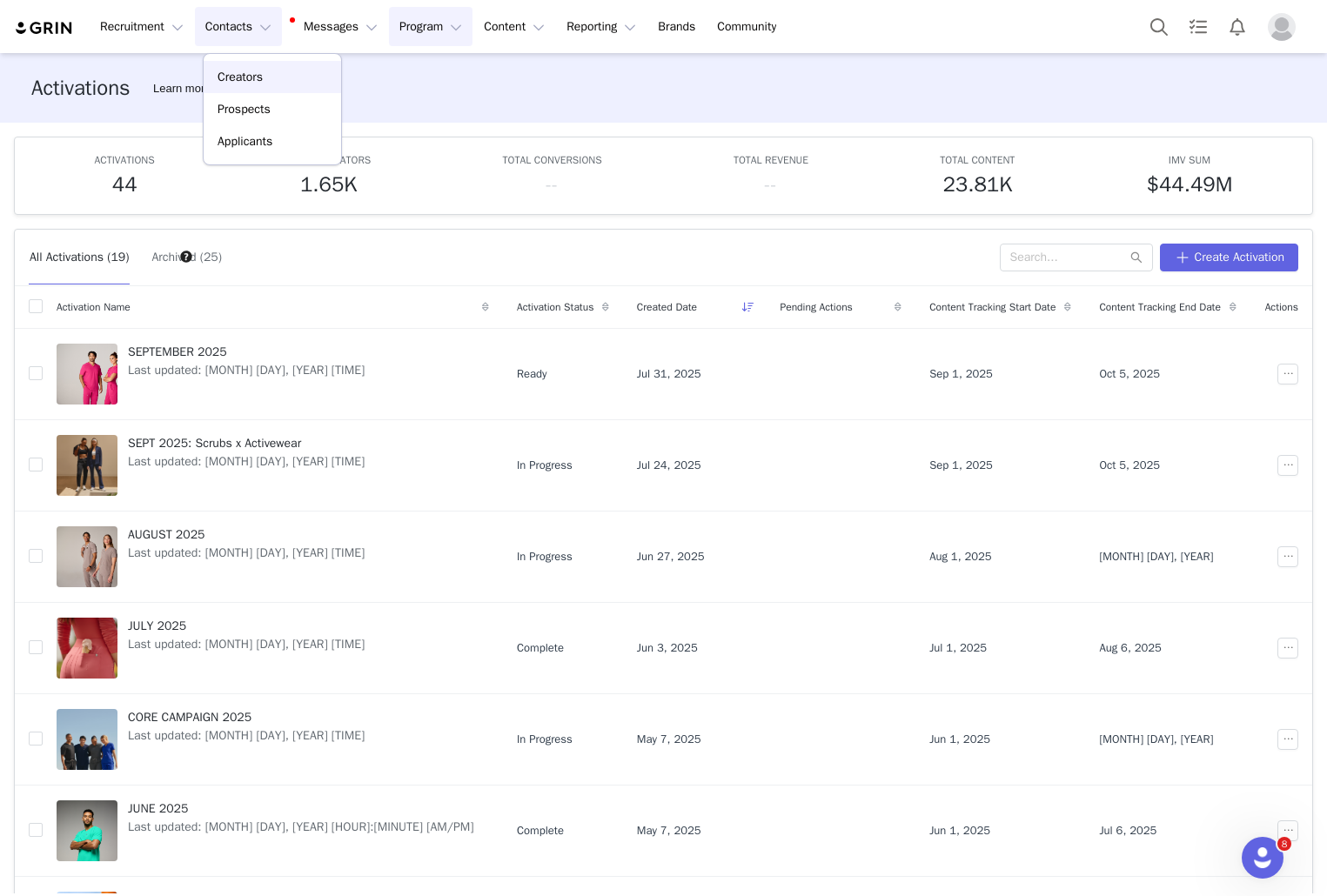 click on "Creators" at bounding box center [240, 77] 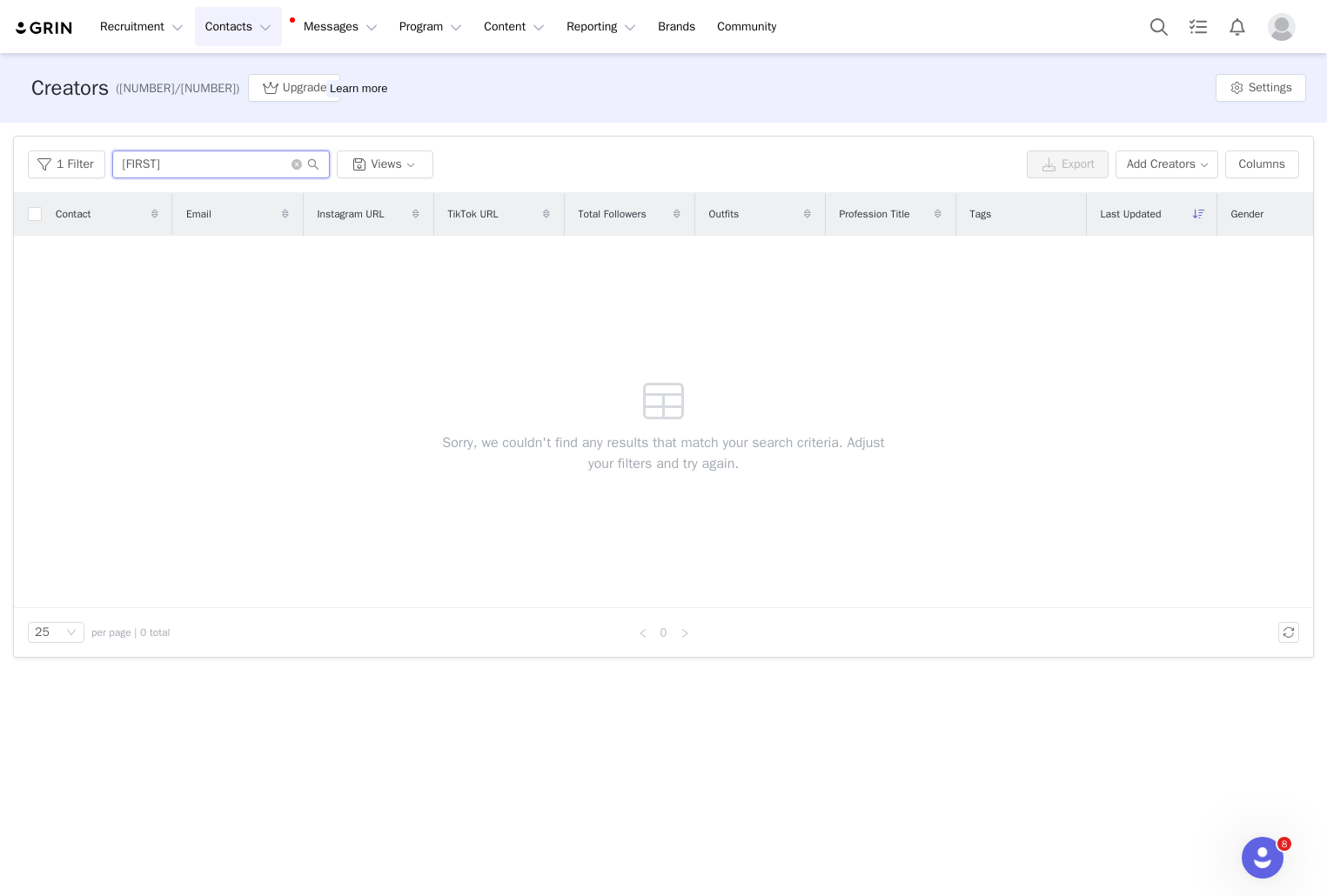 drag, startPoint x: 164, startPoint y: 171, endPoint x: 113, endPoint y: 163, distance: 51.623638 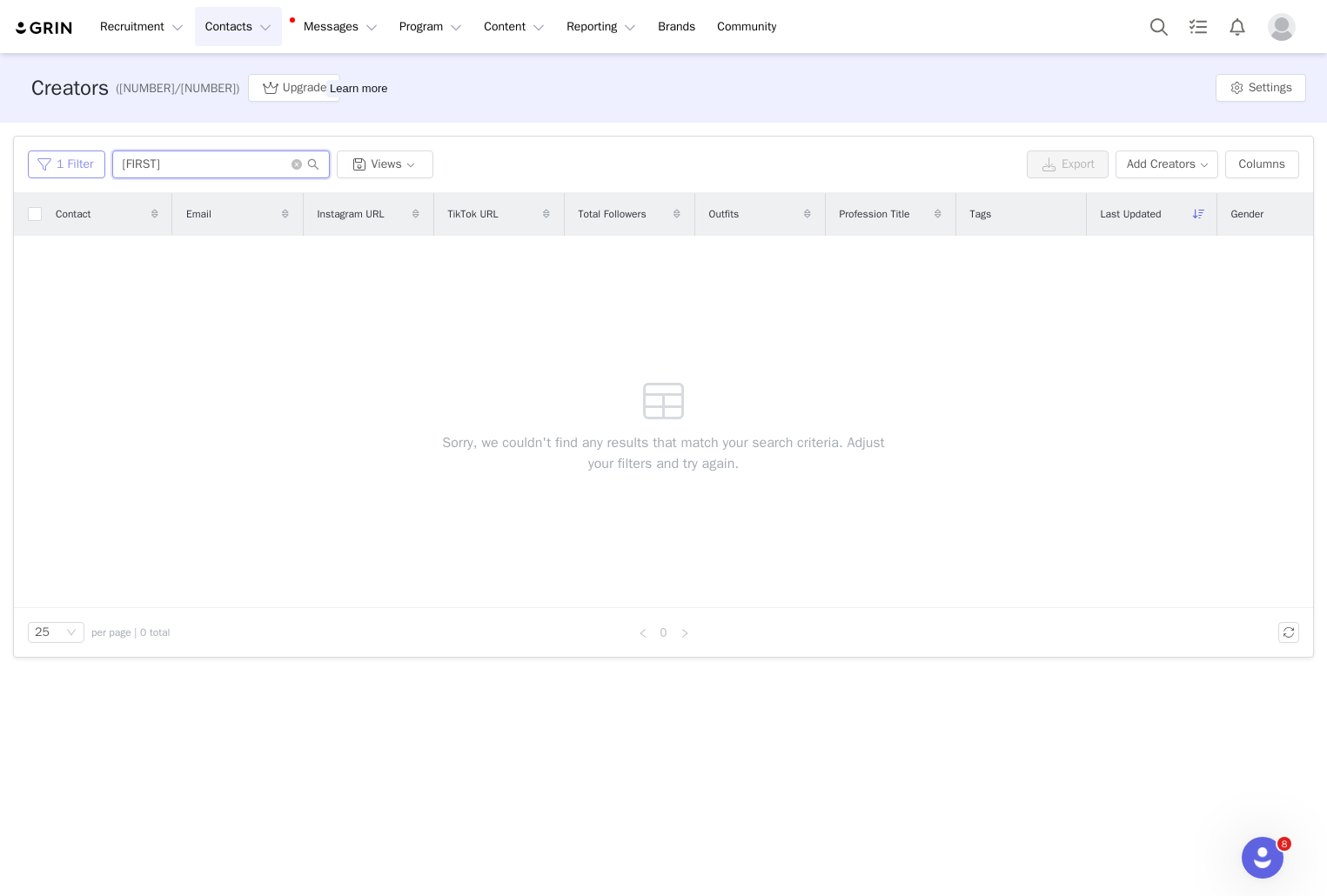 type on "[FIRST]" 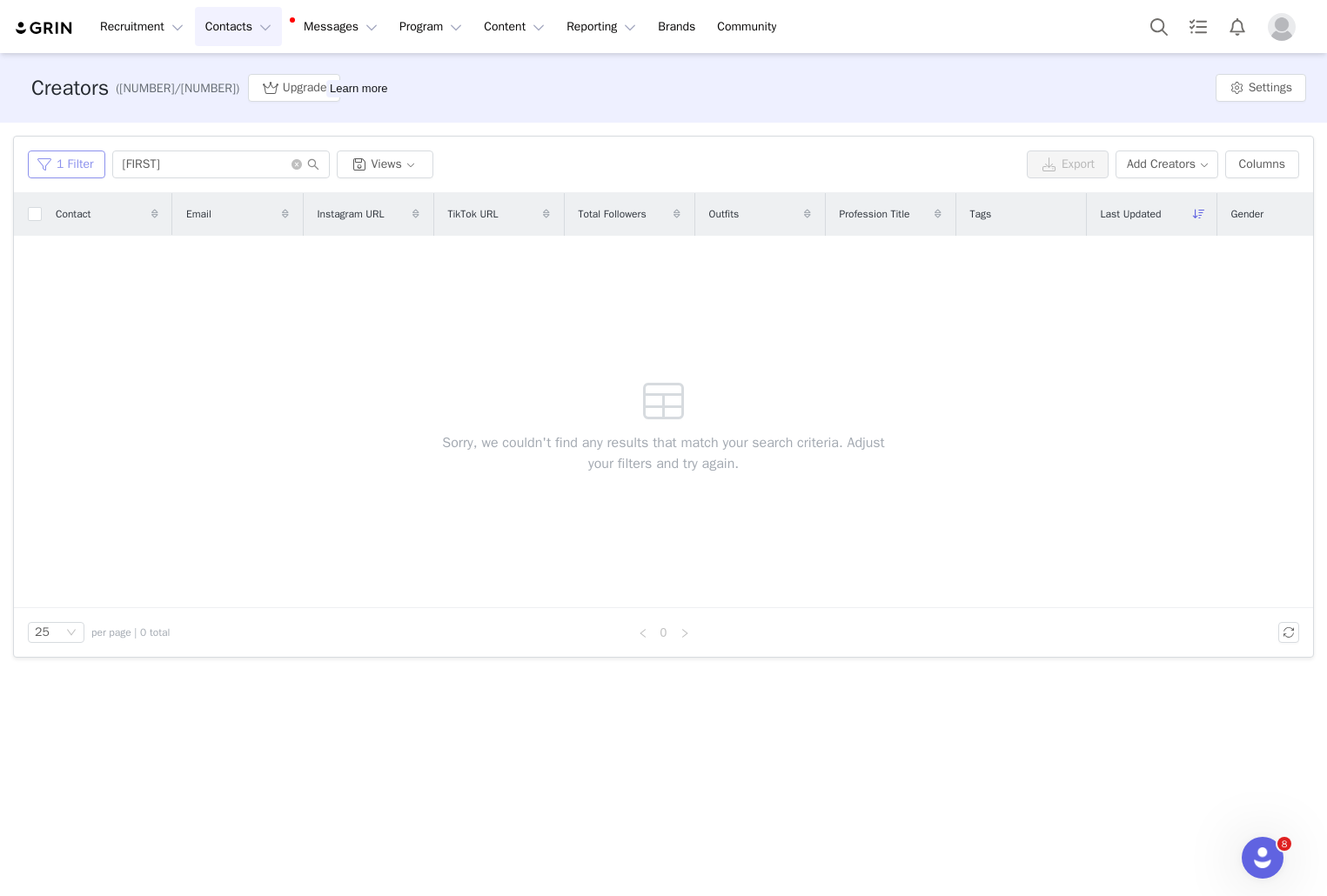 click on "1 Filter" at bounding box center [66, 164] 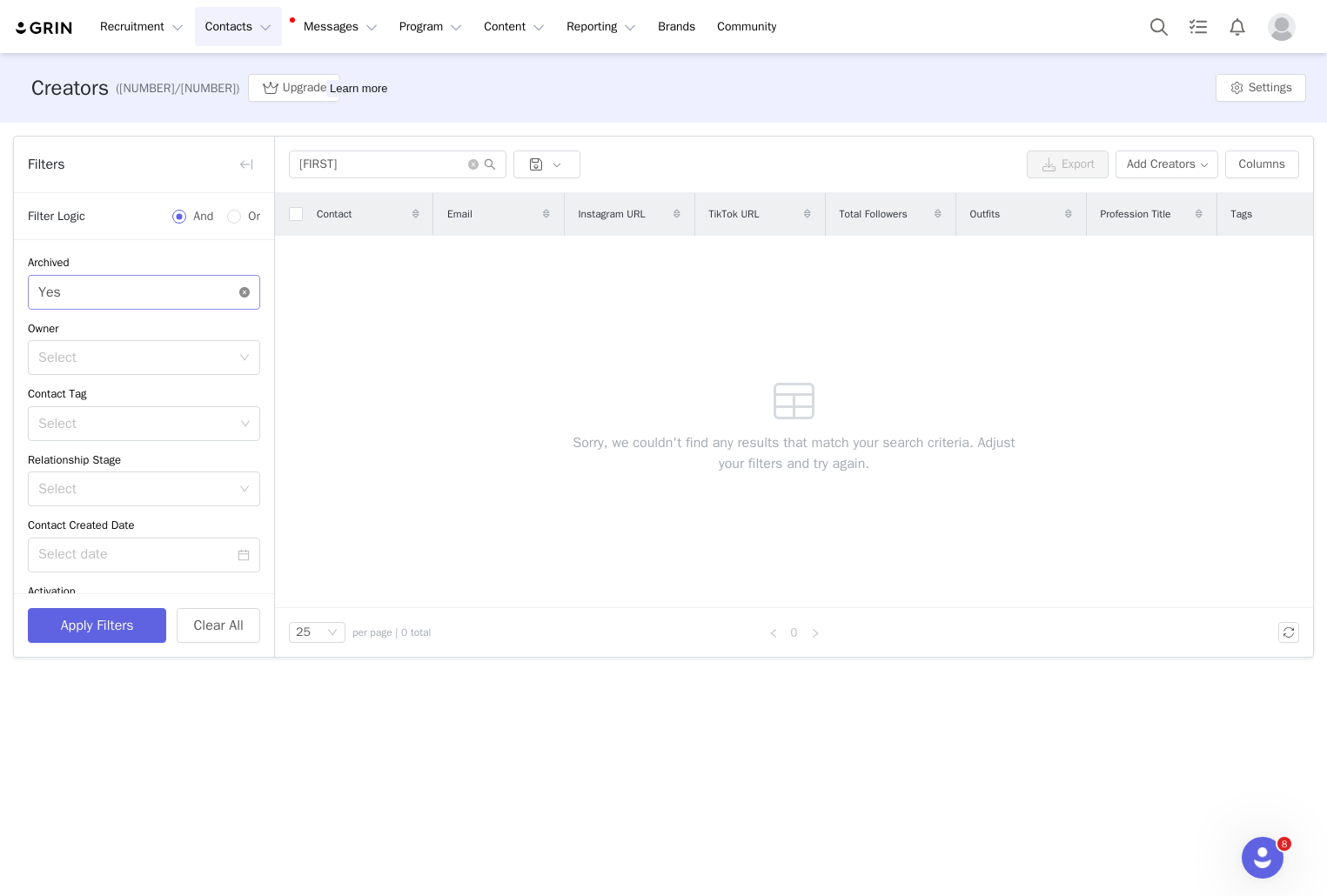 click 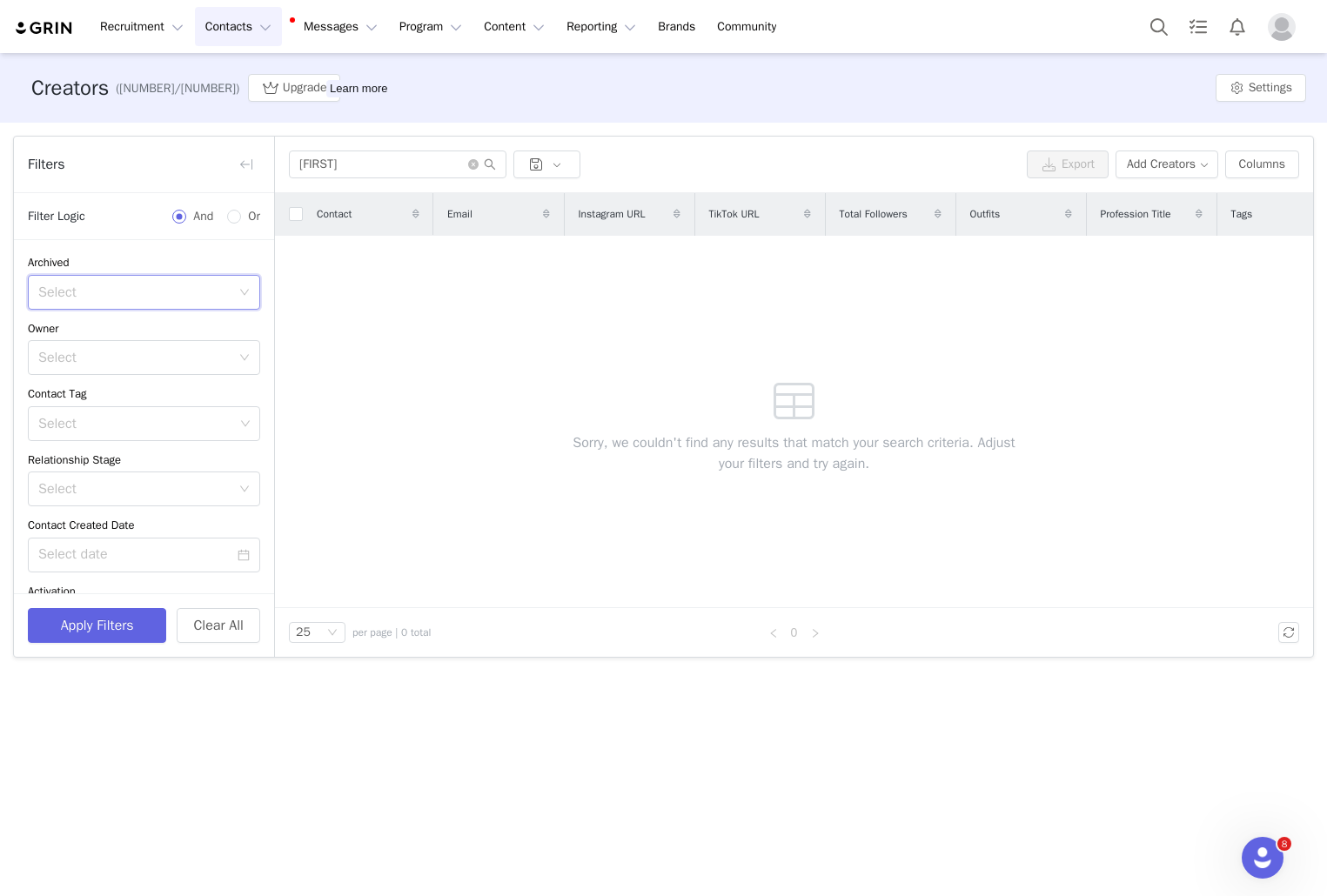 click on "Select" at bounding box center [138, 292] 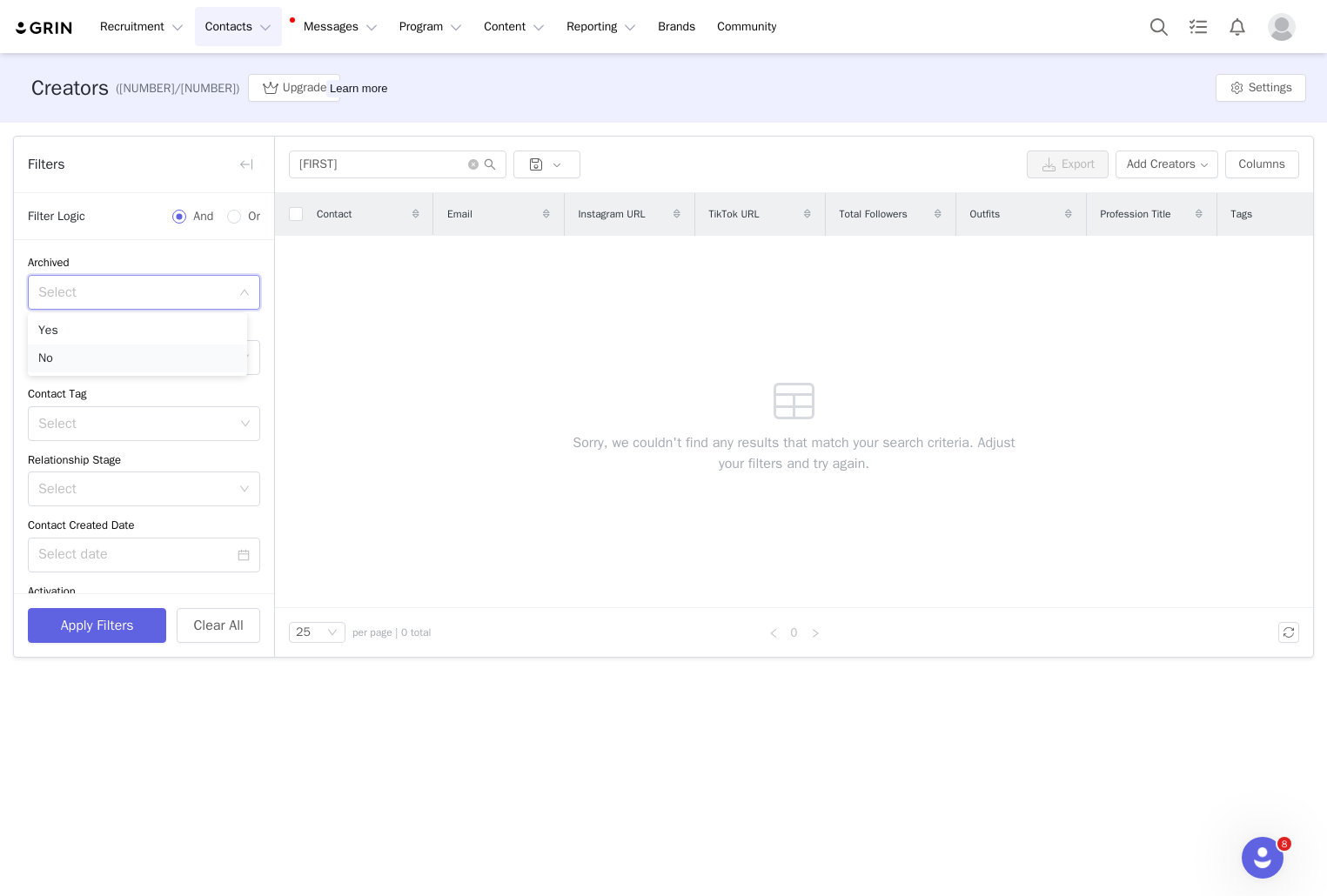 click on "No" at bounding box center [137, 358] 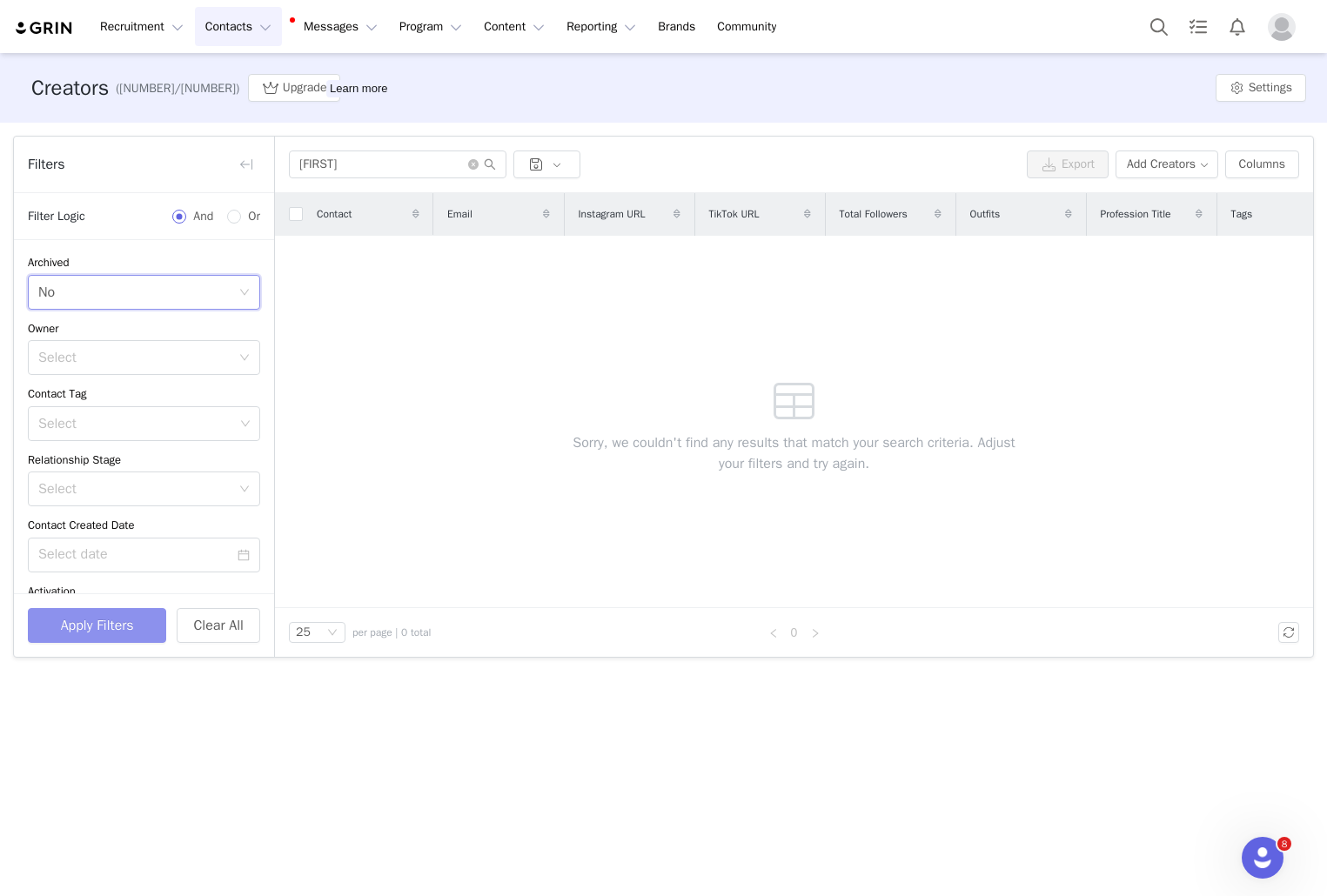 click on "Apply Filters" at bounding box center (97, 625) 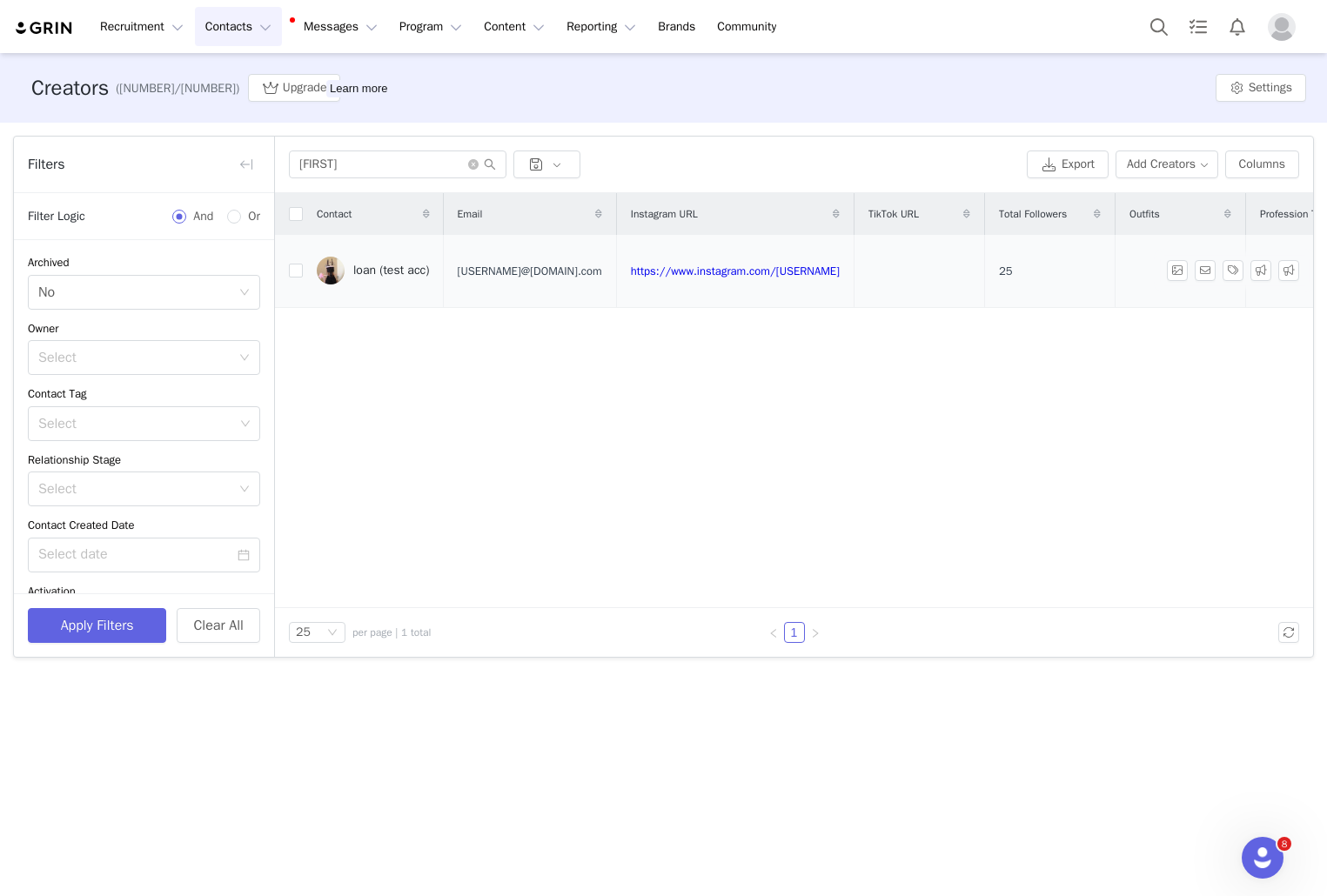 click at bounding box center [331, 271] 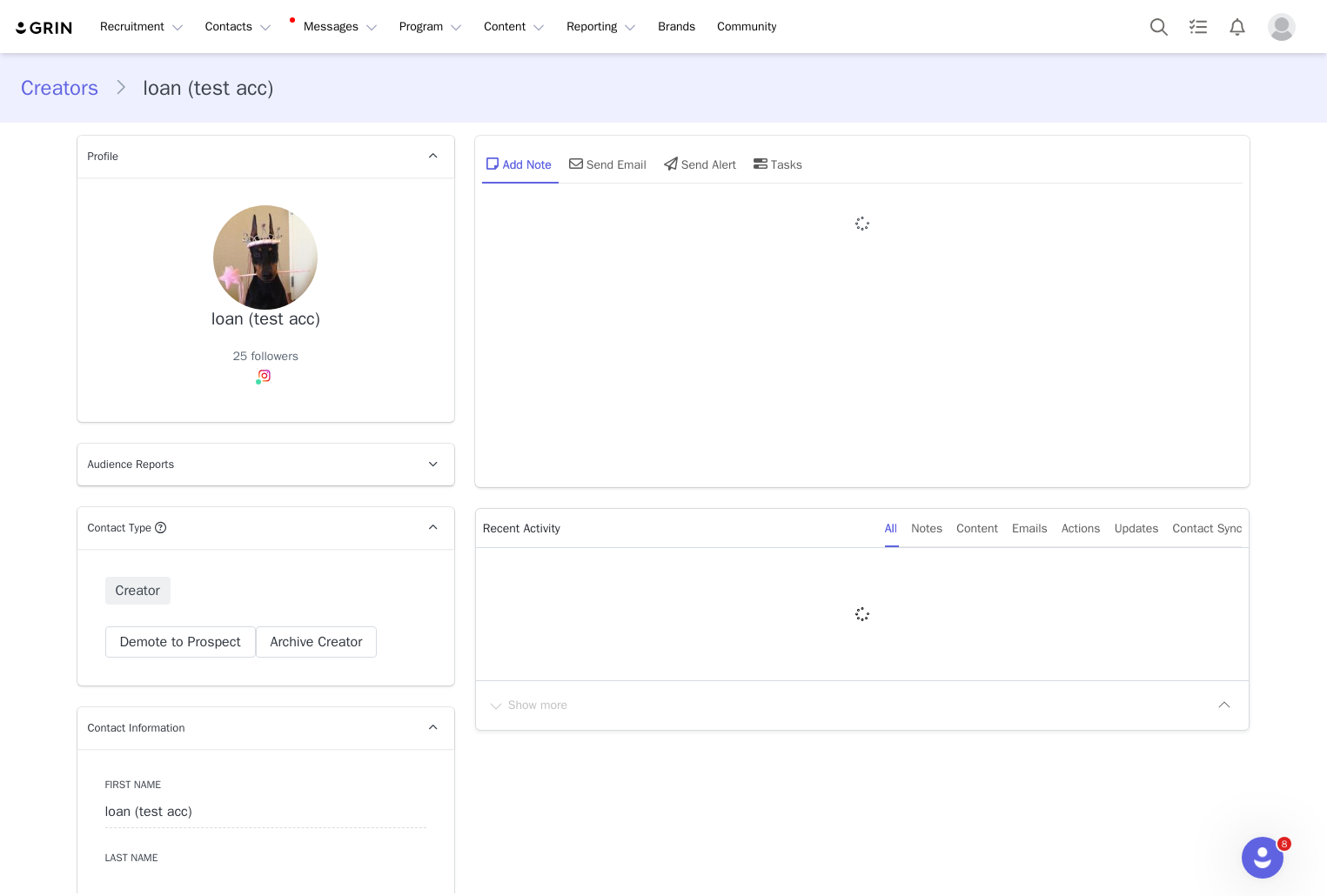 type on "+1 (United States)" 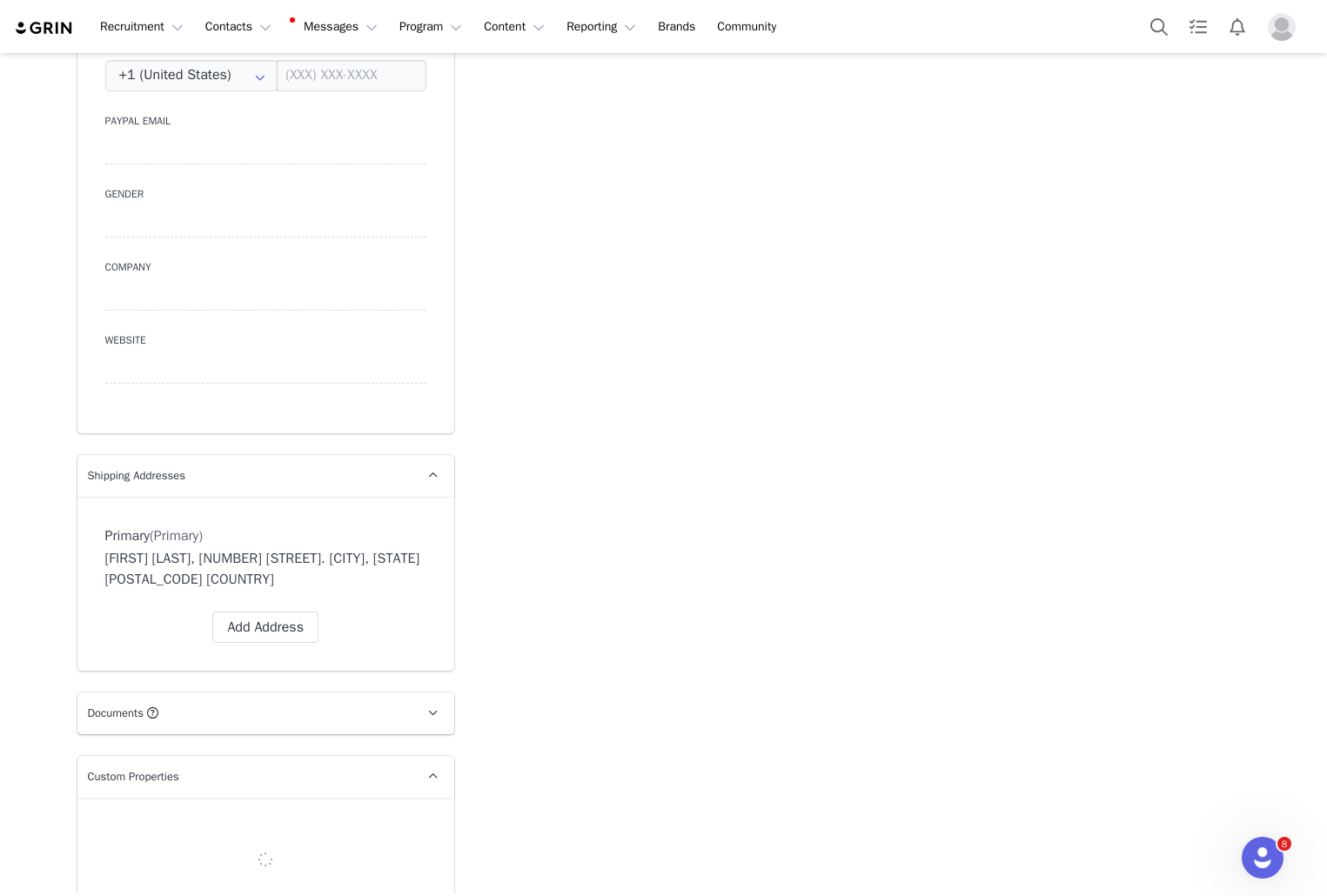 scroll, scrollTop: 1341, scrollLeft: 0, axis: vertical 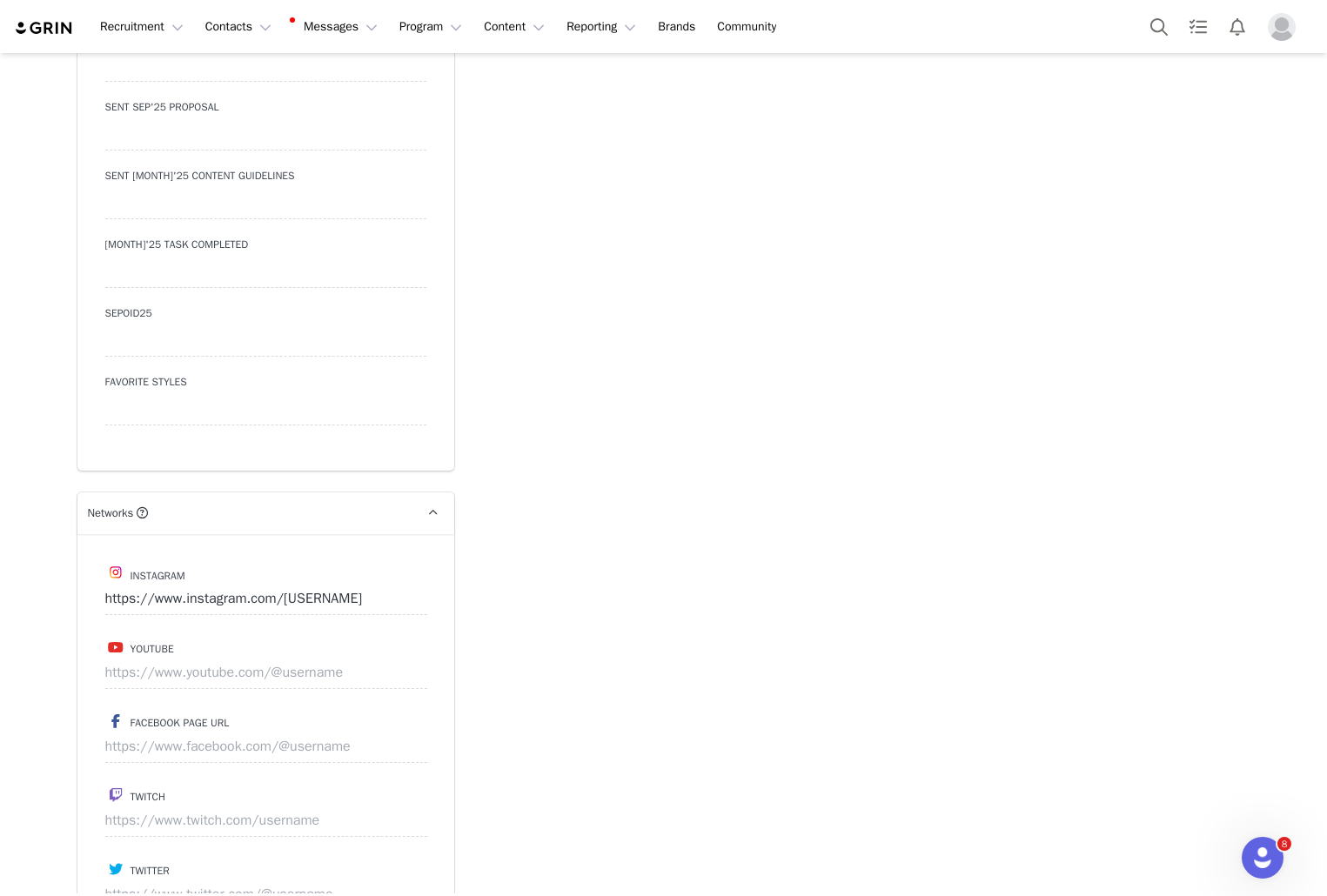 click at bounding box center (265, 410) 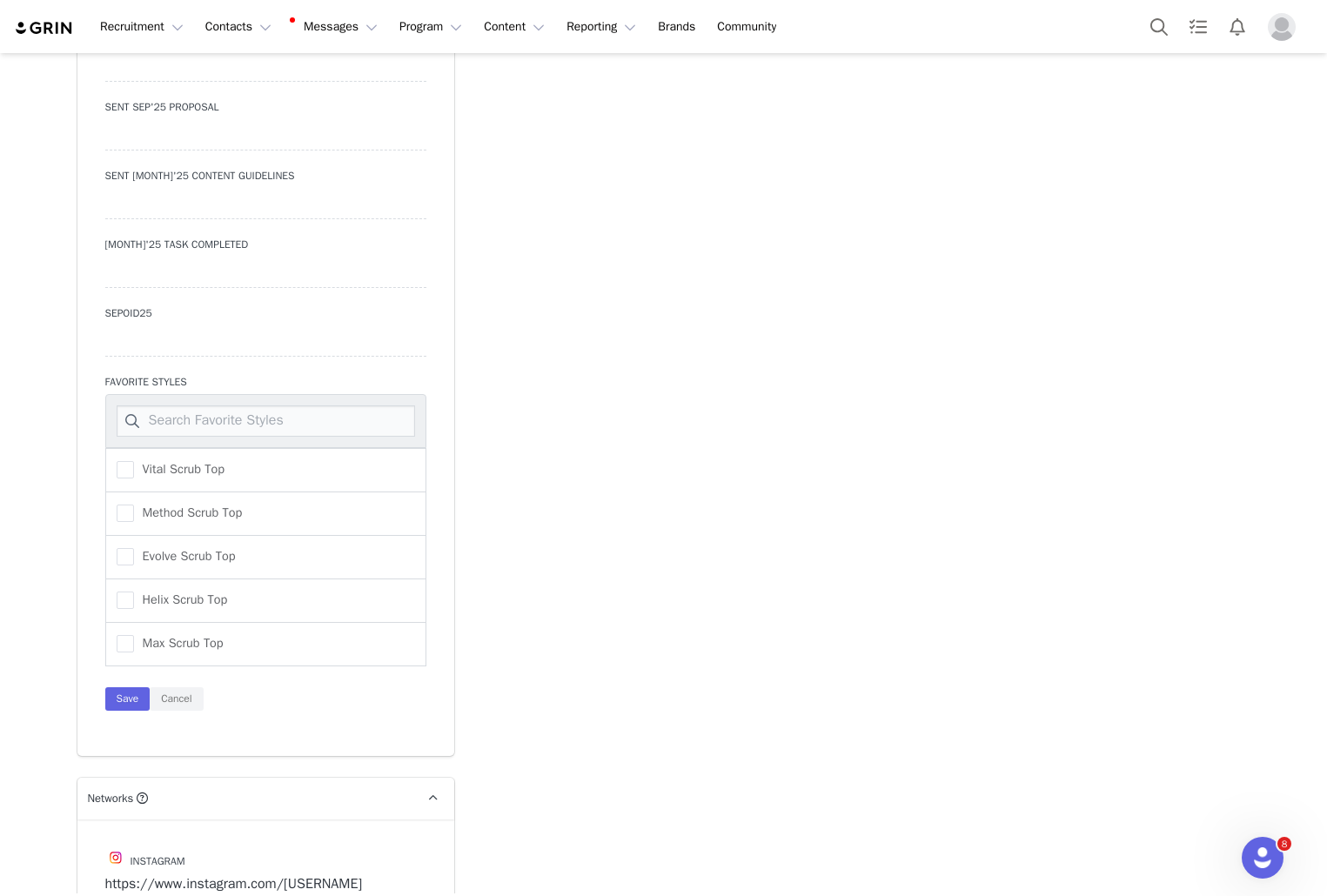 click at bounding box center [265, 421] 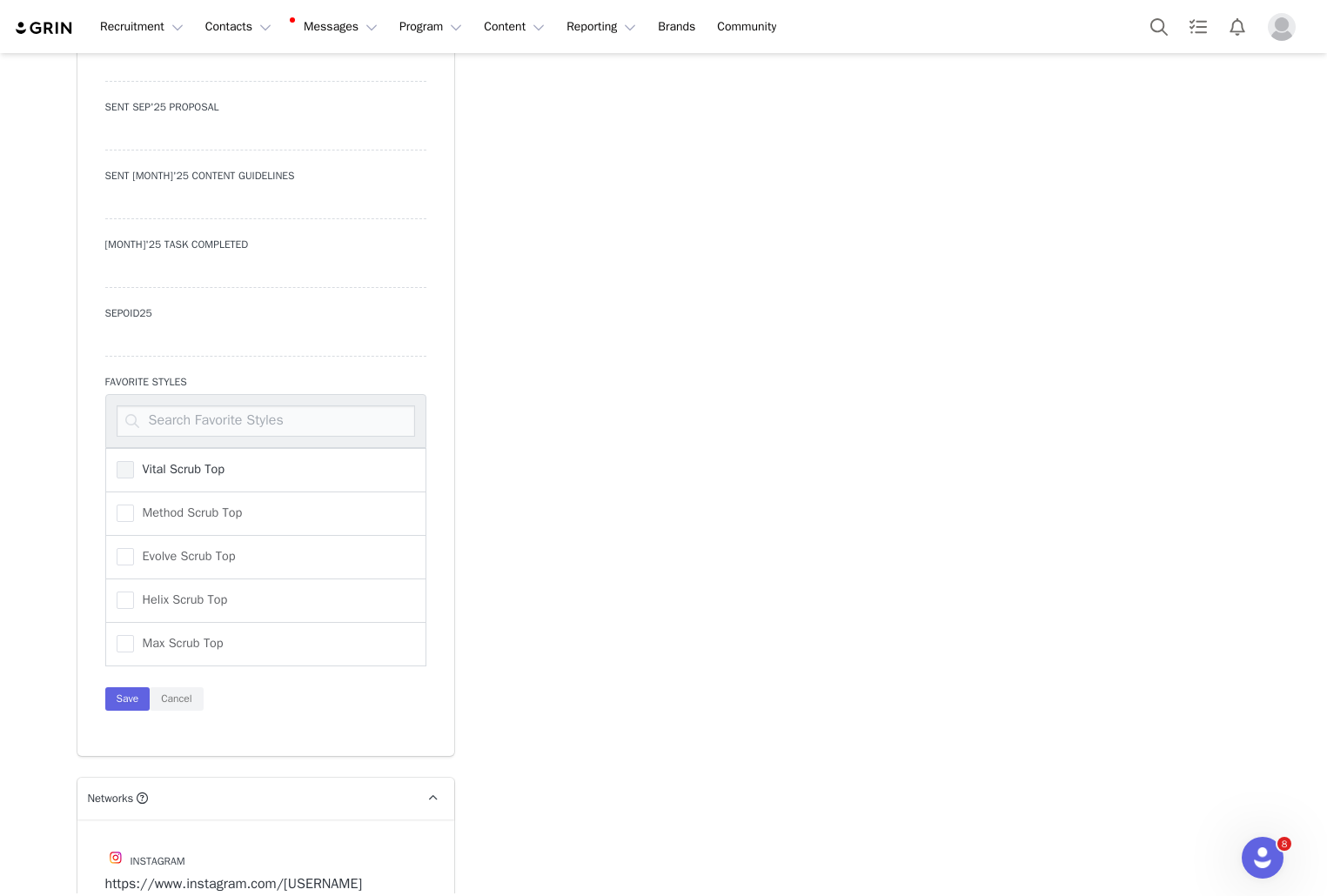click on "Vital Scrub Top" at bounding box center [179, 469] 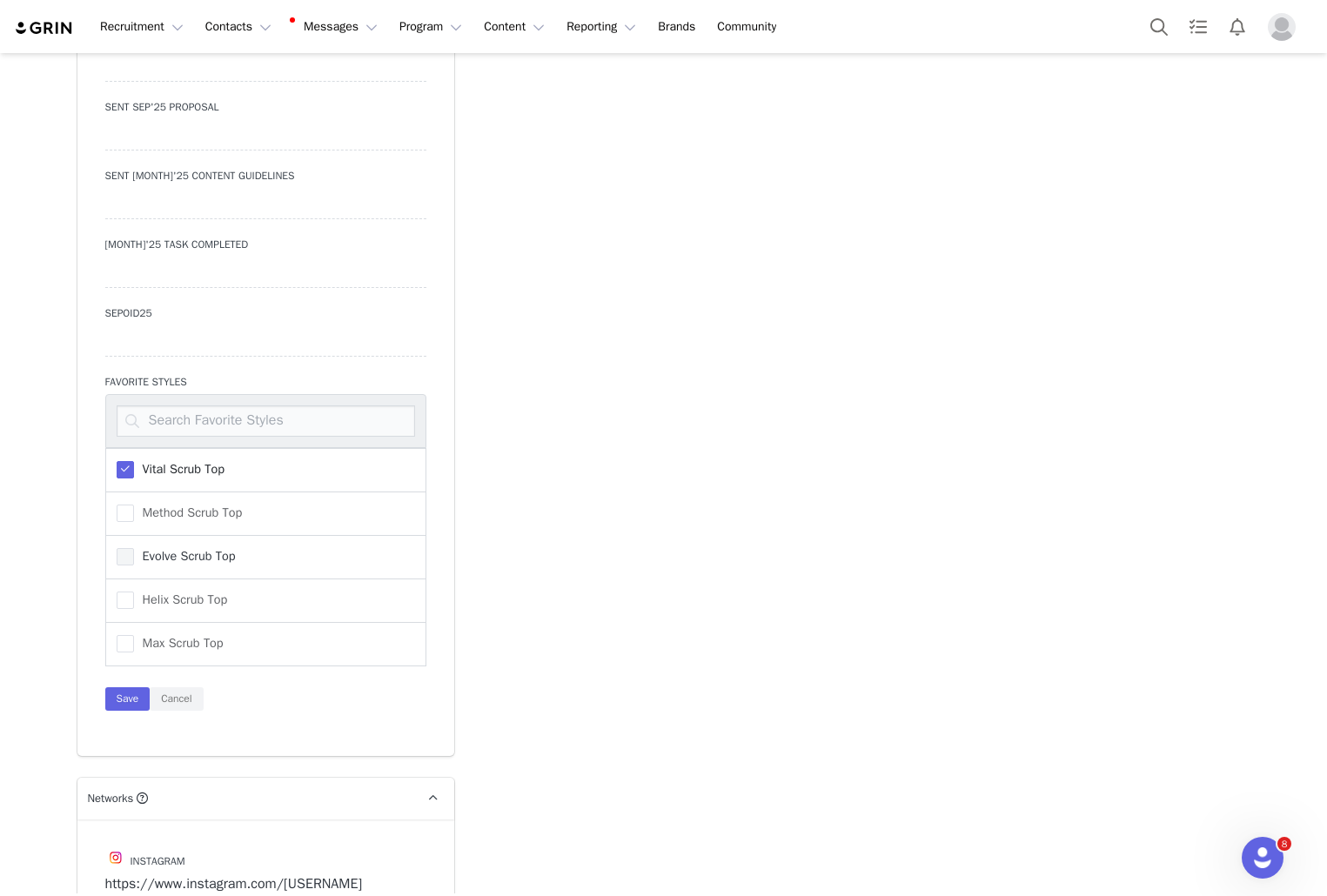 click on "Evolve Scrub Top" at bounding box center (184, 556) 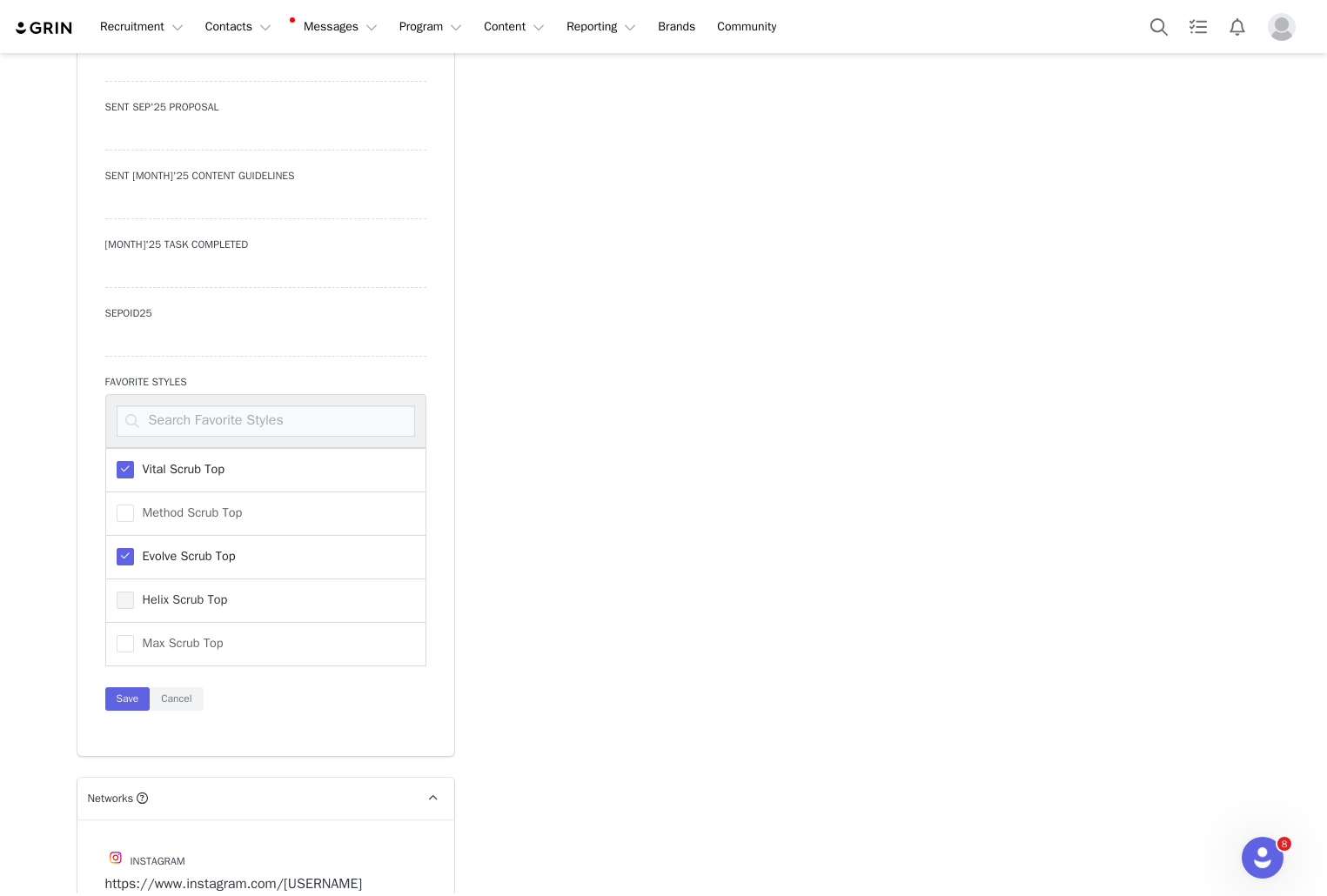 click on "Helix Scrub Top" at bounding box center (172, 600) 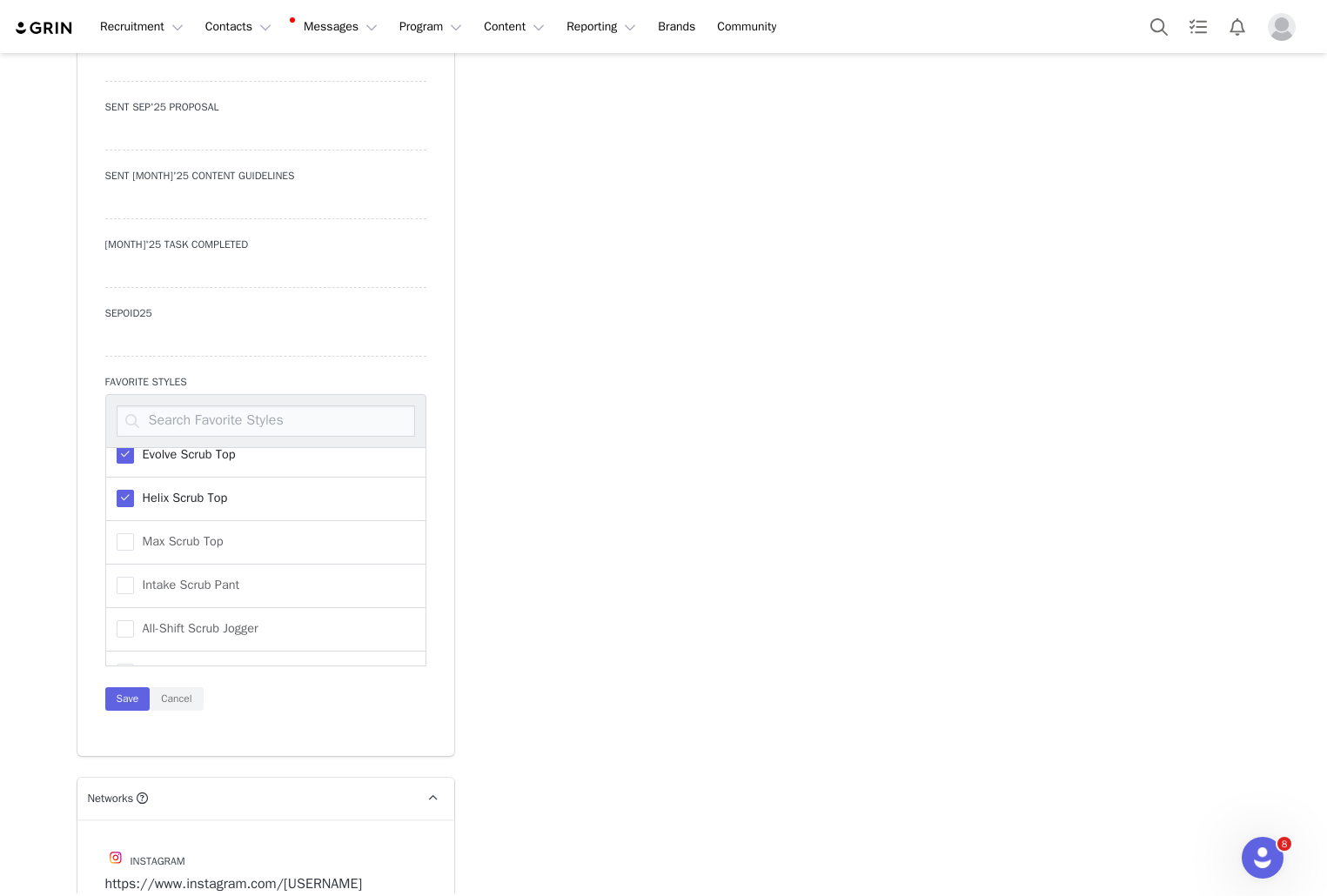 scroll, scrollTop: 107, scrollLeft: 0, axis: vertical 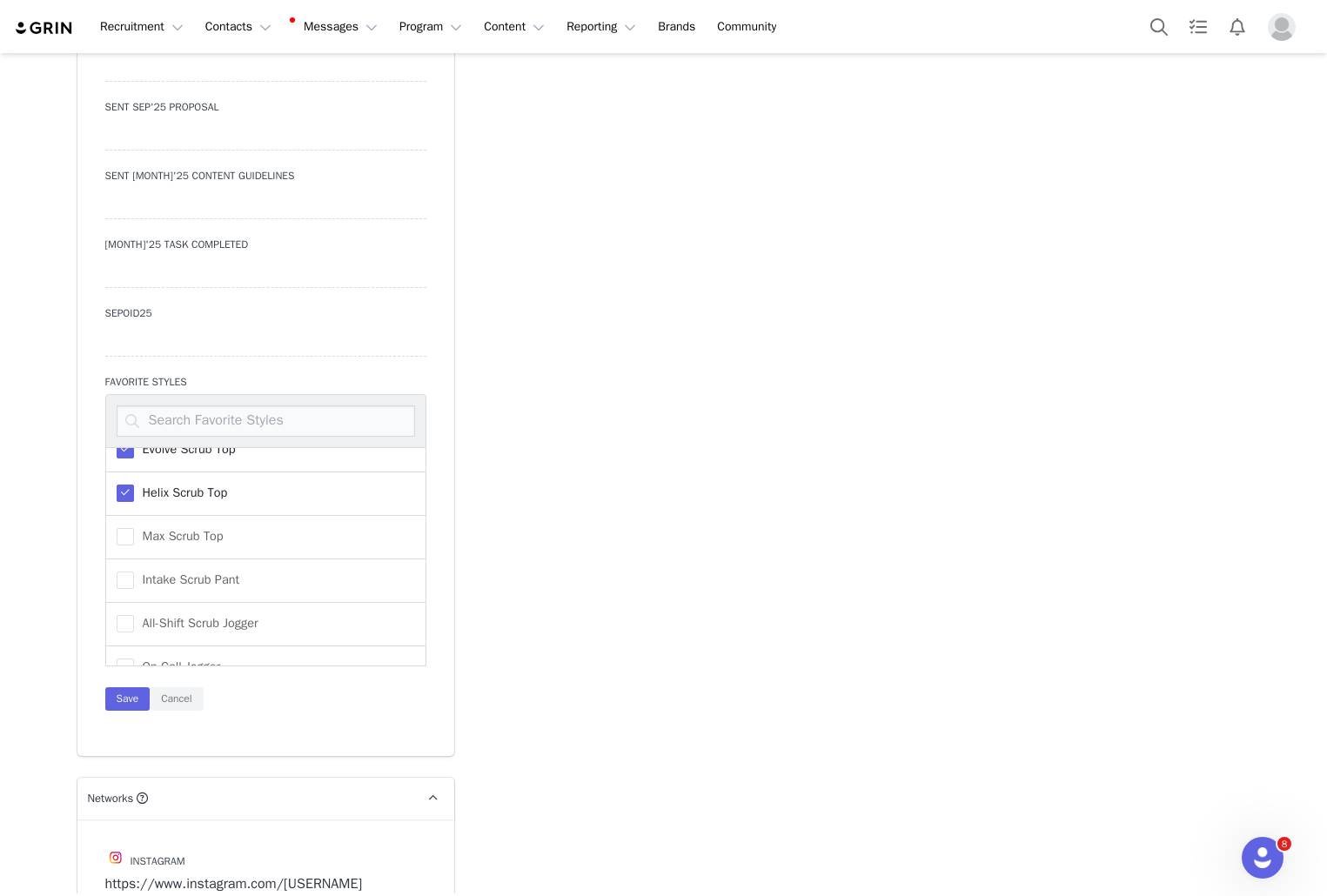 click on "Helix Scrub Top" at bounding box center (181, 492) 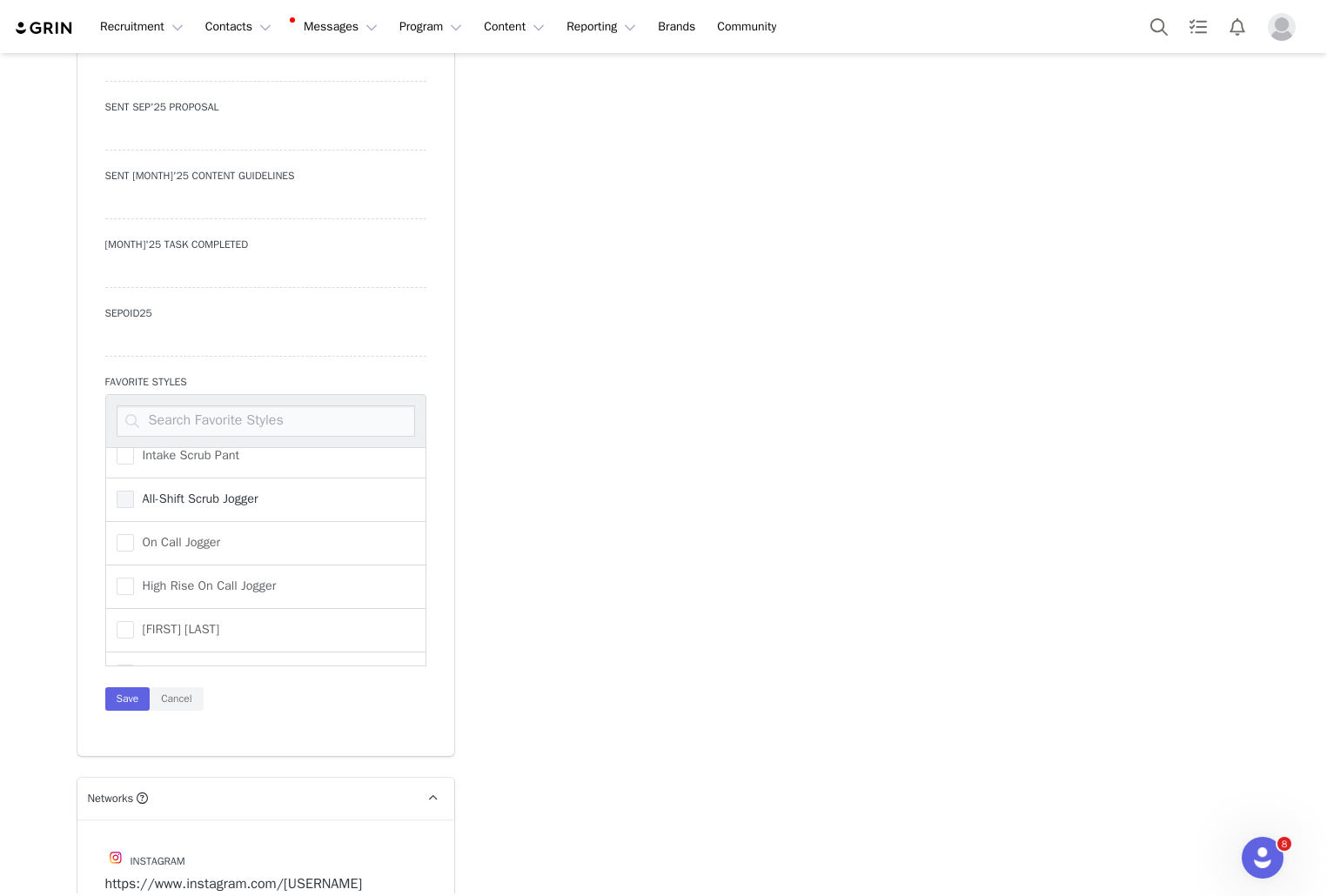 scroll, scrollTop: 251, scrollLeft: 0, axis: vertical 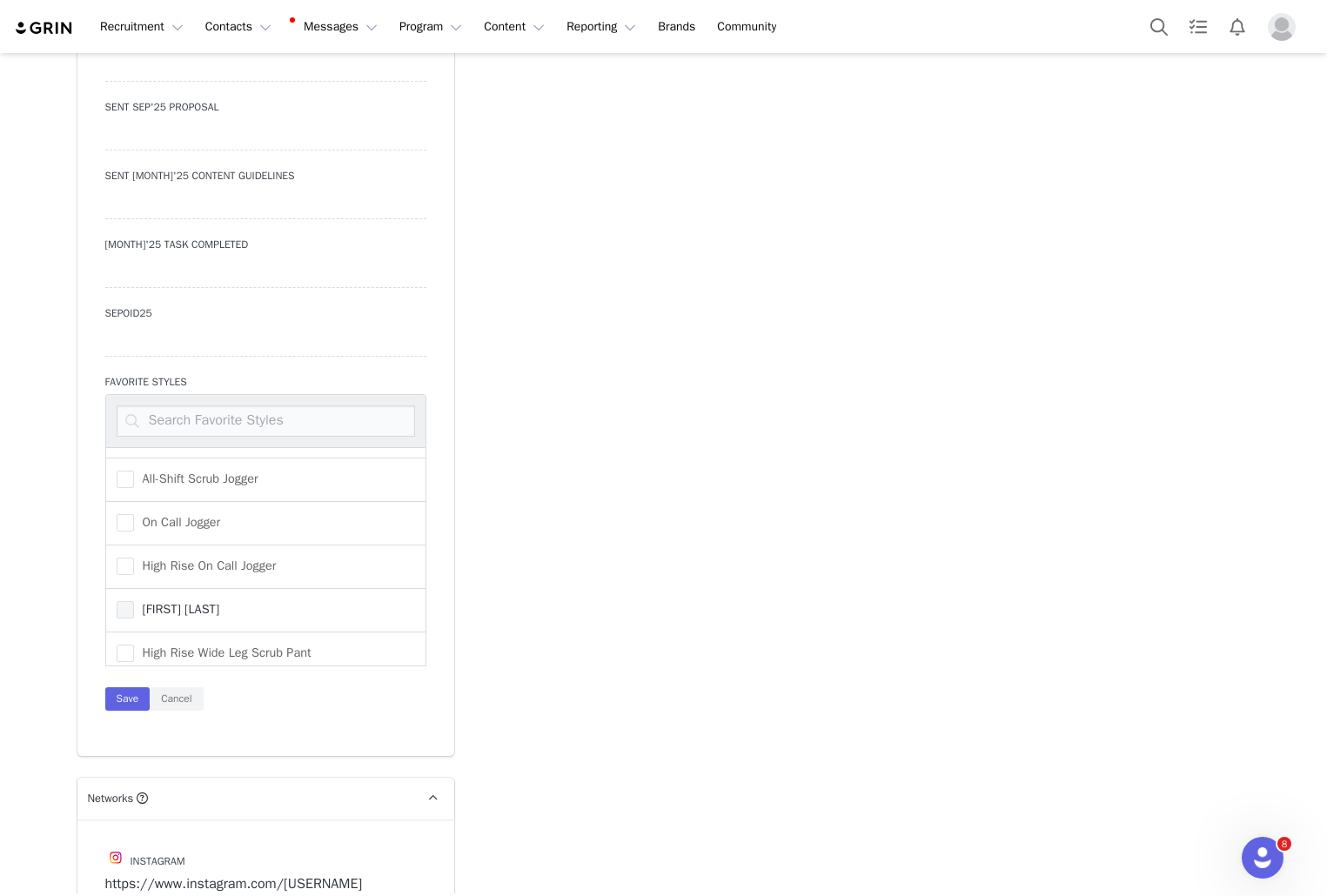 click on "[FIRST] [LAST]" at bounding box center [177, 609] 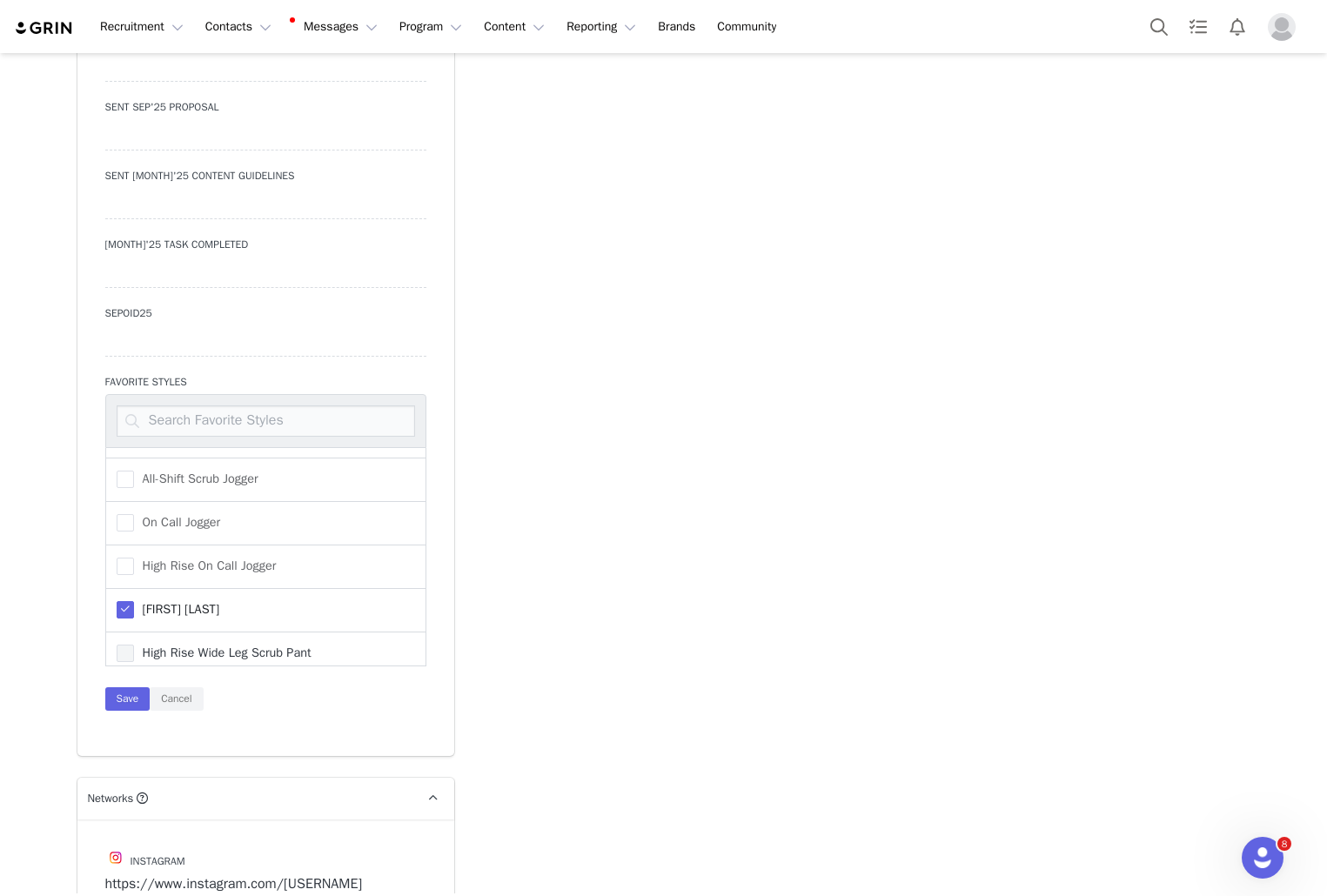 click on "High Rise Wide Leg Scrub Pant" at bounding box center (223, 652) 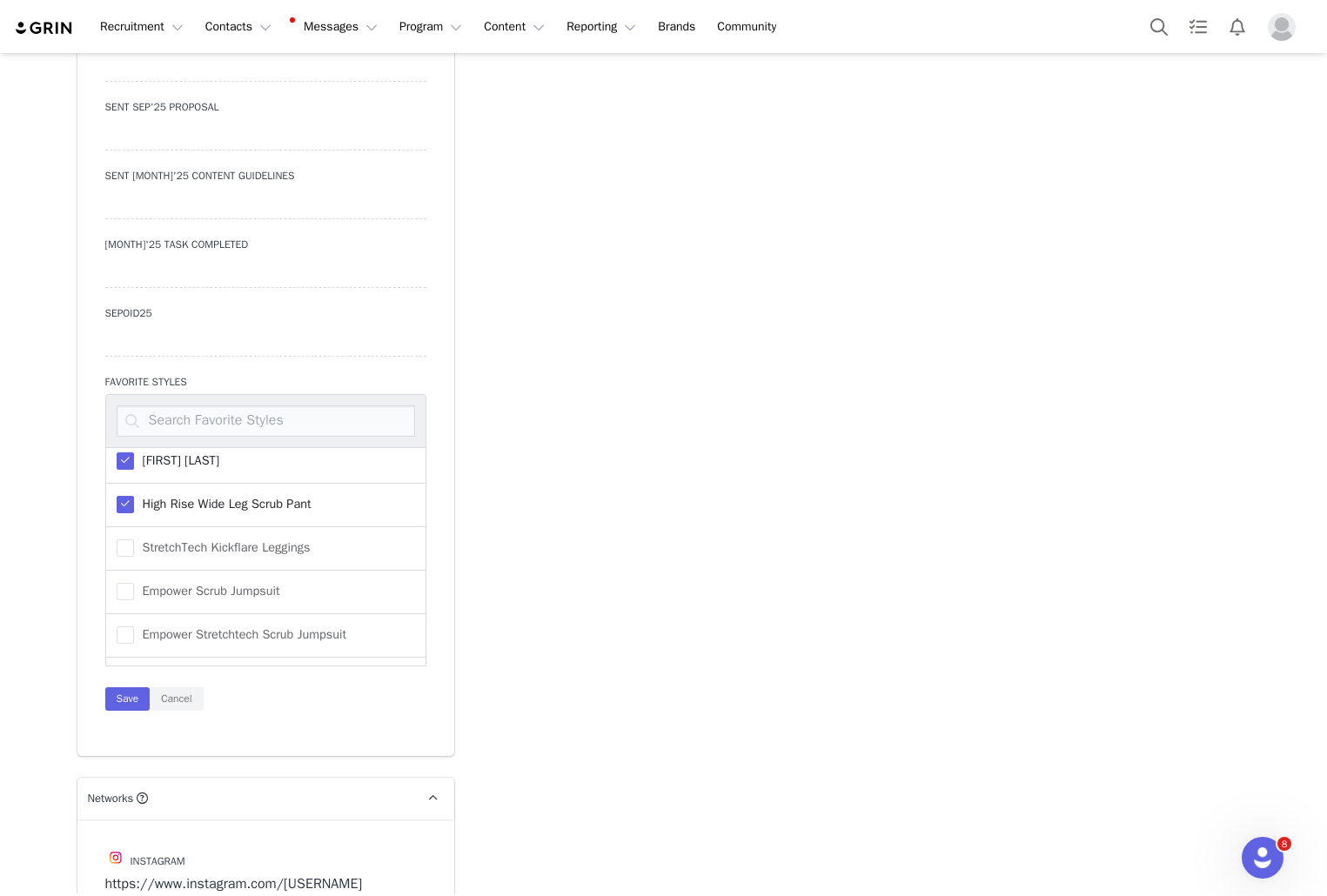 scroll, scrollTop: 406, scrollLeft: 0, axis: vertical 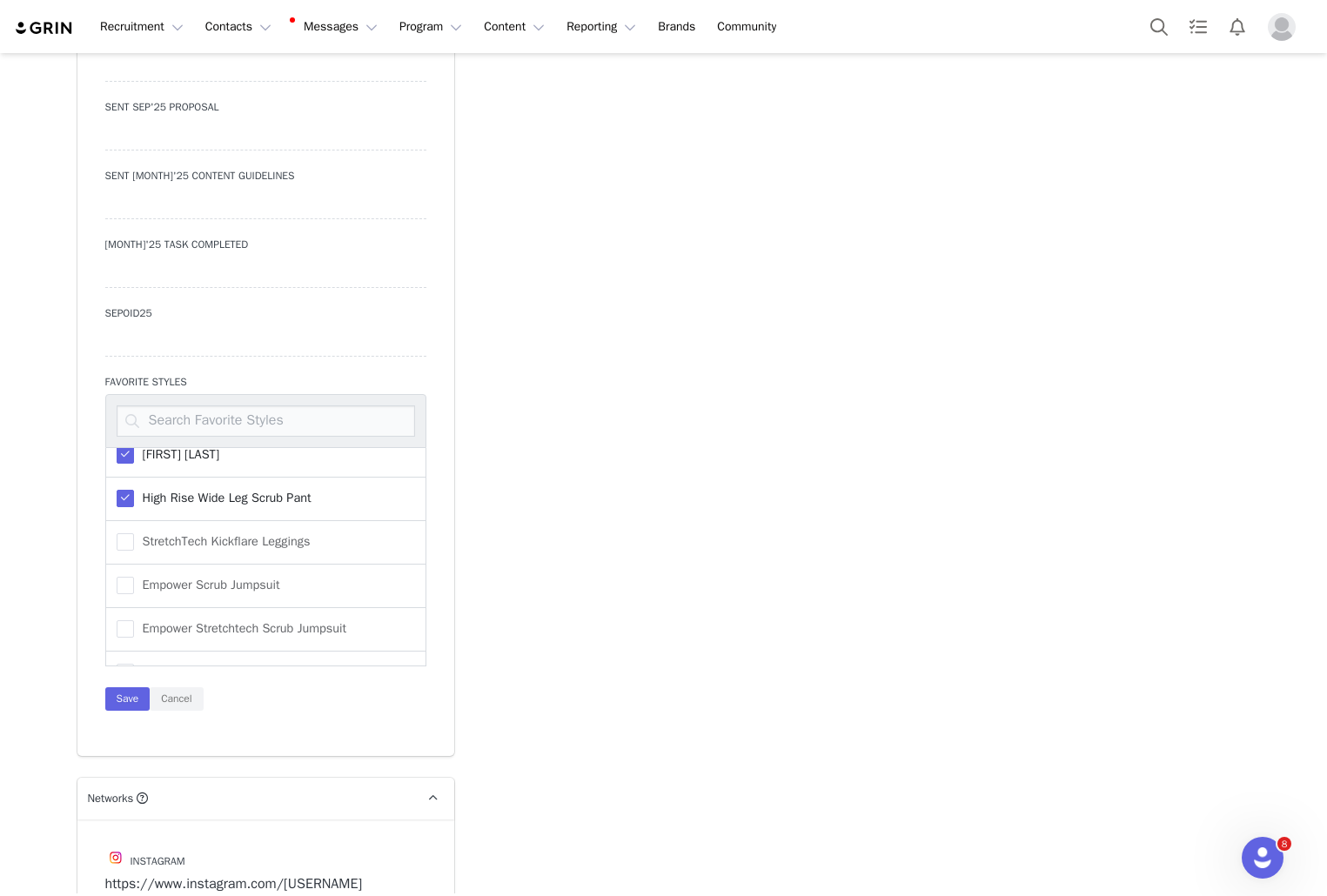 click on "Vital Scrub Top   Method Scrub Top   Evolve Scrub Top   Helix Scrub Top   Max Scrub Top   Intake Scrub Pant   All-Shift Scrub Jogger   On Call Jogger   High Rise On Call Jogger   Ion Pant   High Rise Wide Leg Scrub Pant   StretchTech Kickflare Leggings   Empower Scrub Jumpsuit   Empower Stretchtech Scrub Jumpsuit   Empower Wide Leg Scrub Jumpsuit   Save  Cancel" at bounding box center [265, 552] 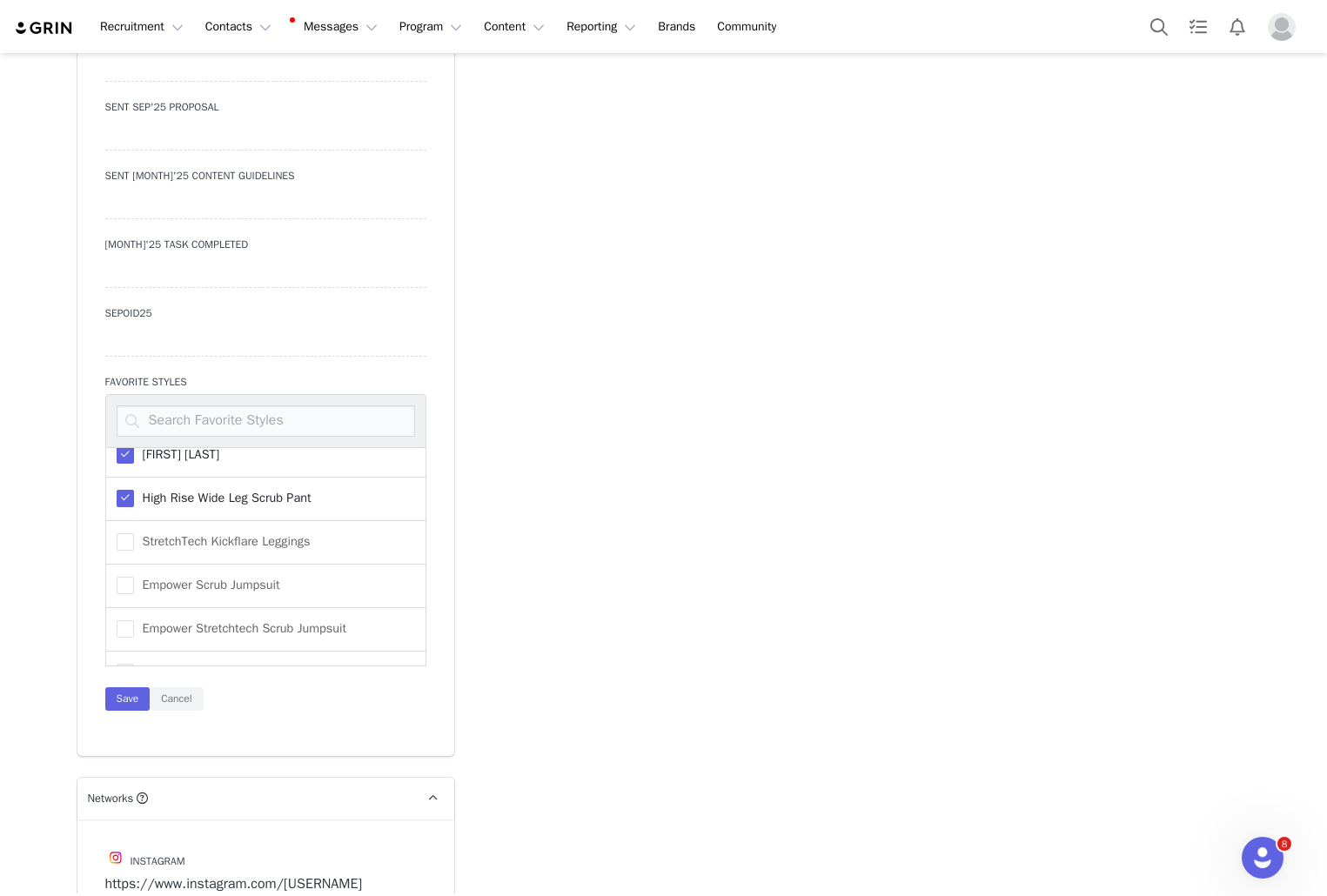 click on "Empower Wide Leg Scrub Jumpsuit" at bounding box center [234, 672] 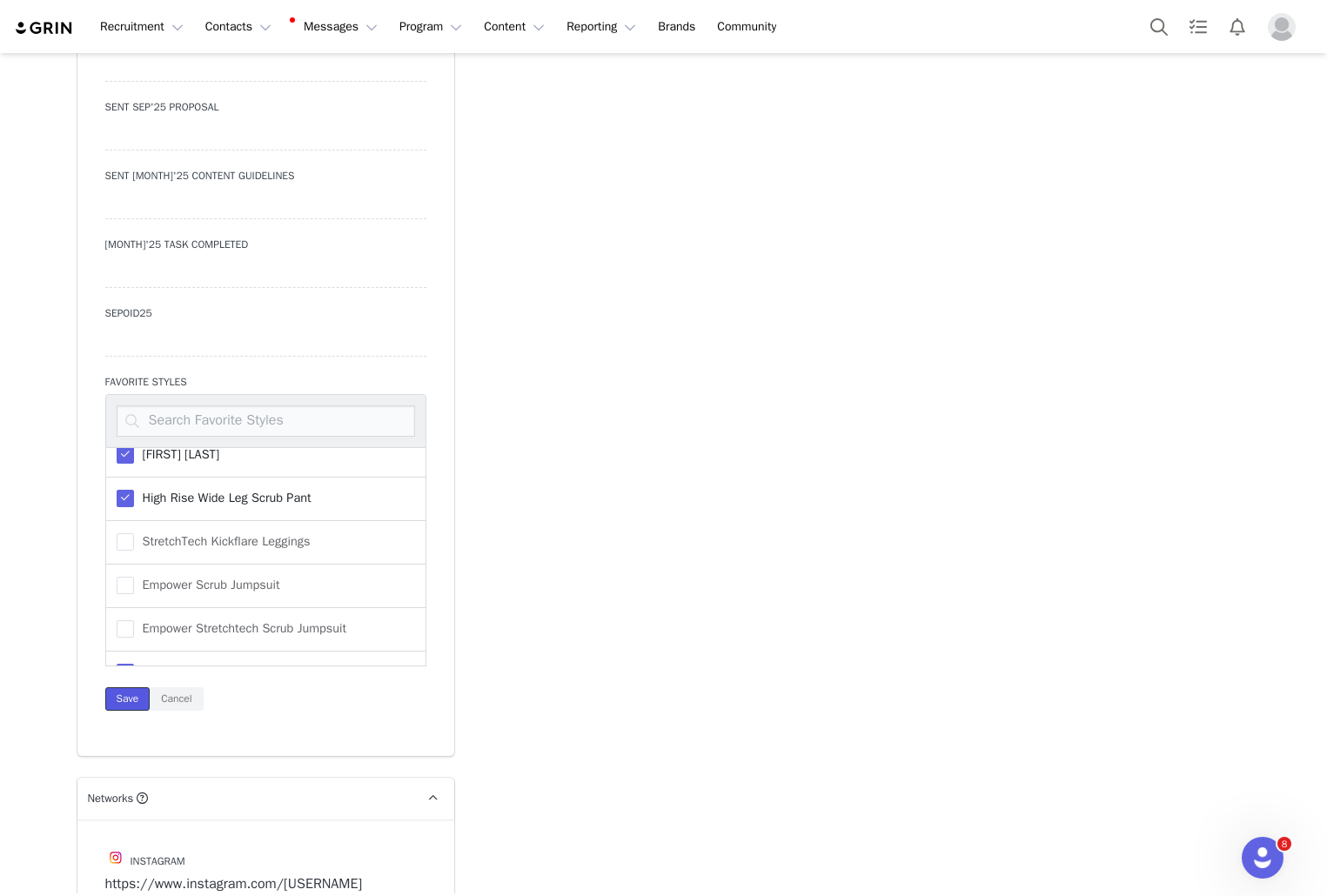 click on "Save" at bounding box center [128, 699] 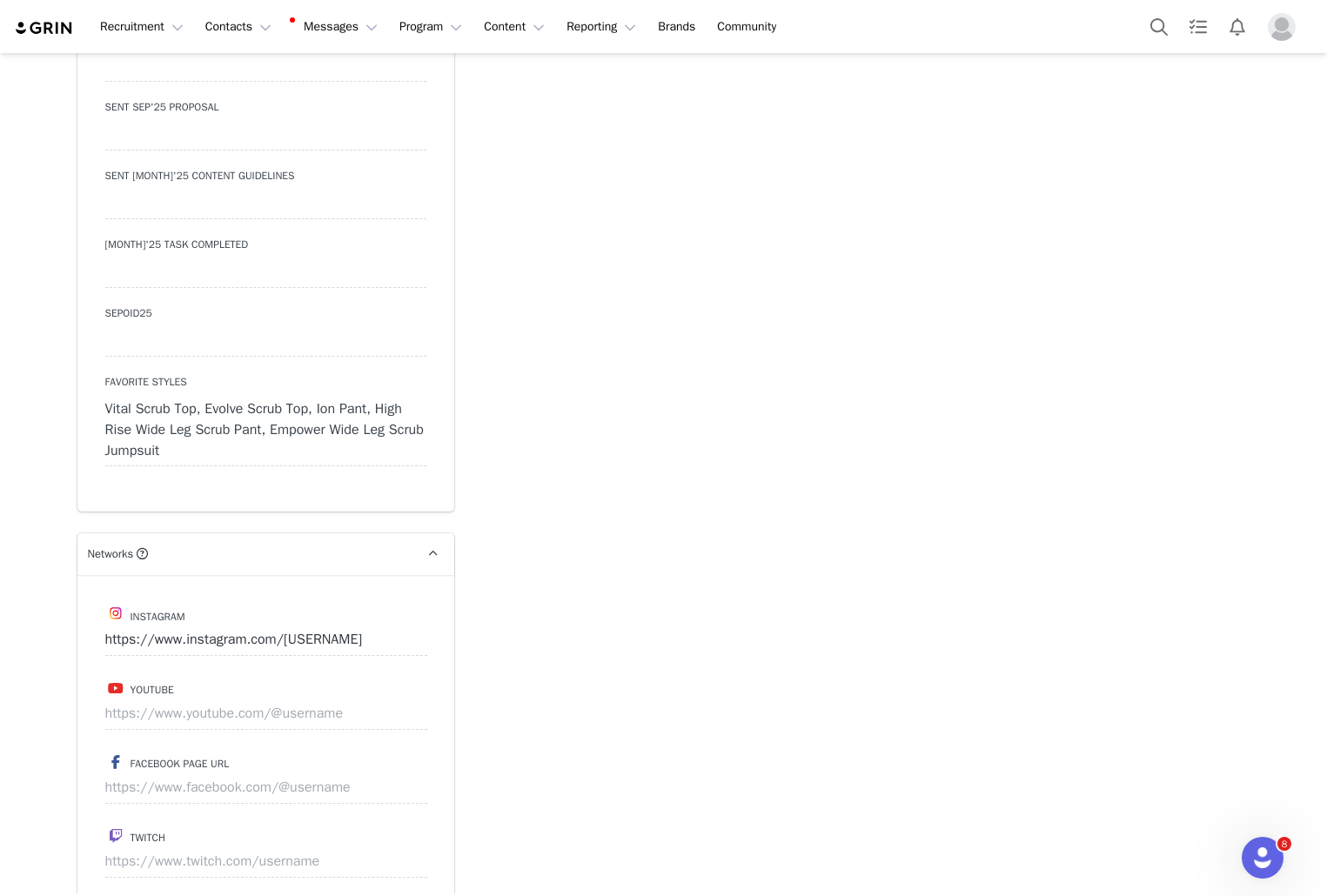 click on "Add Note Send Email Send Alert Tasks System Font 12pt To open the popup, press Shift+Enter To open the popup, press Shift+Enter To open the popup, press Shift+Enter To open the popup, press Shift+Enter Save Note Cancel Recent Activity All Notes Content Emails Actions Updates Contact Sync Loan Nguyen sent a tracked email to loan (test acc) View in Emails 📦 [MONTH]'s Outfit Is On The Way! | Fabletics Scrubs Show Email [MONTH] [DAY], [YEAR] Opens 1 Clicks 0 Replies 0 Loan Nguyen sent a tracked email to loan (test acc) View in Emails *SPECIAL* [MONTH] Campaign (Please Read) | Fabletics Scrubs Show Email [MONTH] [DAY], [YEAR] Opens 0 Clicks 1 Replies 0 Loan Nguyen sent a tracked email to loan (test acc) View in Emails [MONTH] Campaign: Scrubs x Activewear Cross Shop | Fabletics Scrubs Show Email [MONTH] [DAY], [YEAR] Opens 0 Clicks 2 Replies 0 Loan Nguyen sent a tracked email to loan (test acc) View in Emails Show Email 0 1" at bounding box center (862, -2250) 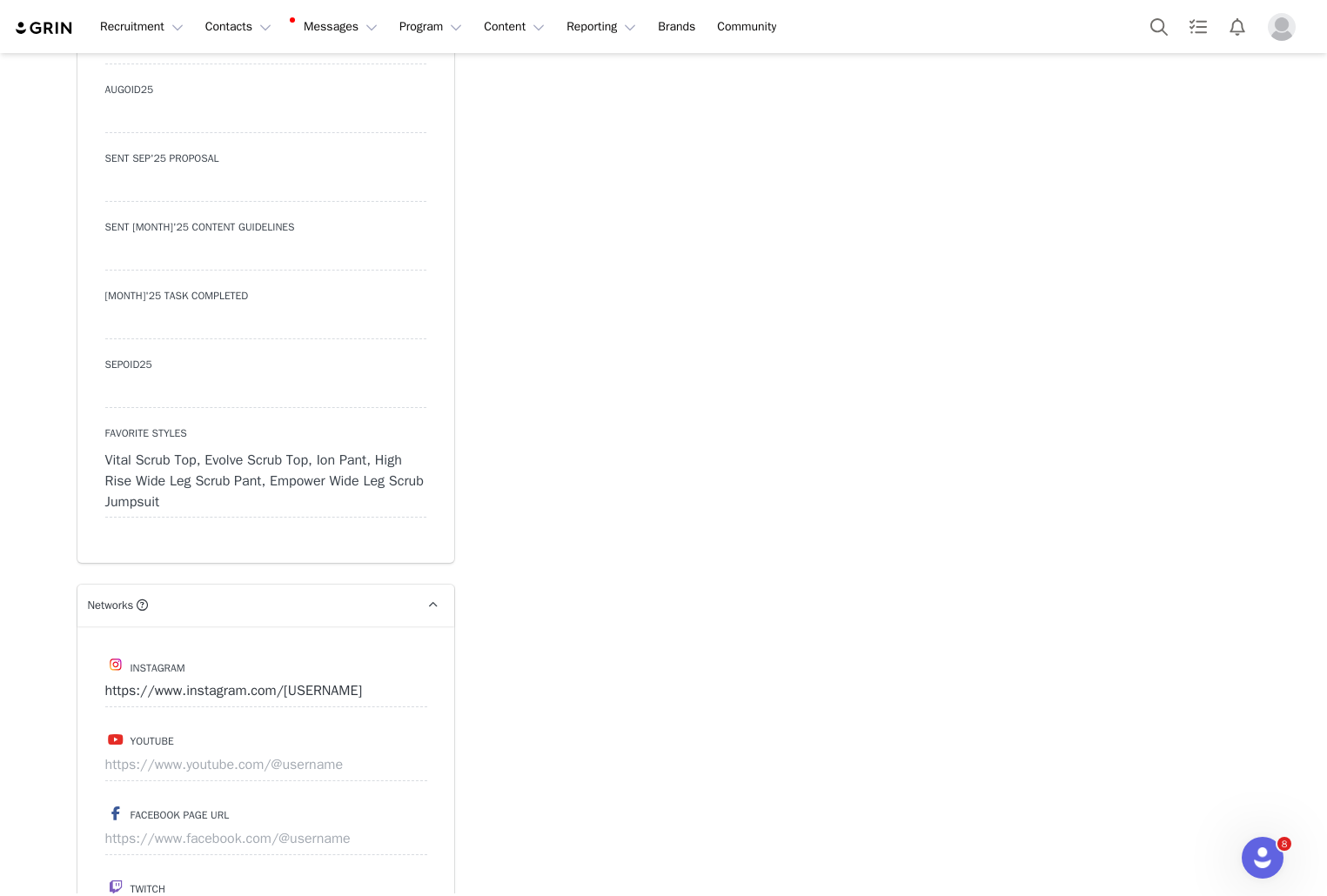 scroll, scrollTop: 7532, scrollLeft: 0, axis: vertical 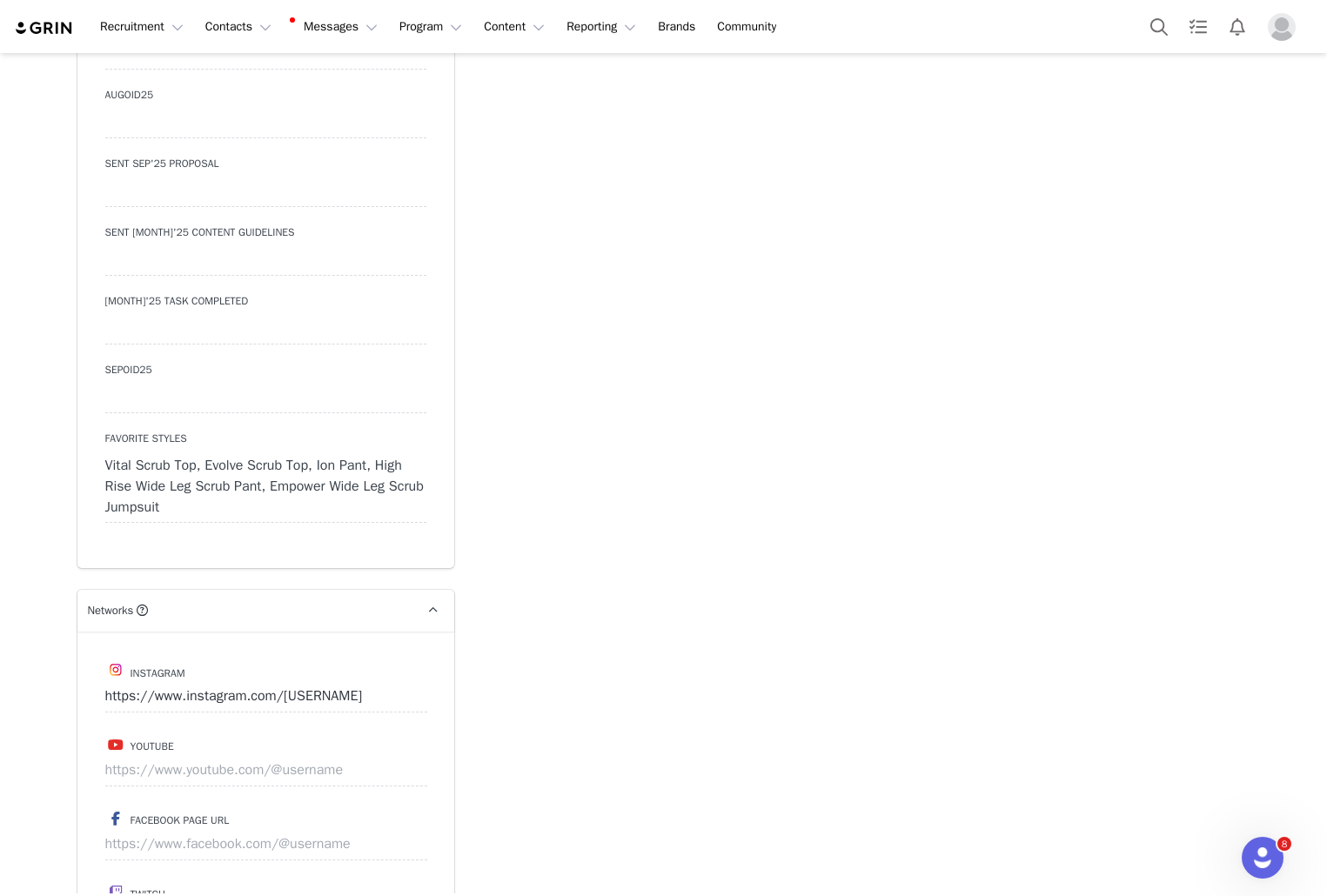 click on "Vital Scrub Top, Evolve Scrub Top, Ion Pant, High Rise Wide Leg Scrub Pant, Empower Wide Leg Scrub Jumpsuit" at bounding box center (265, 486) 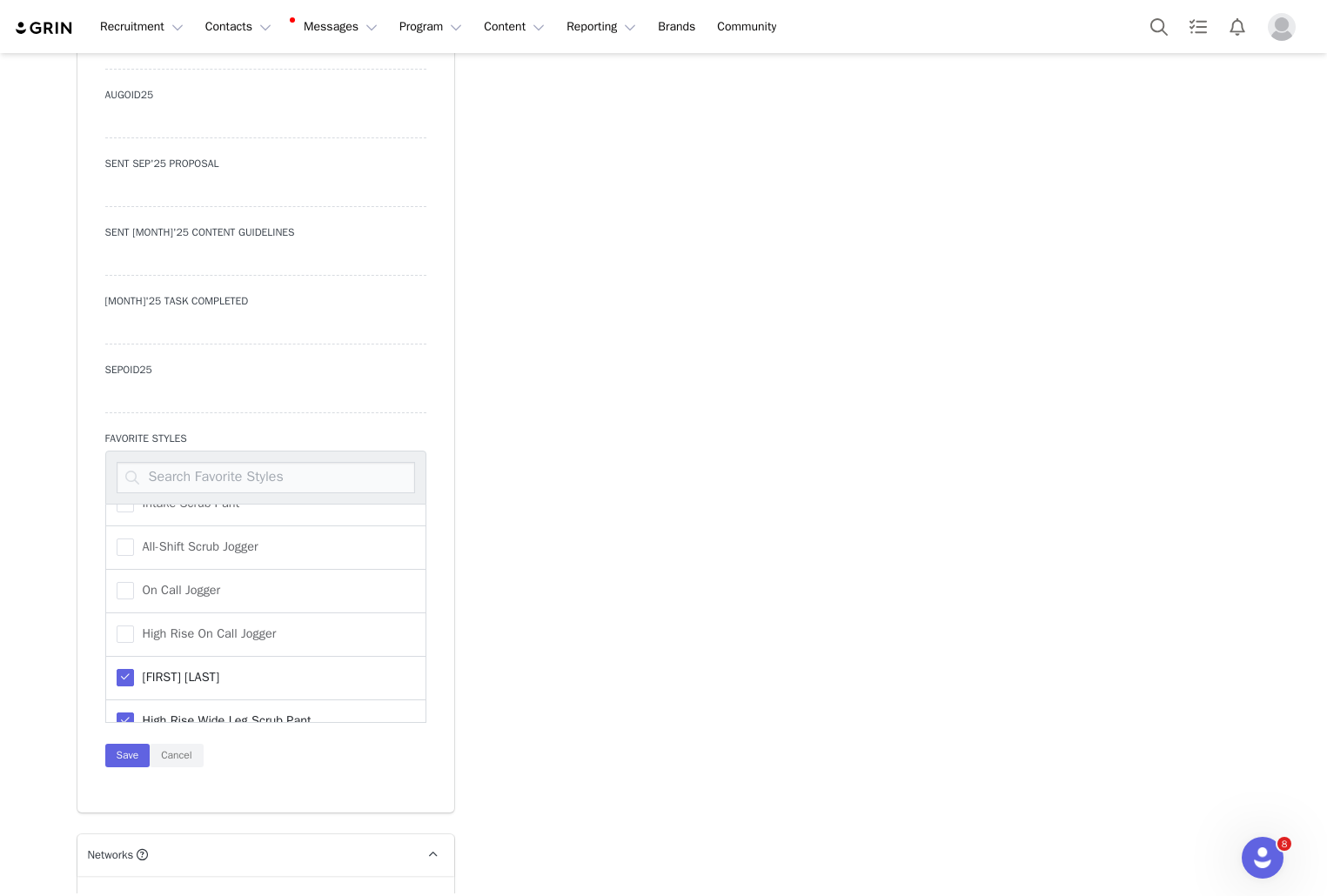 scroll, scrollTop: 241, scrollLeft: 0, axis: vertical 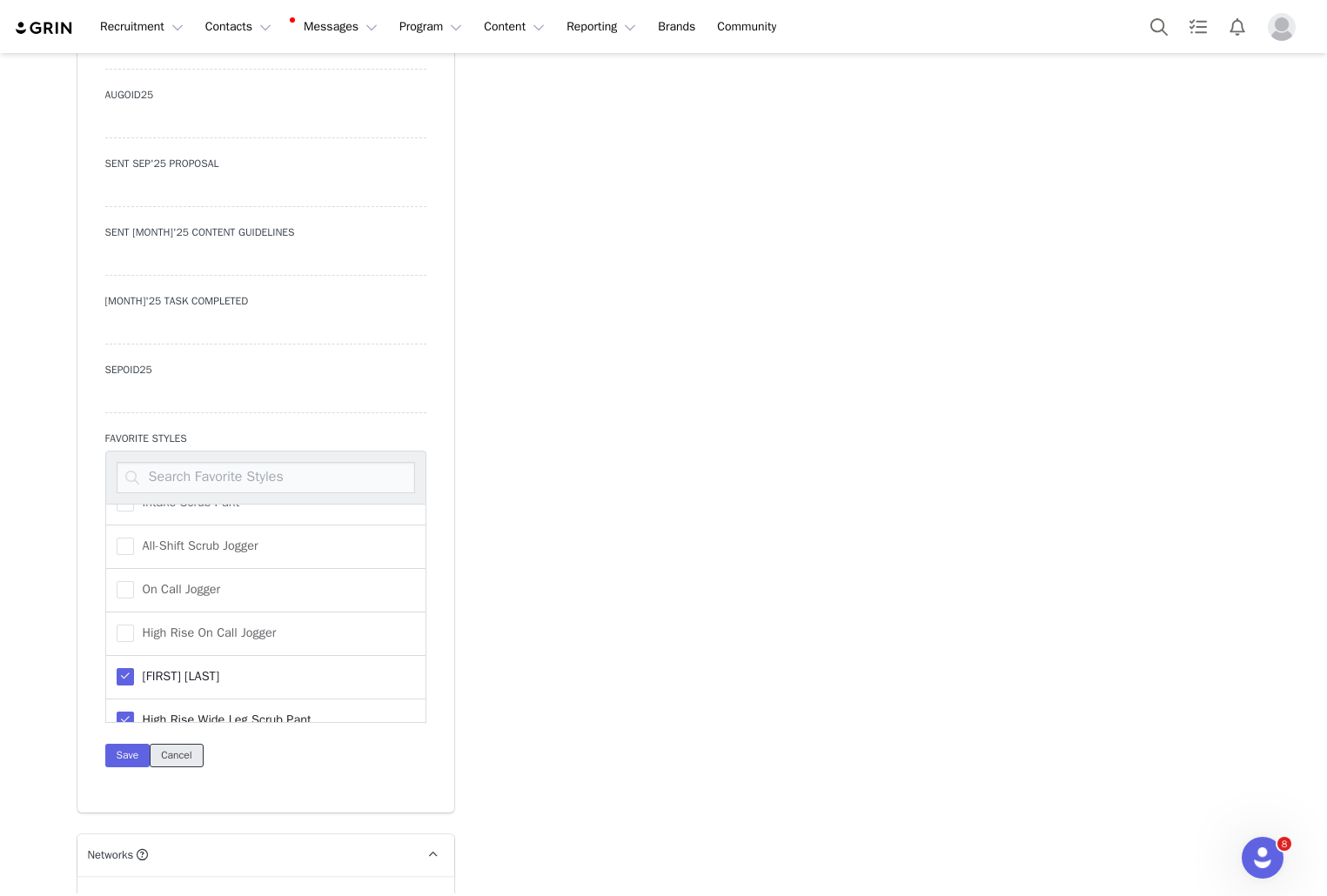 click on "Cancel" at bounding box center (176, 755) 